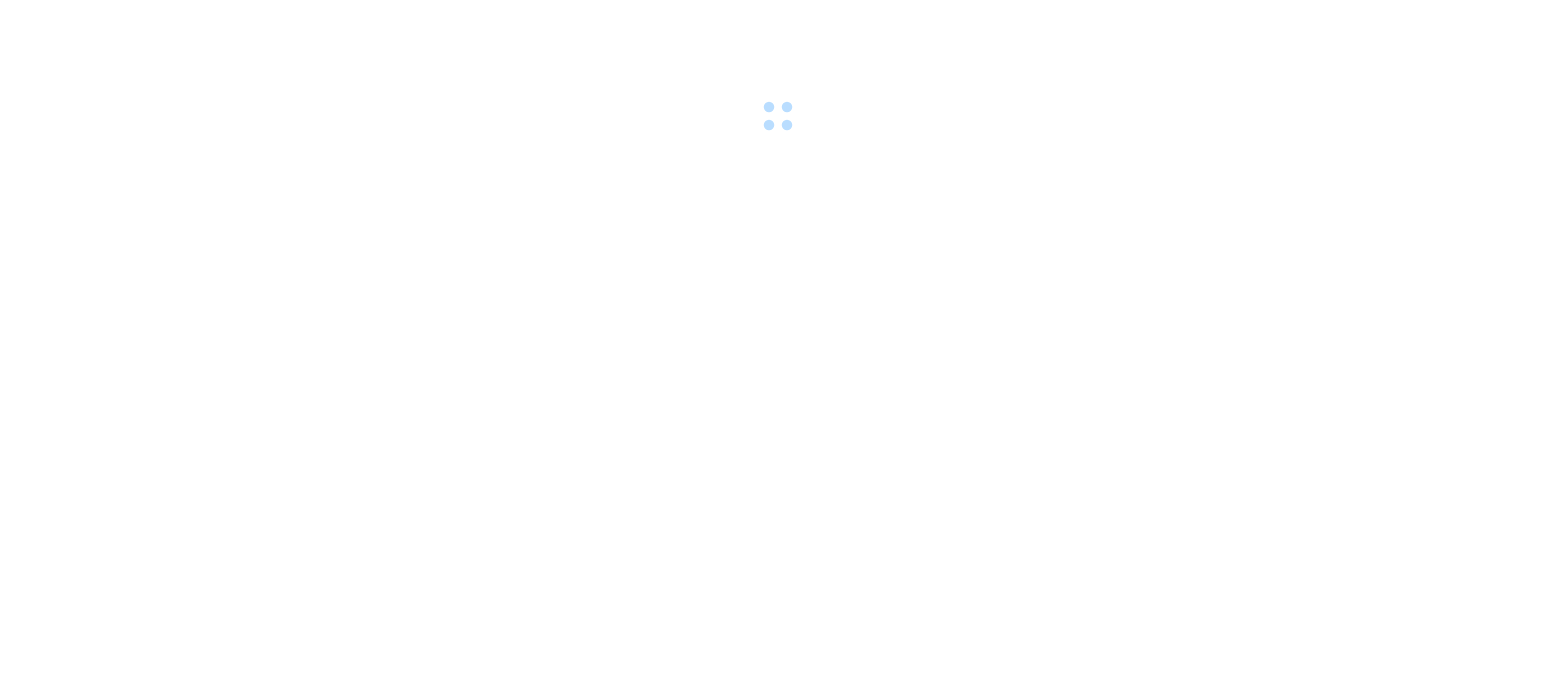 scroll, scrollTop: 0, scrollLeft: 0, axis: both 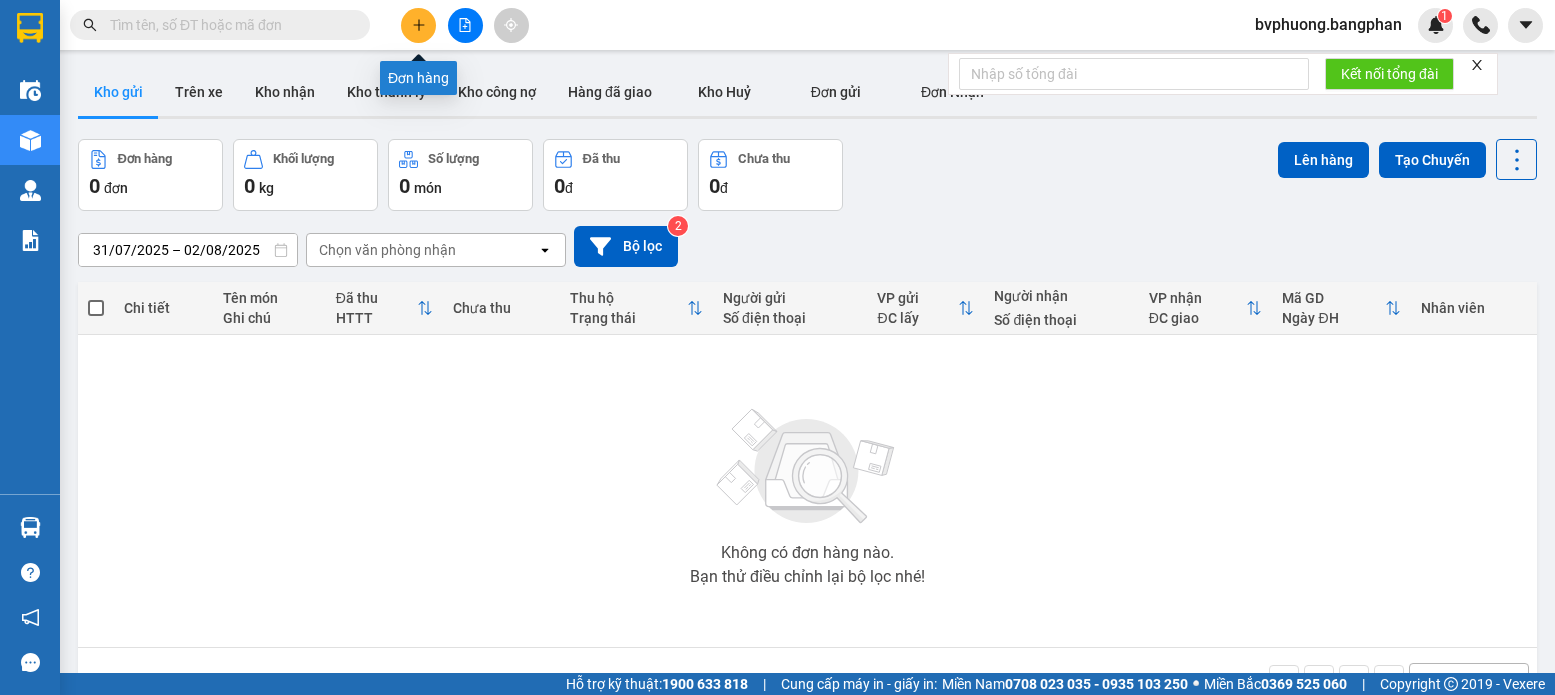 click 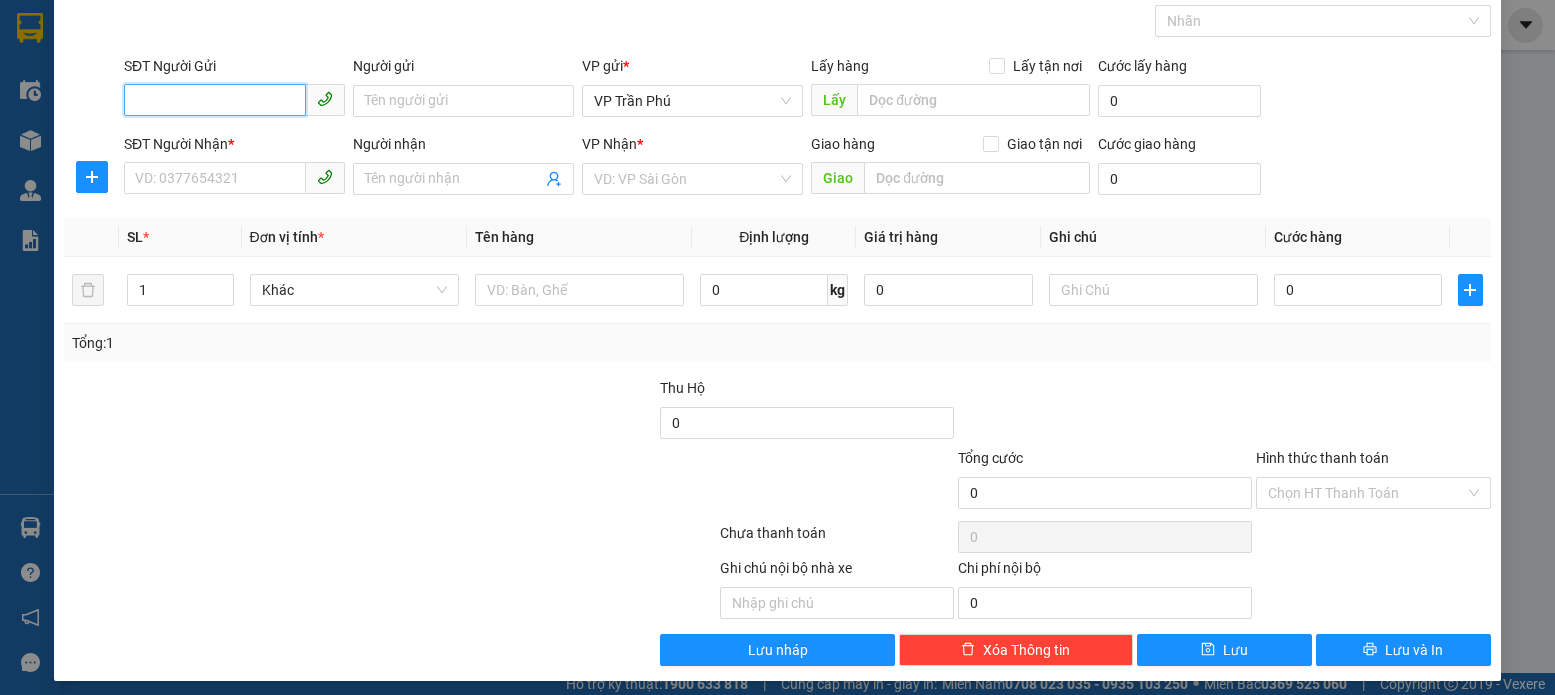 scroll, scrollTop: 107, scrollLeft: 0, axis: vertical 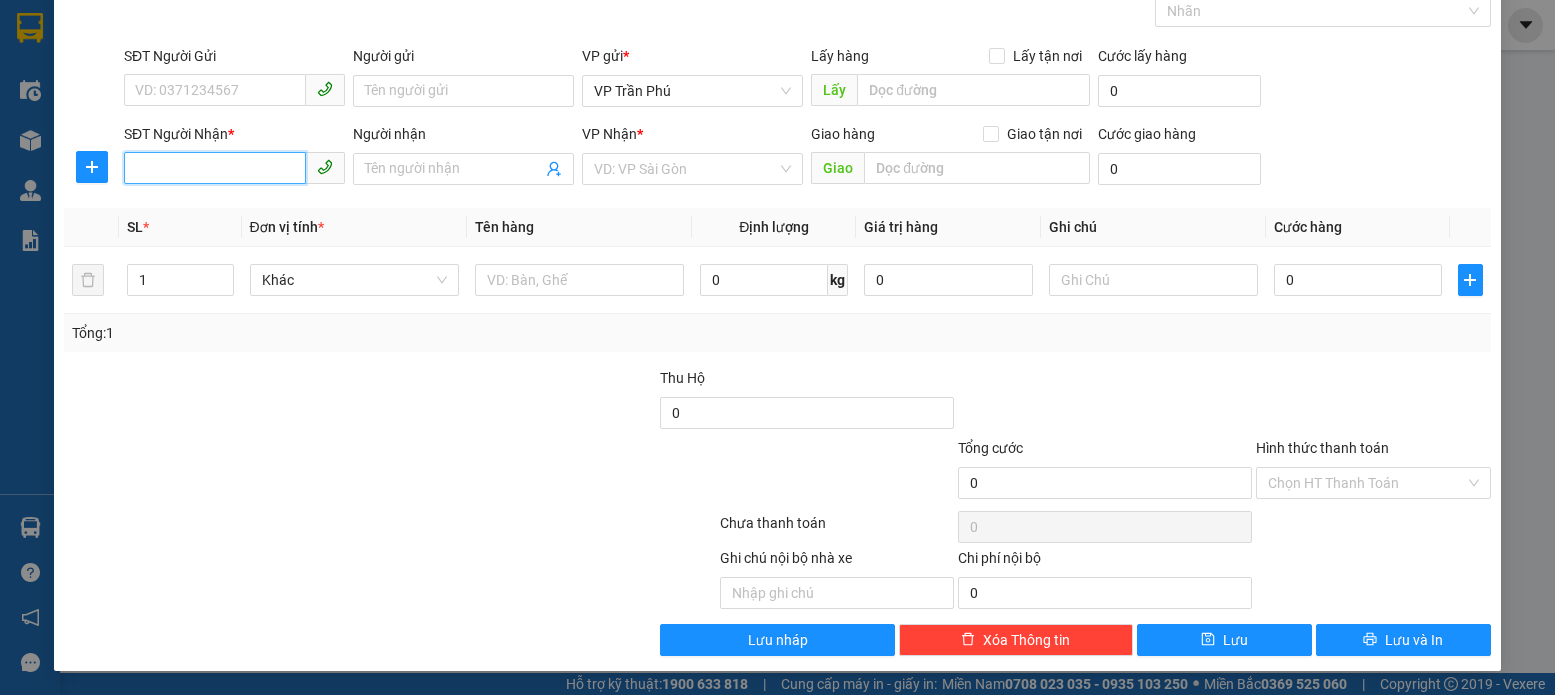 click on "SĐT Người Nhận  *" at bounding box center [215, 168] 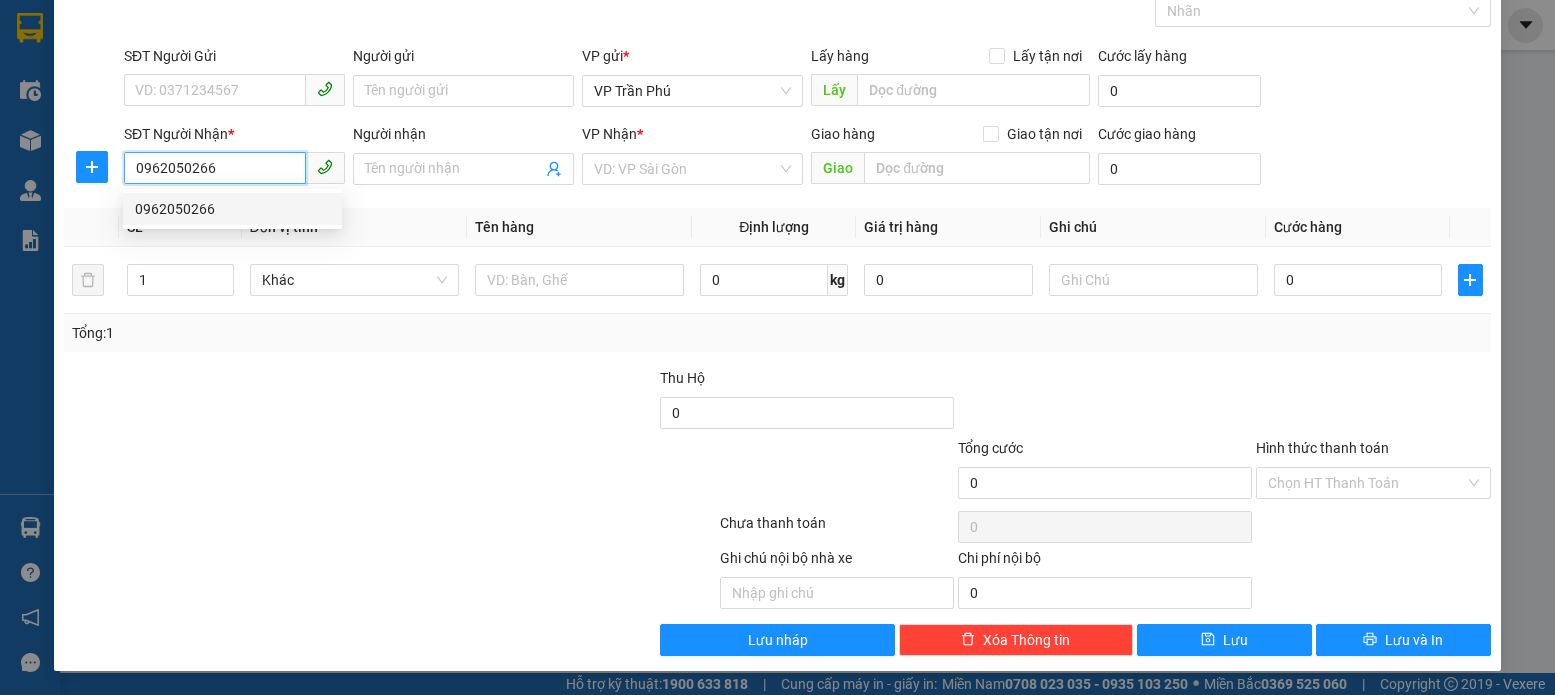 click on "0962050266" at bounding box center (232, 209) 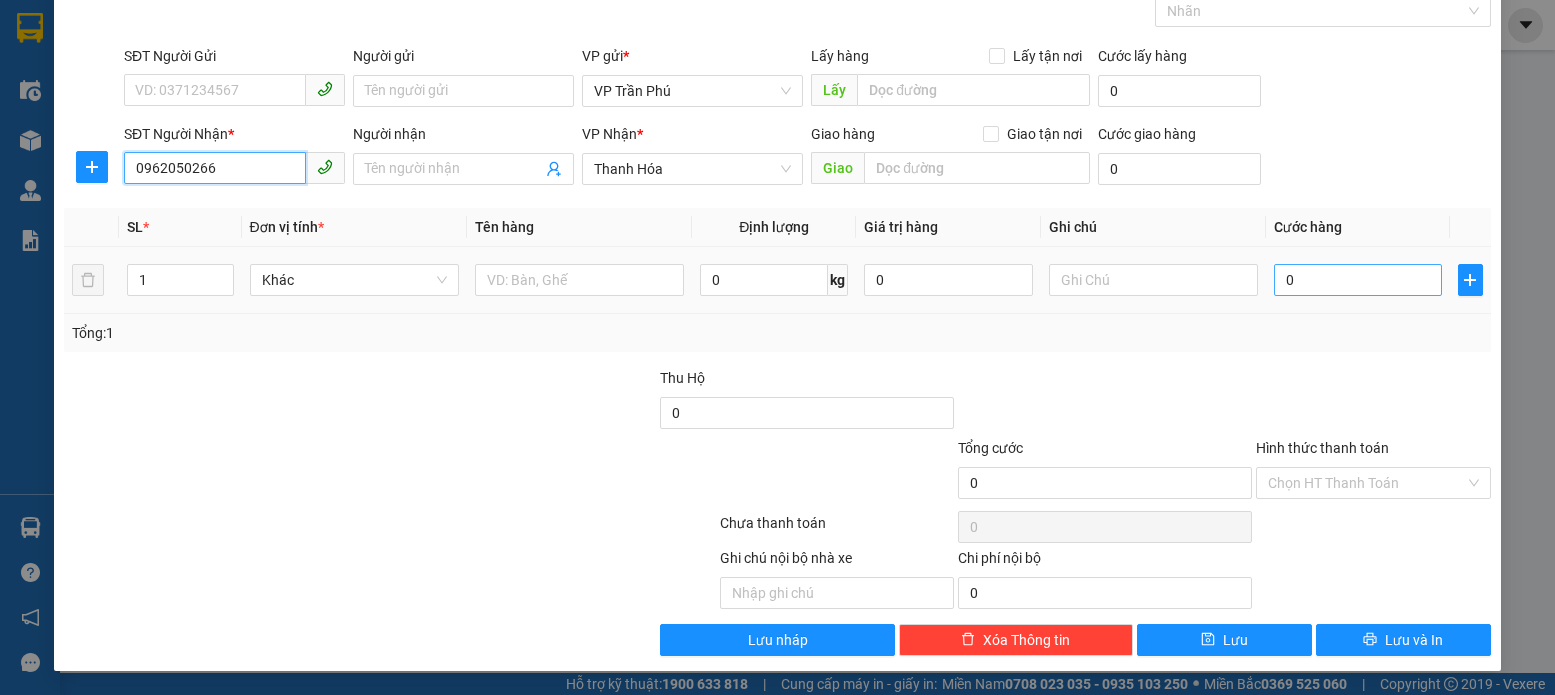 type on "0962050266" 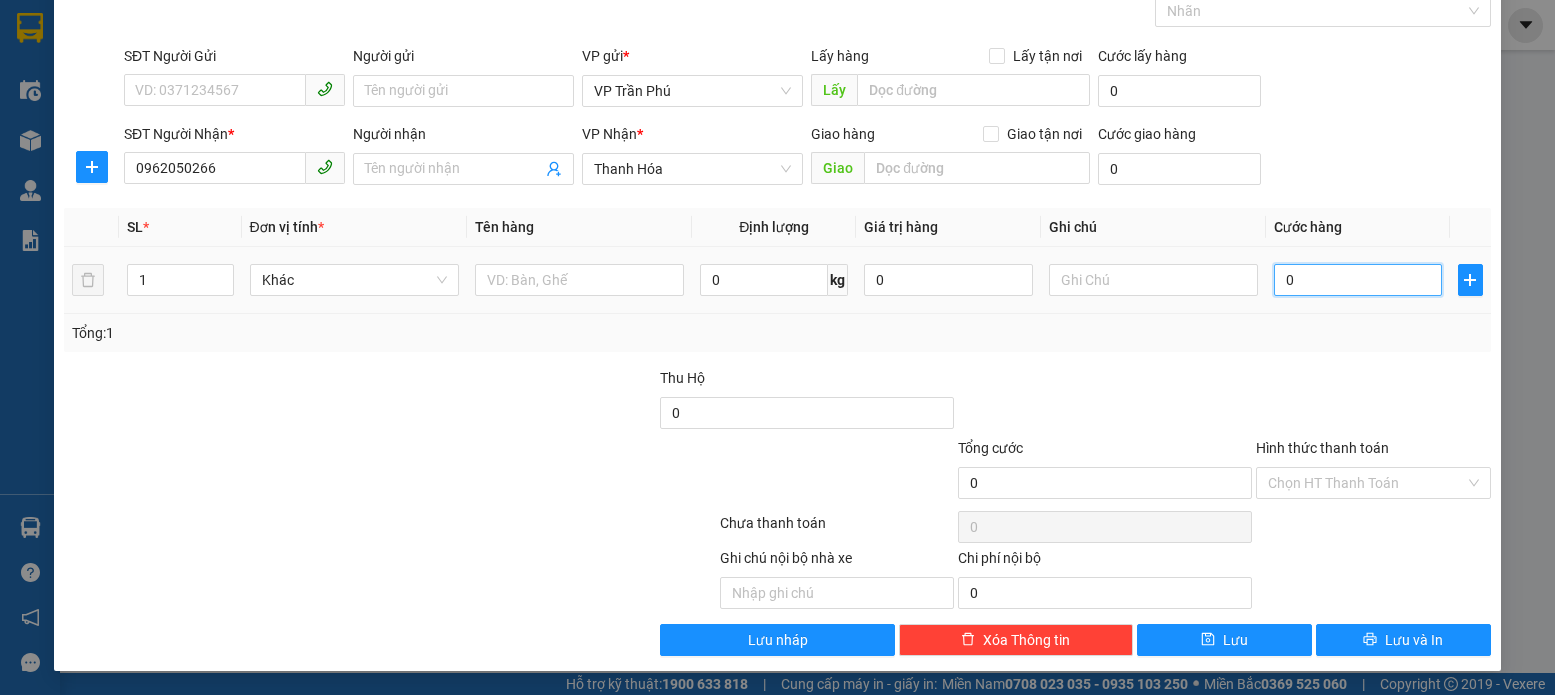 click on "0" at bounding box center (1358, 280) 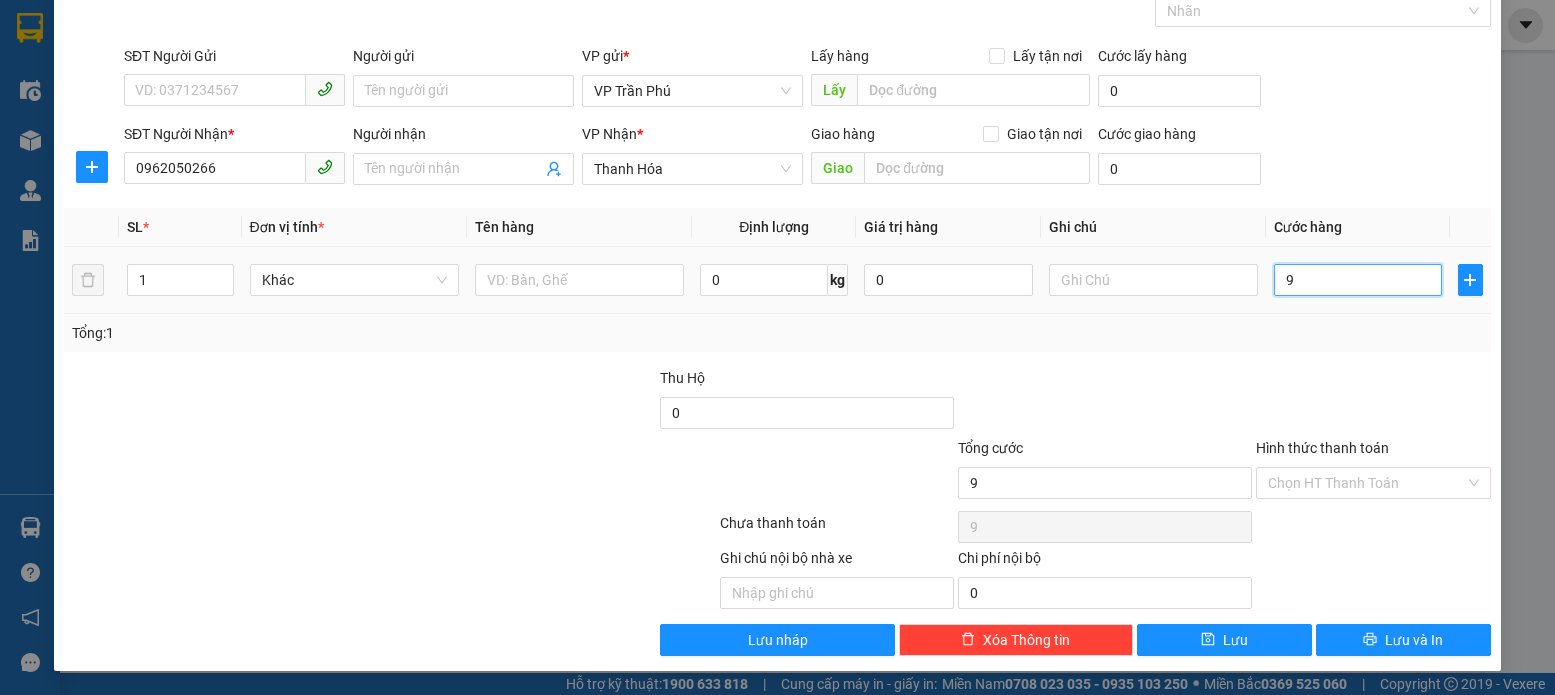type on "90" 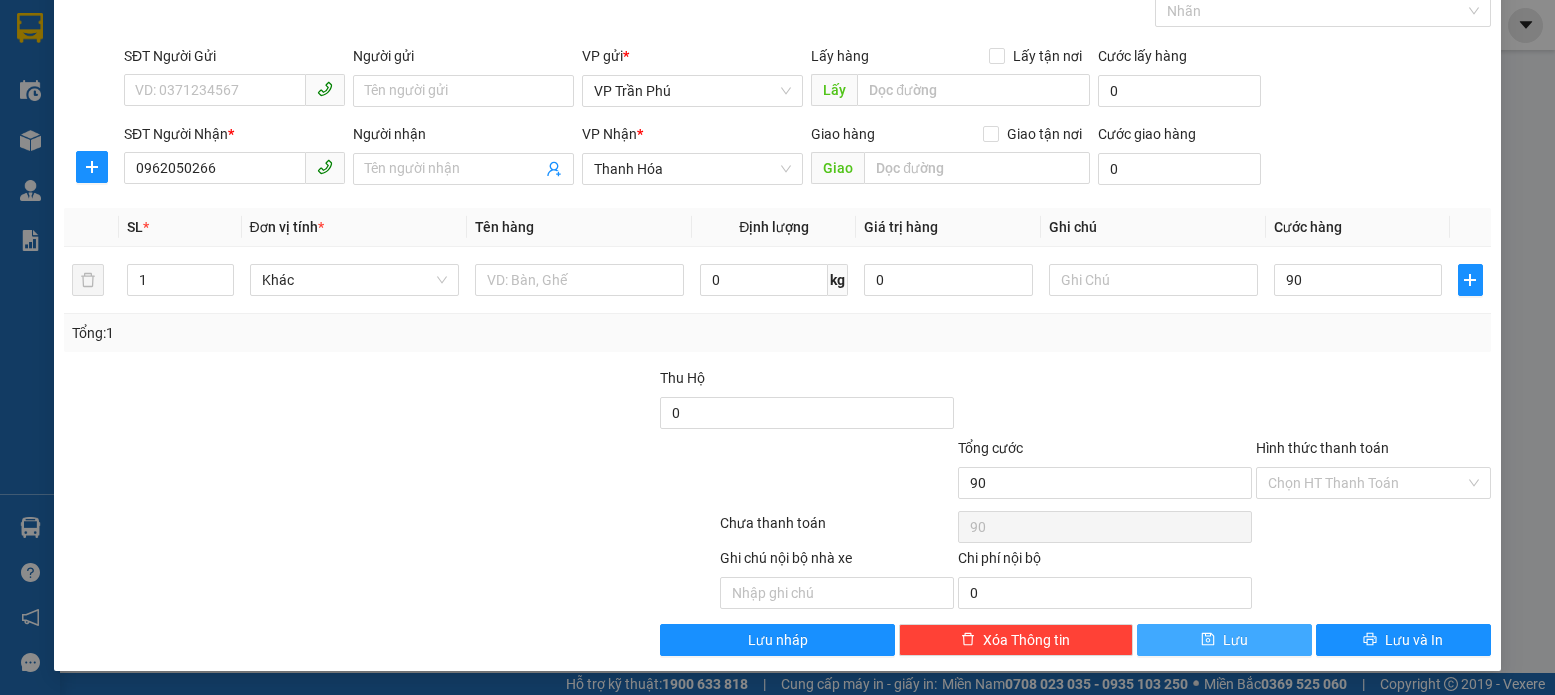 type on "90.000" 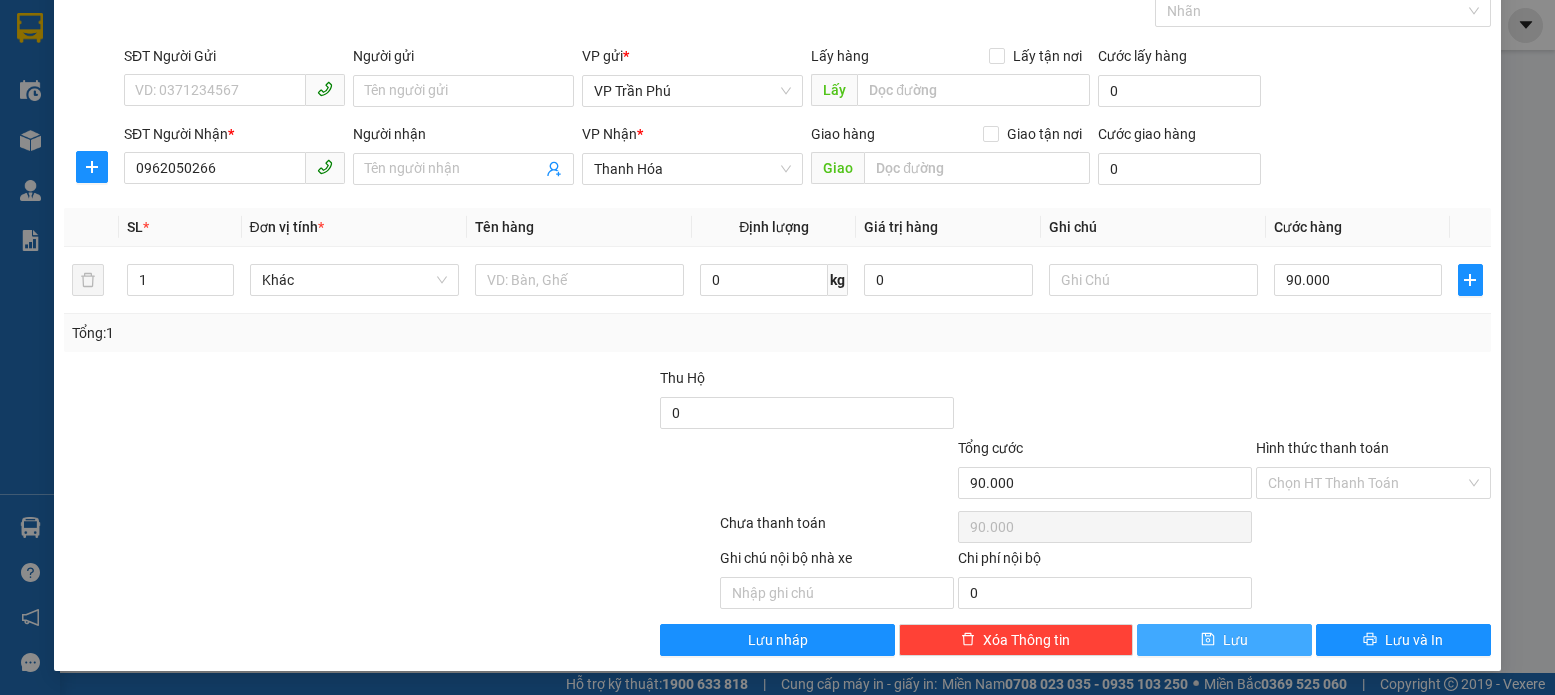 click 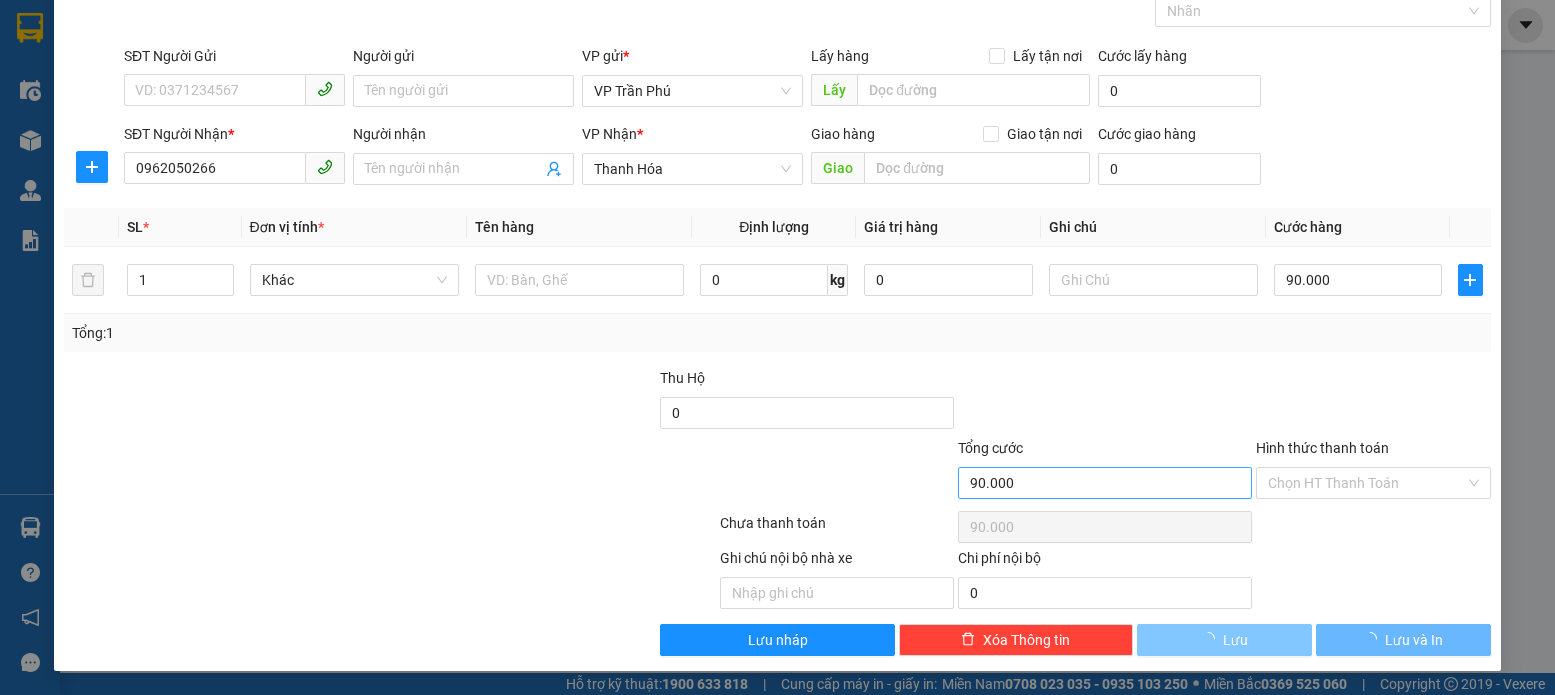 type 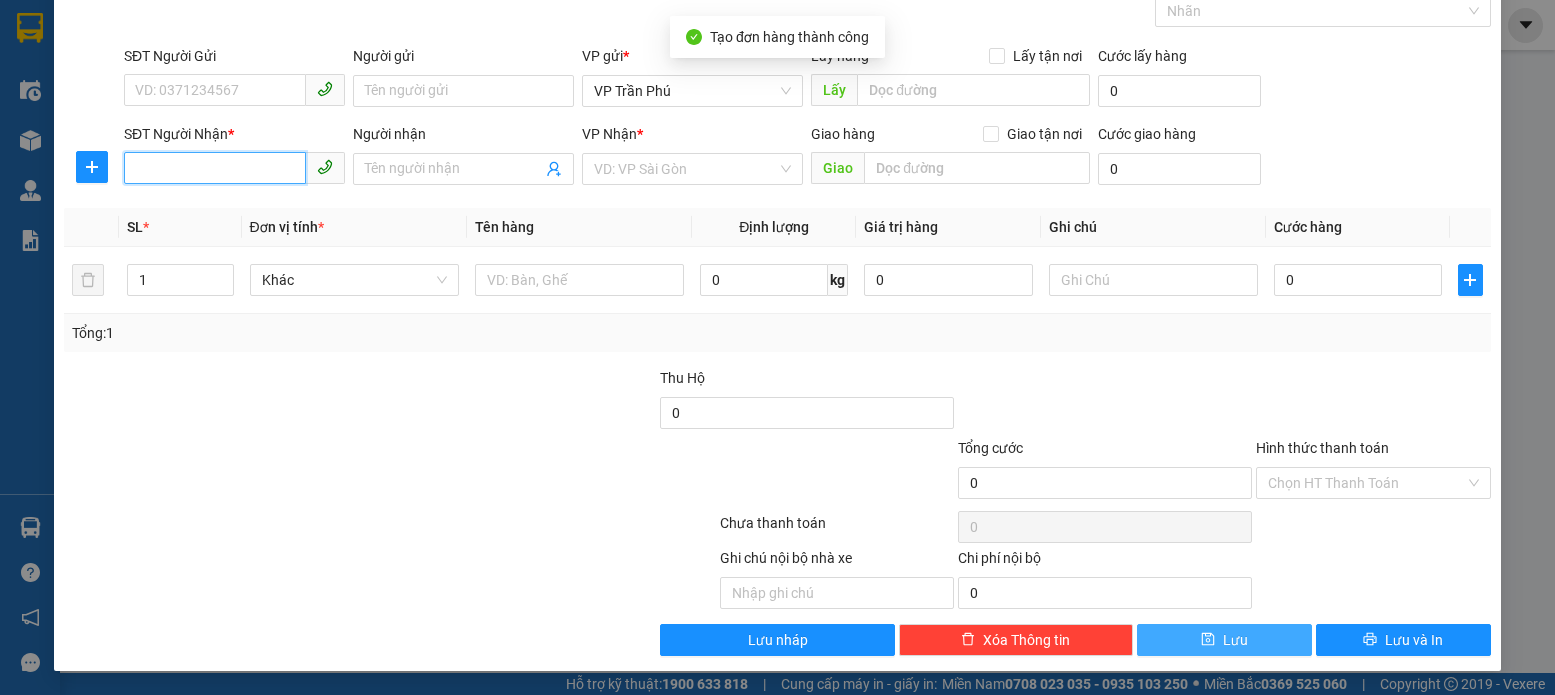 click on "SĐT Người Nhận  *" at bounding box center [215, 168] 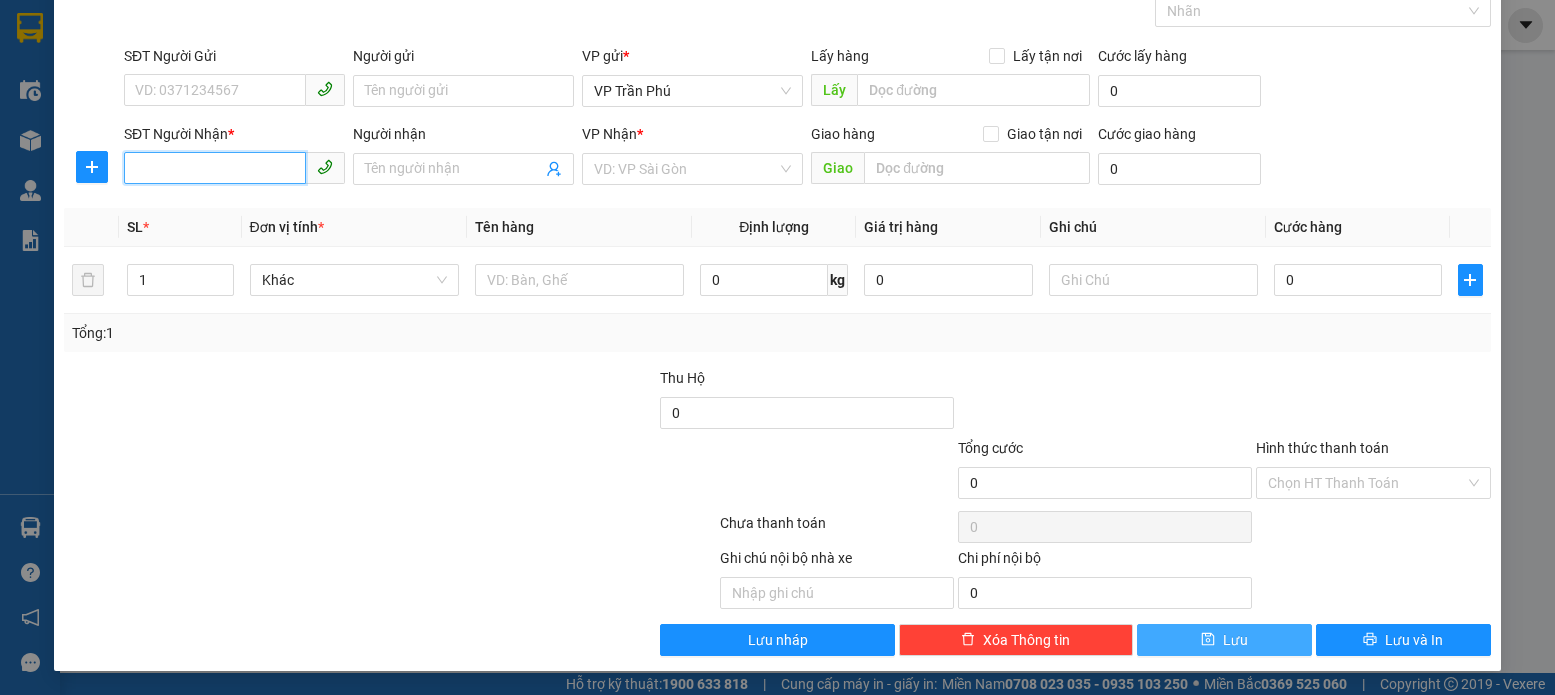 click on "SĐT Người Nhận  *" at bounding box center (215, 168) 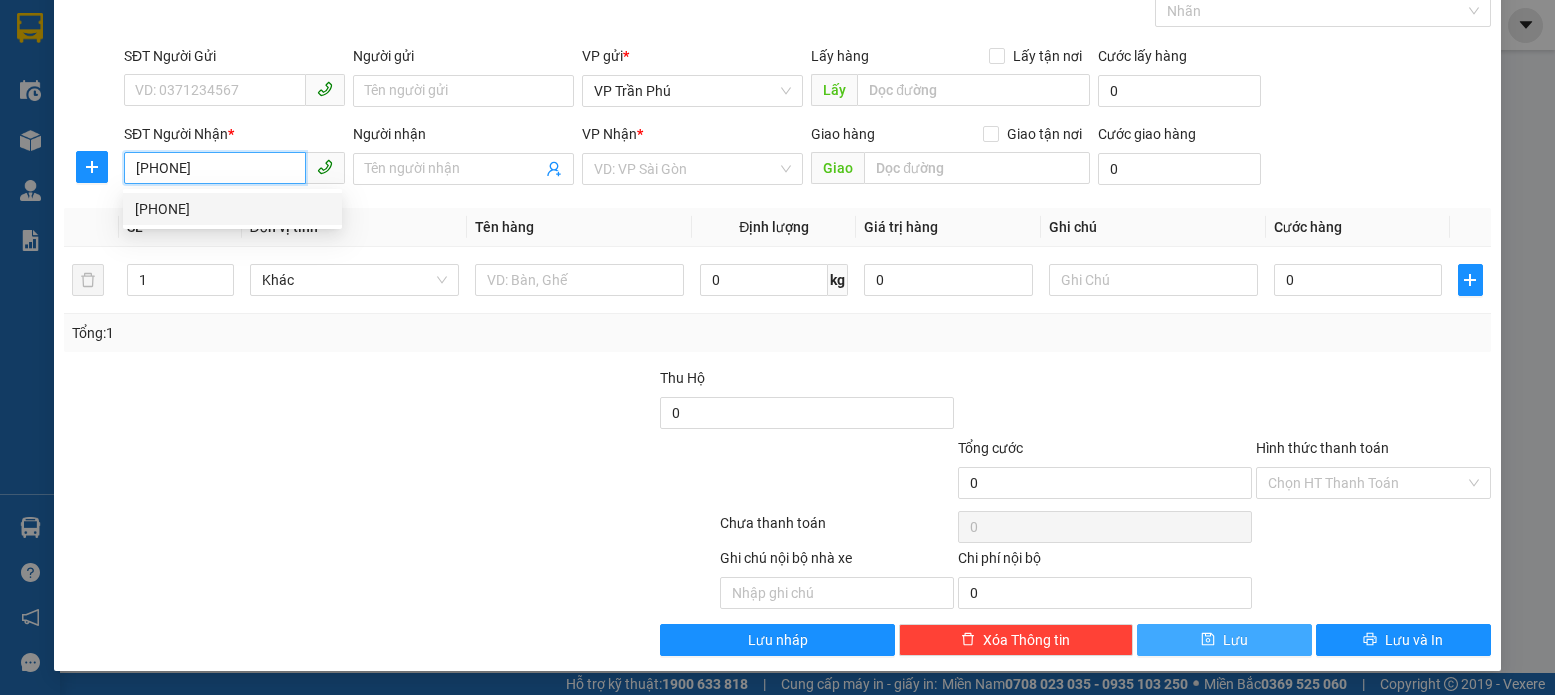 click on "[PHONE]" at bounding box center (232, 209) 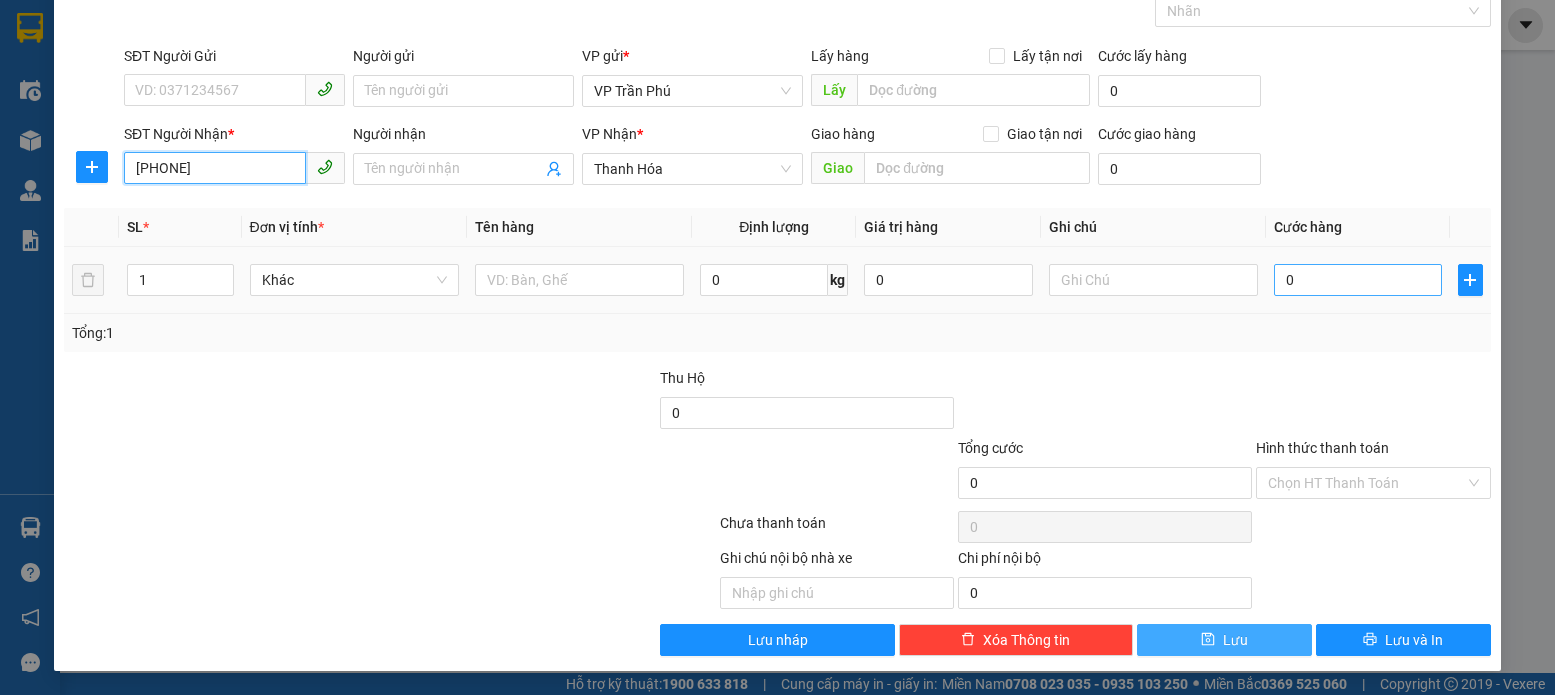type on "[PHONE]" 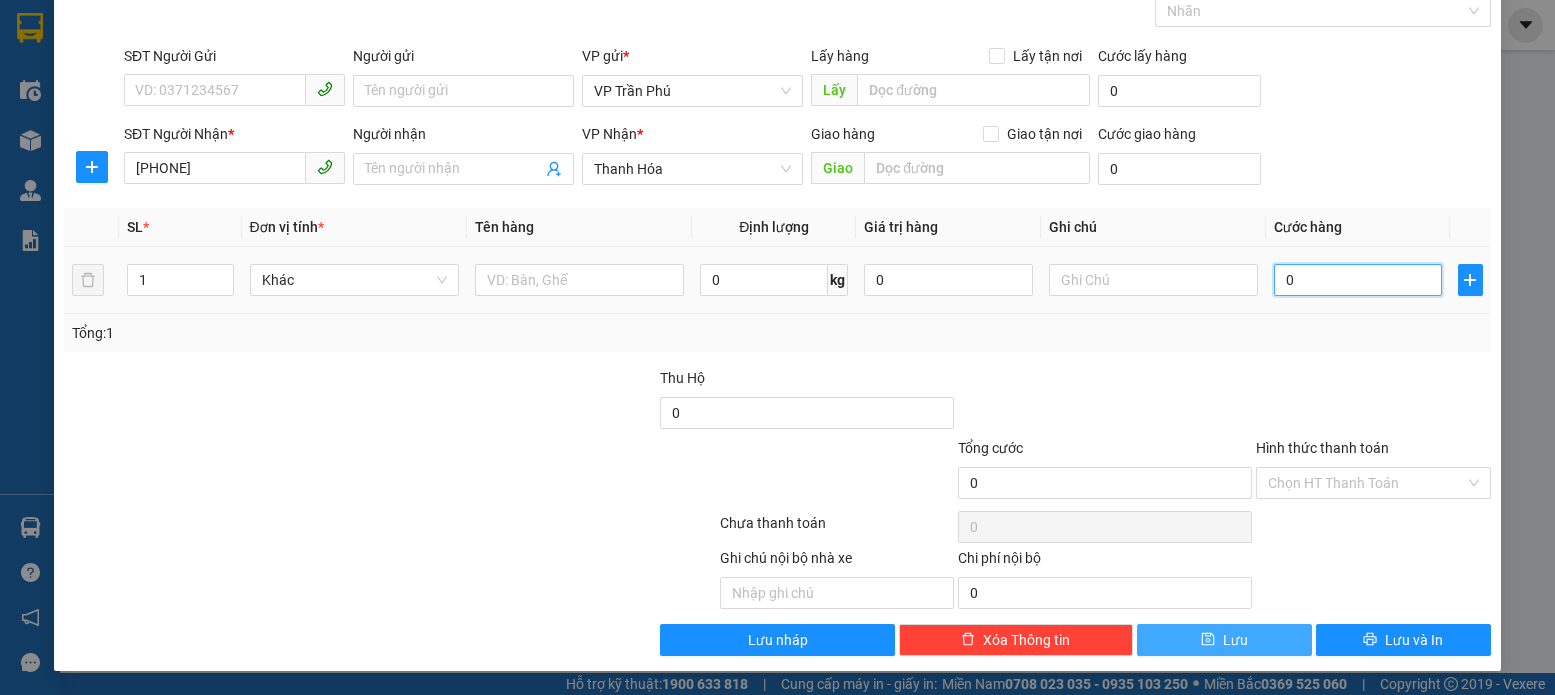 type on "1" 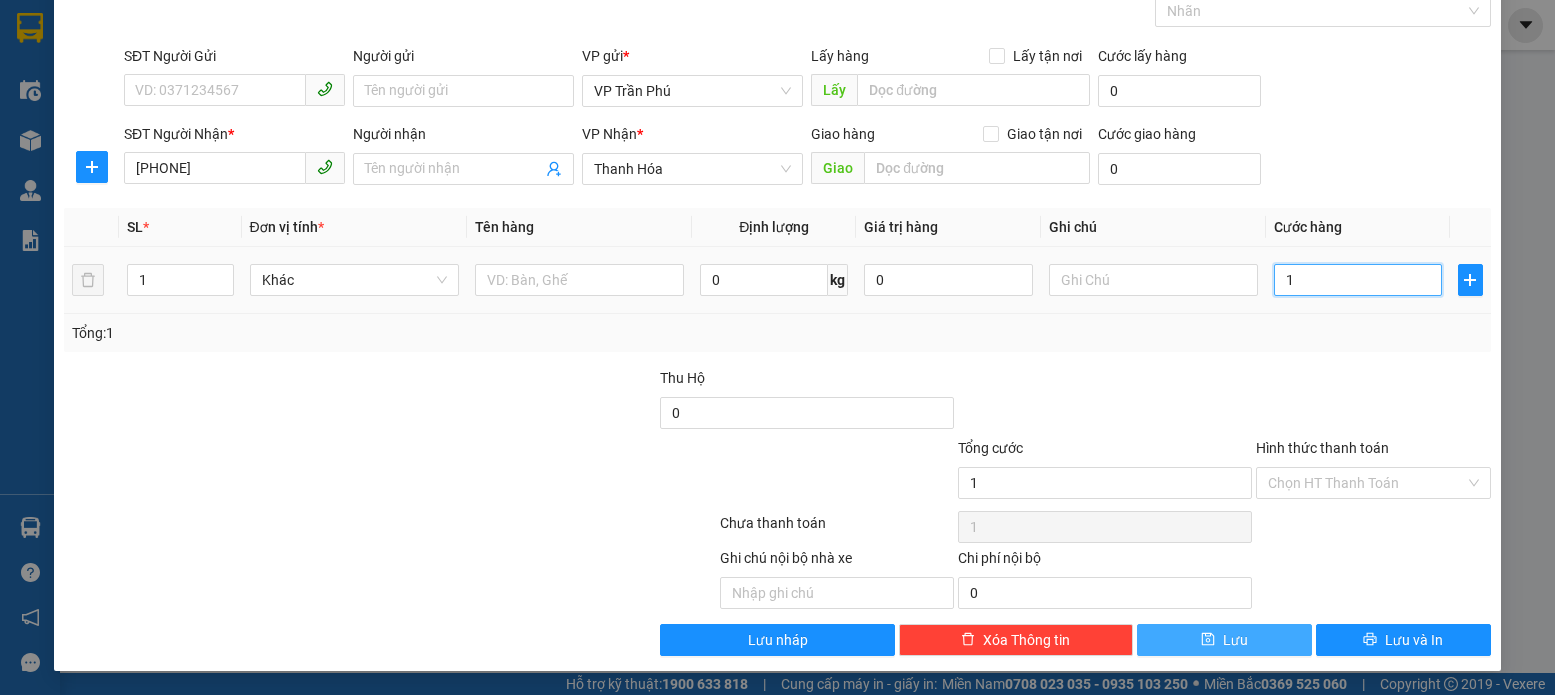 type on "15" 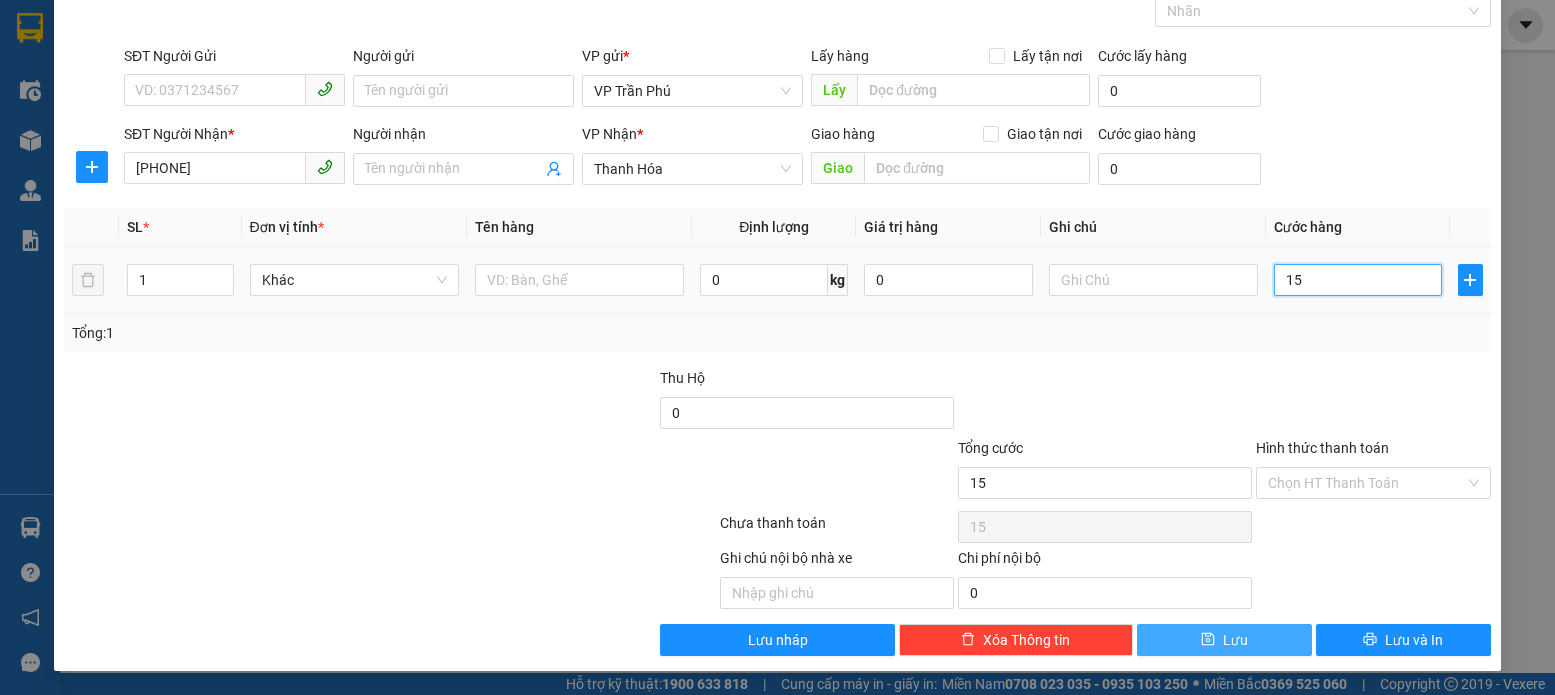 type on "150" 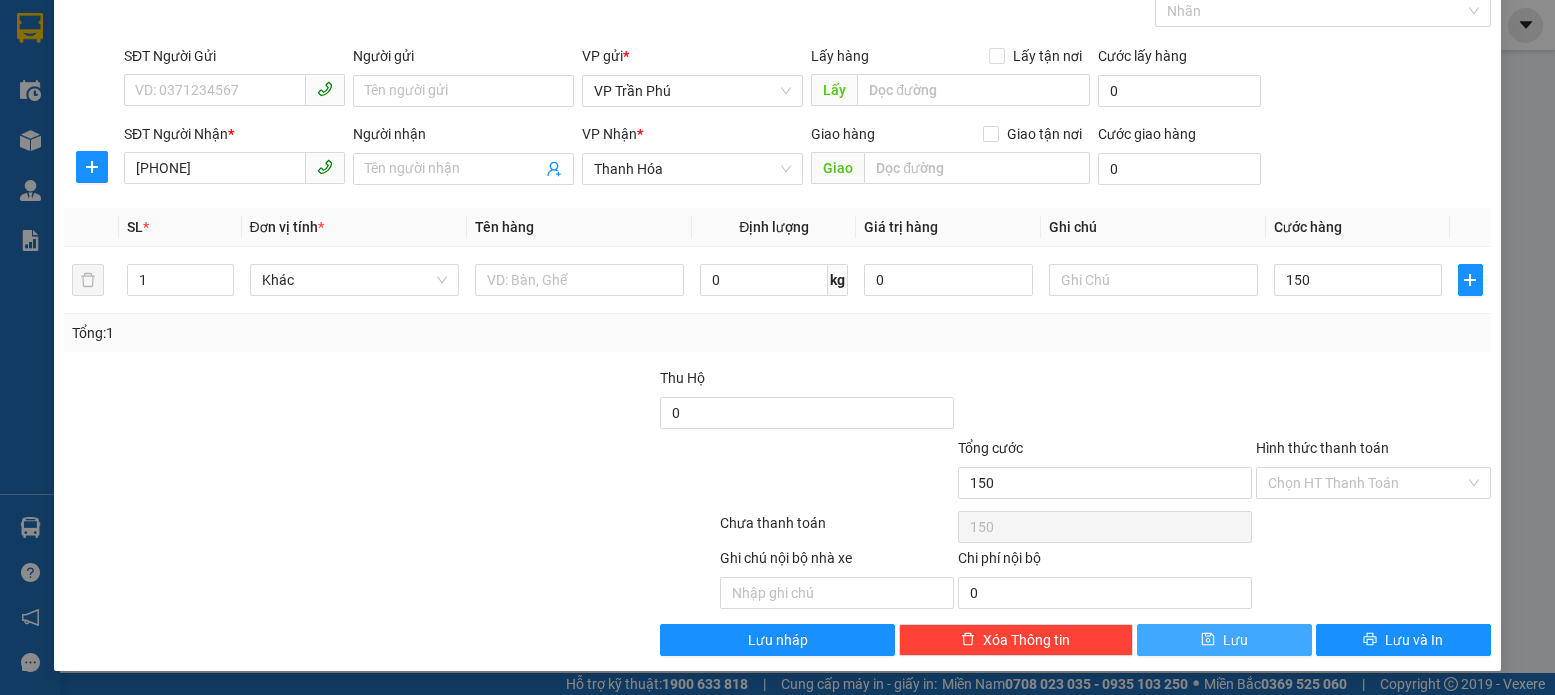 type on "150.000" 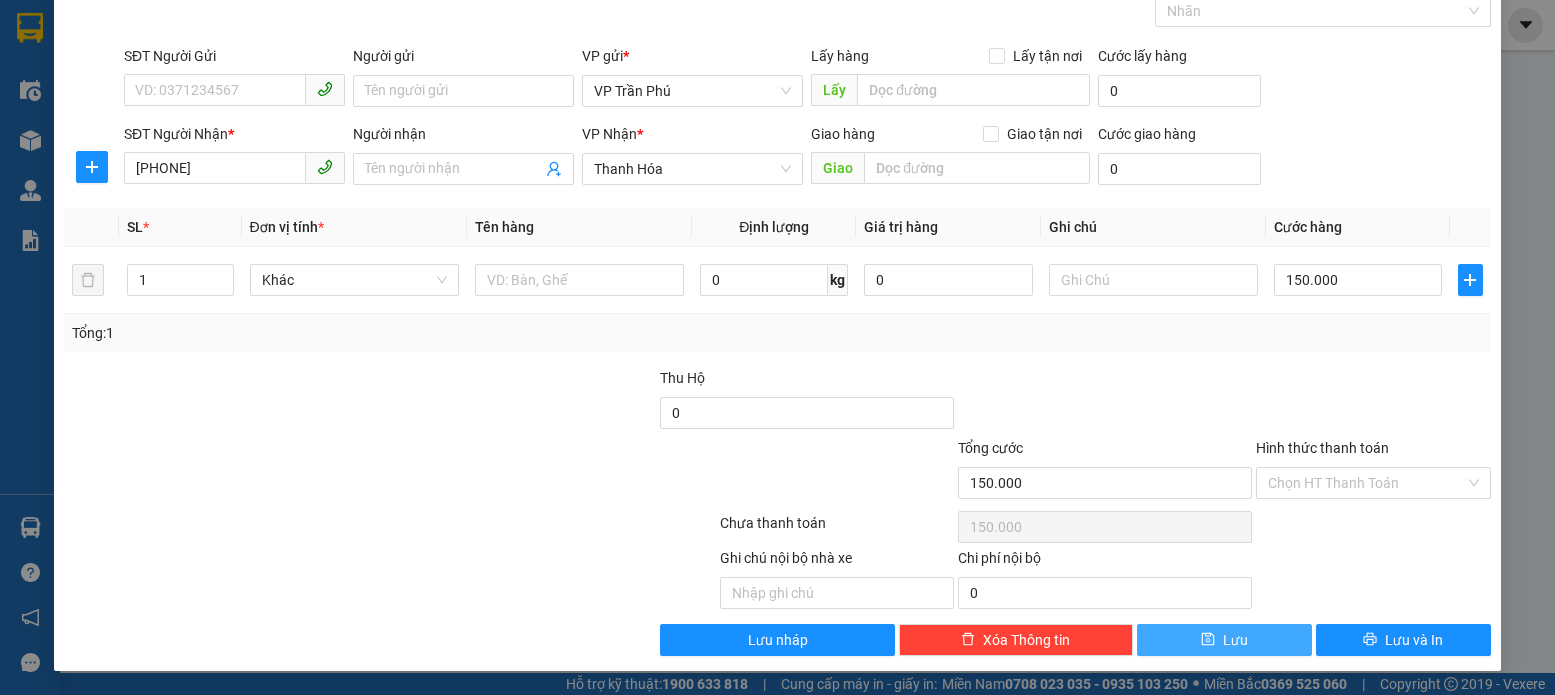 click 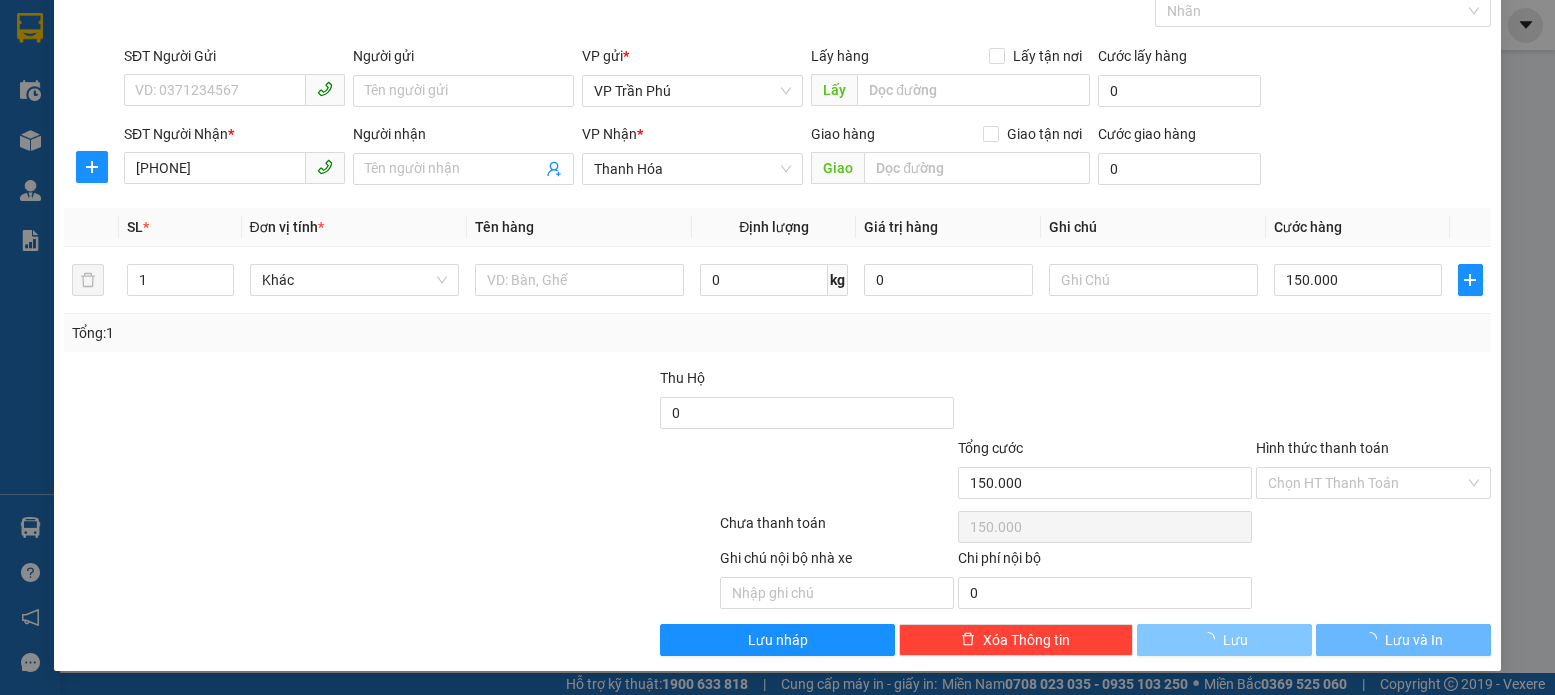 type 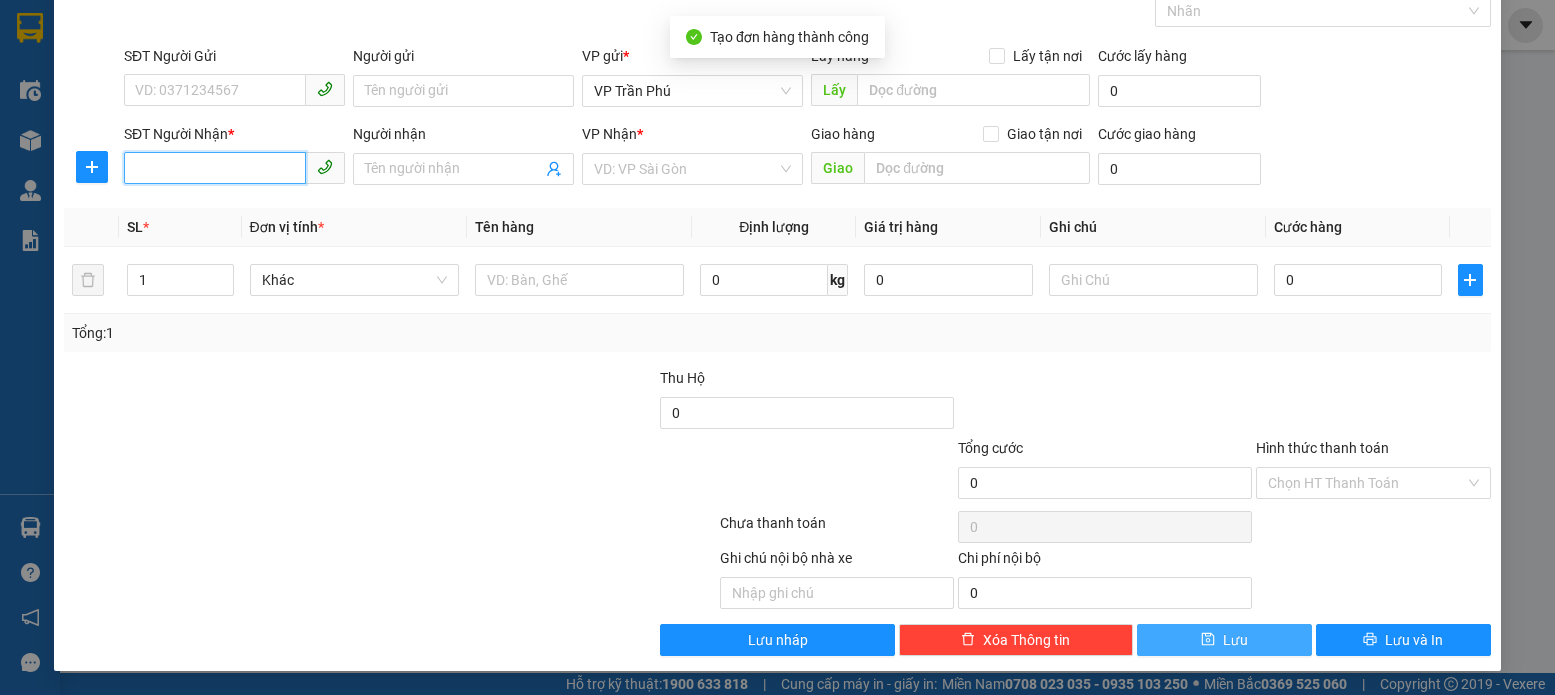 click on "SĐT Người Nhận  *" at bounding box center (215, 168) 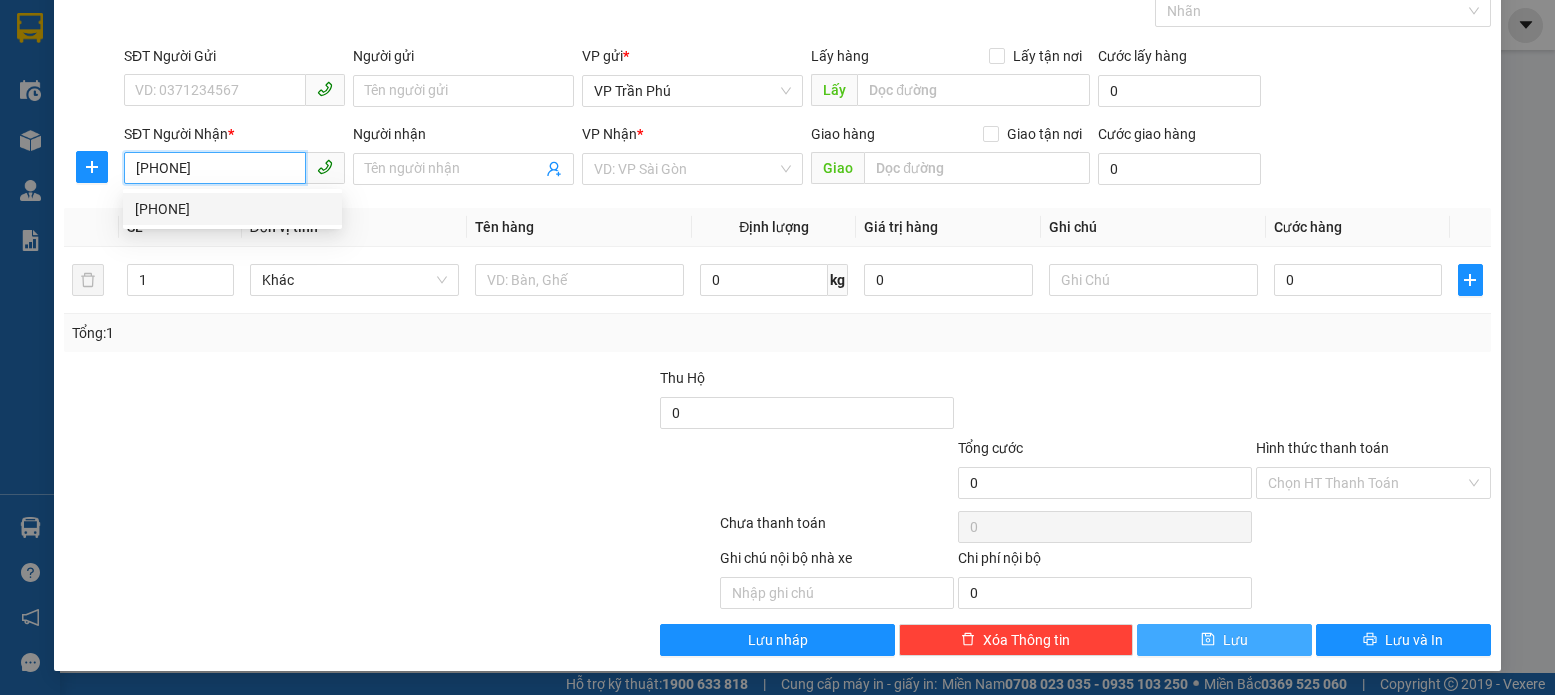 click on "[PHONE]" at bounding box center [232, 209] 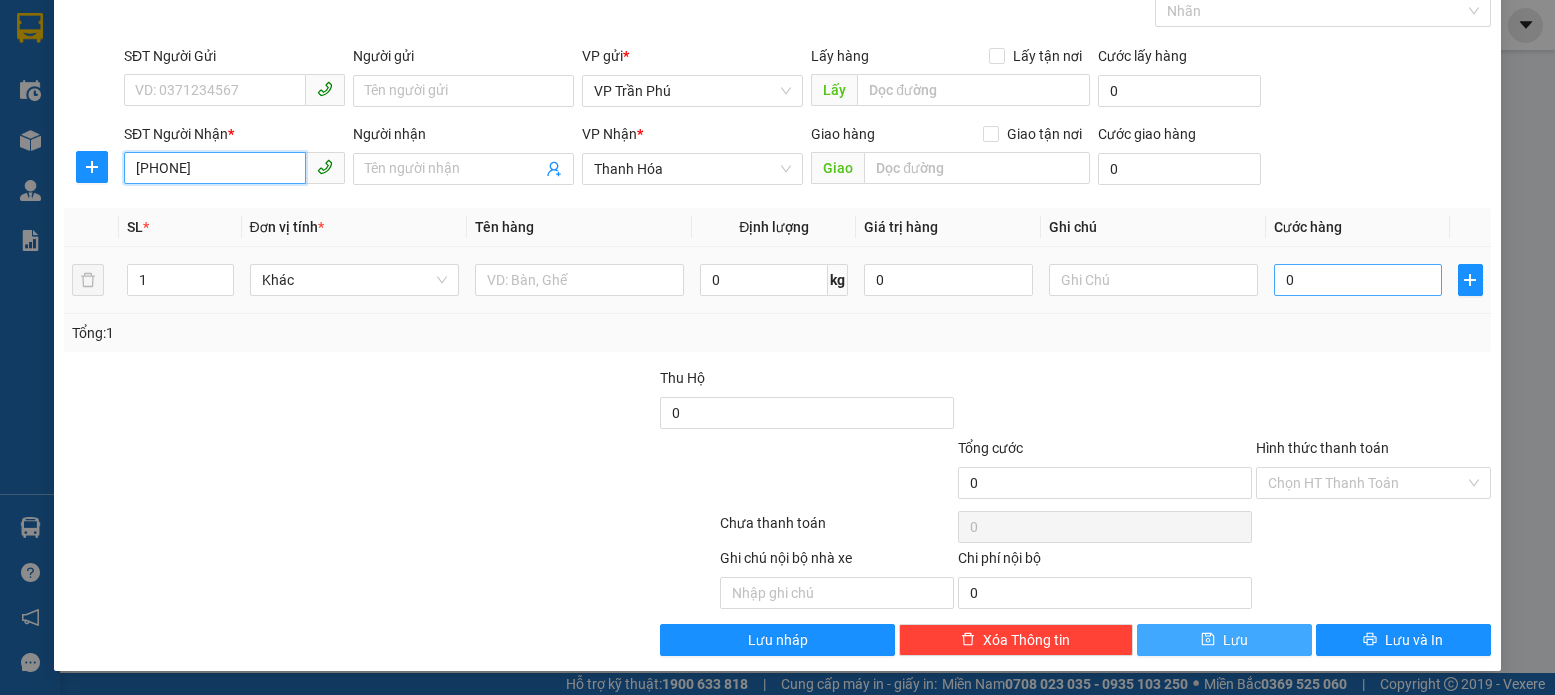type on "[PHONE]" 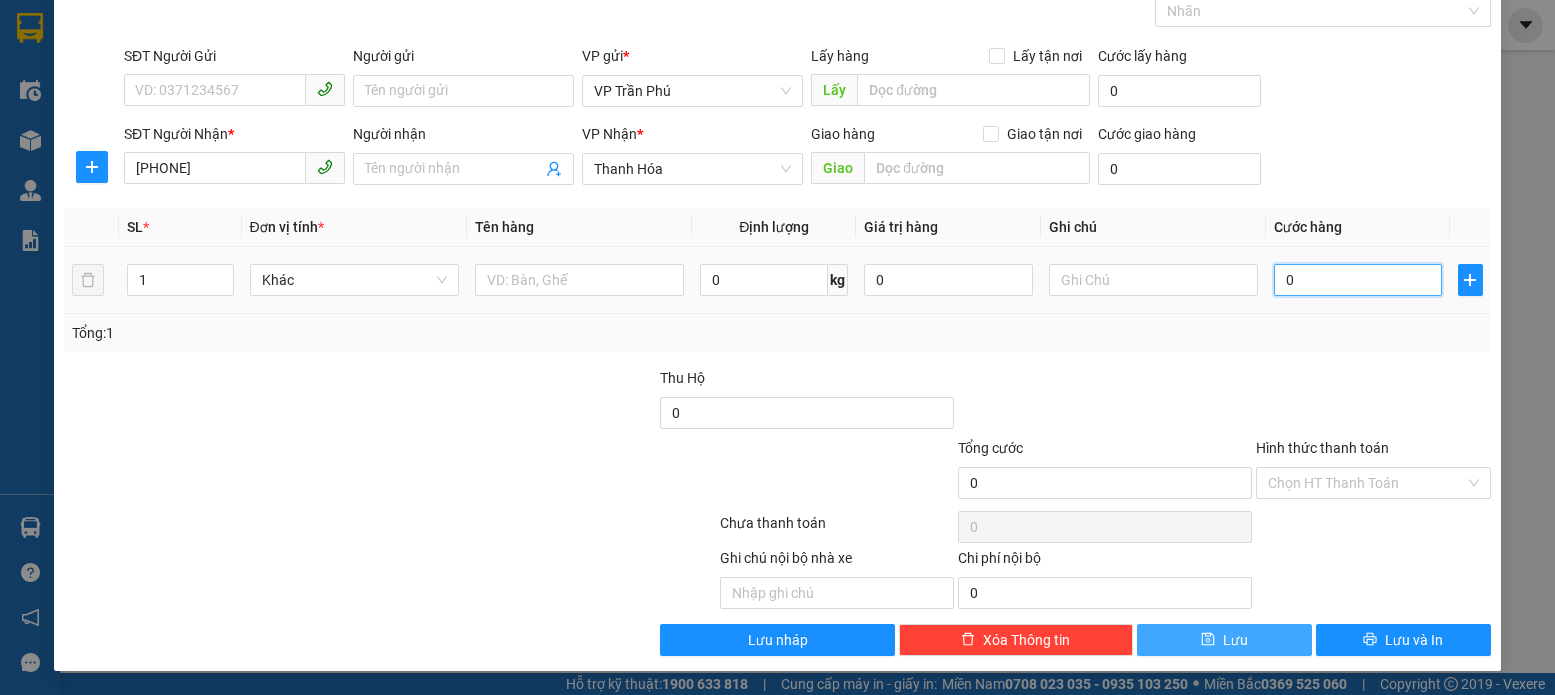click on "0" at bounding box center (1358, 280) 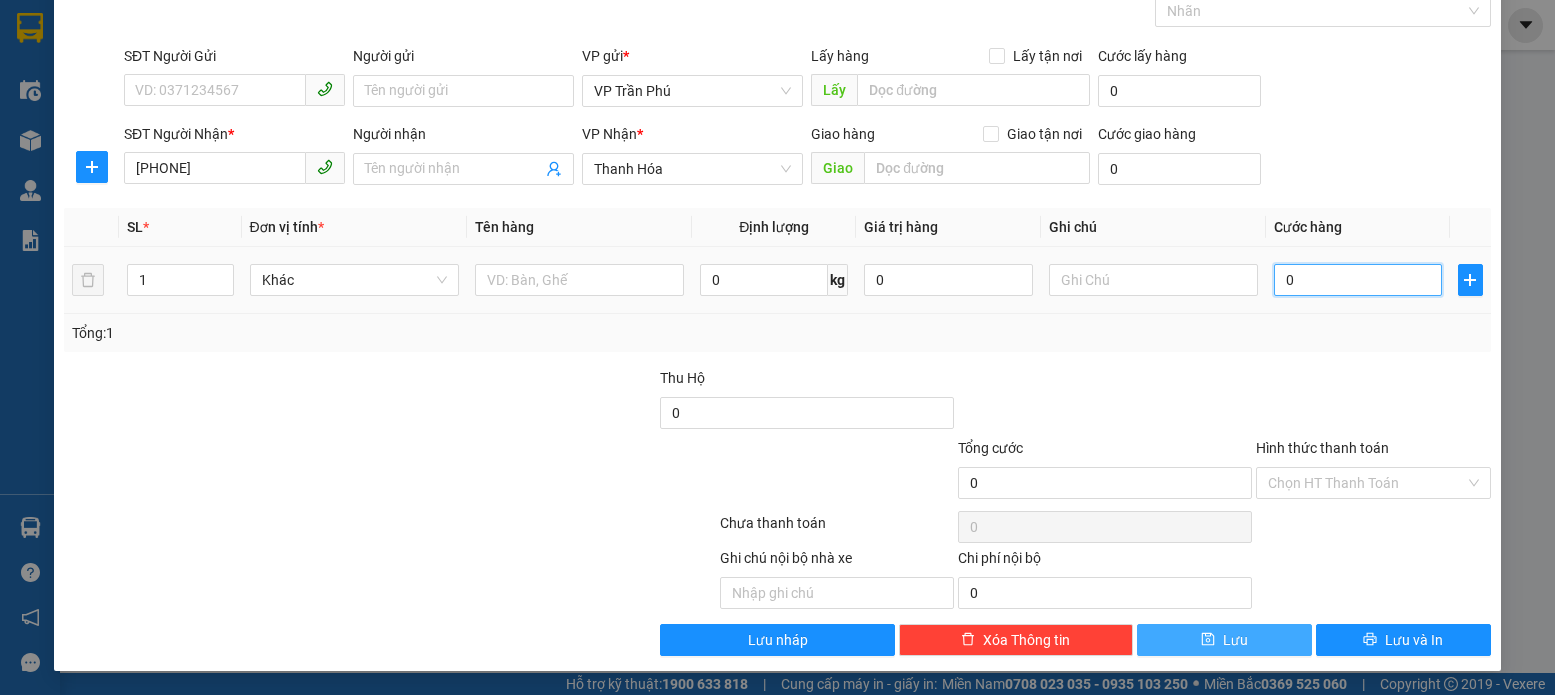 type on "1" 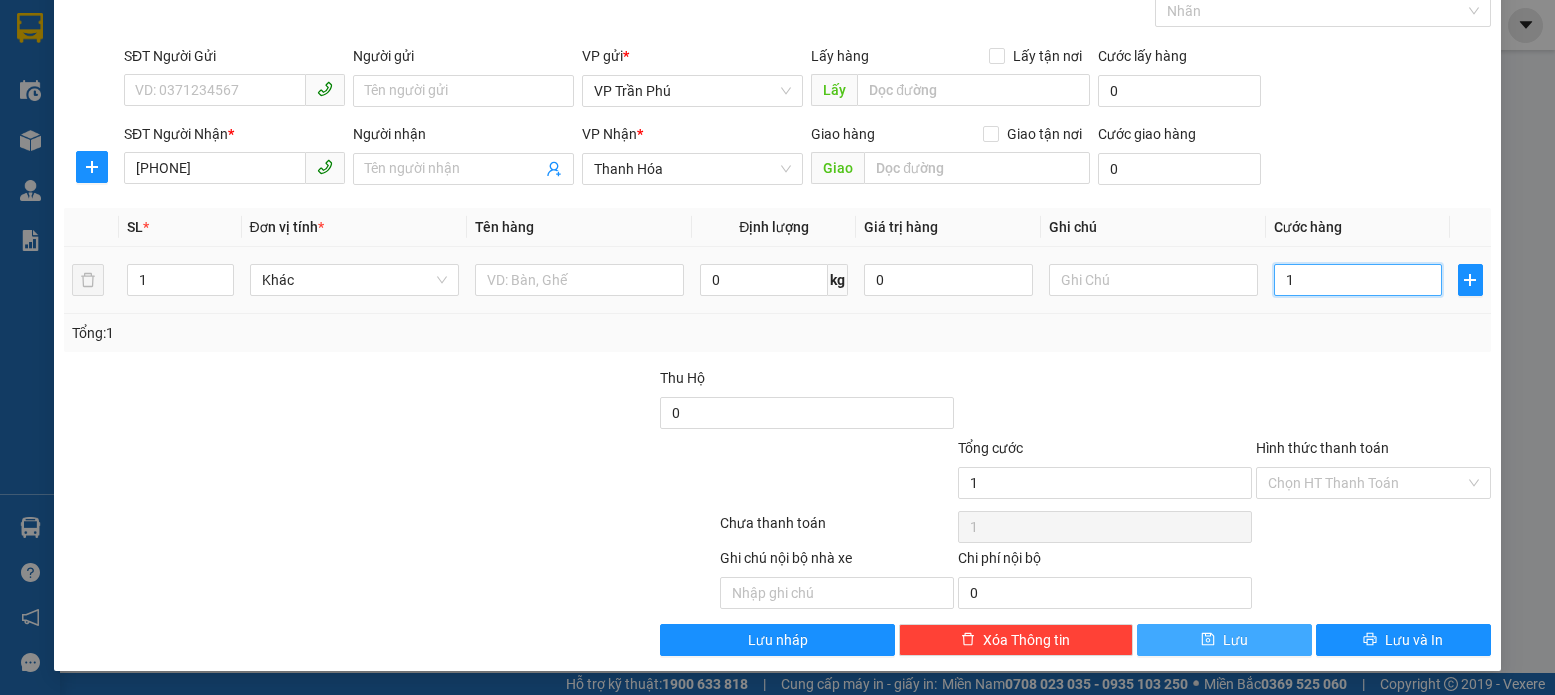 type on "15" 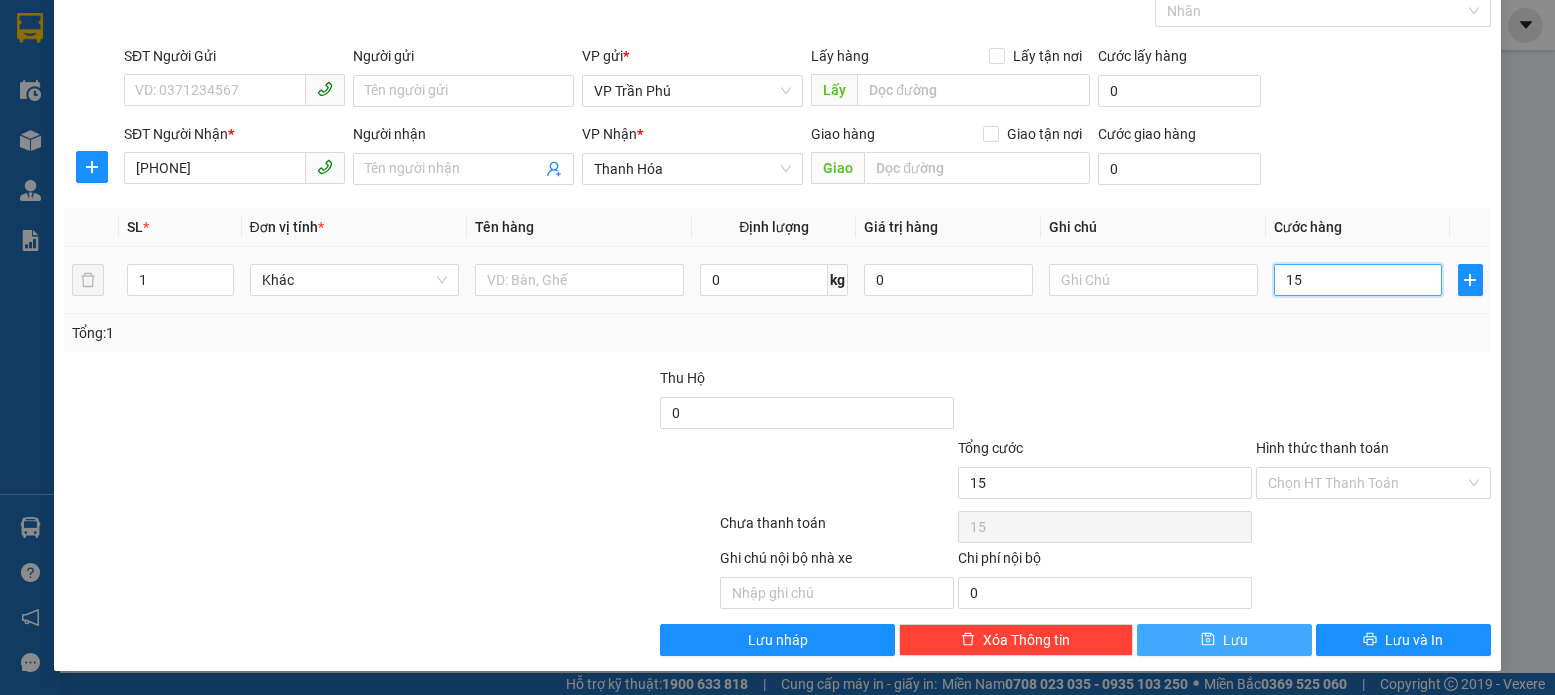 type on "150" 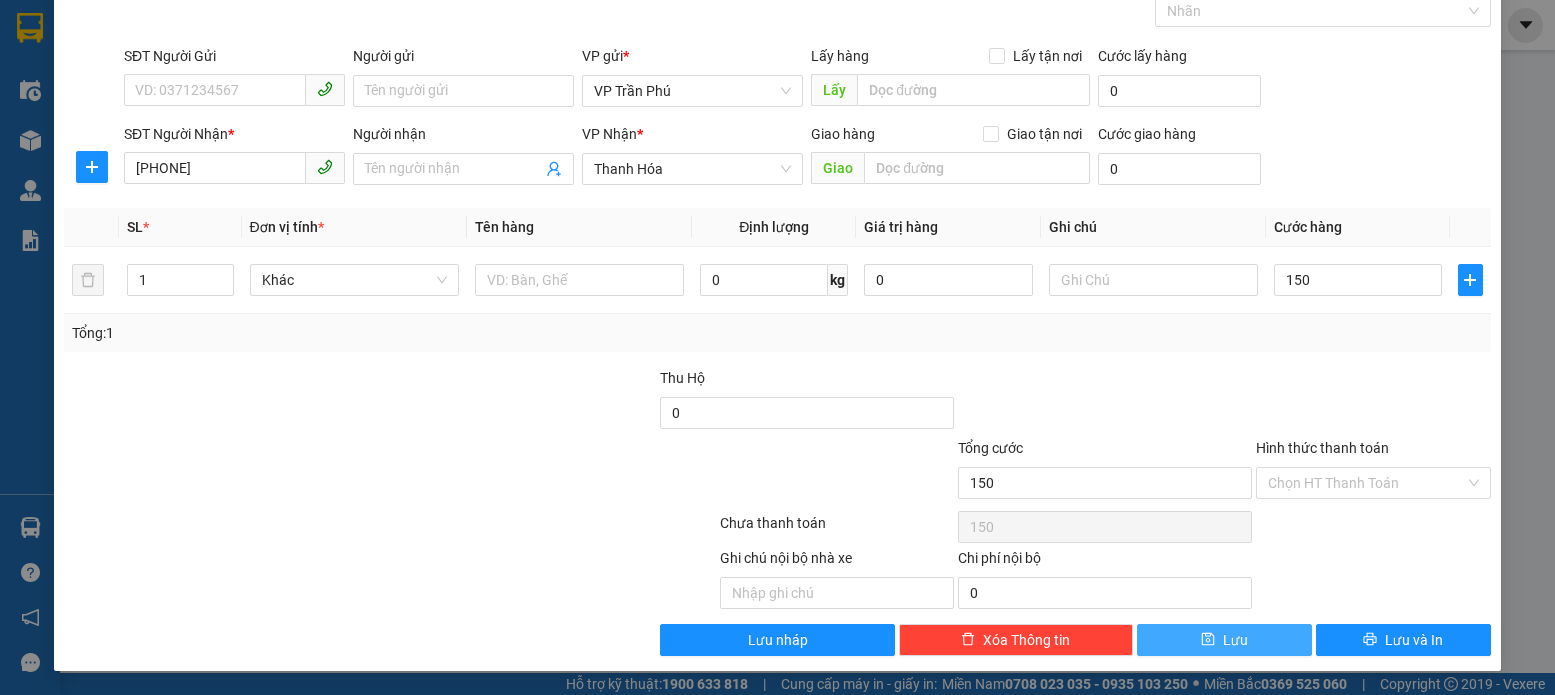 type on "150.000" 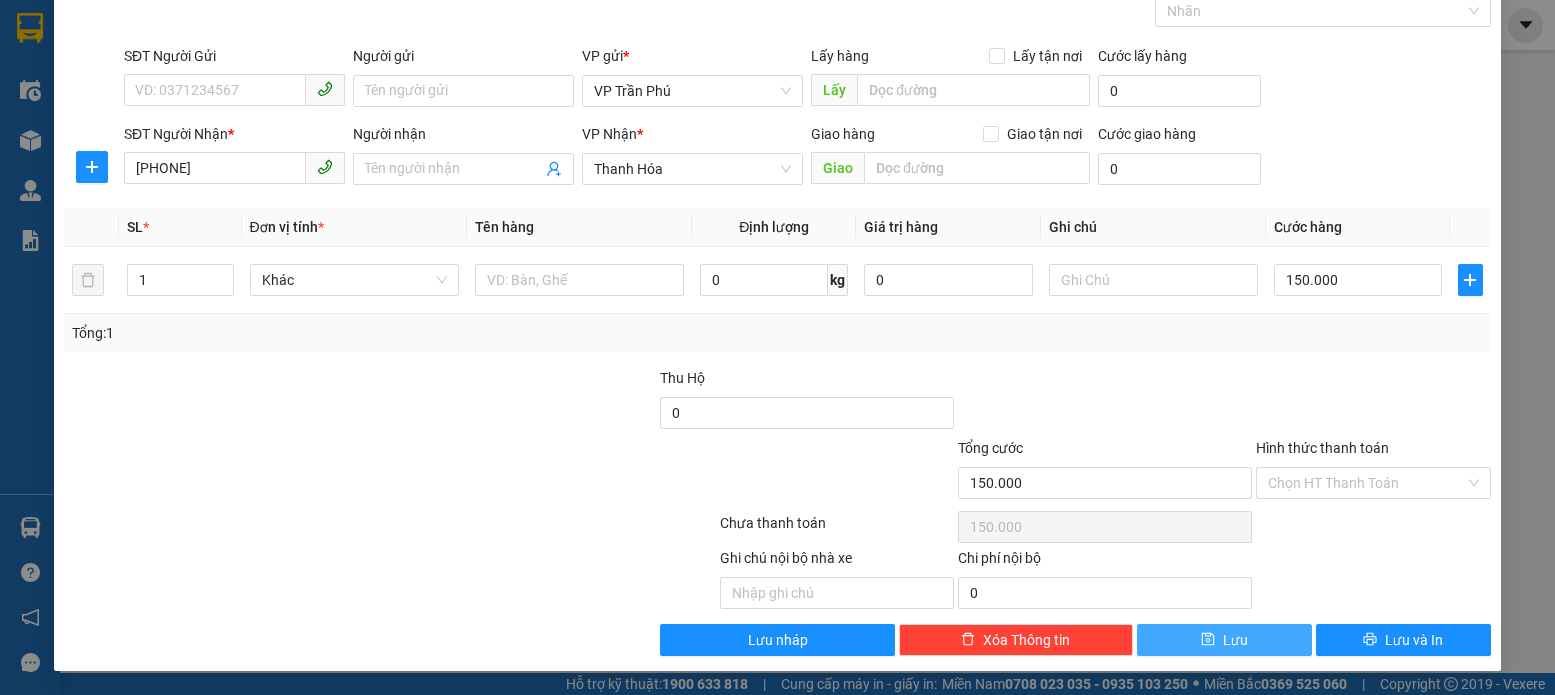 click 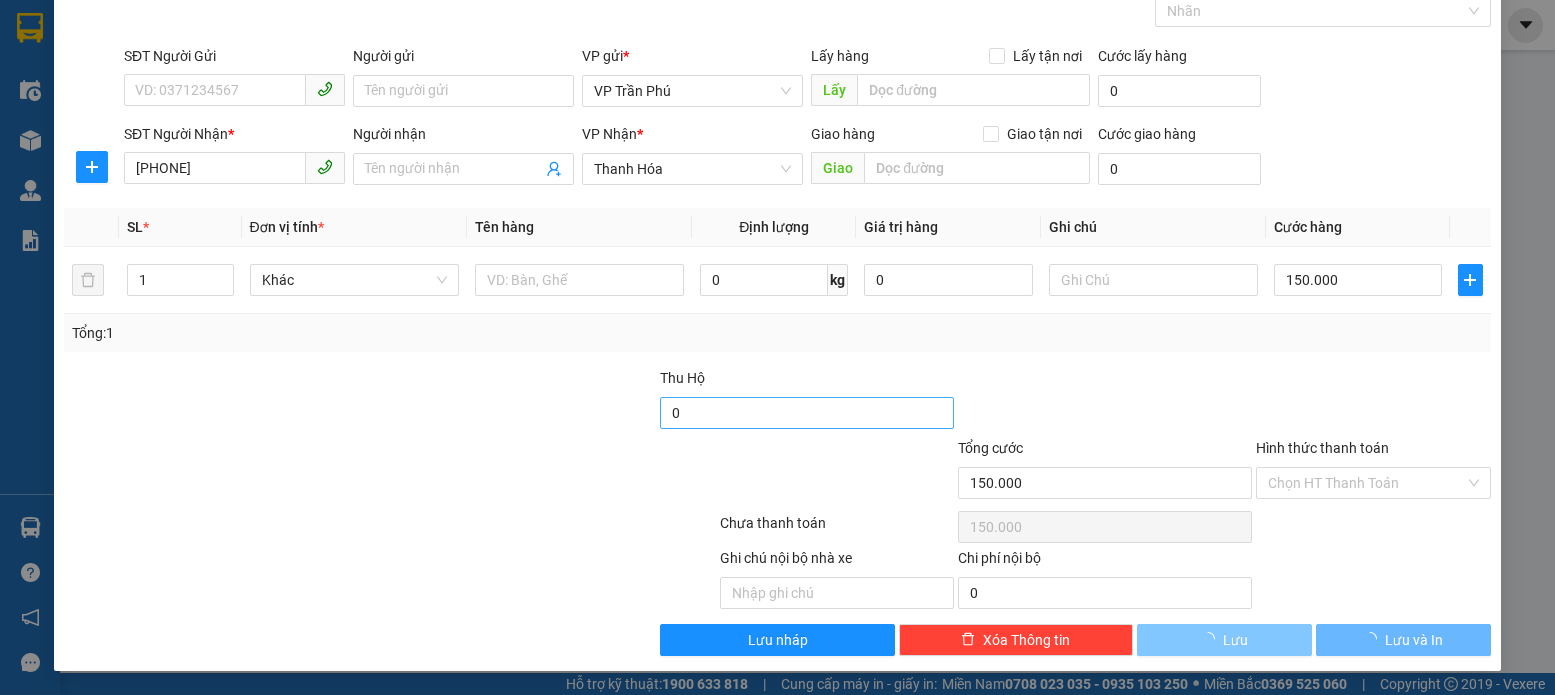 type 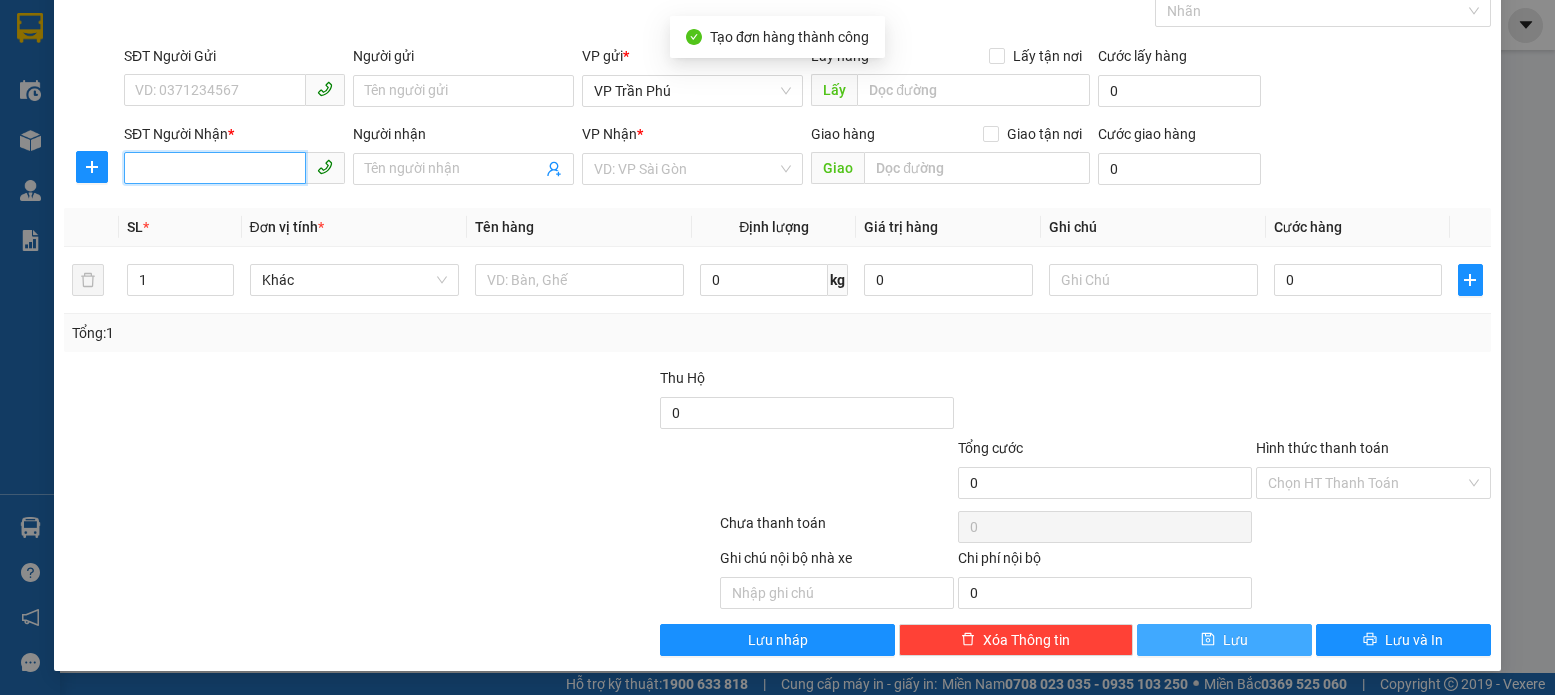 click on "SĐT Người Nhận  *" at bounding box center (215, 168) 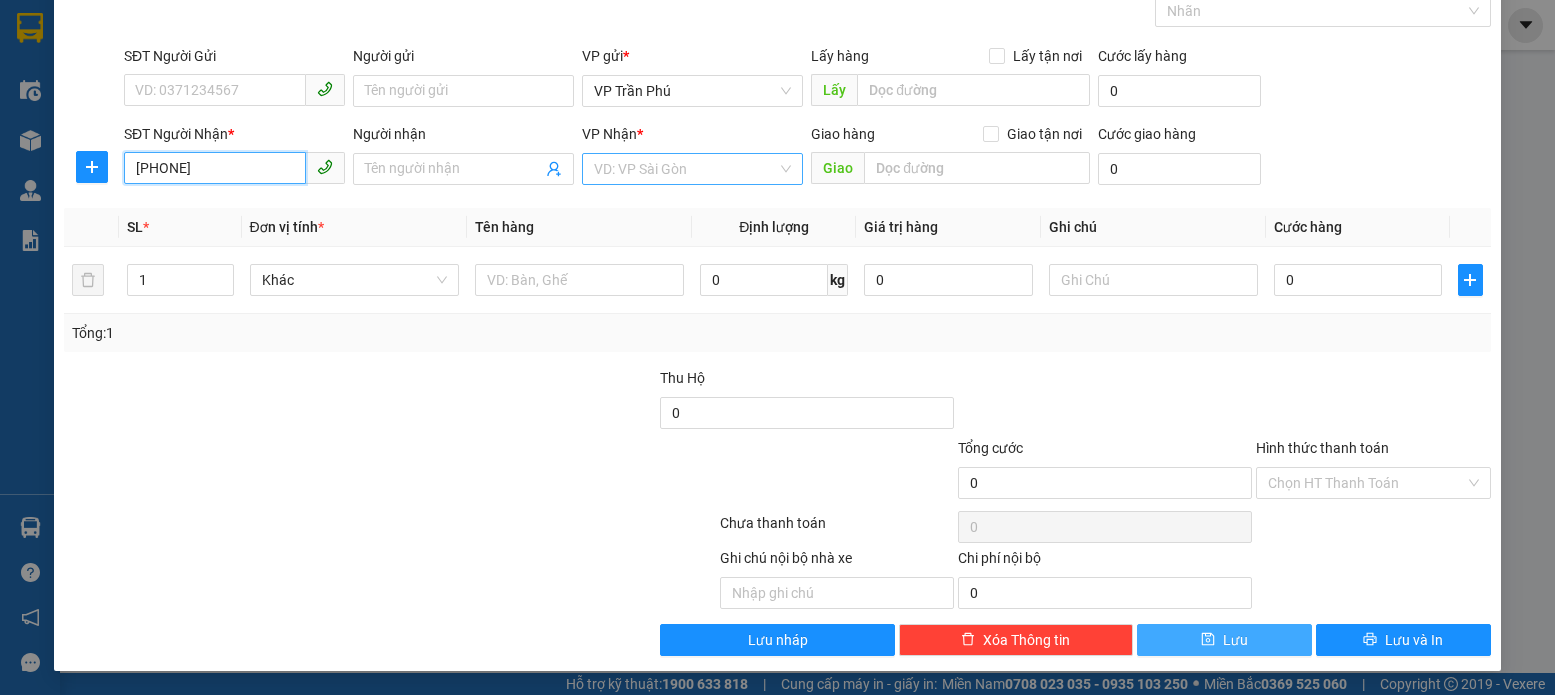 type on "[PHONE]" 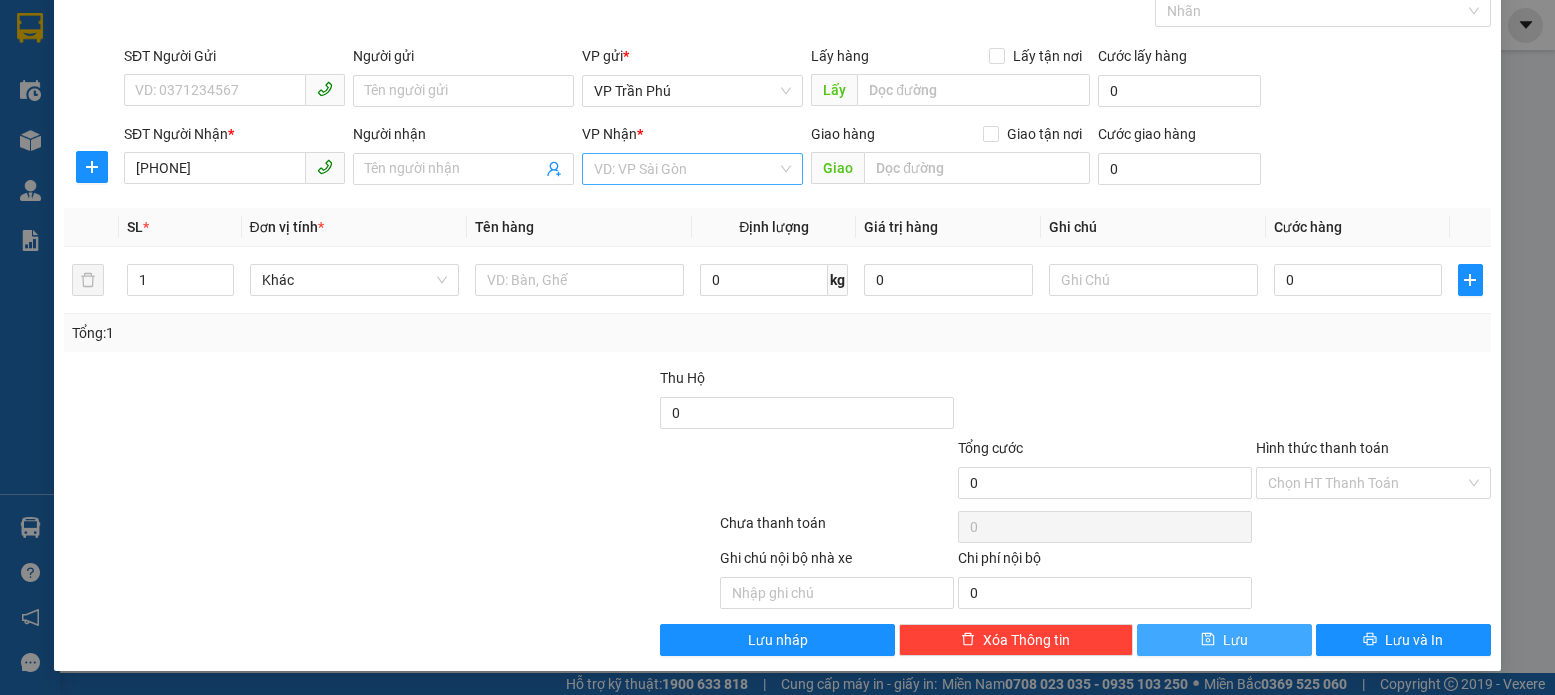 click at bounding box center (685, 169) 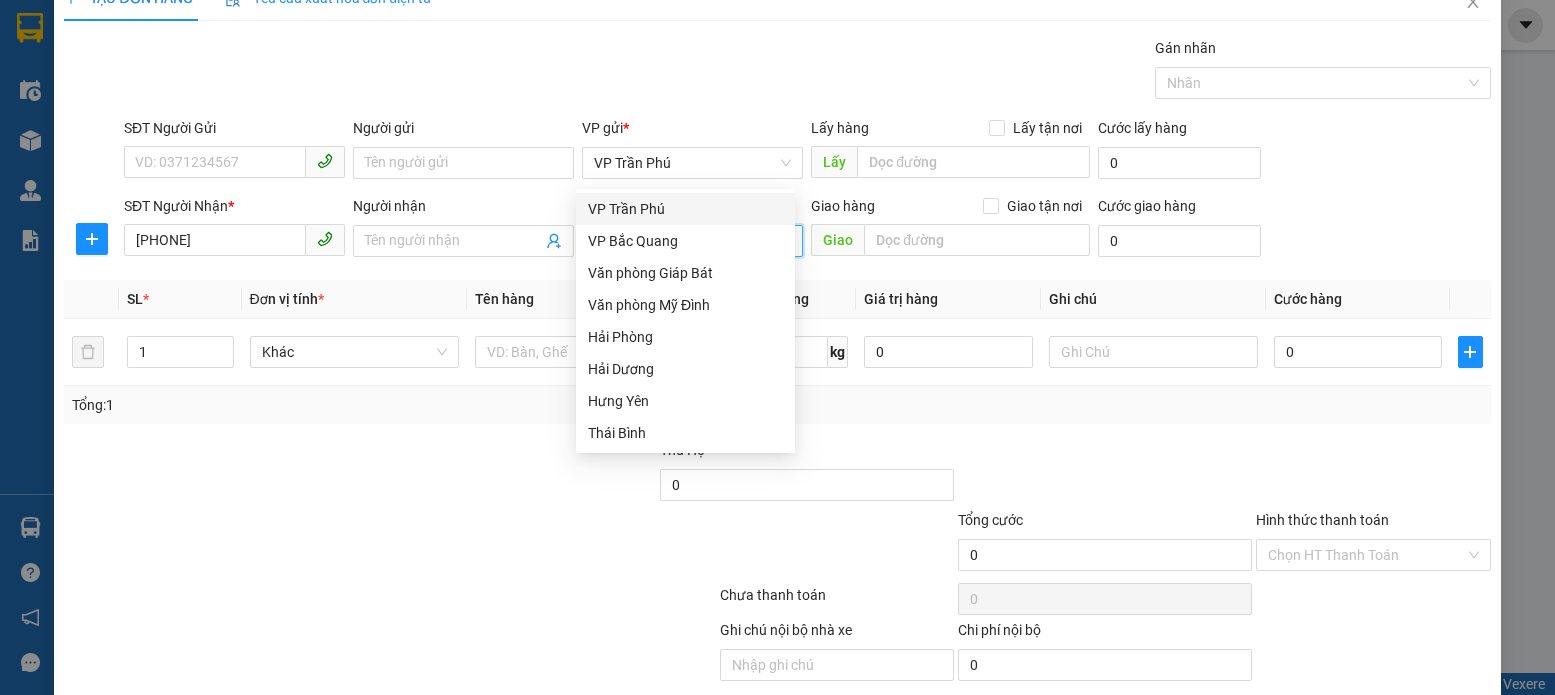 scroll, scrollTop: 0, scrollLeft: 0, axis: both 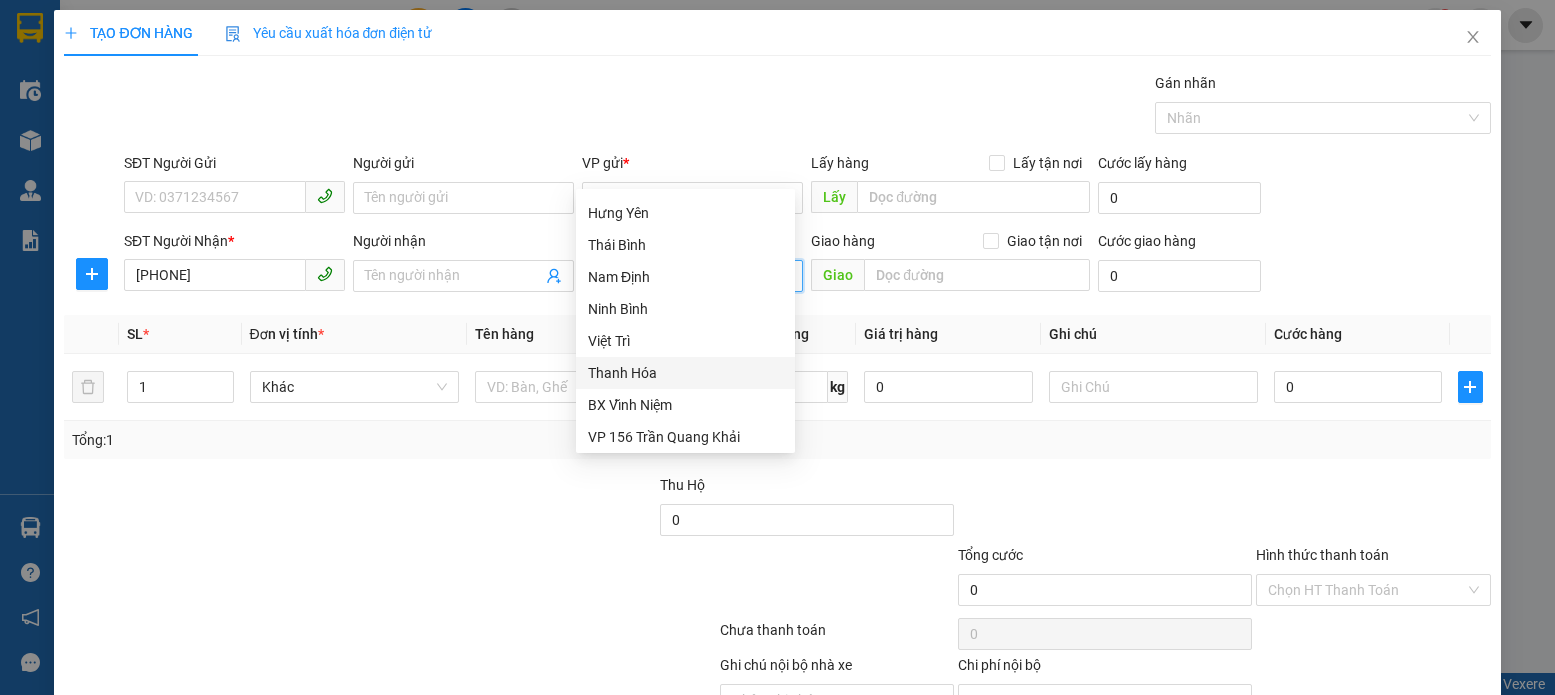 click on "Thanh Hóa" at bounding box center [685, 373] 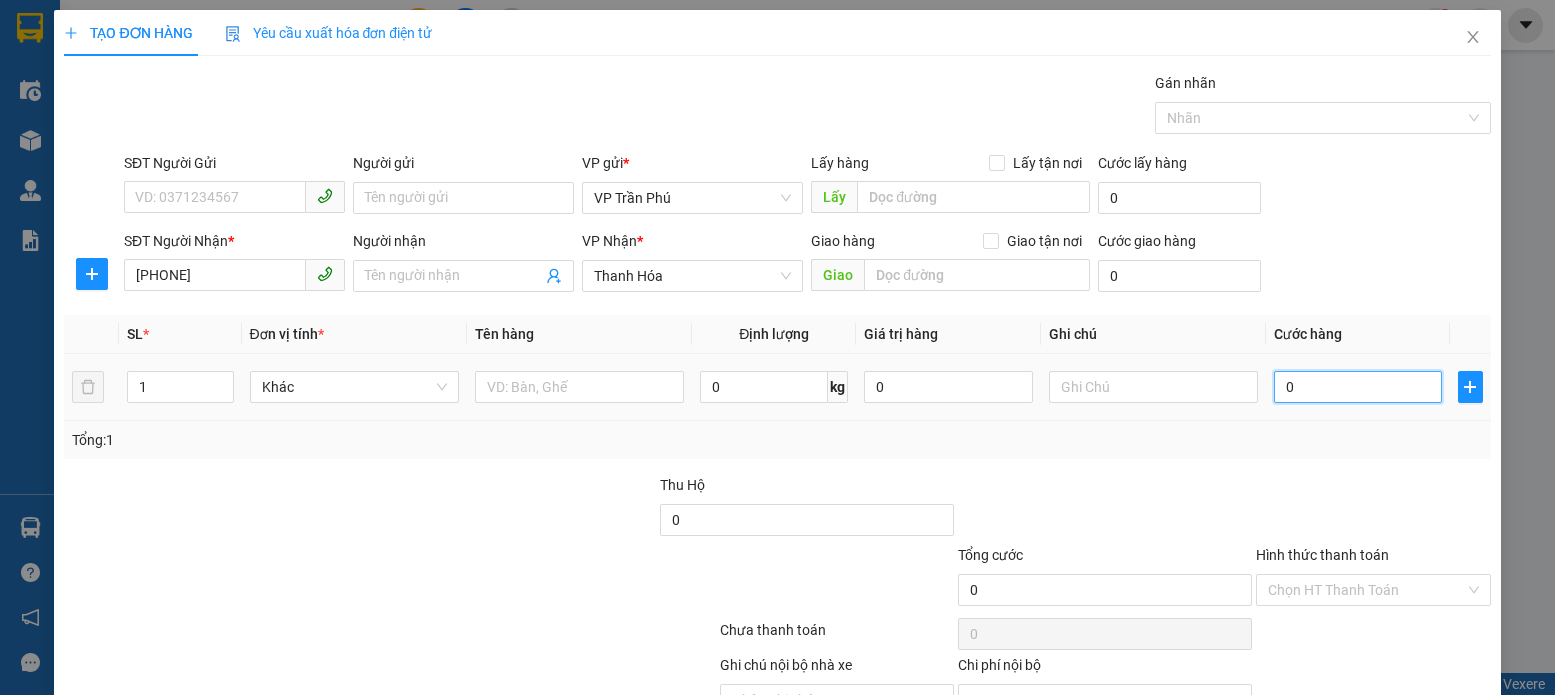 click on "0" at bounding box center (1358, 387) 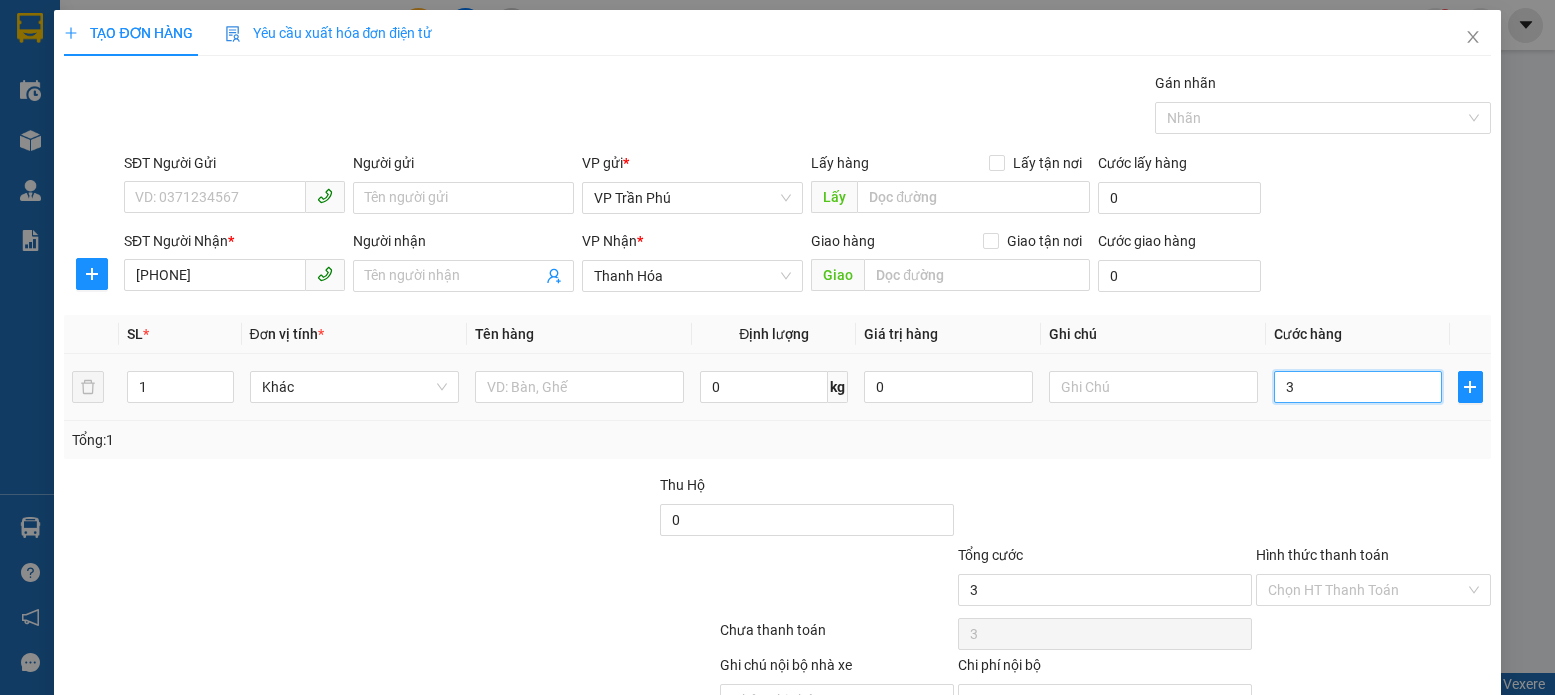 type on "32" 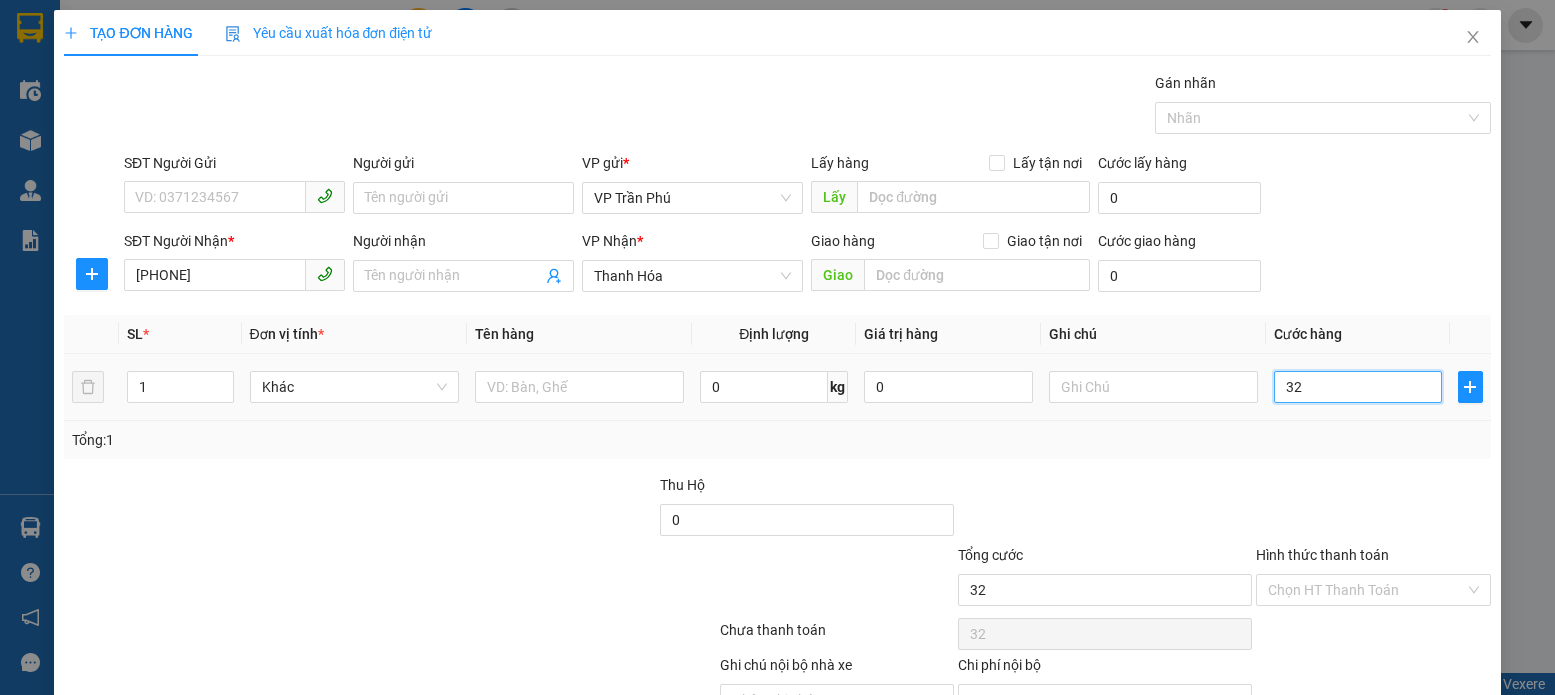type on "320" 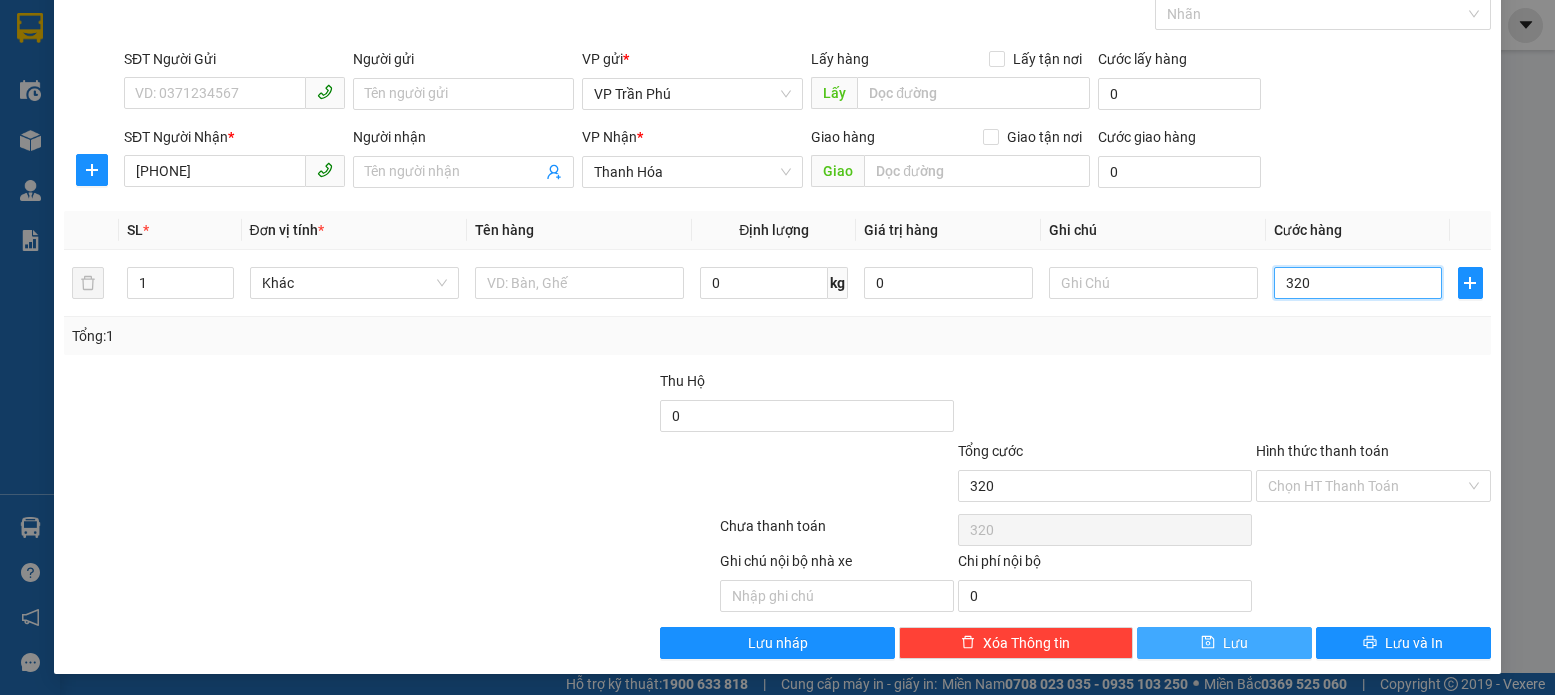 scroll, scrollTop: 107, scrollLeft: 0, axis: vertical 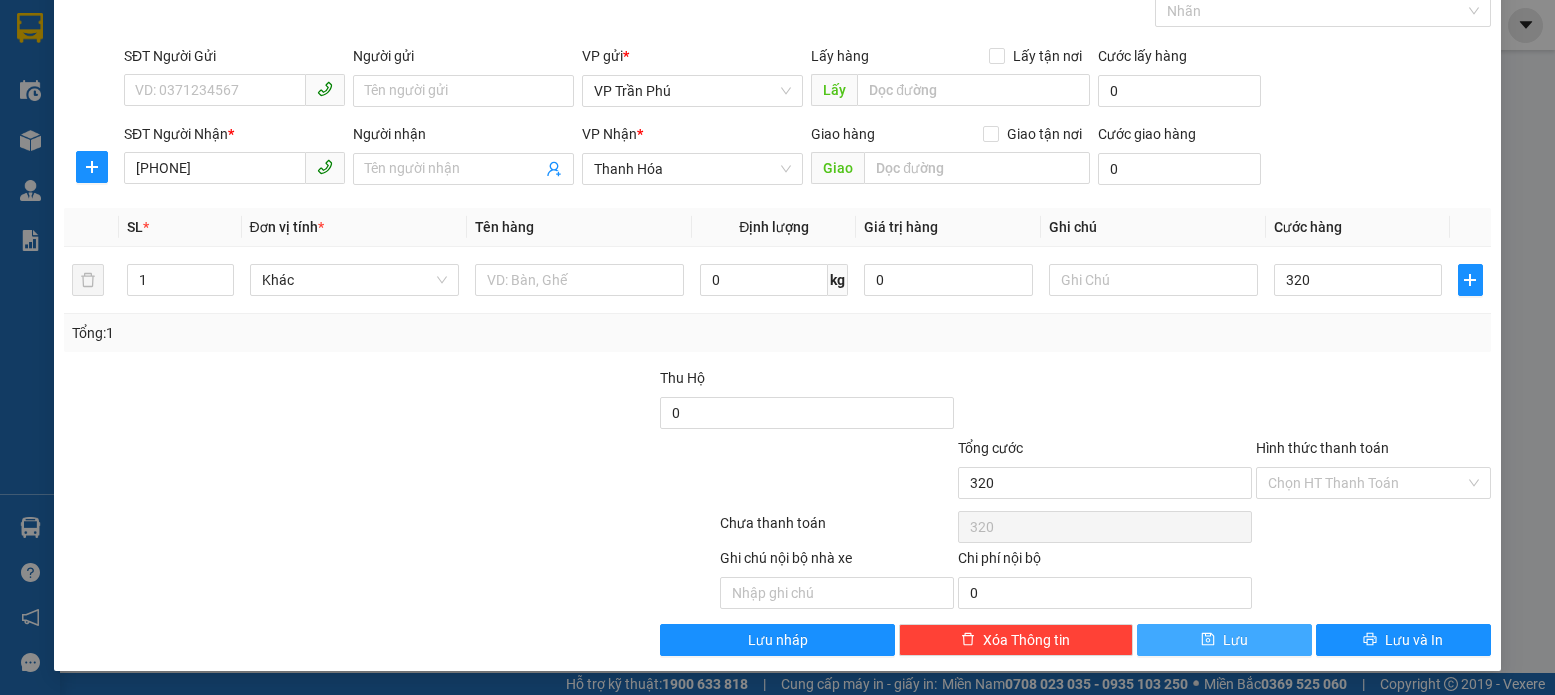 type on "320.000" 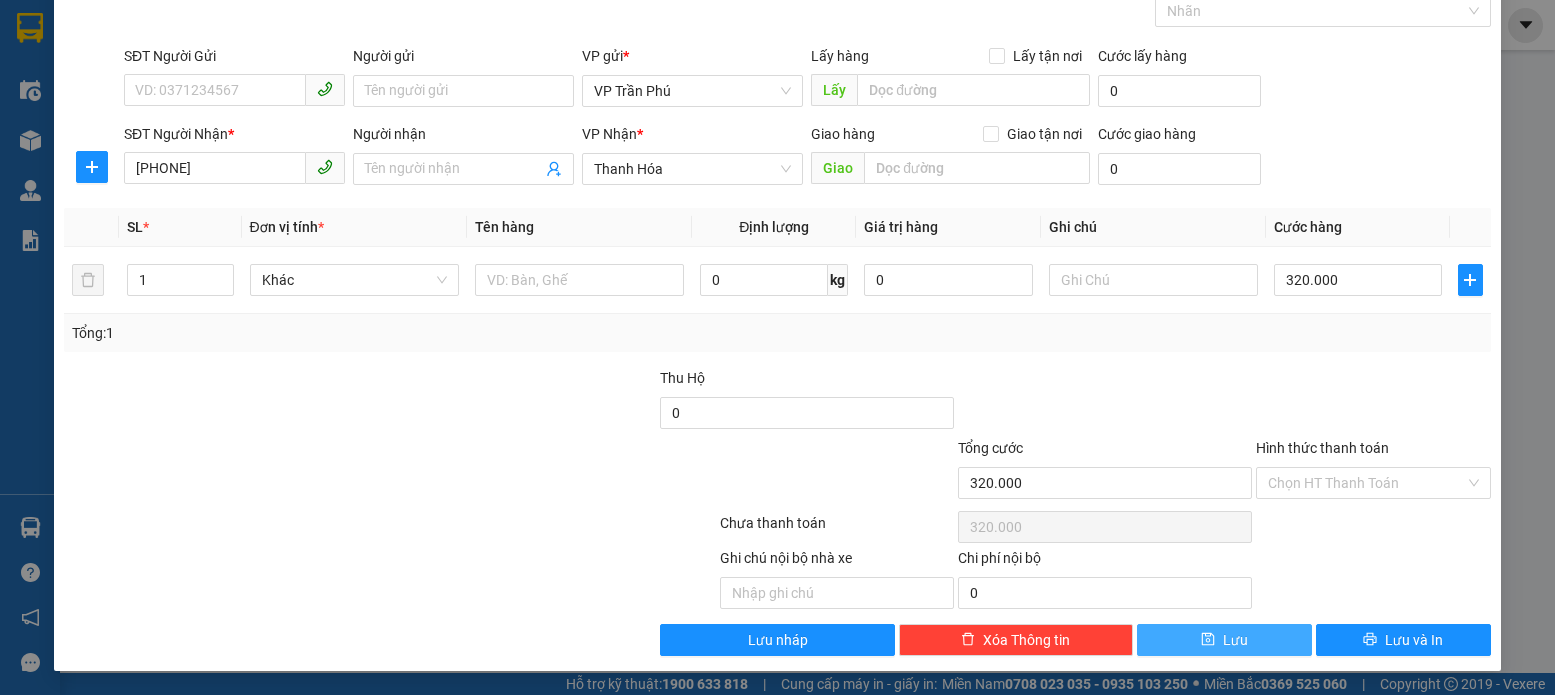 click 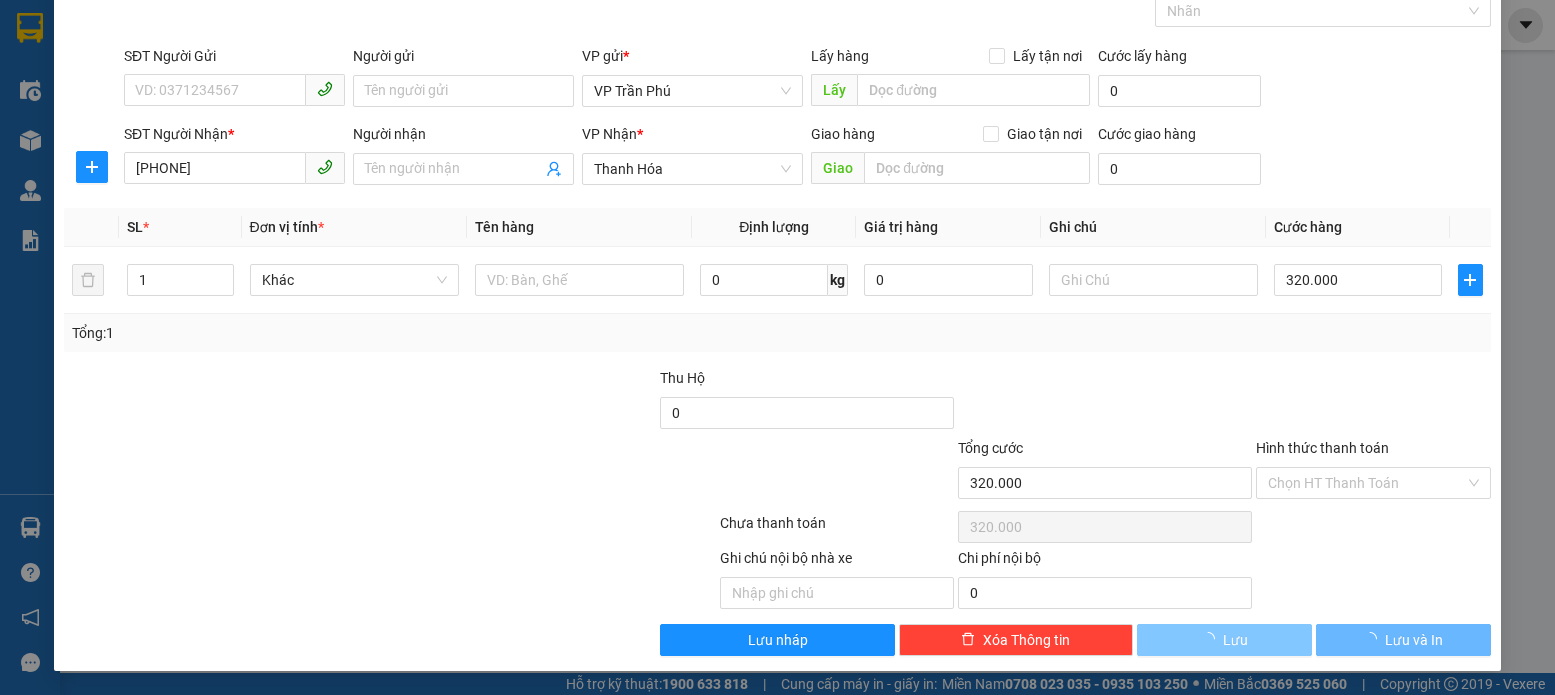 type 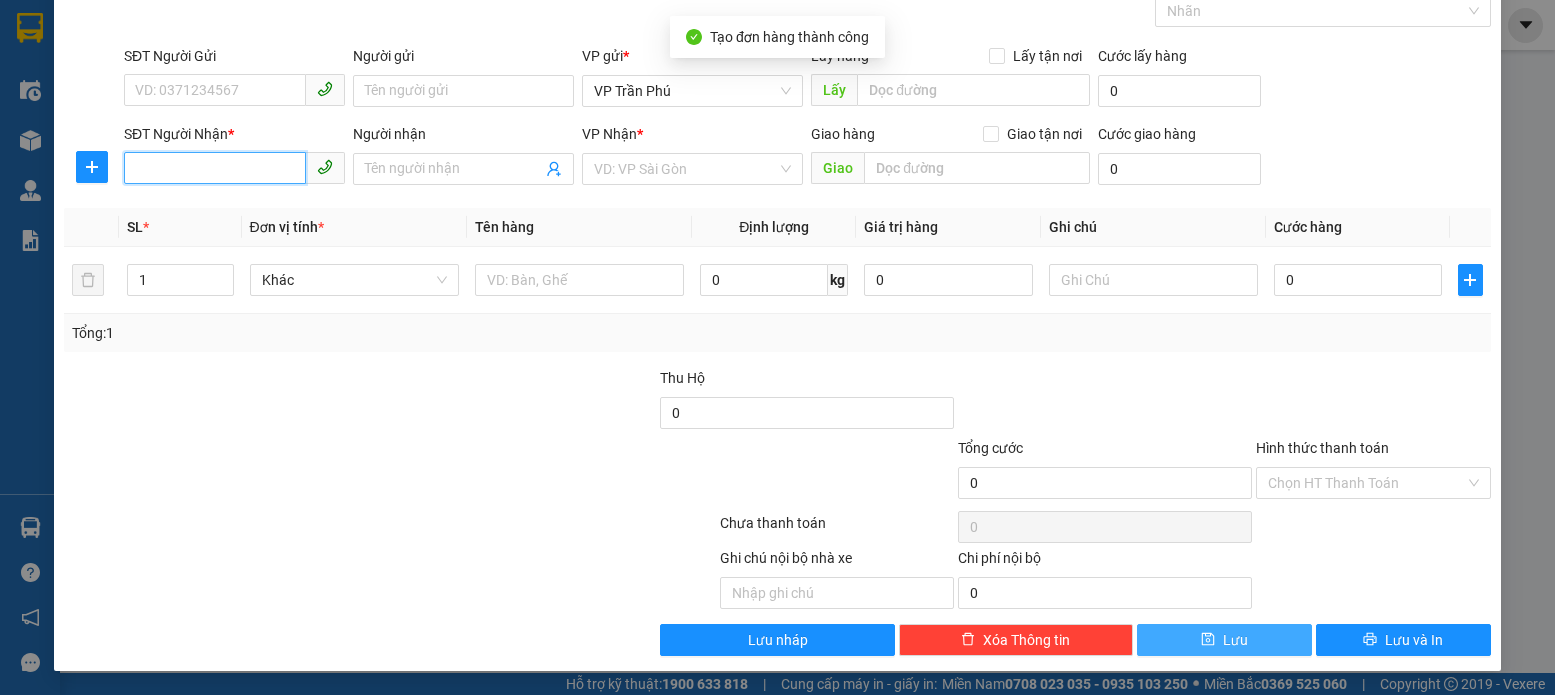 click on "SĐT Người Nhận  *" at bounding box center (215, 168) 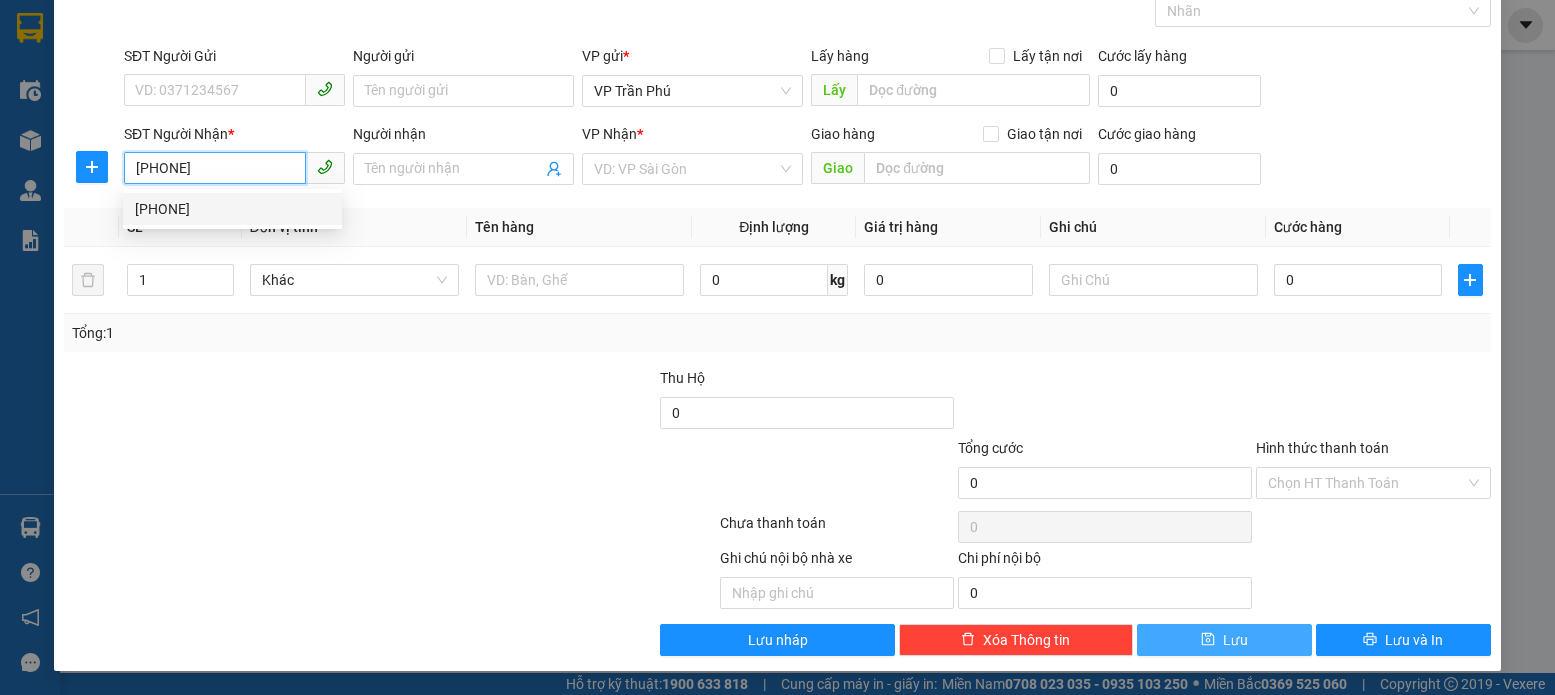click on "[PHONE]" at bounding box center [232, 209] 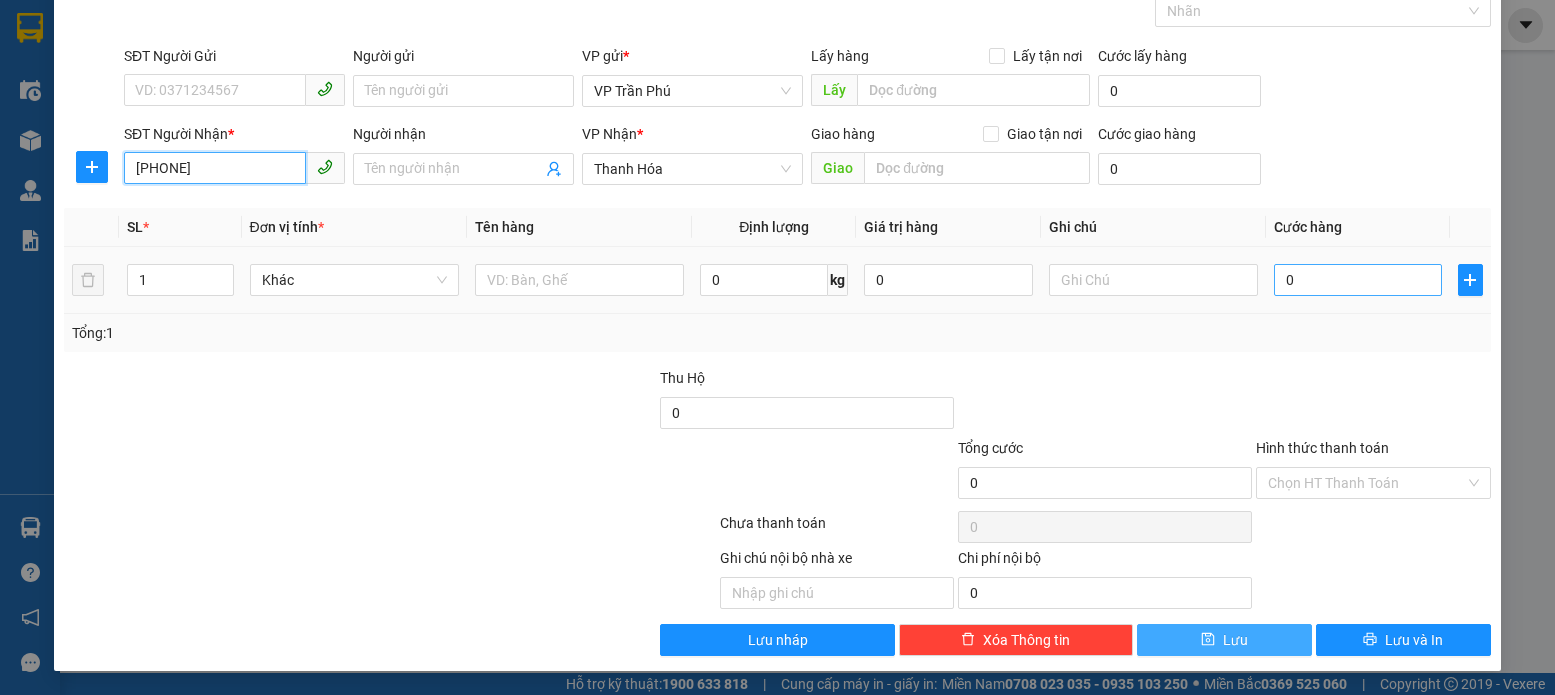 type on "[PHONE]" 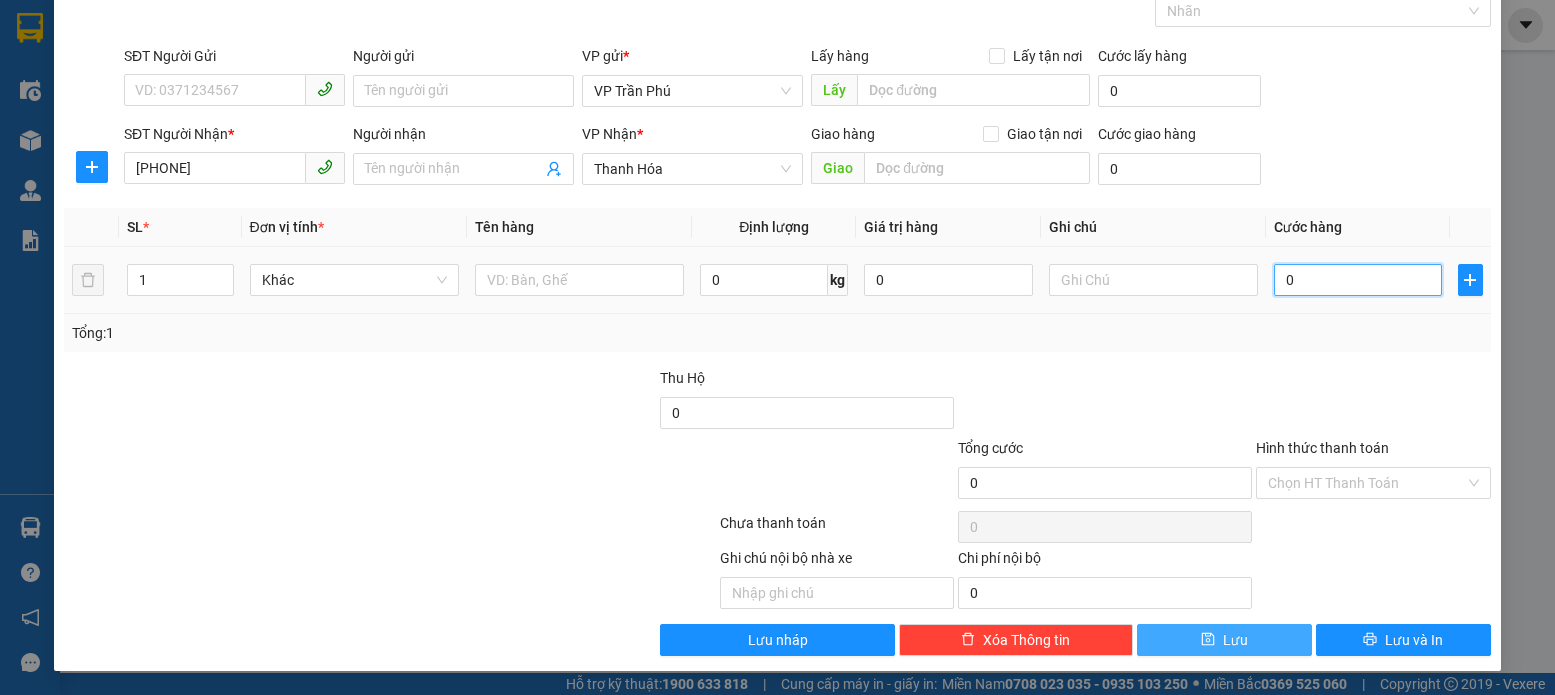 type on "5" 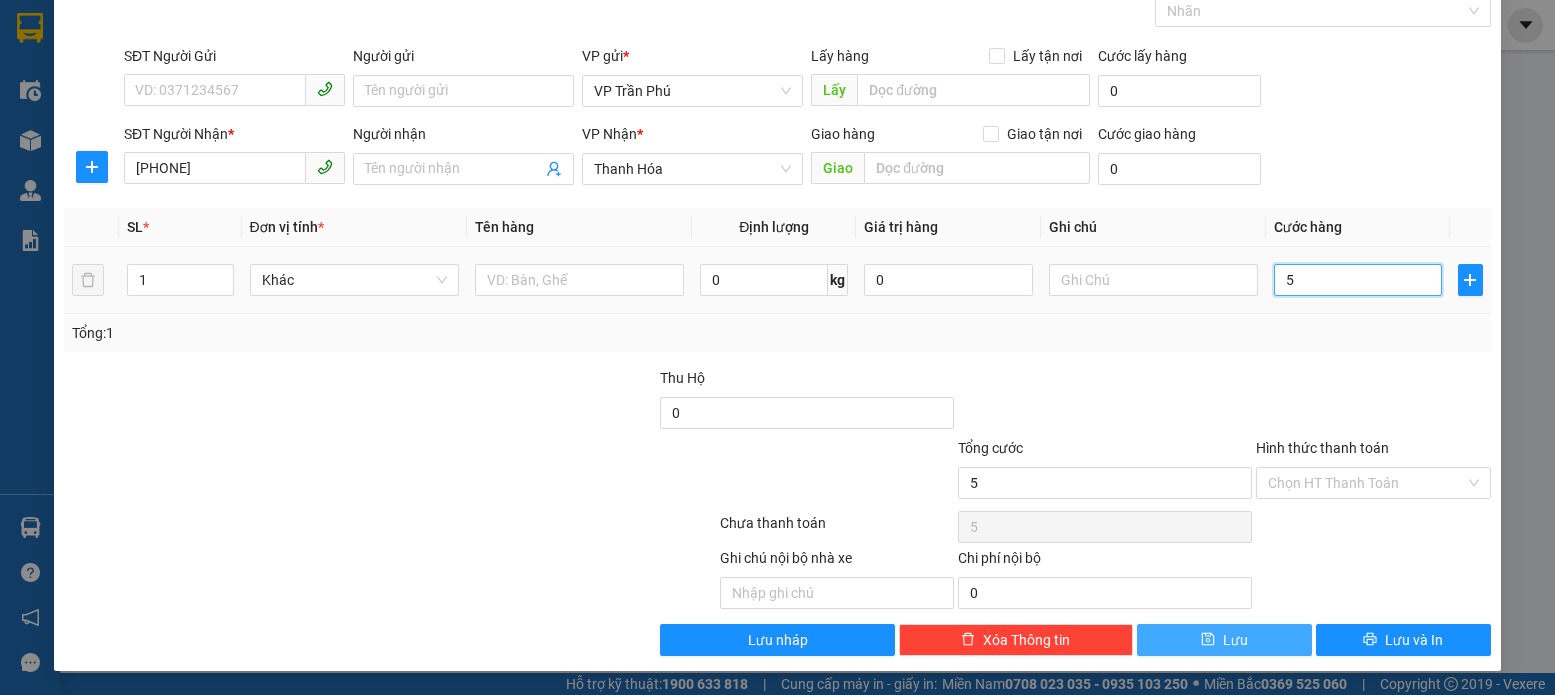 type on "50" 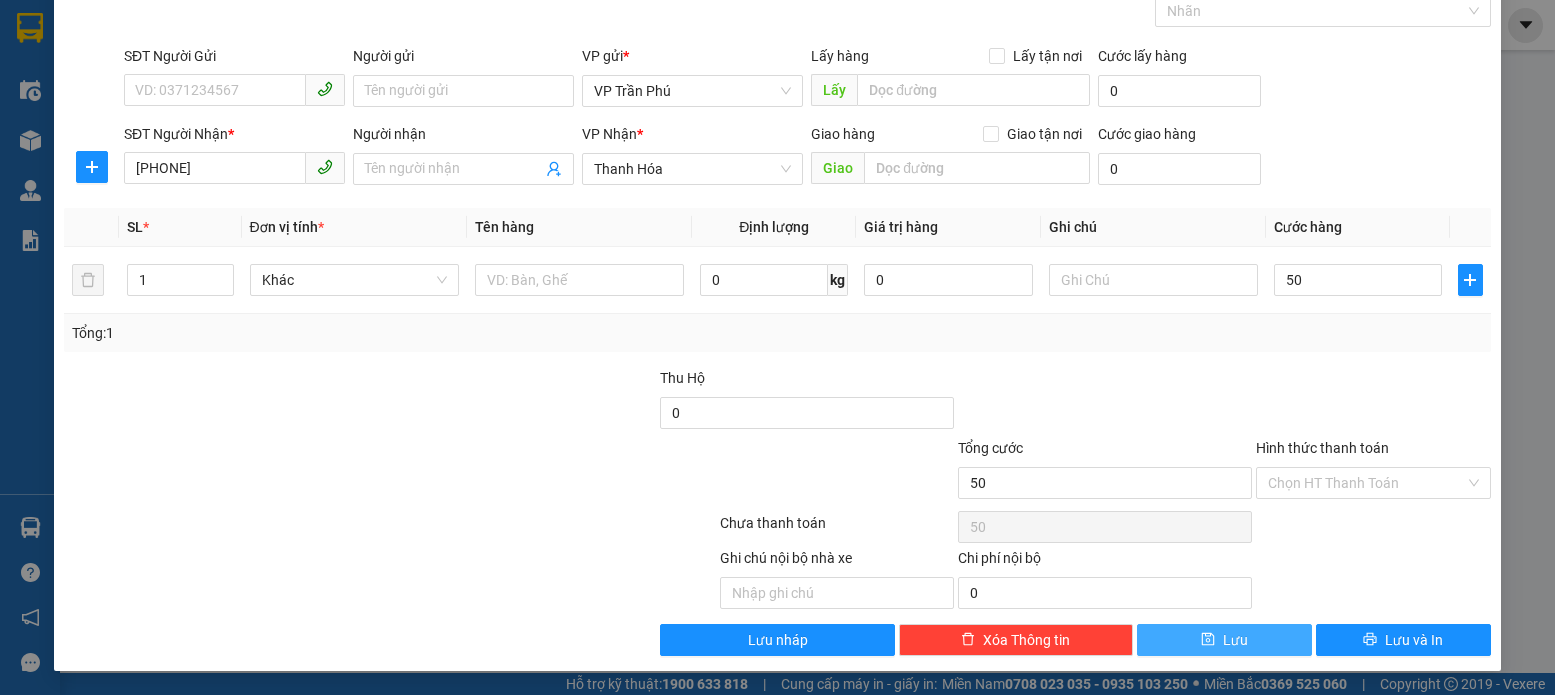 type on "50.000" 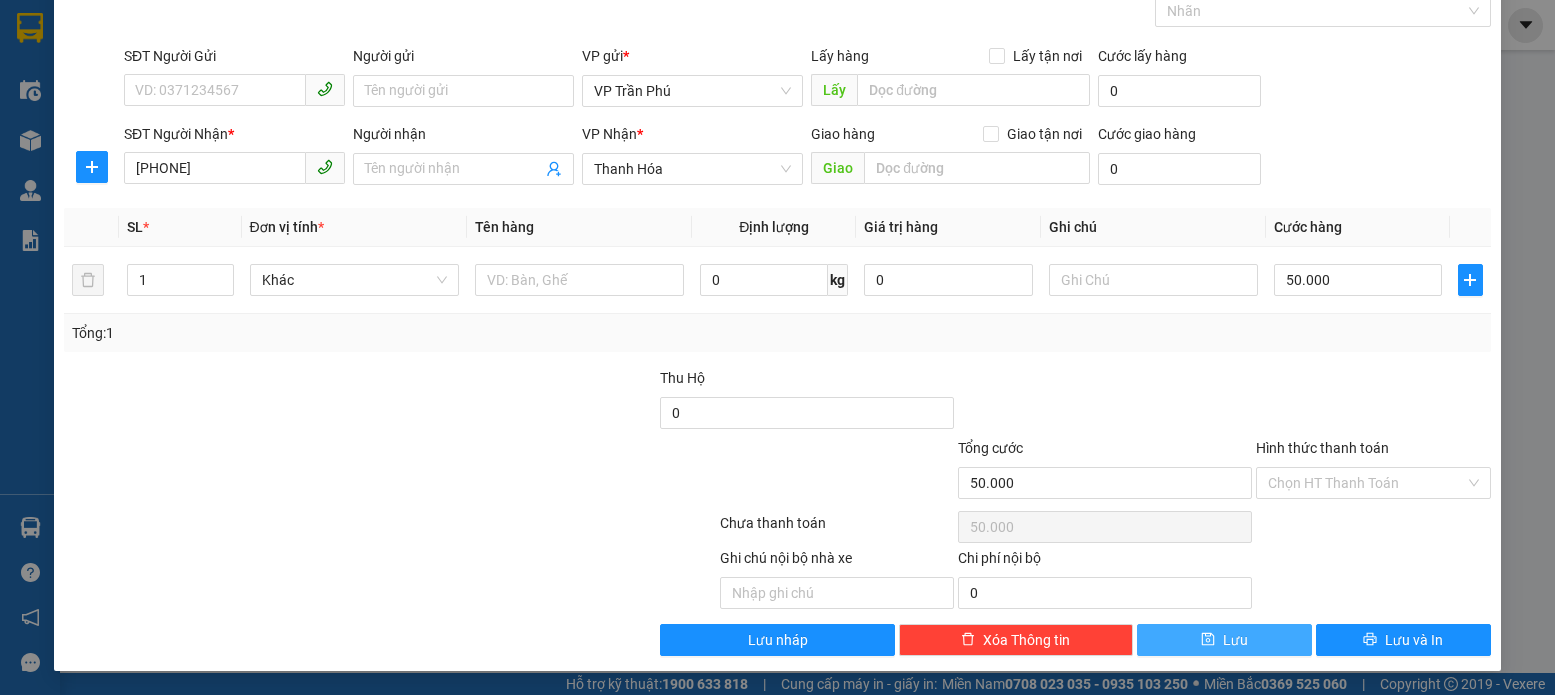 click 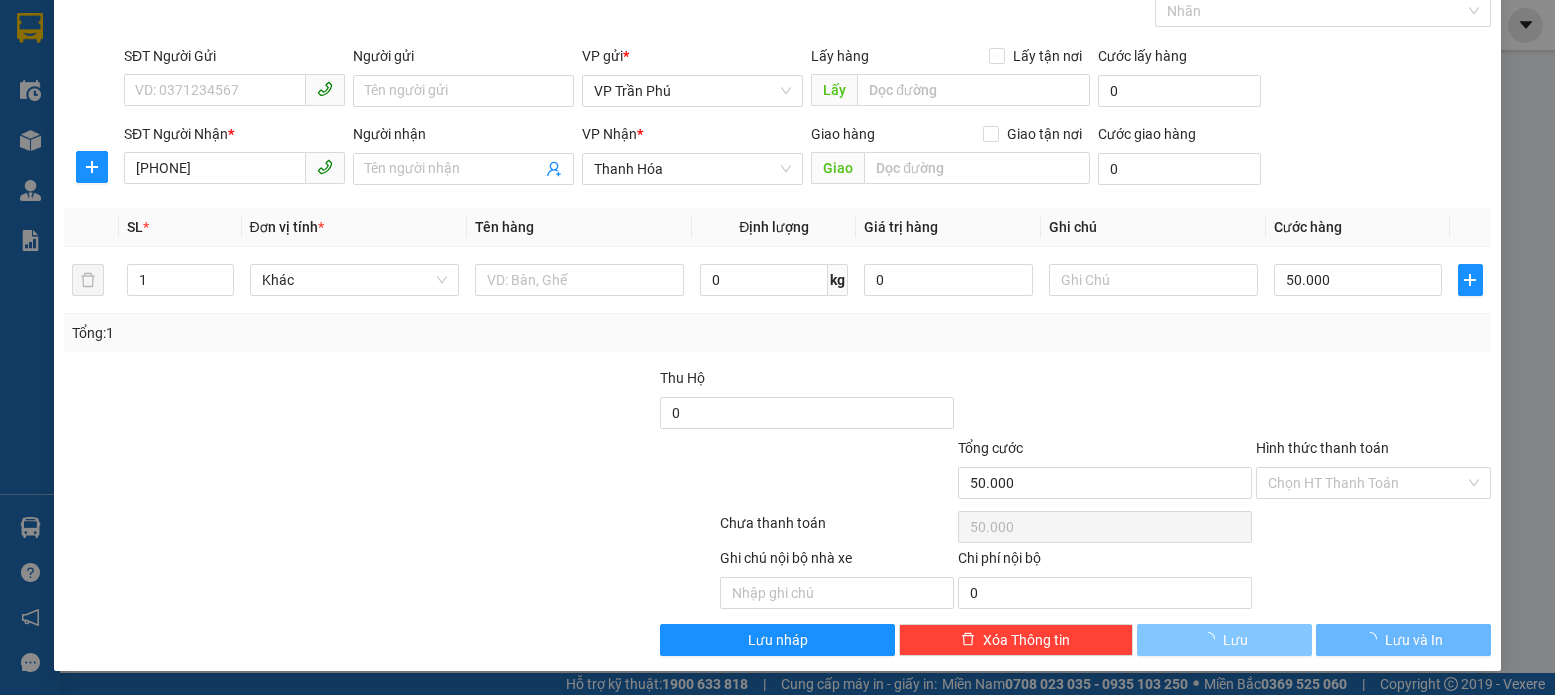 type 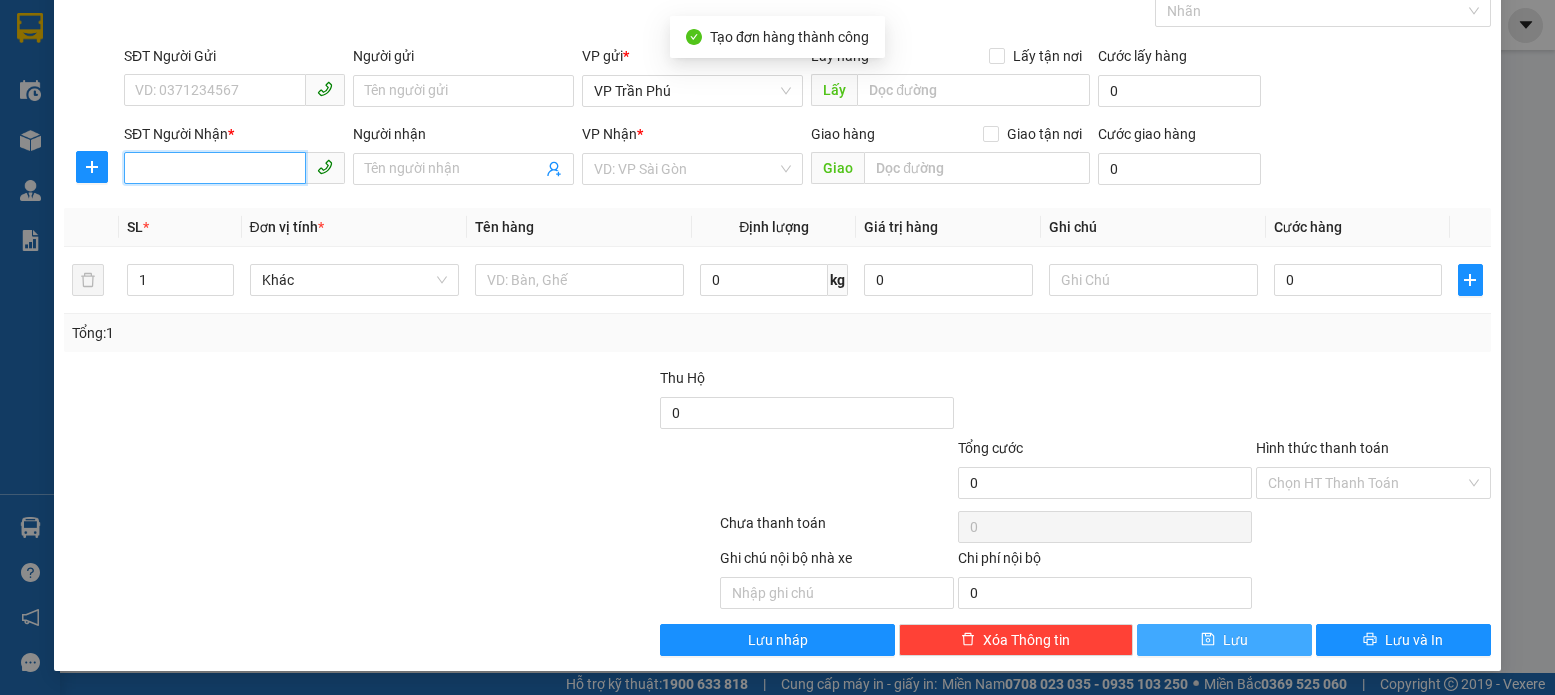 click on "SĐT Người Nhận  *" at bounding box center [215, 168] 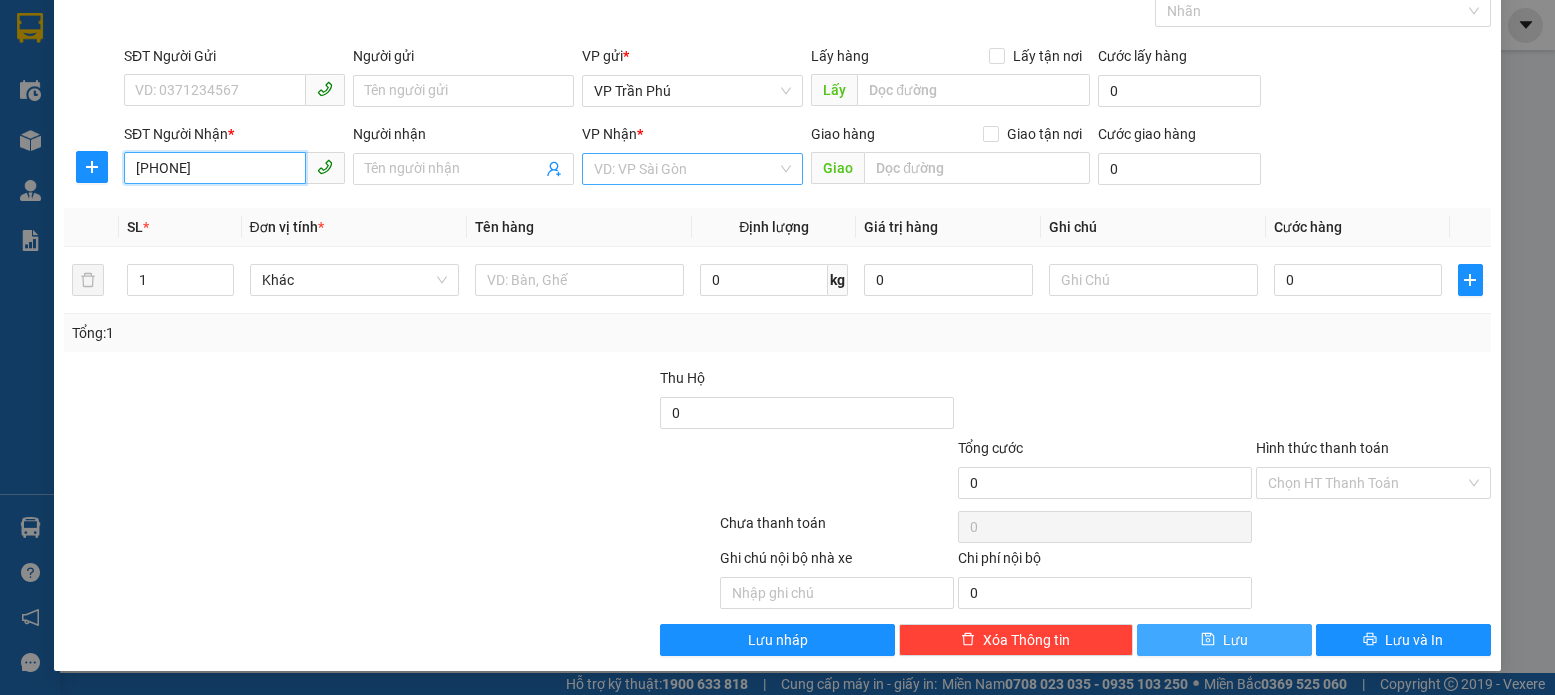type on "[PHONE]" 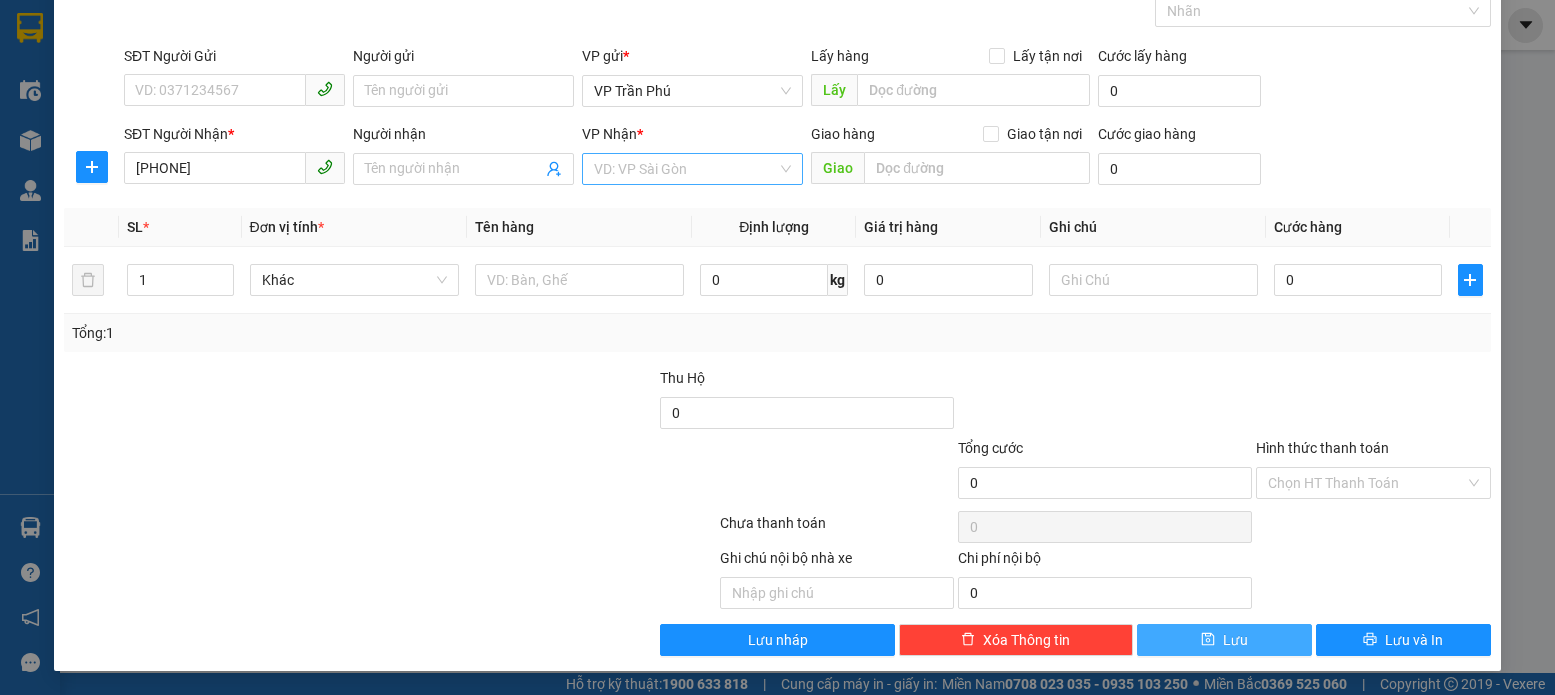 click at bounding box center [685, 169] 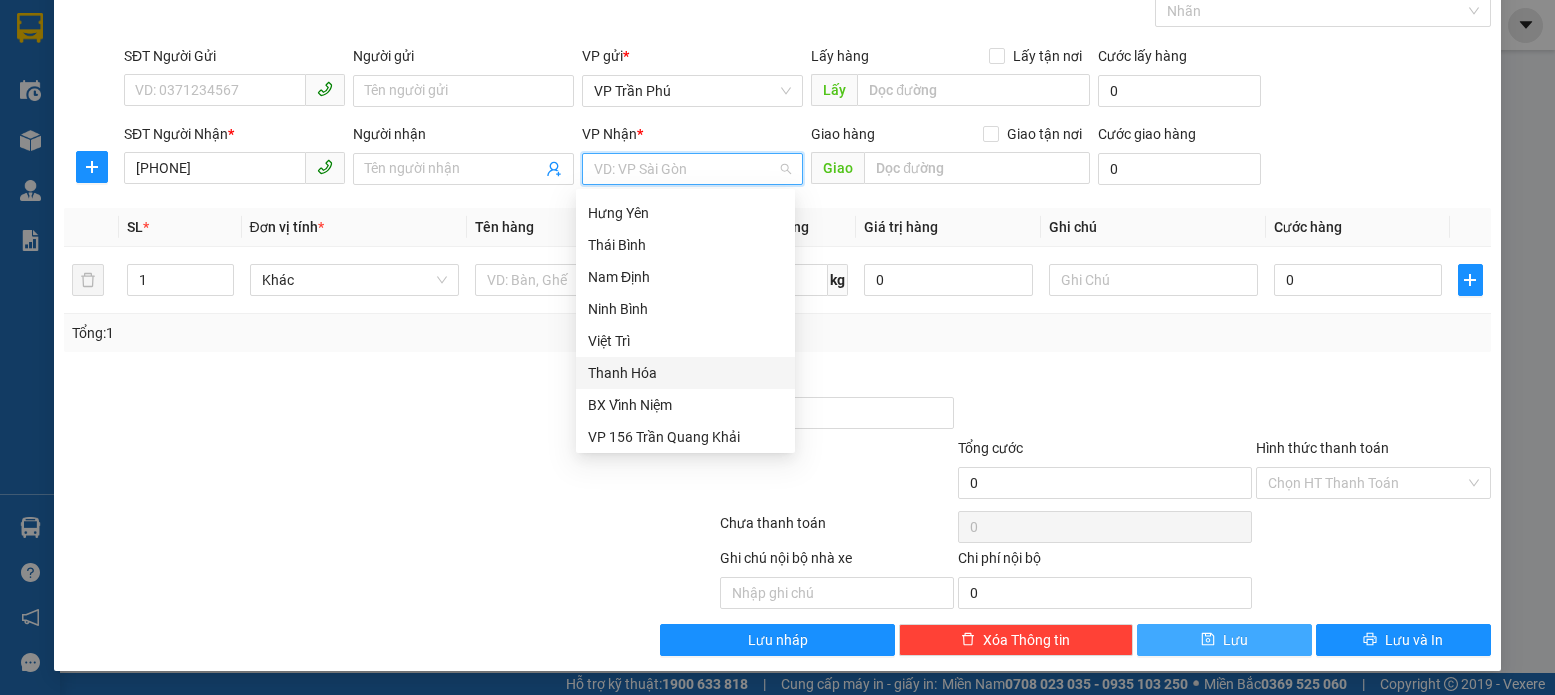 click on "Thanh Hóa" at bounding box center (685, 373) 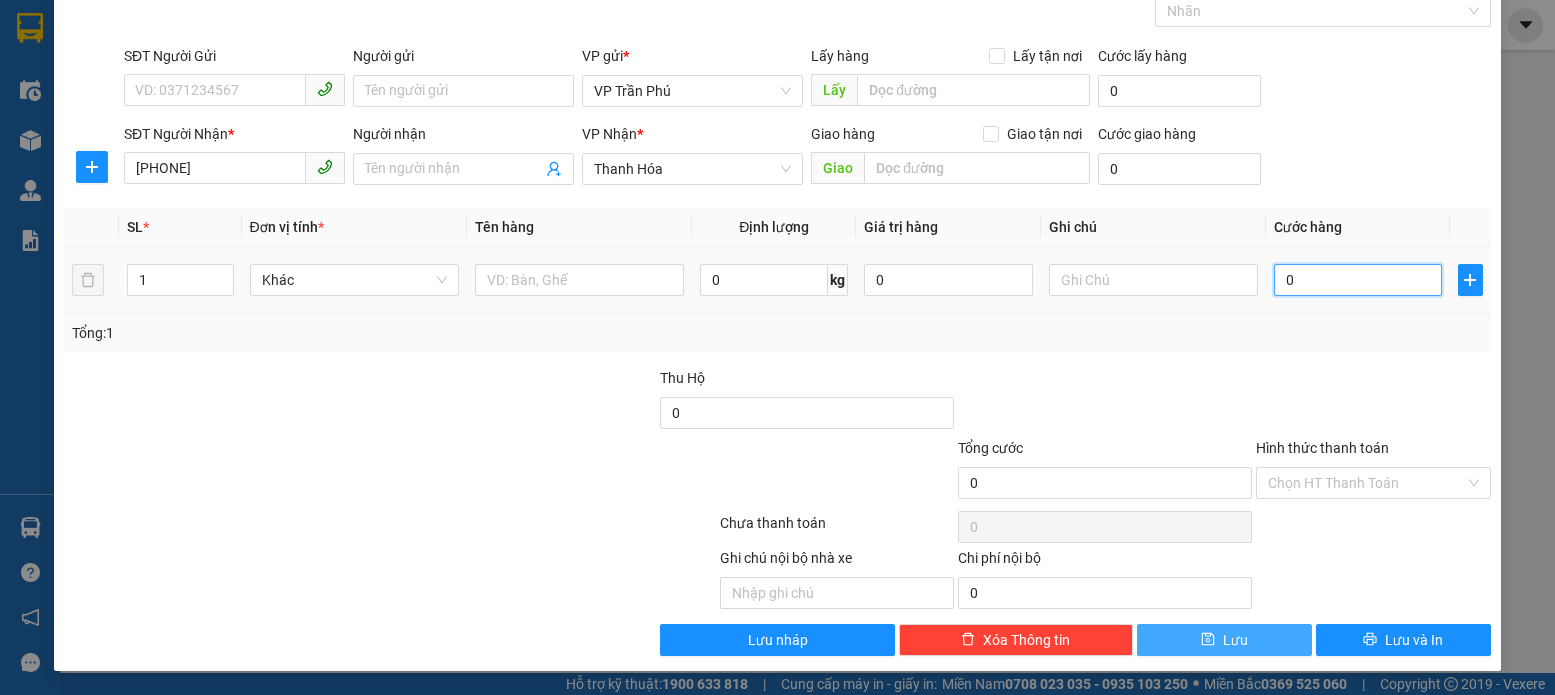 click on "0" at bounding box center [1358, 280] 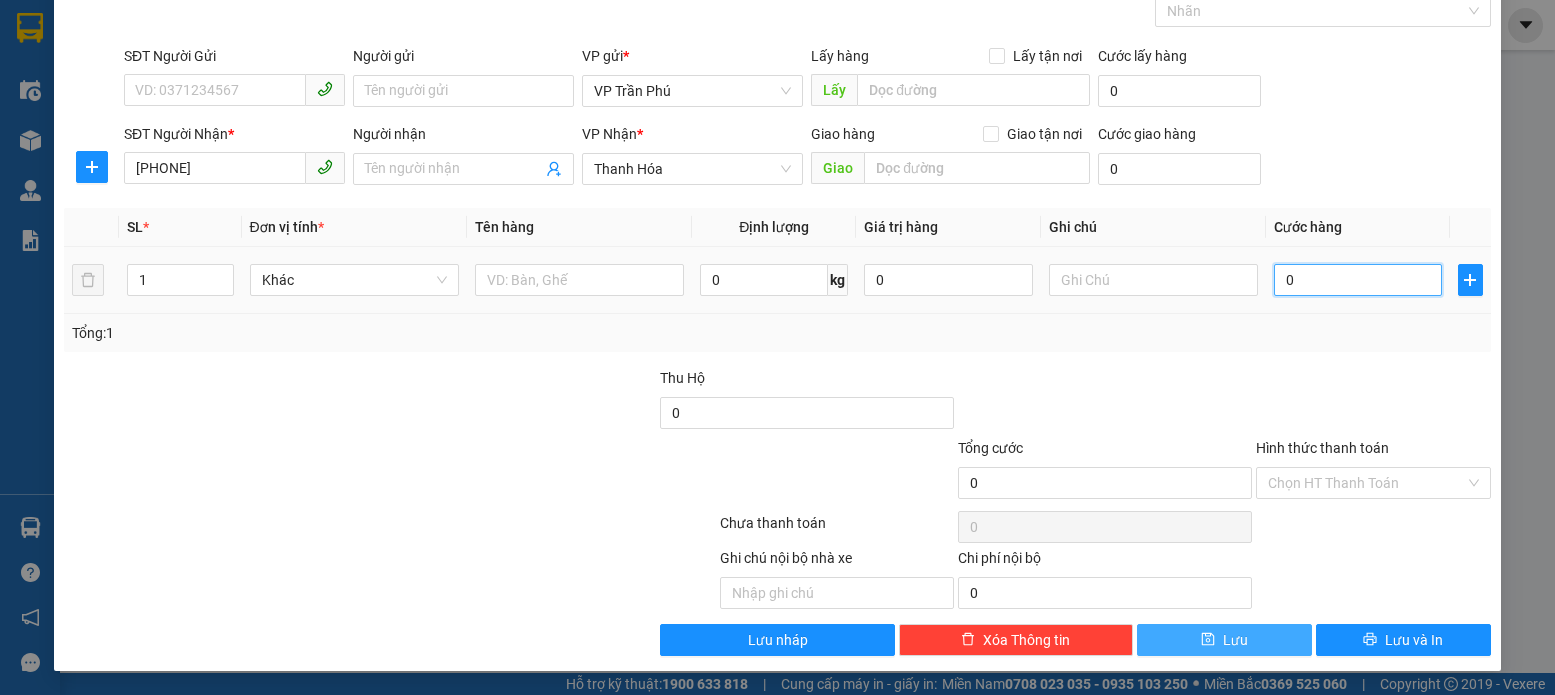 type on "9" 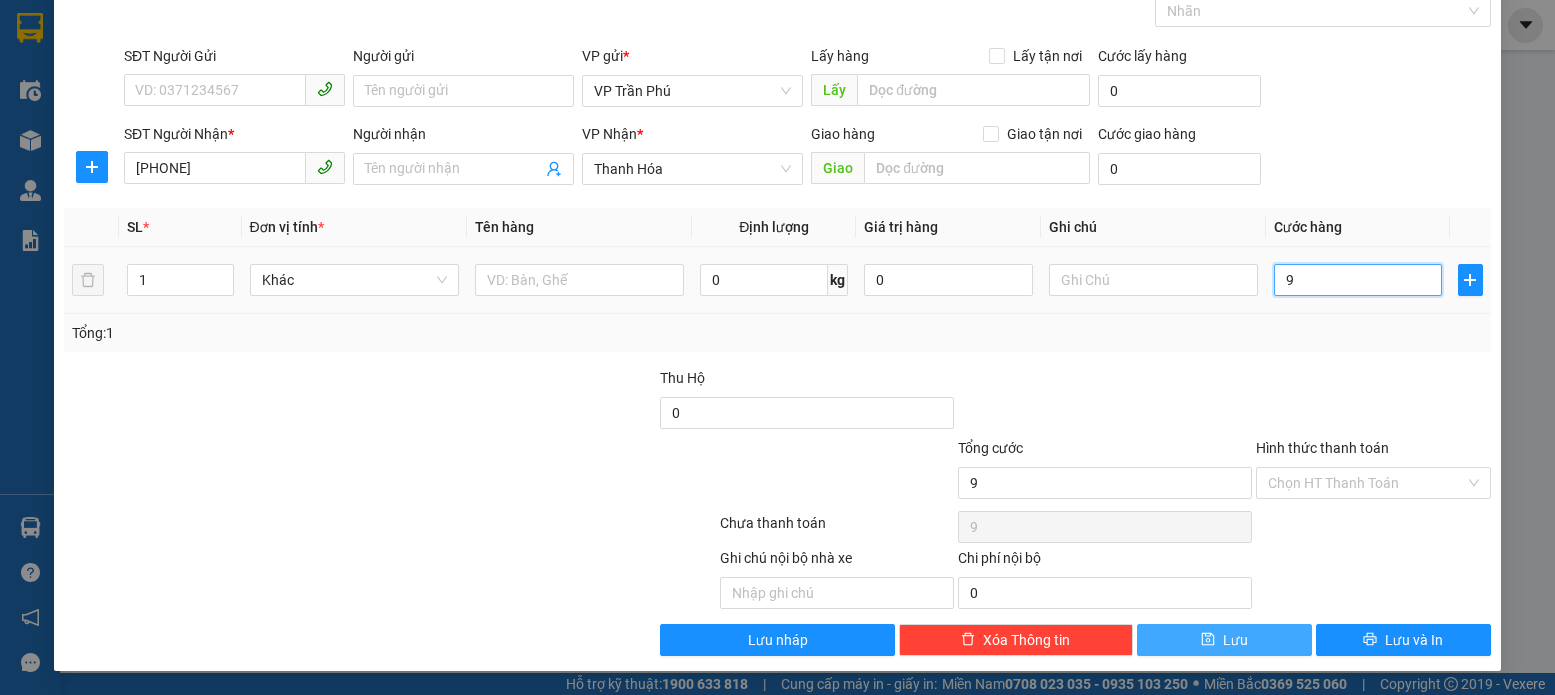 type on "90" 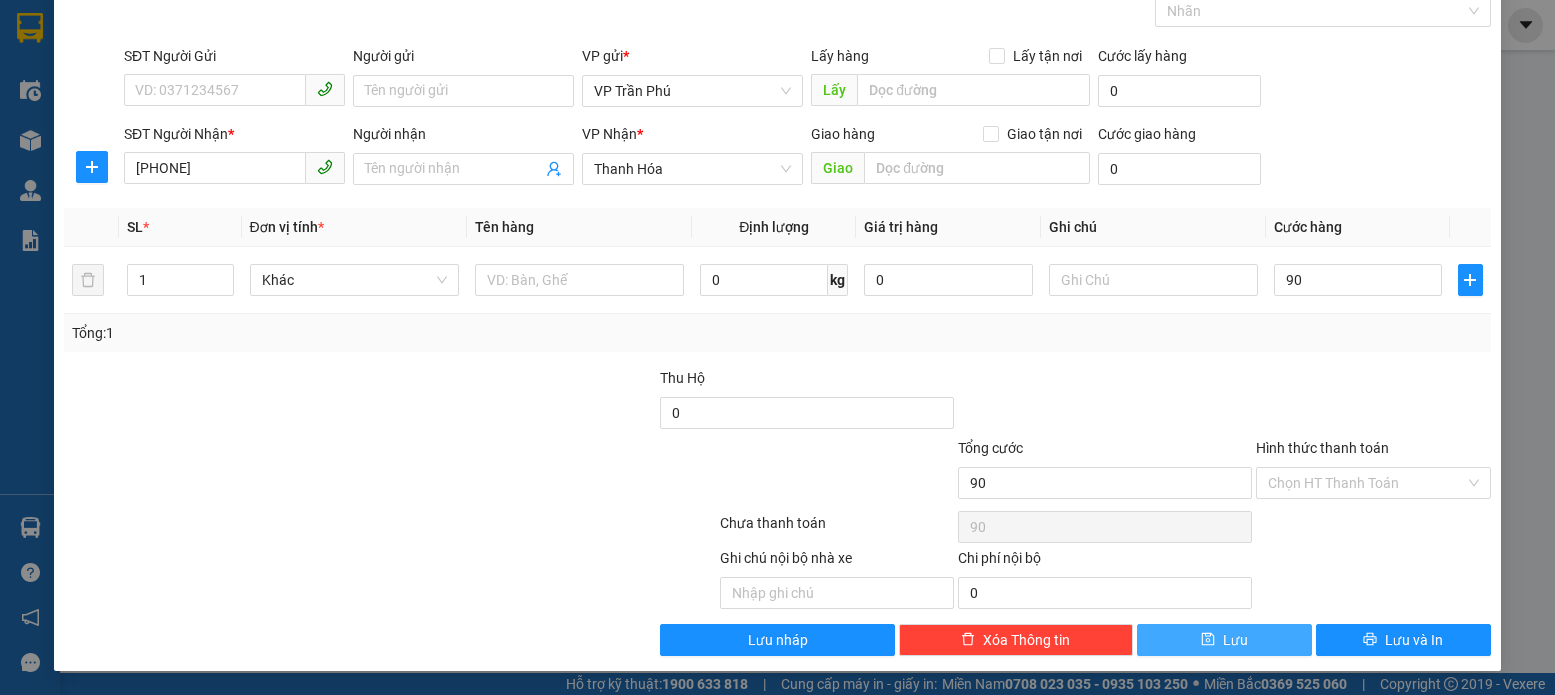 type on "90.000" 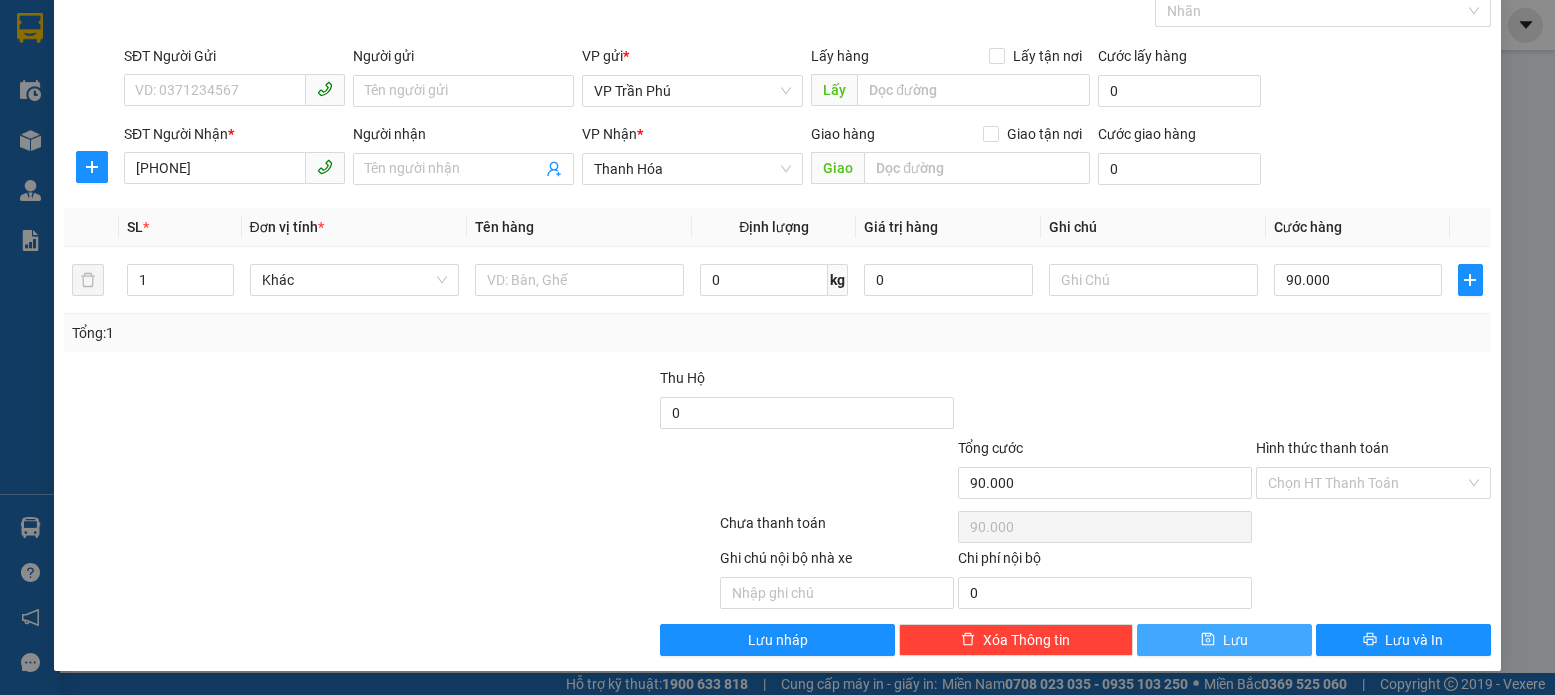 click 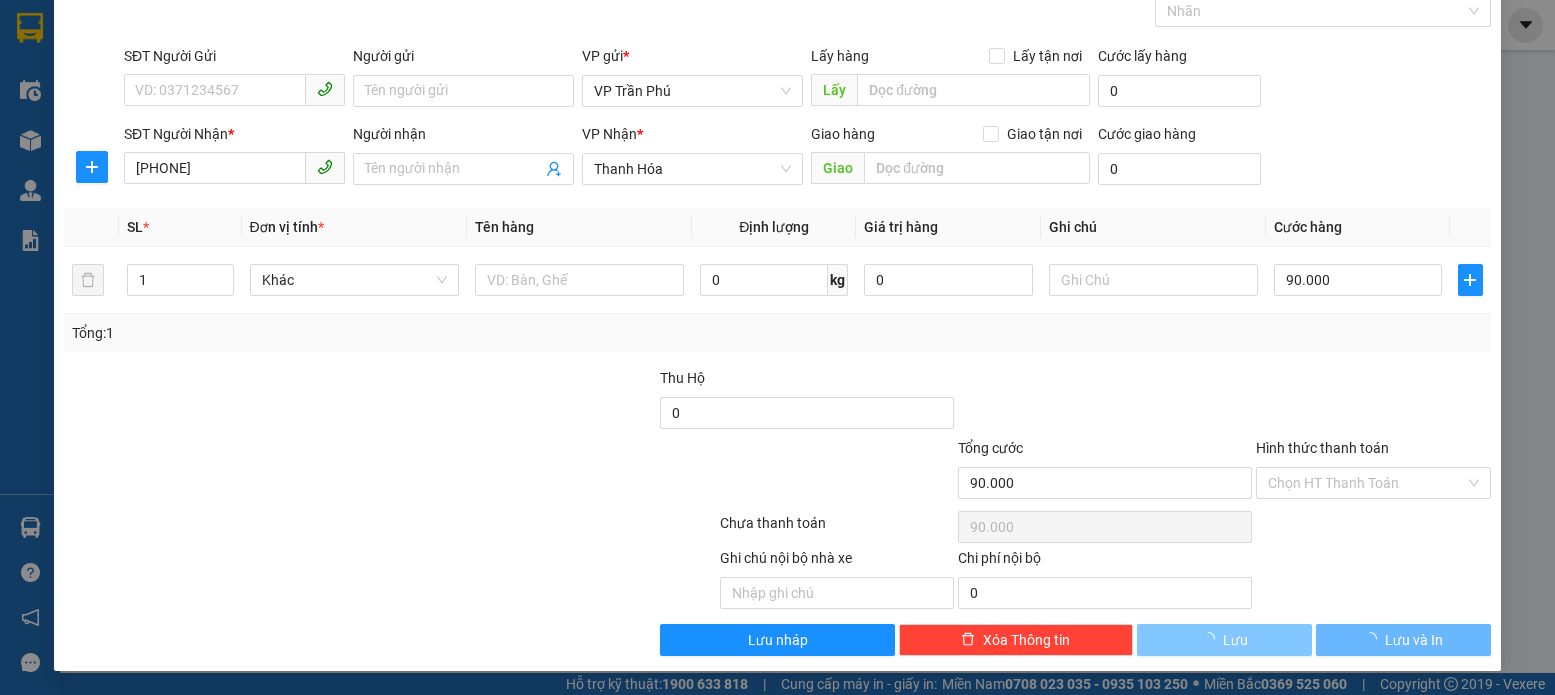 type 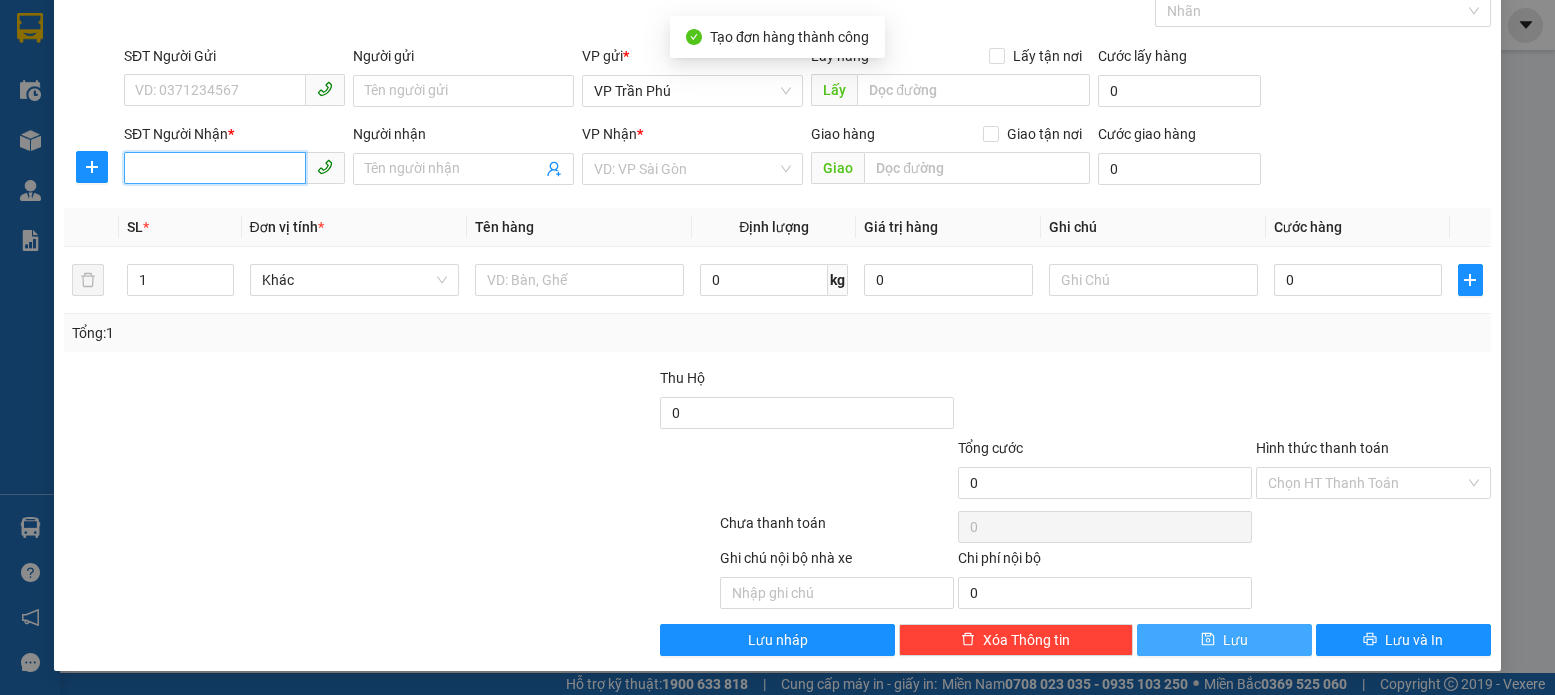 click on "SĐT Người Nhận  *" at bounding box center (215, 168) 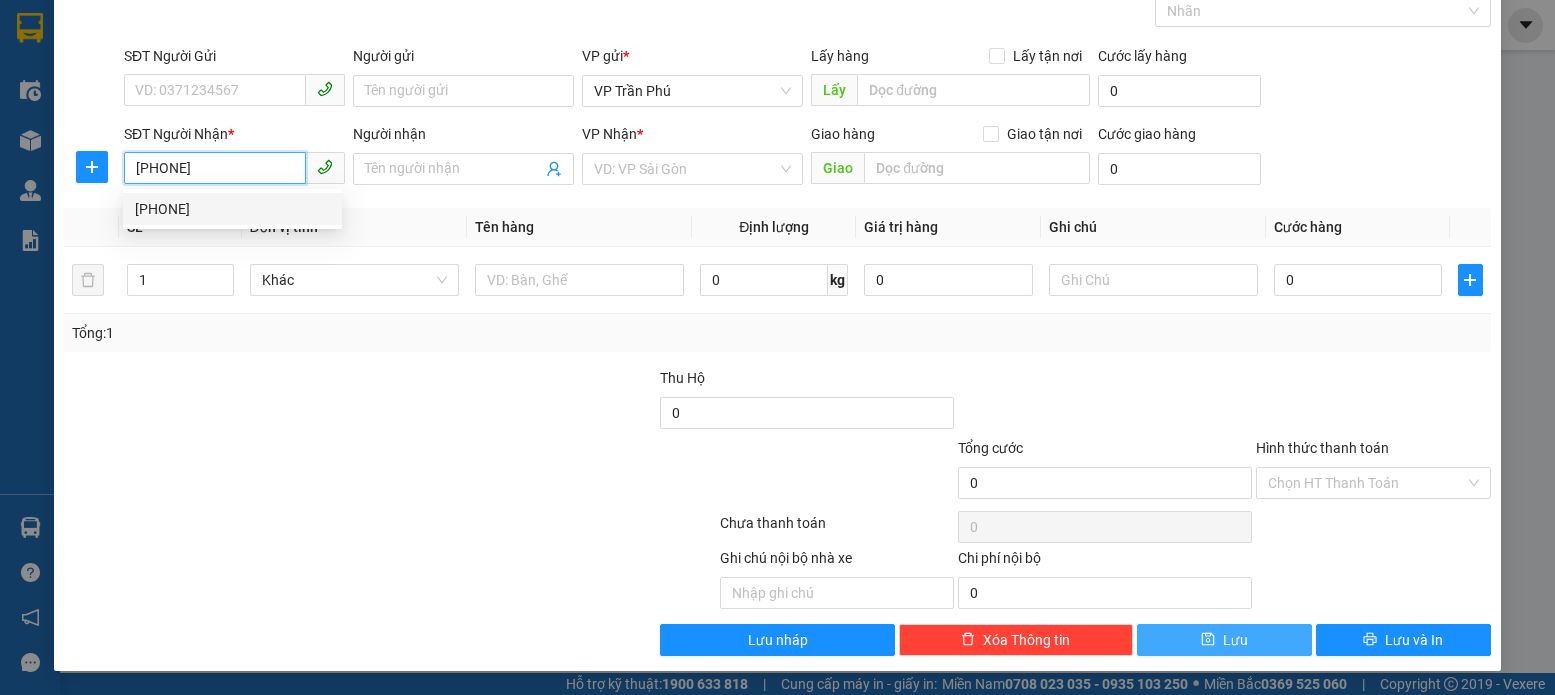 click on "[PHONE]" at bounding box center [232, 209] 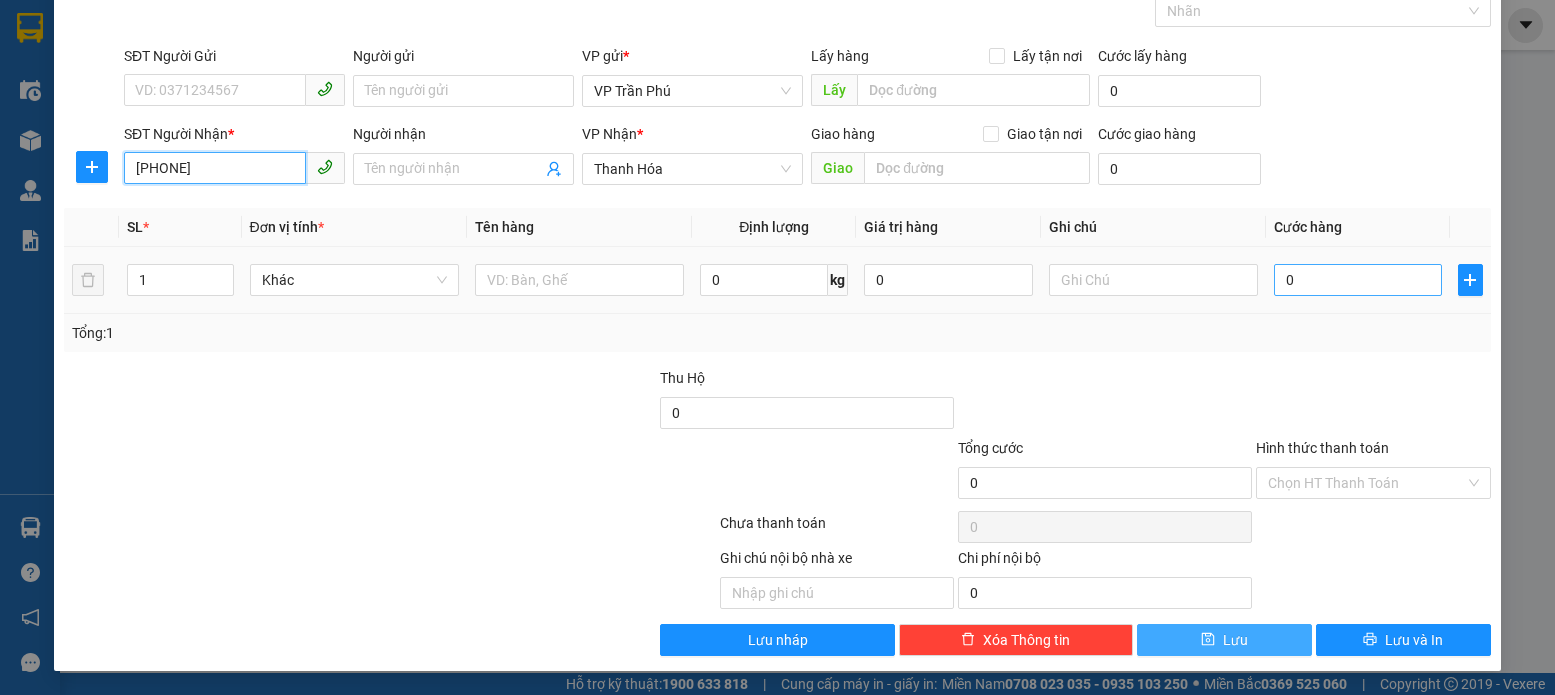 type on "[PHONE]" 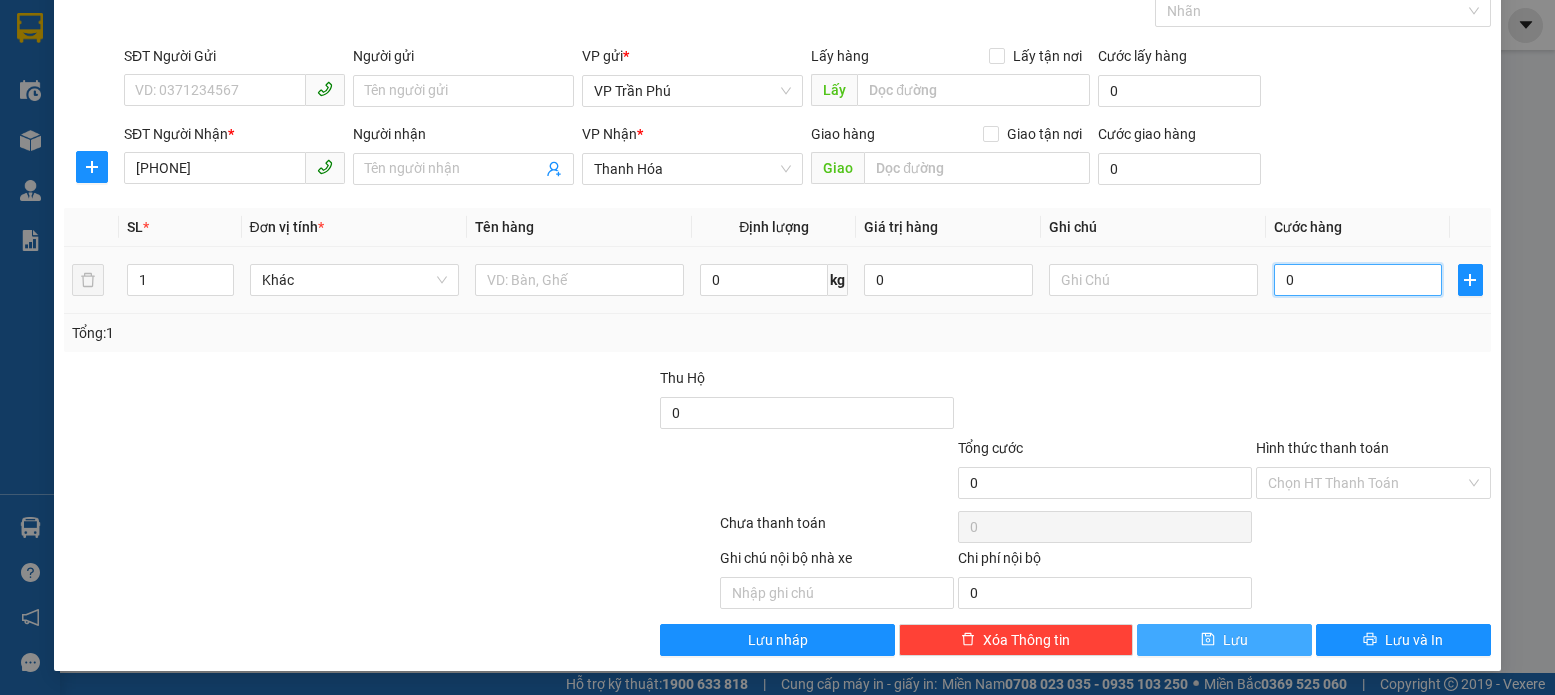 click on "0" at bounding box center [1358, 280] 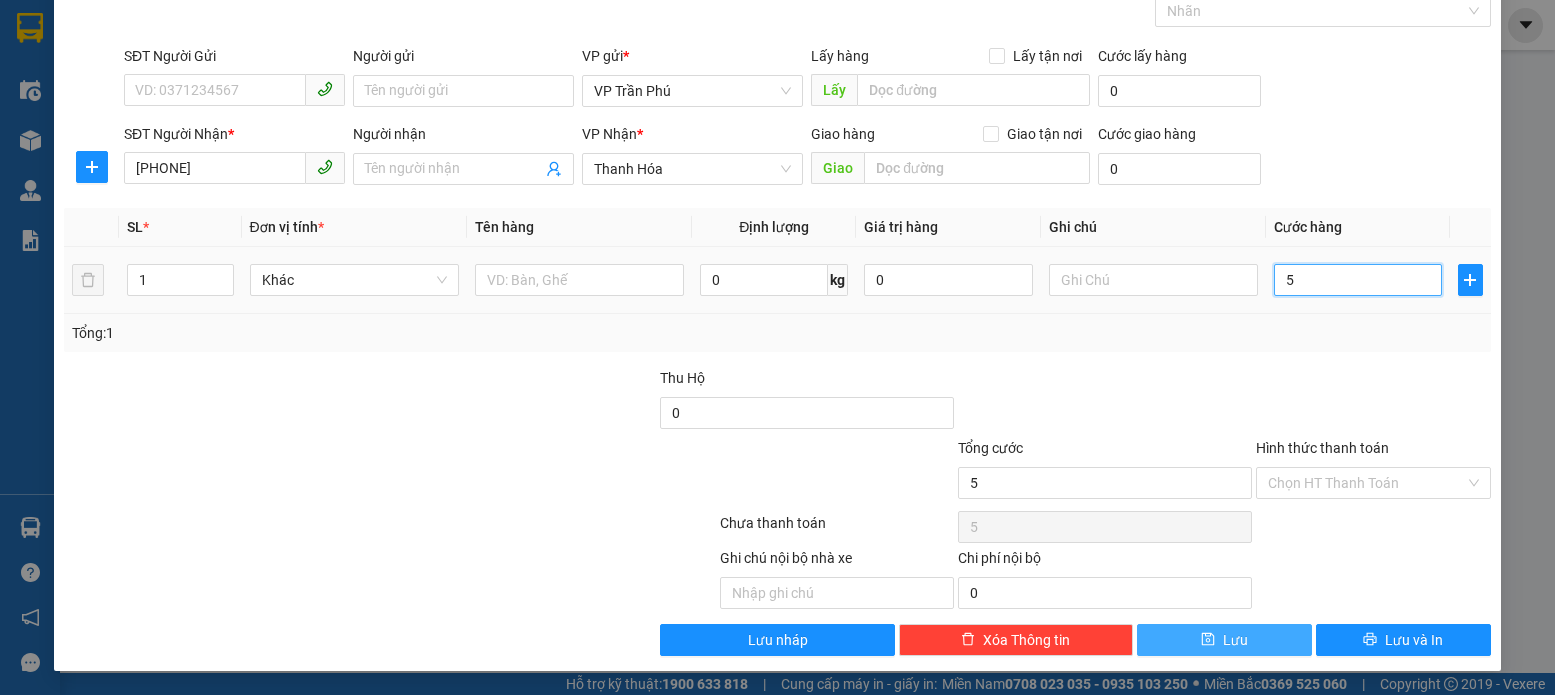 type on "50" 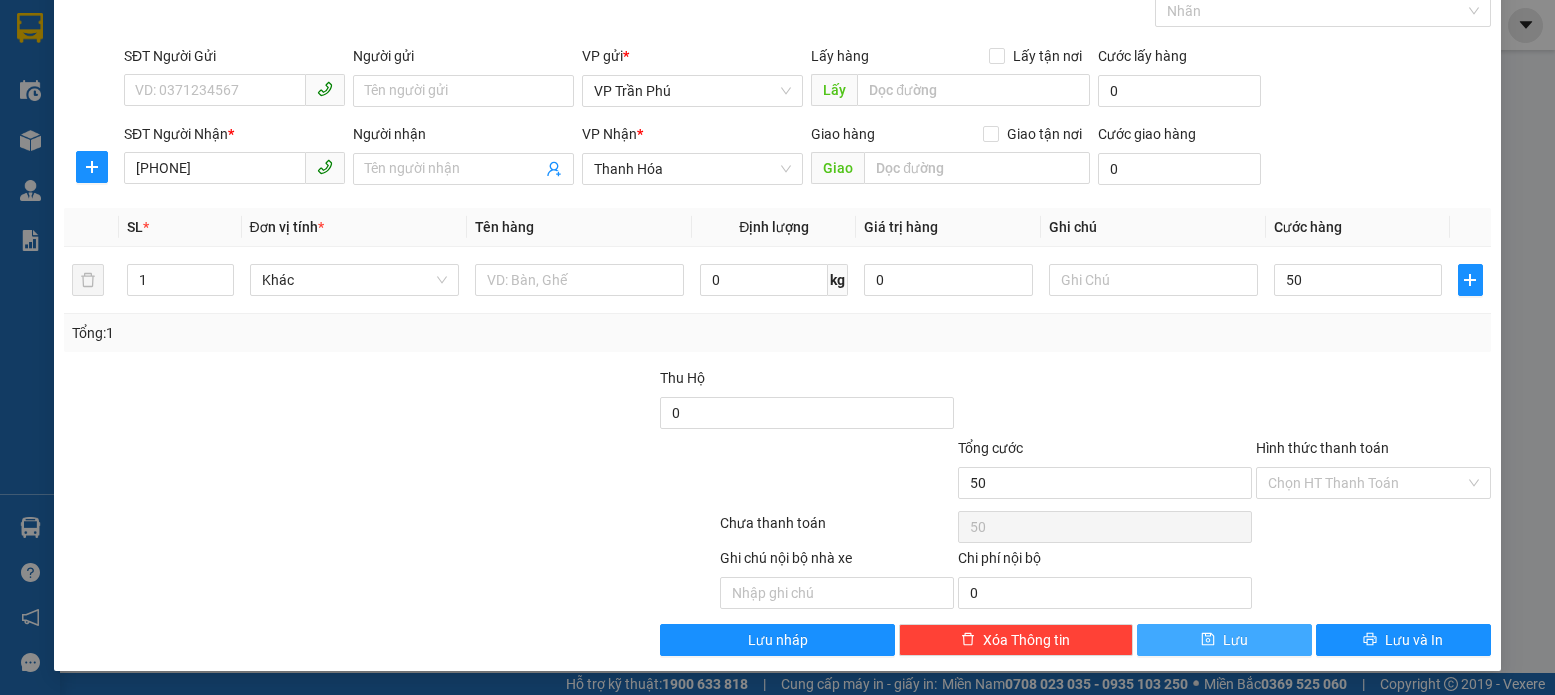 type on "50.000" 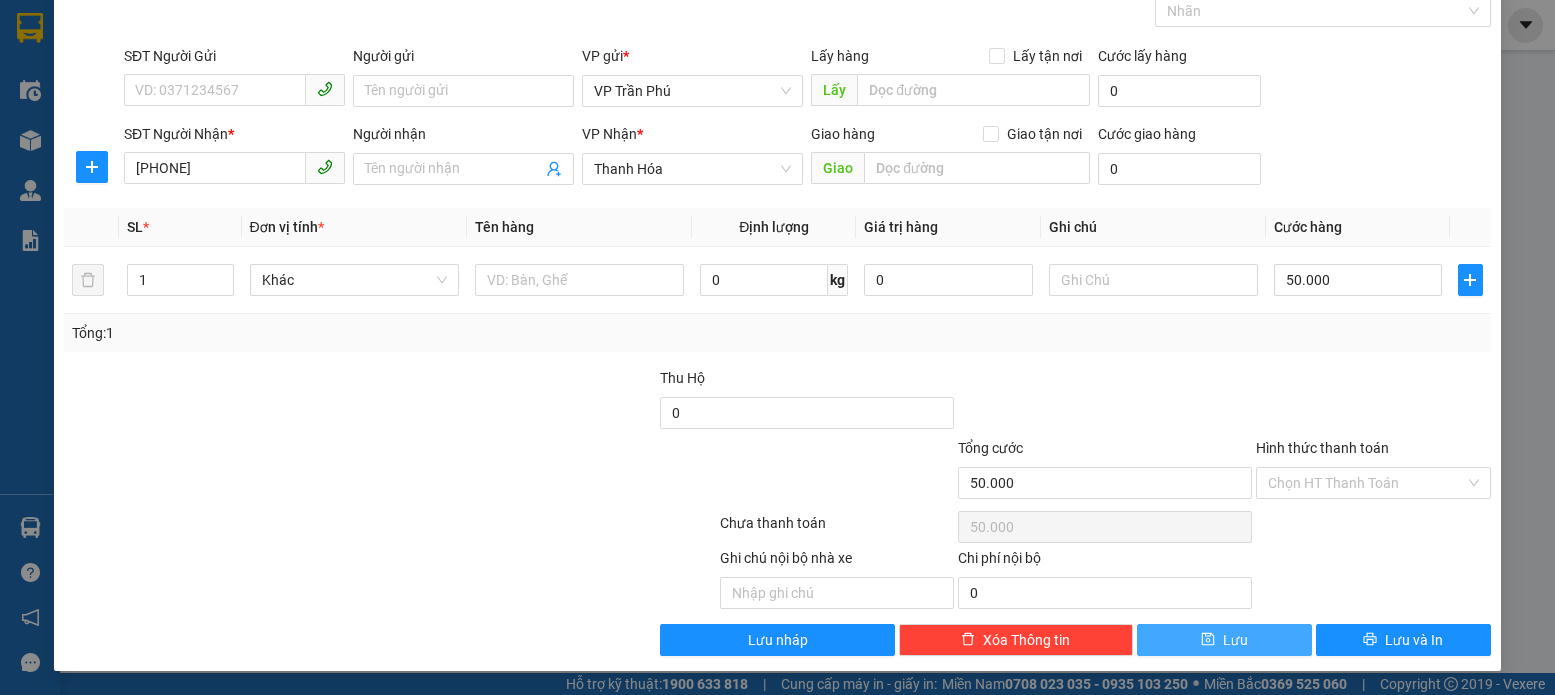 click 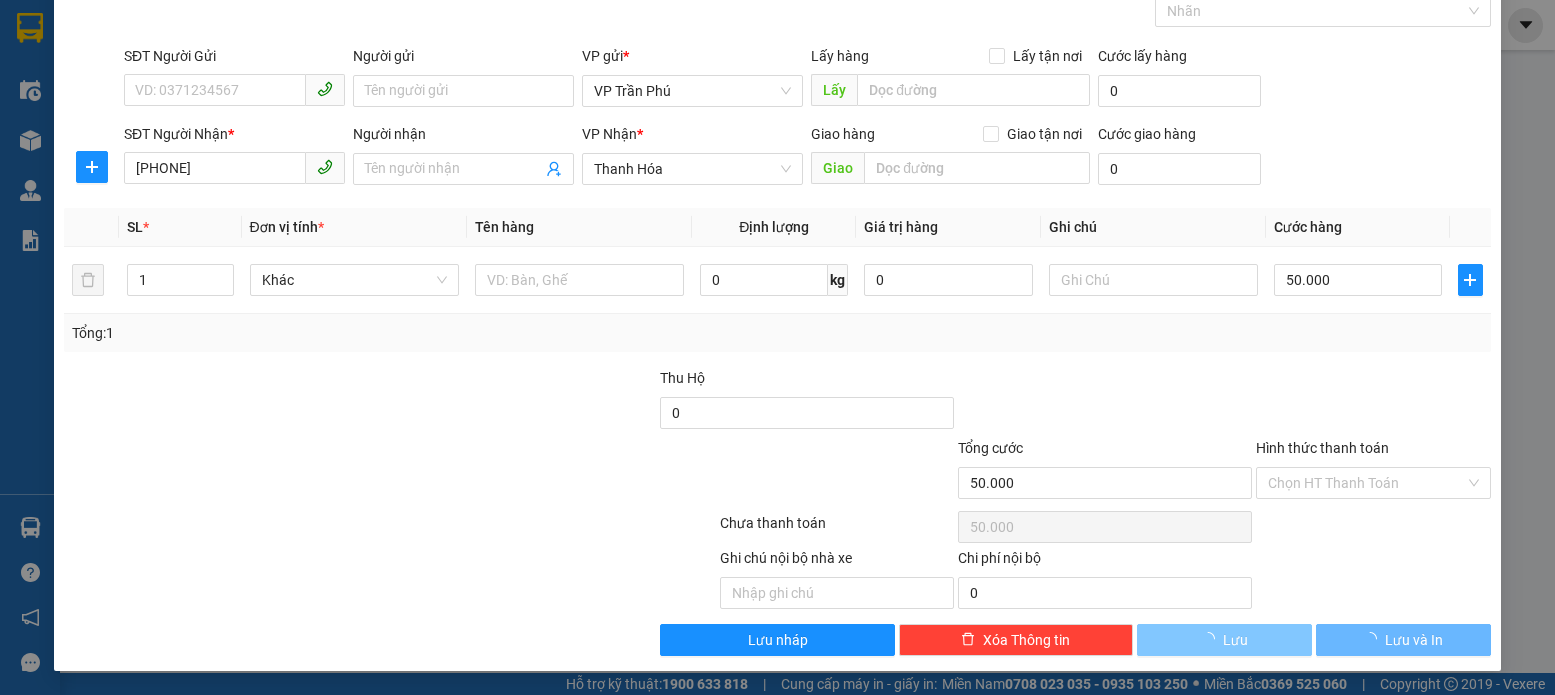 type 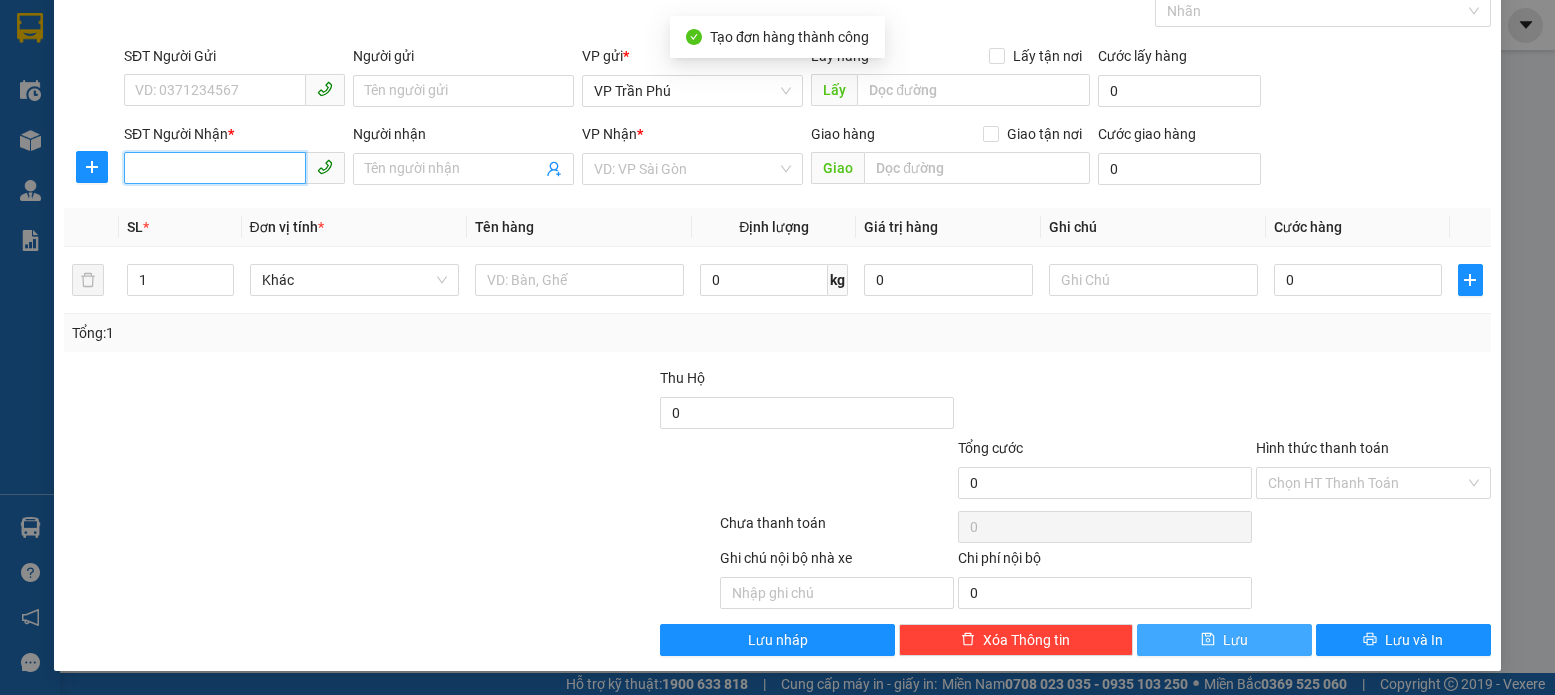 click on "SĐT Người Nhận  *" at bounding box center [215, 168] 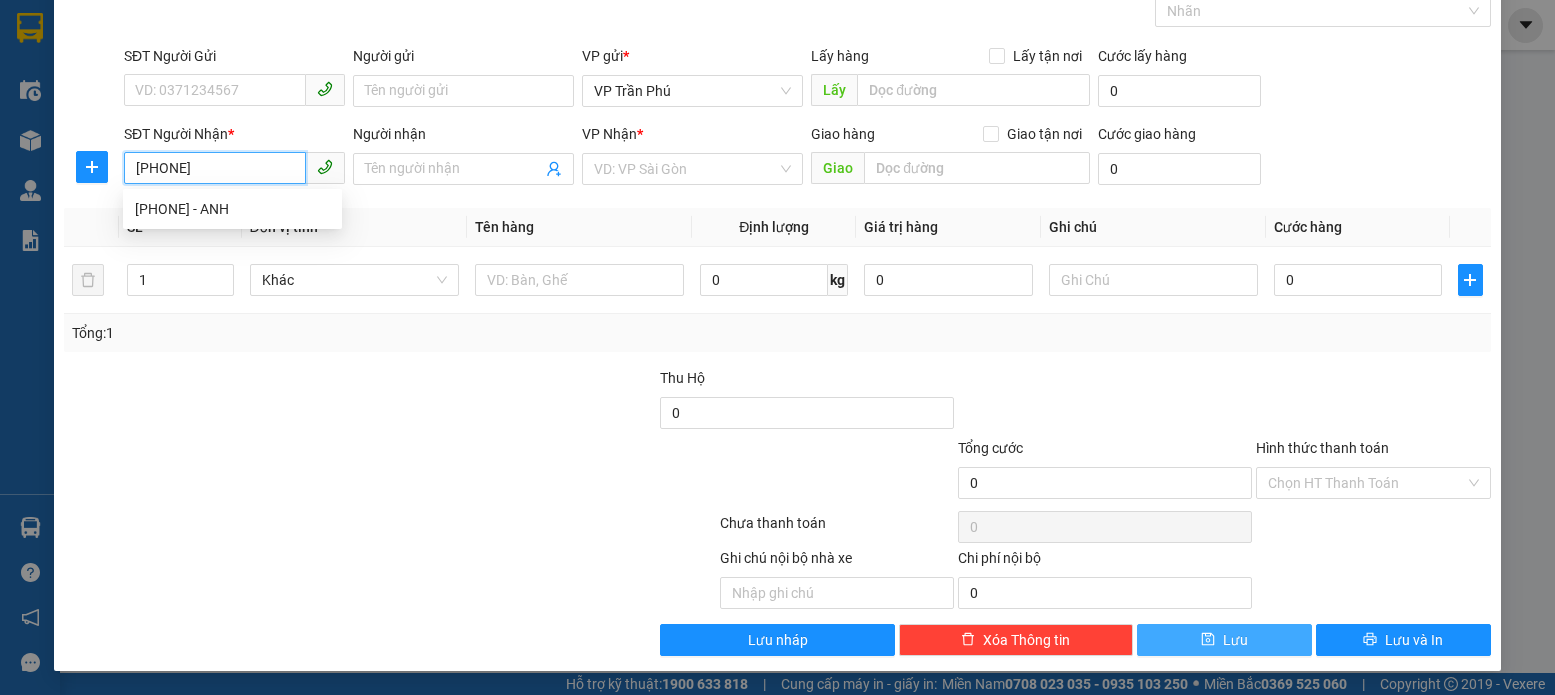 type on "[PHONE]" 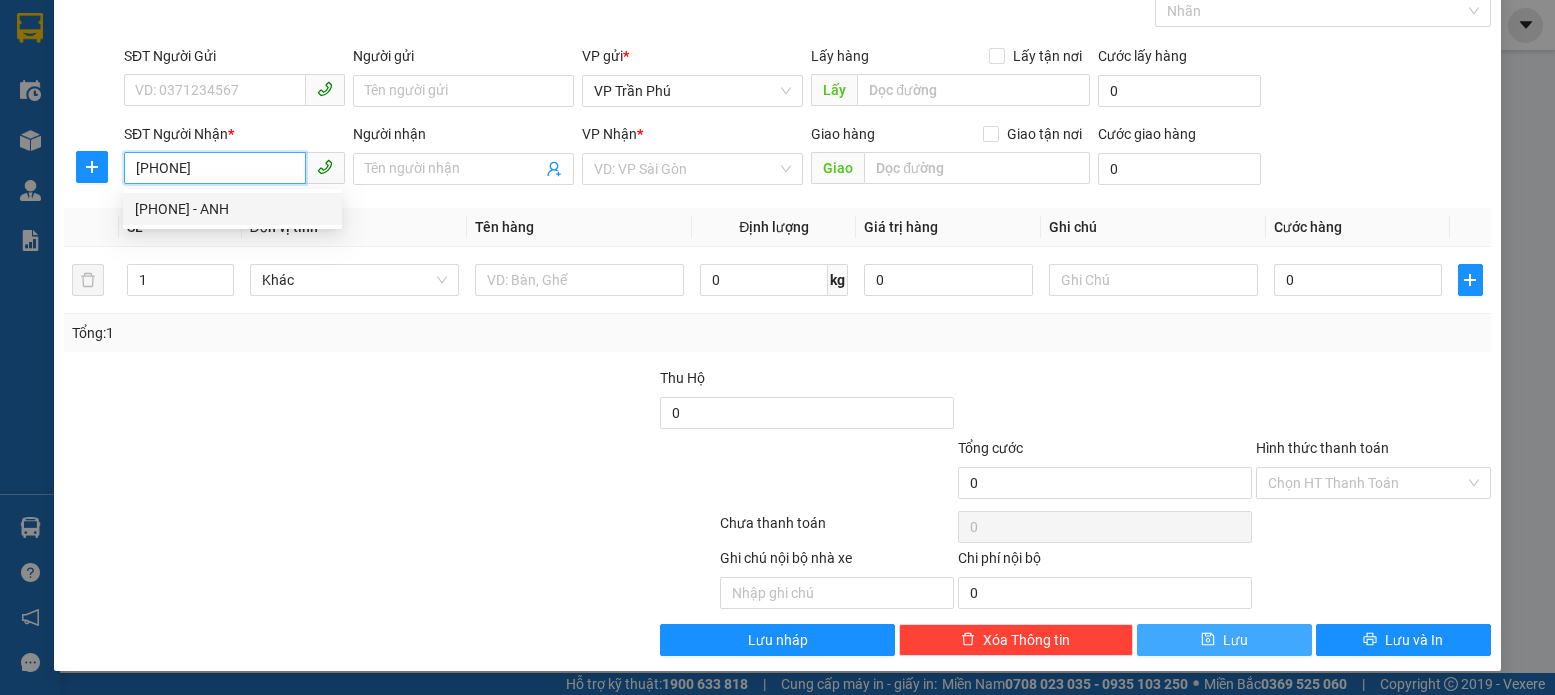click on "[PHONE] - ANH" at bounding box center [232, 209] 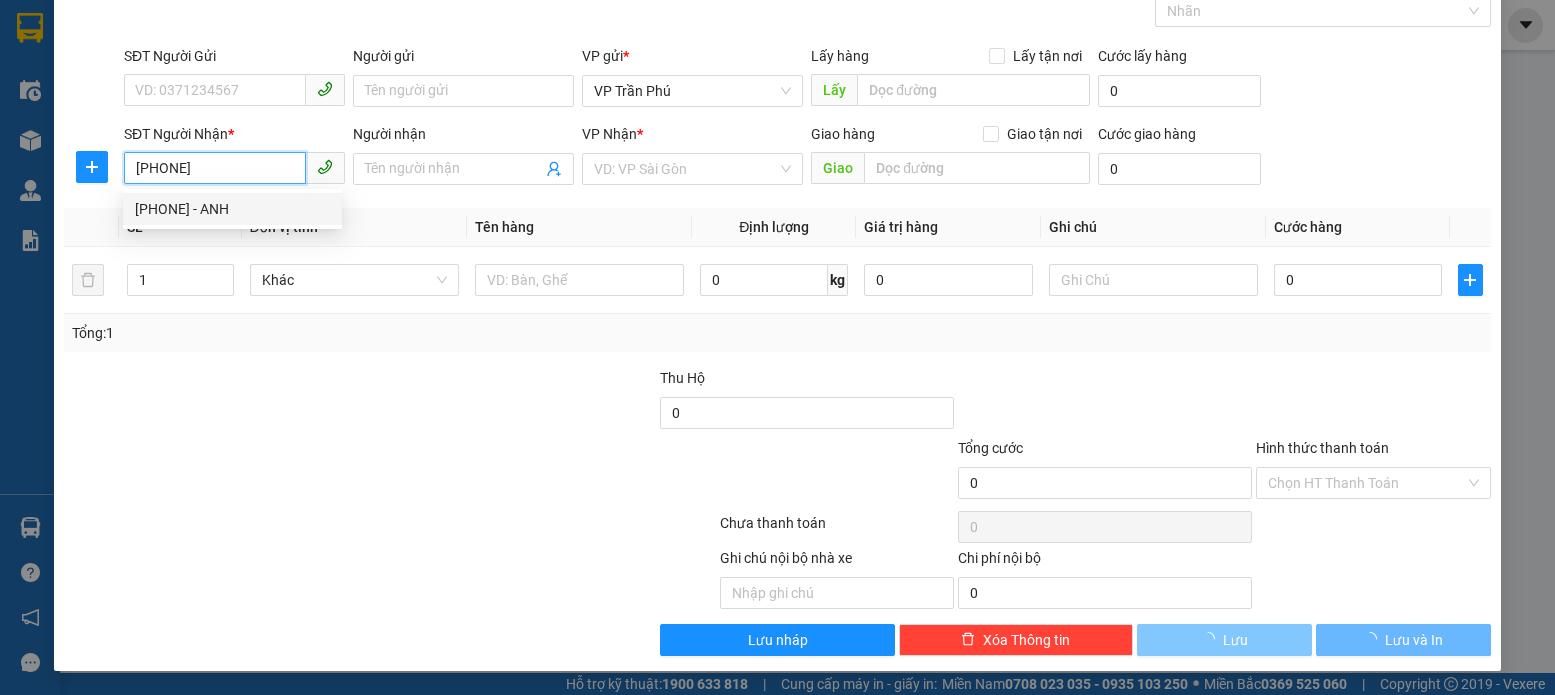type on "ANH" 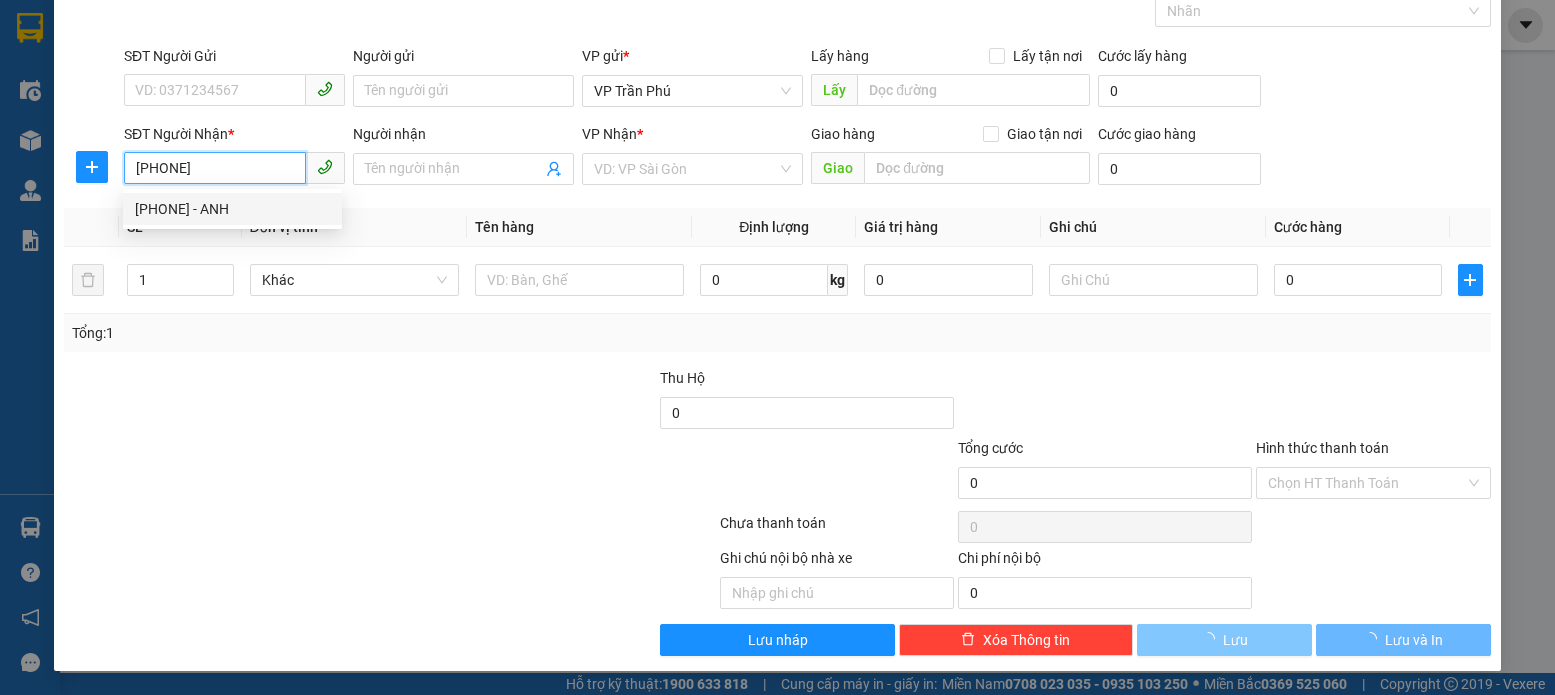type on "LD" 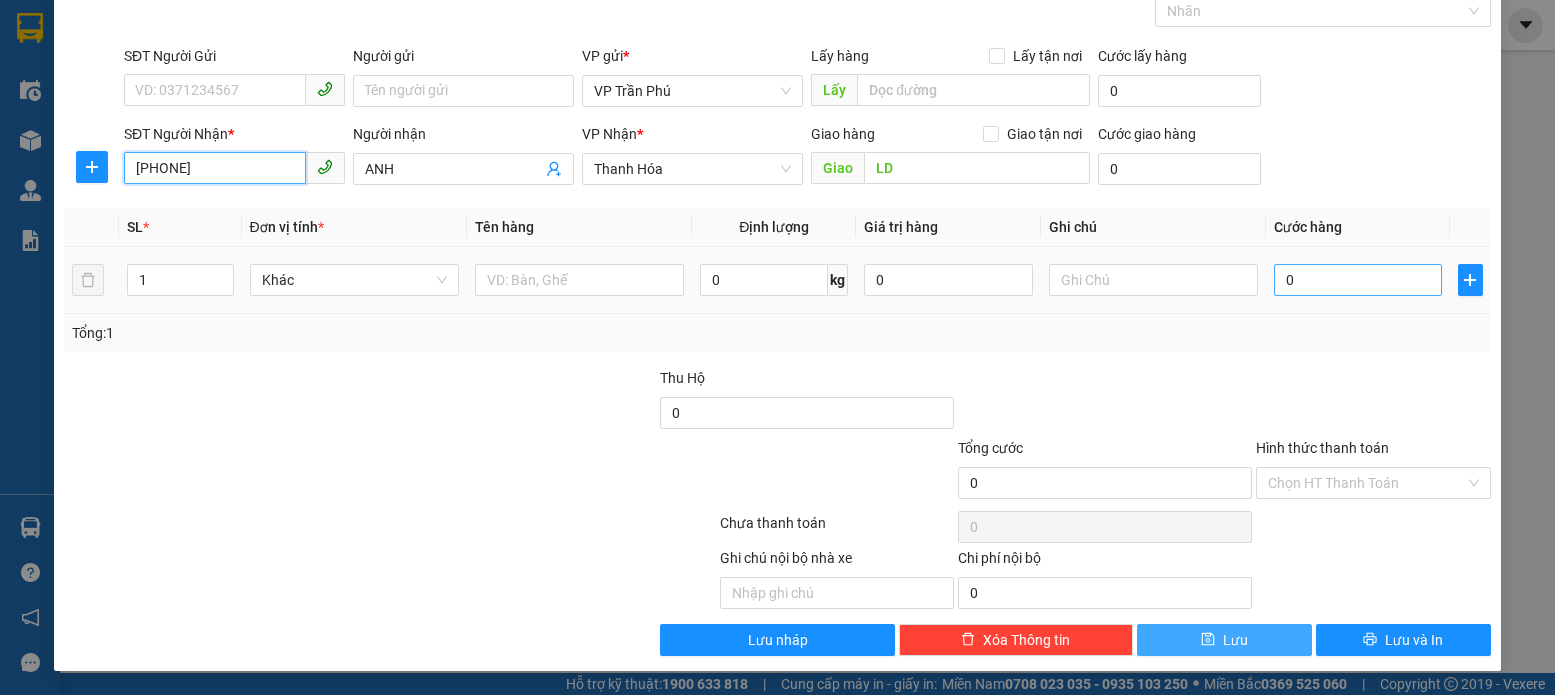 type on "[PHONE]" 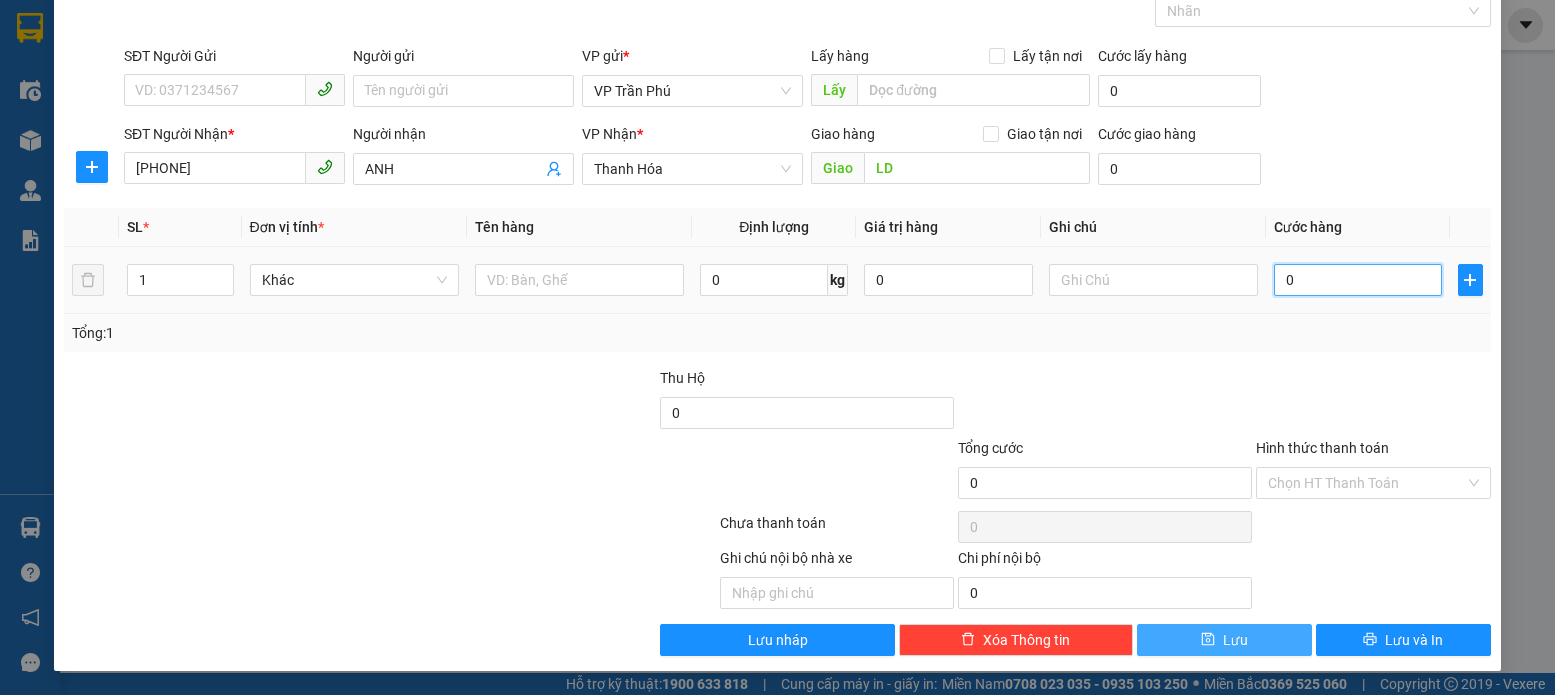 click on "0" at bounding box center [1358, 280] 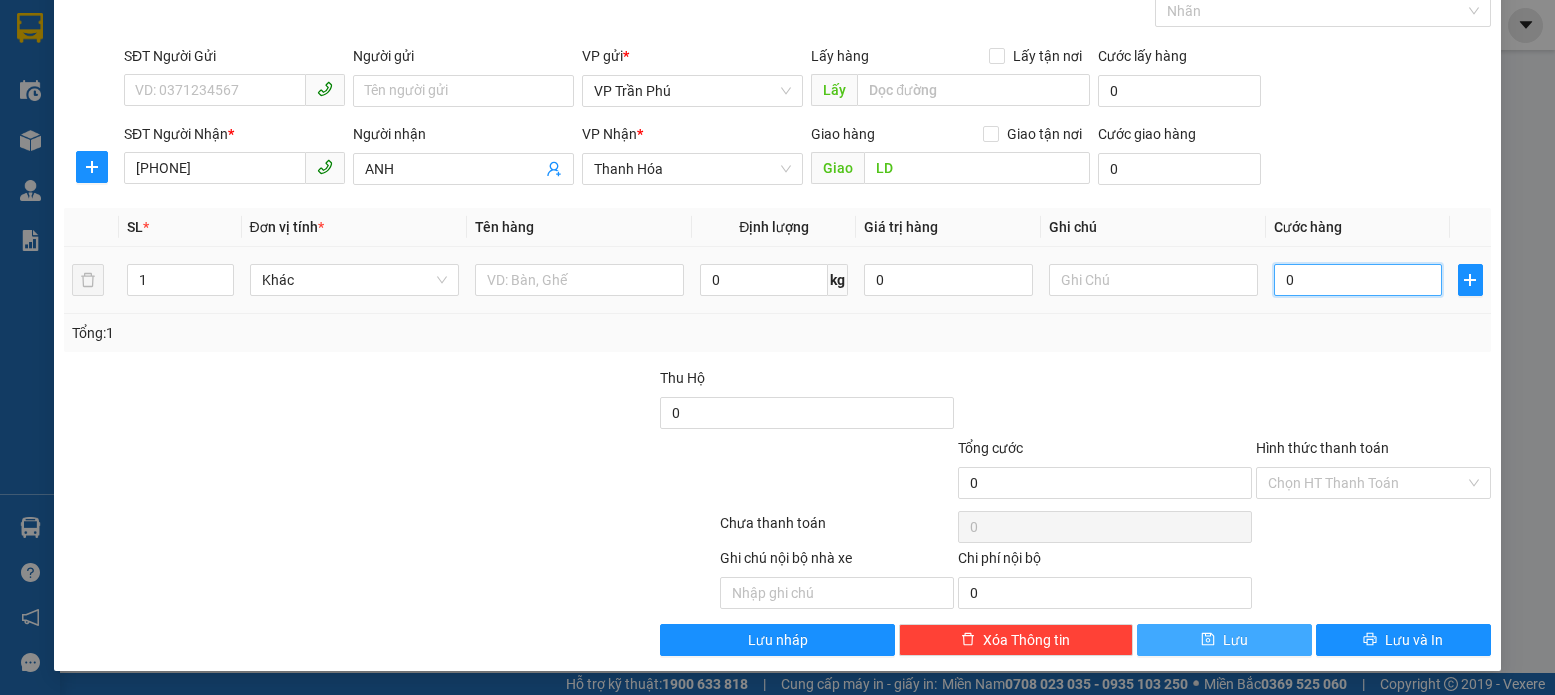 type on "9" 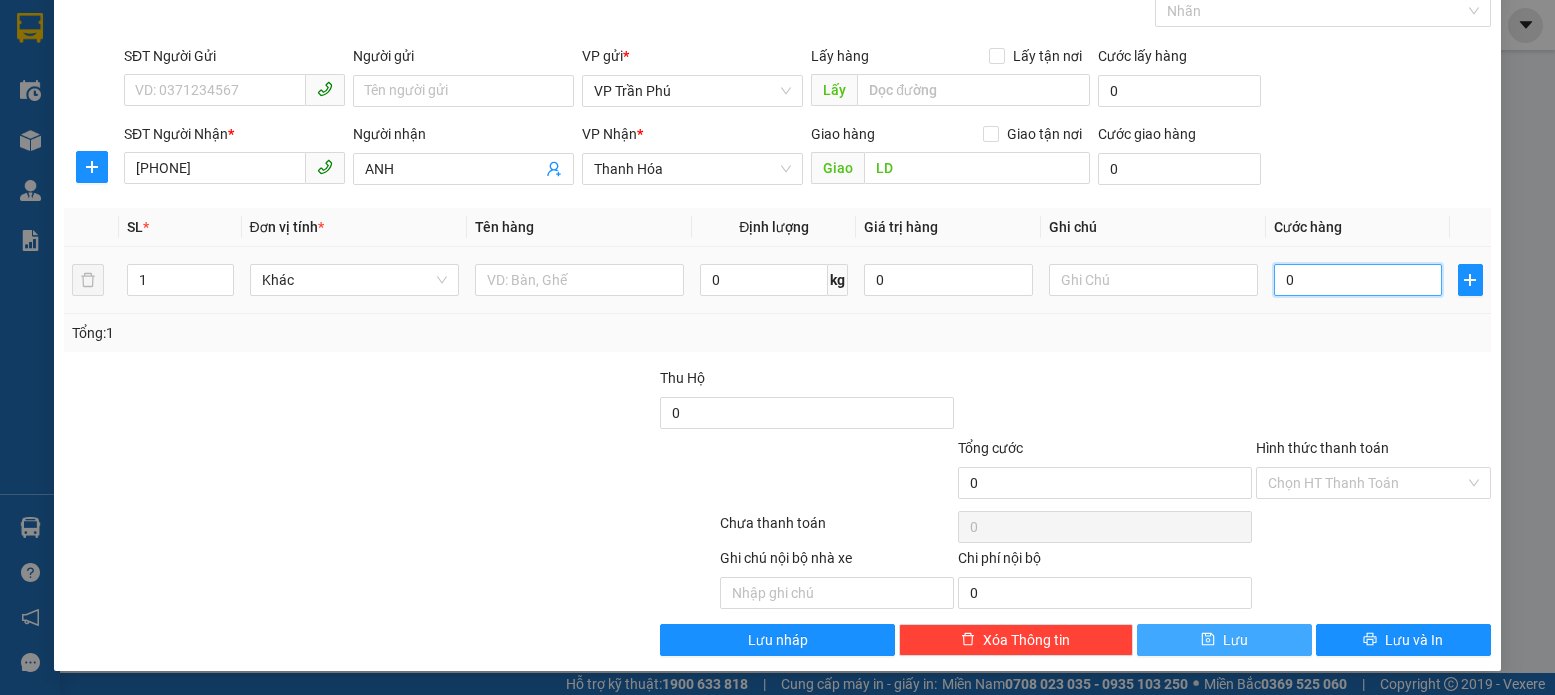 type on "9" 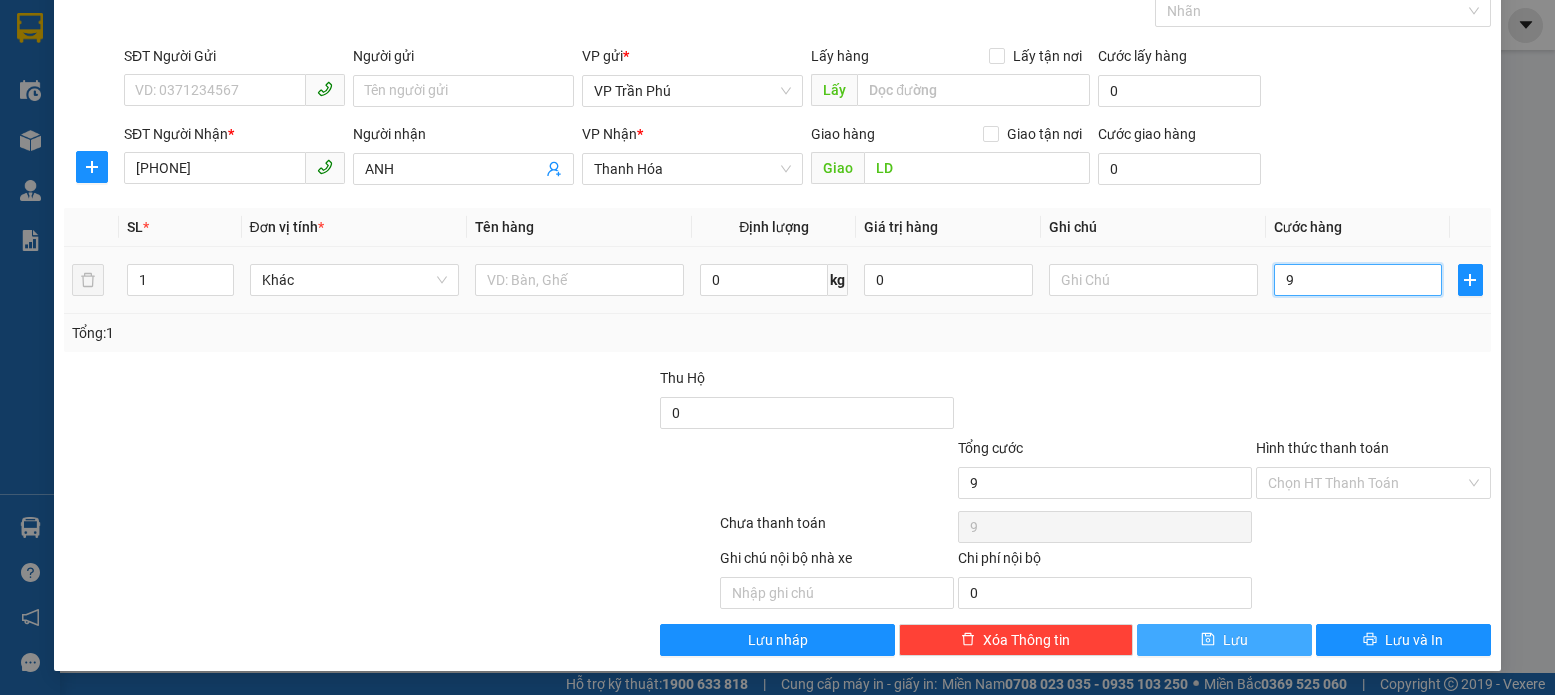 type on "90" 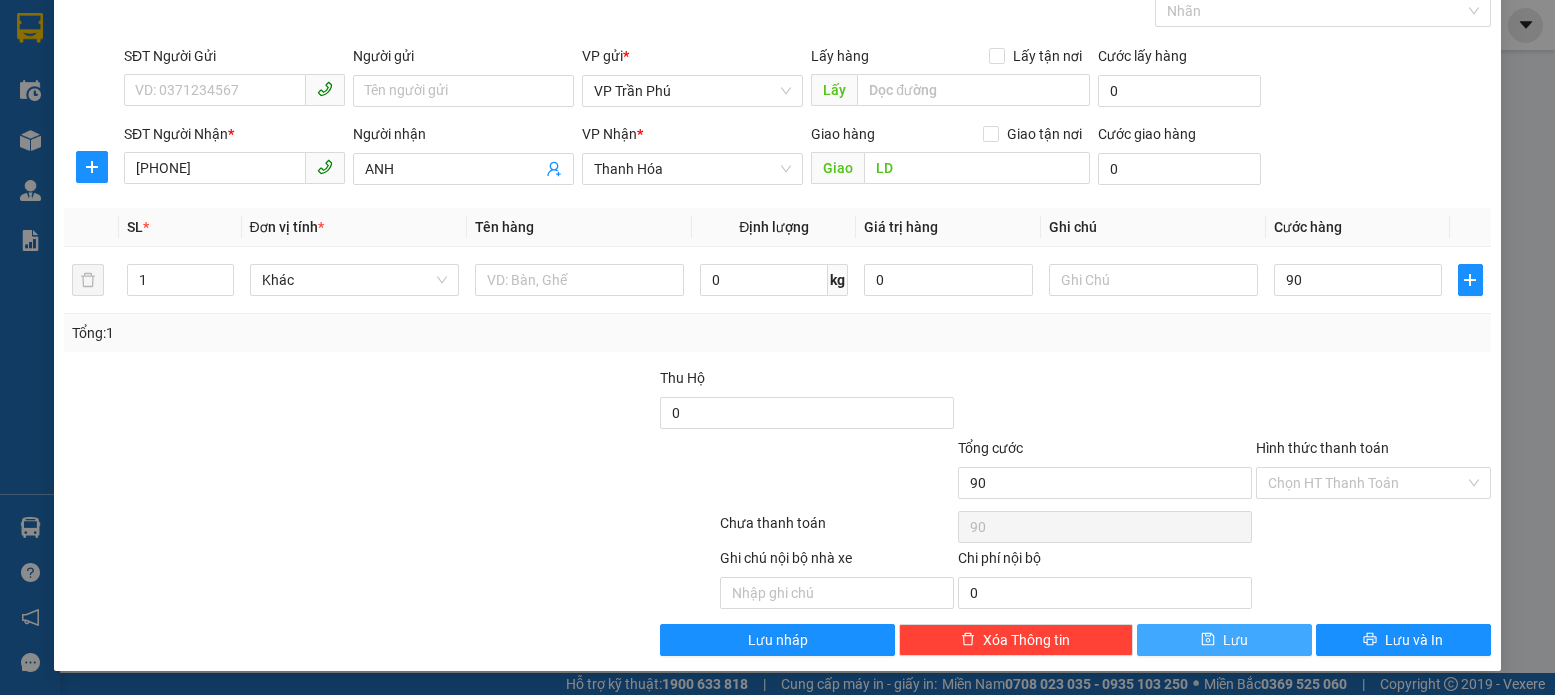 type on "90.000" 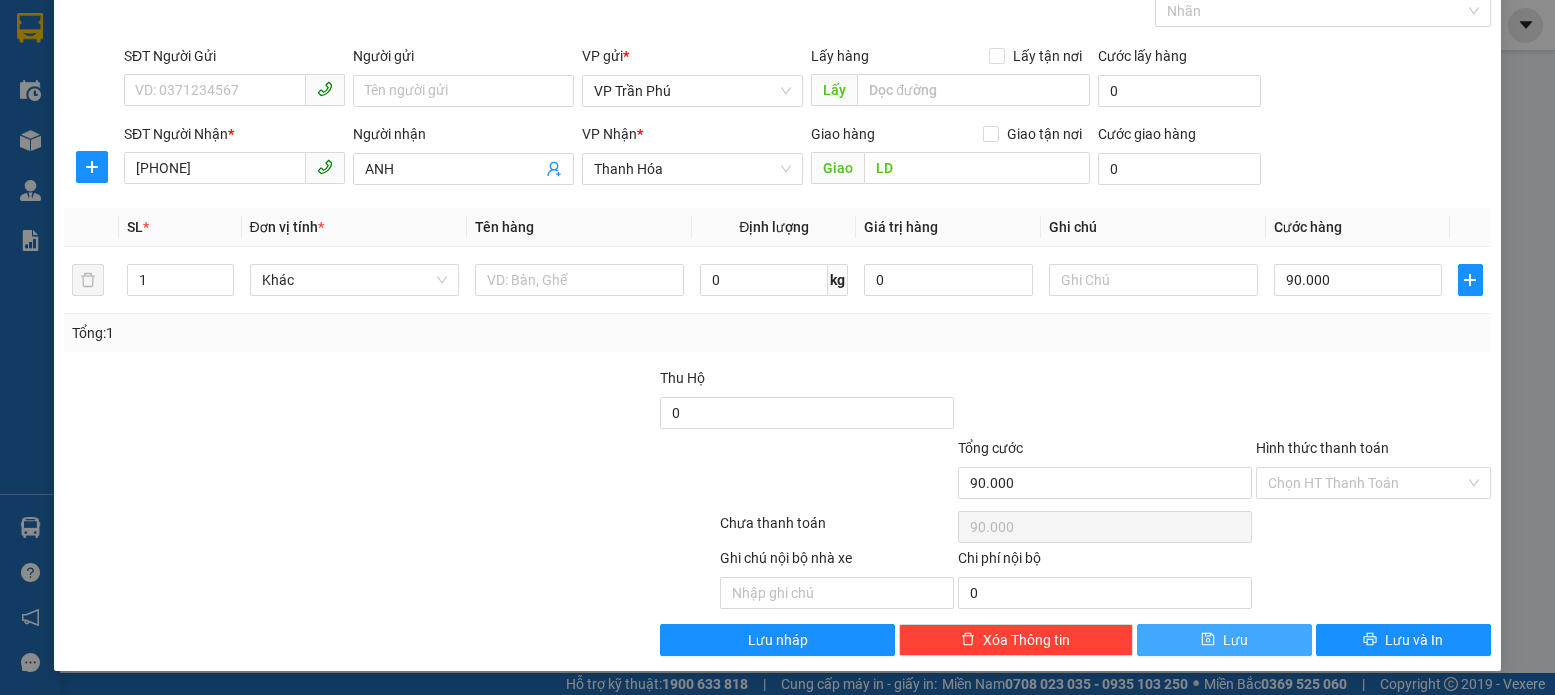 click 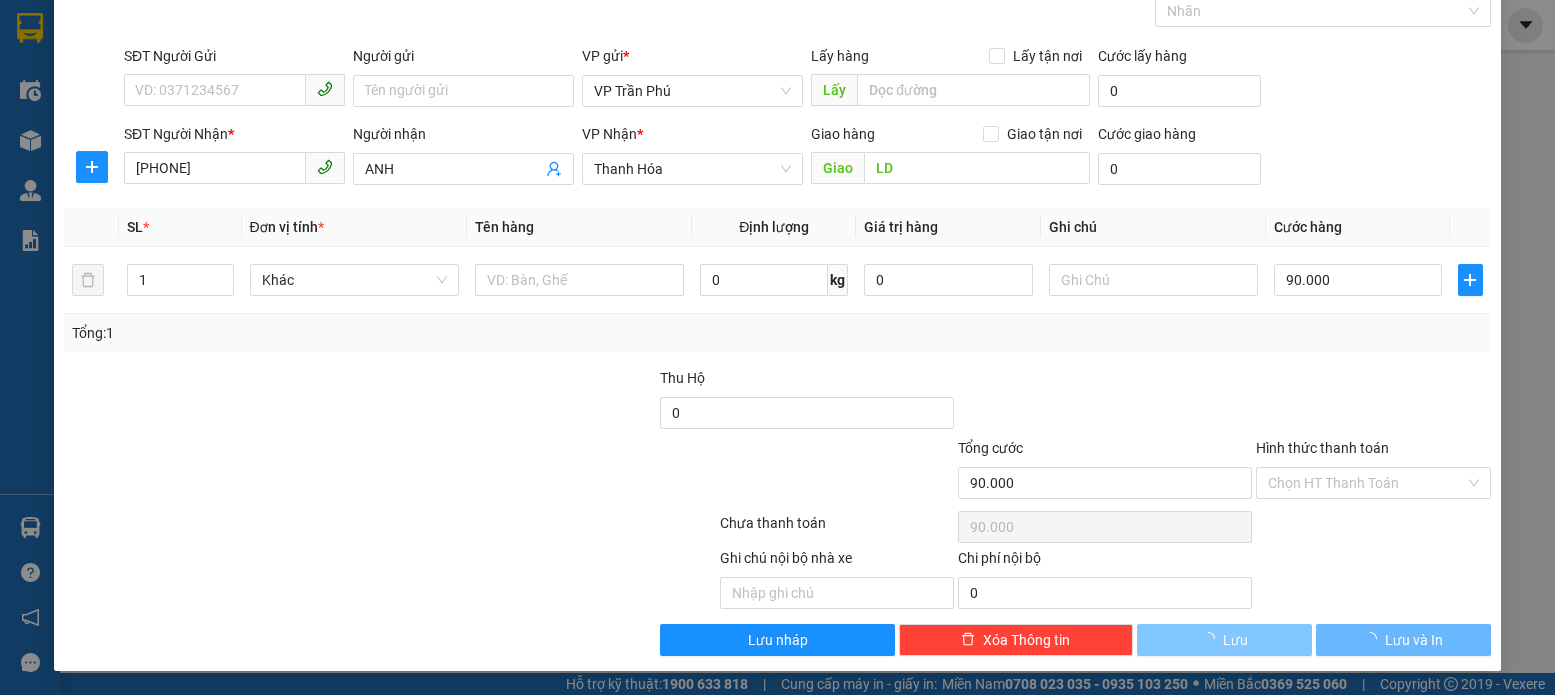 type 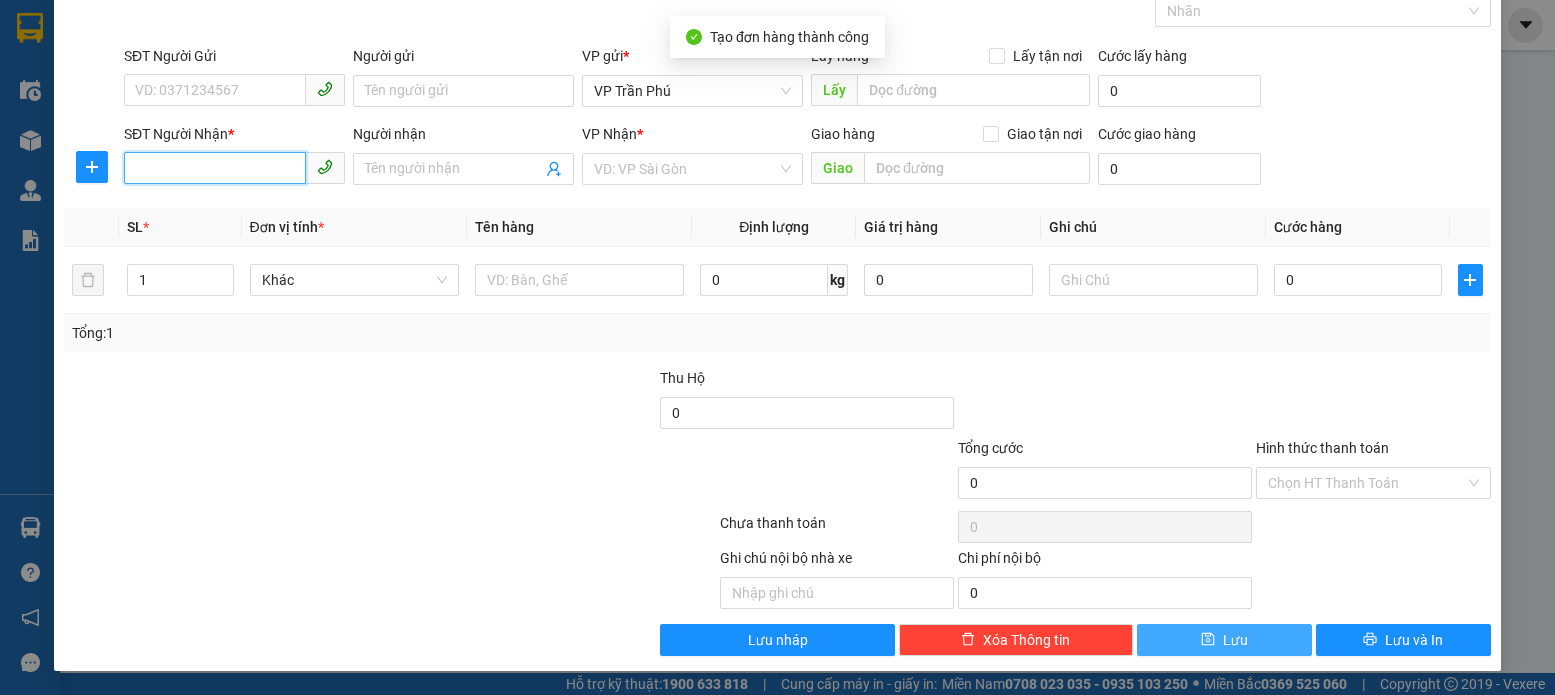 click on "SĐT Người Nhận  *" at bounding box center (215, 168) 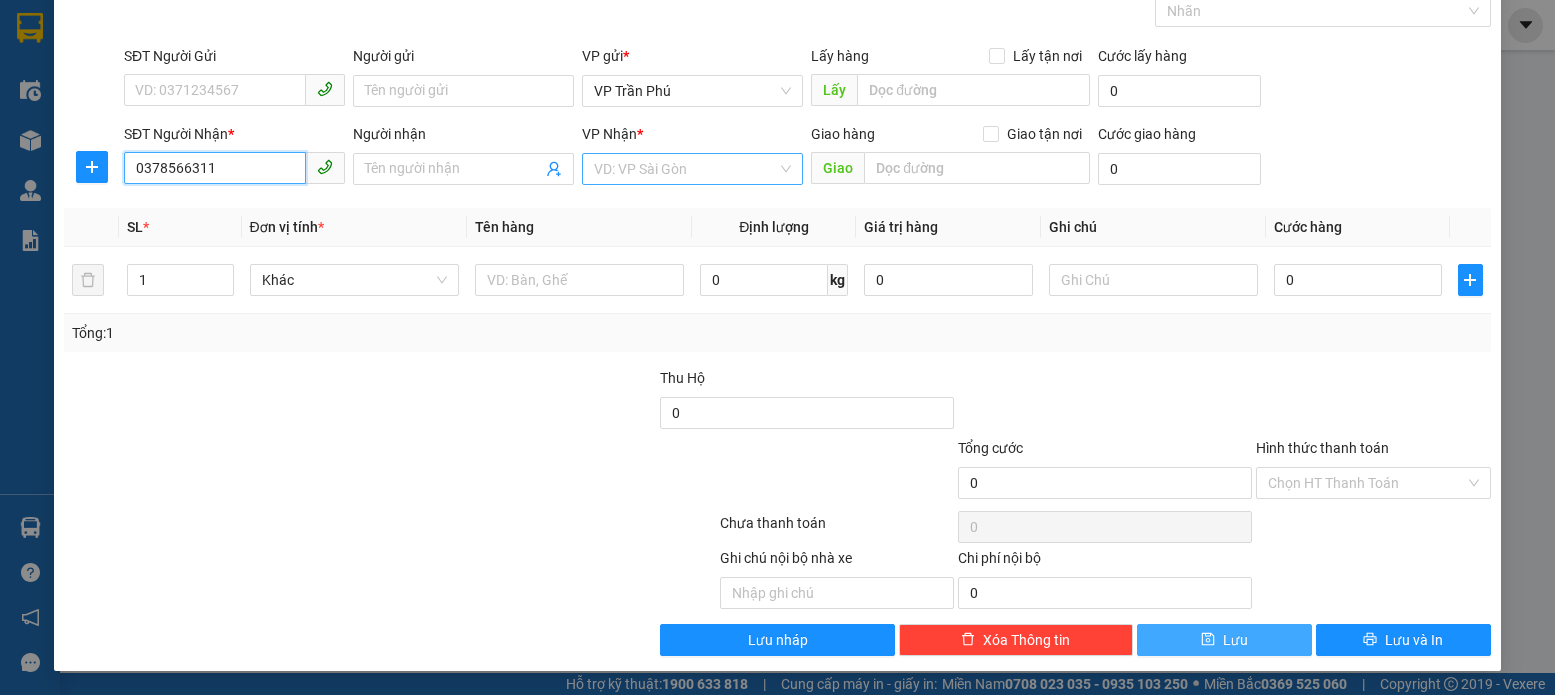click on "VD: VP Sài Gòn" at bounding box center (692, 169) 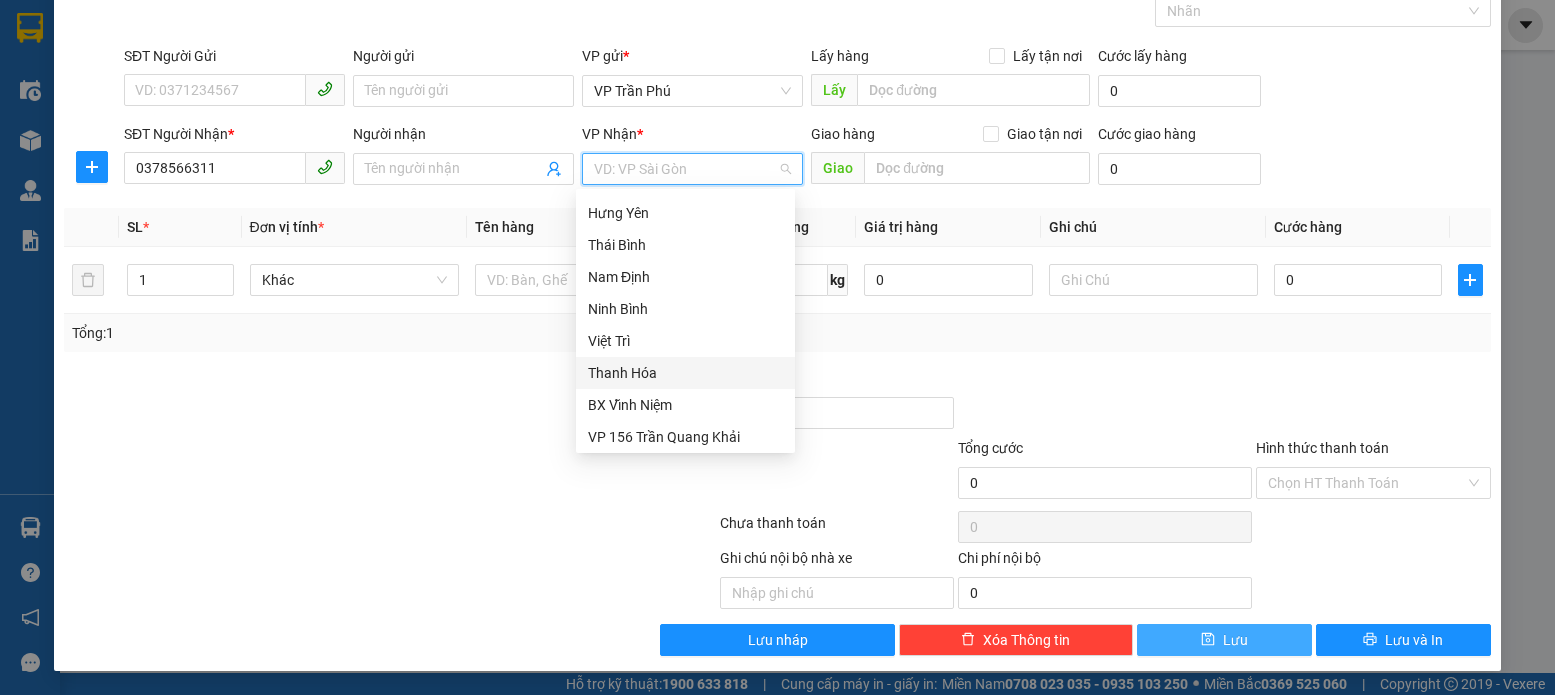drag, startPoint x: 637, startPoint y: 377, endPoint x: 804, endPoint y: 385, distance: 167.19151 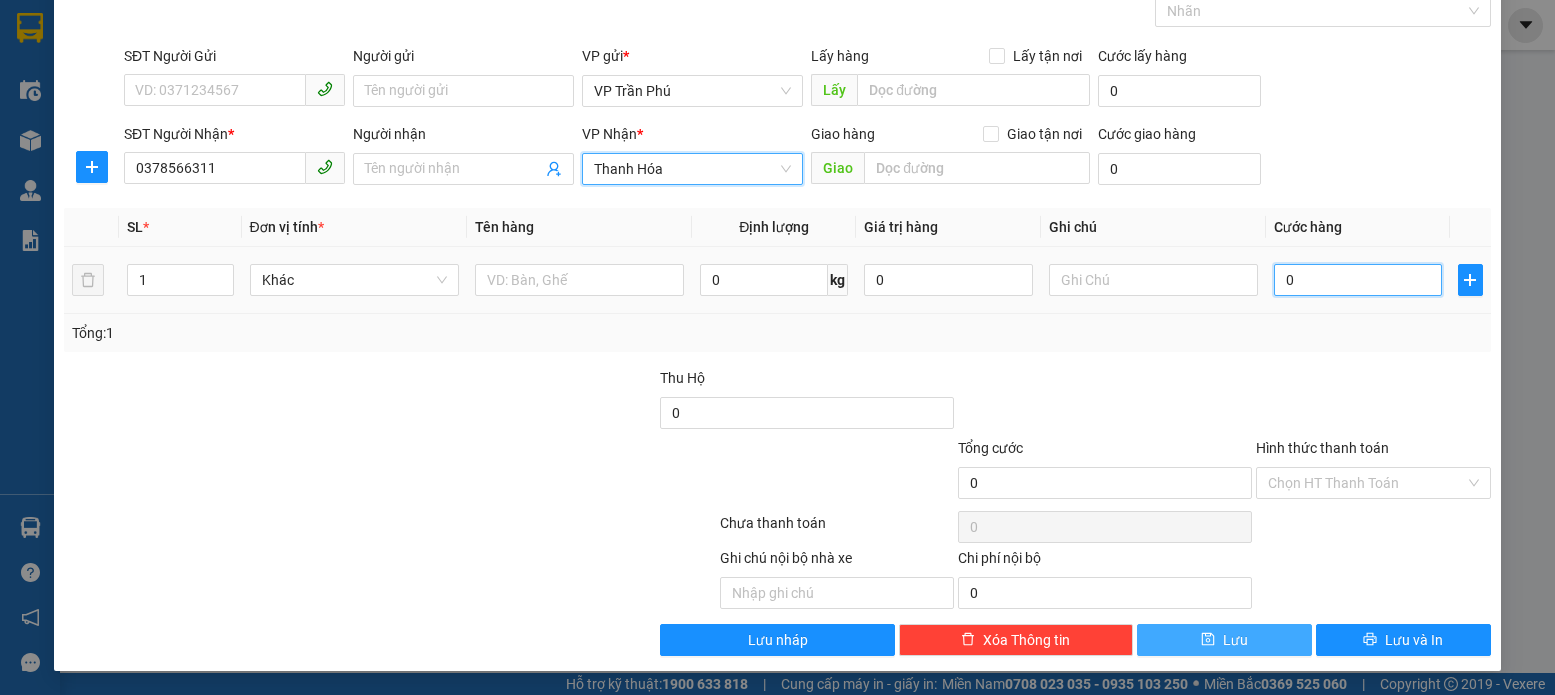 click on "0" at bounding box center (1358, 280) 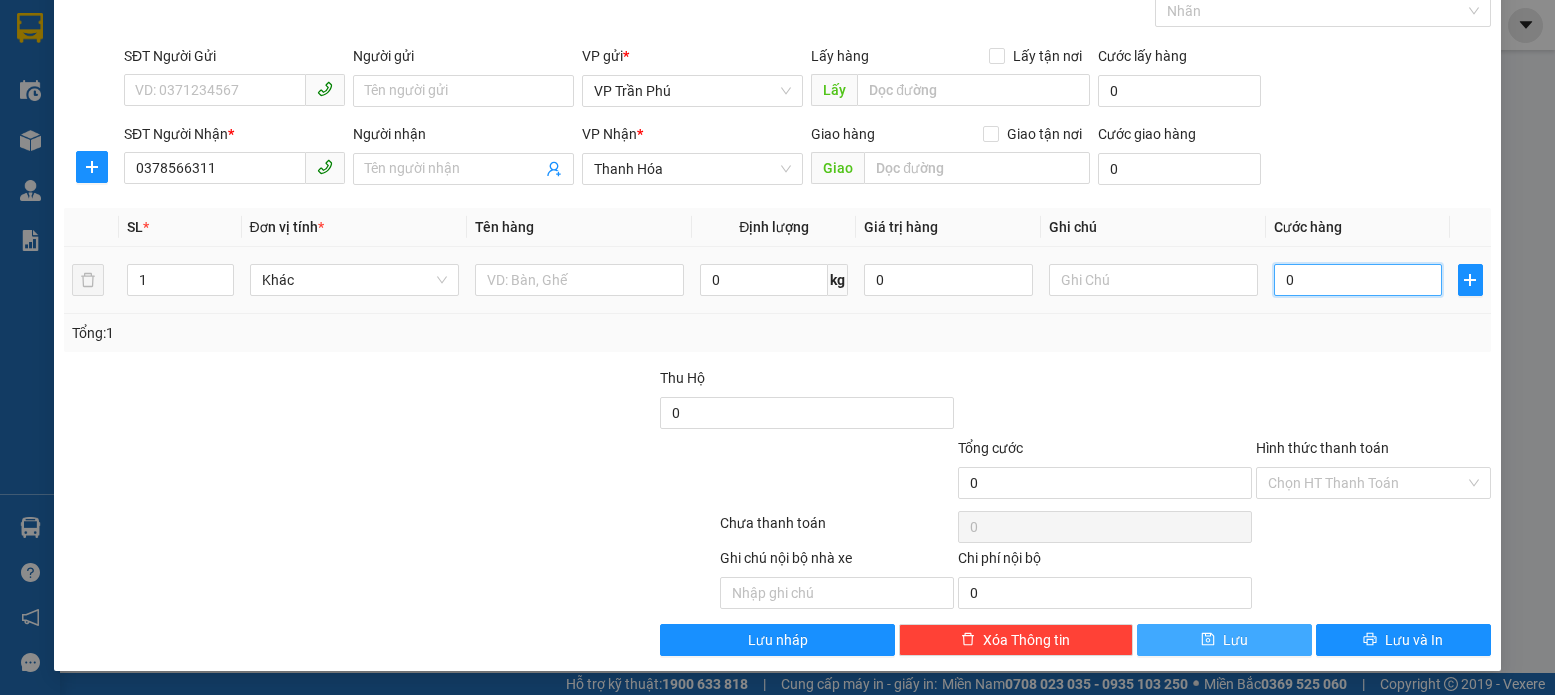 type on "5" 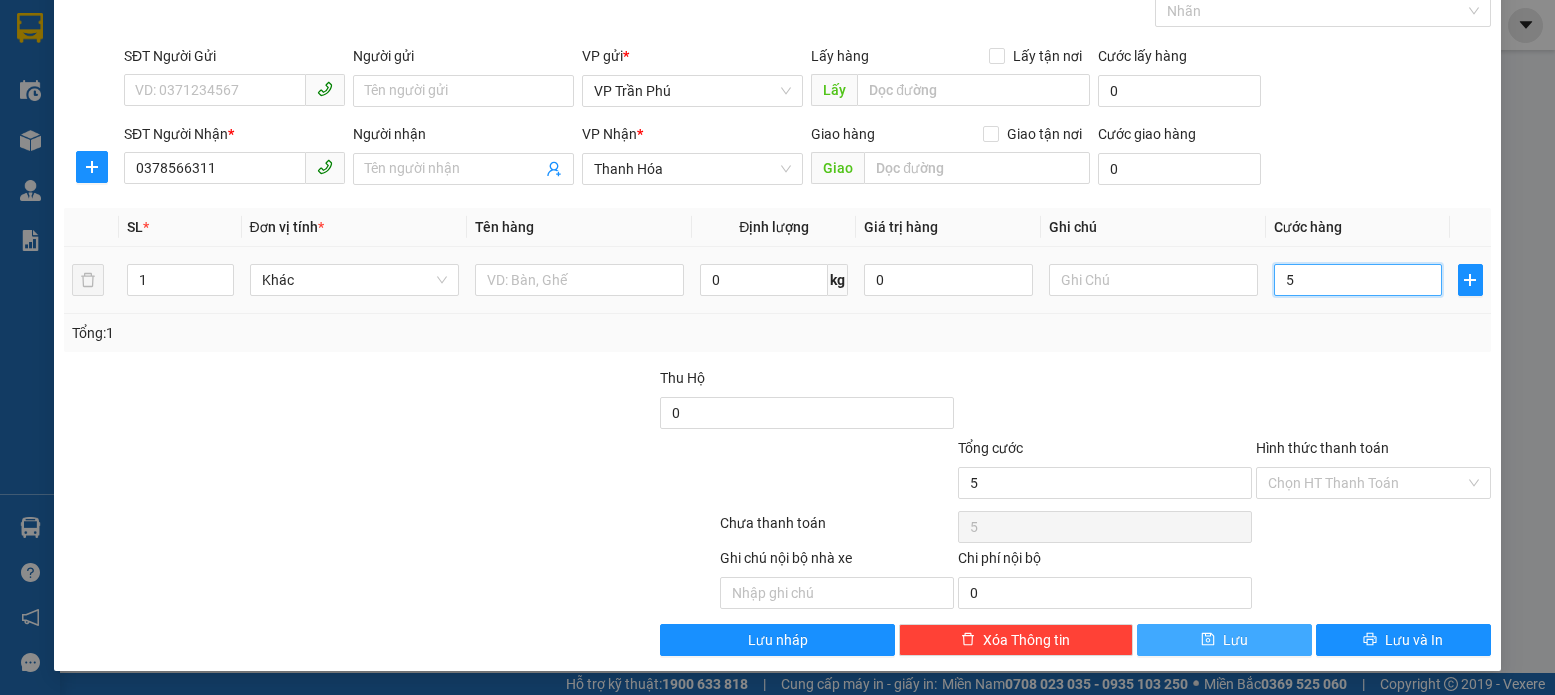 type on "50" 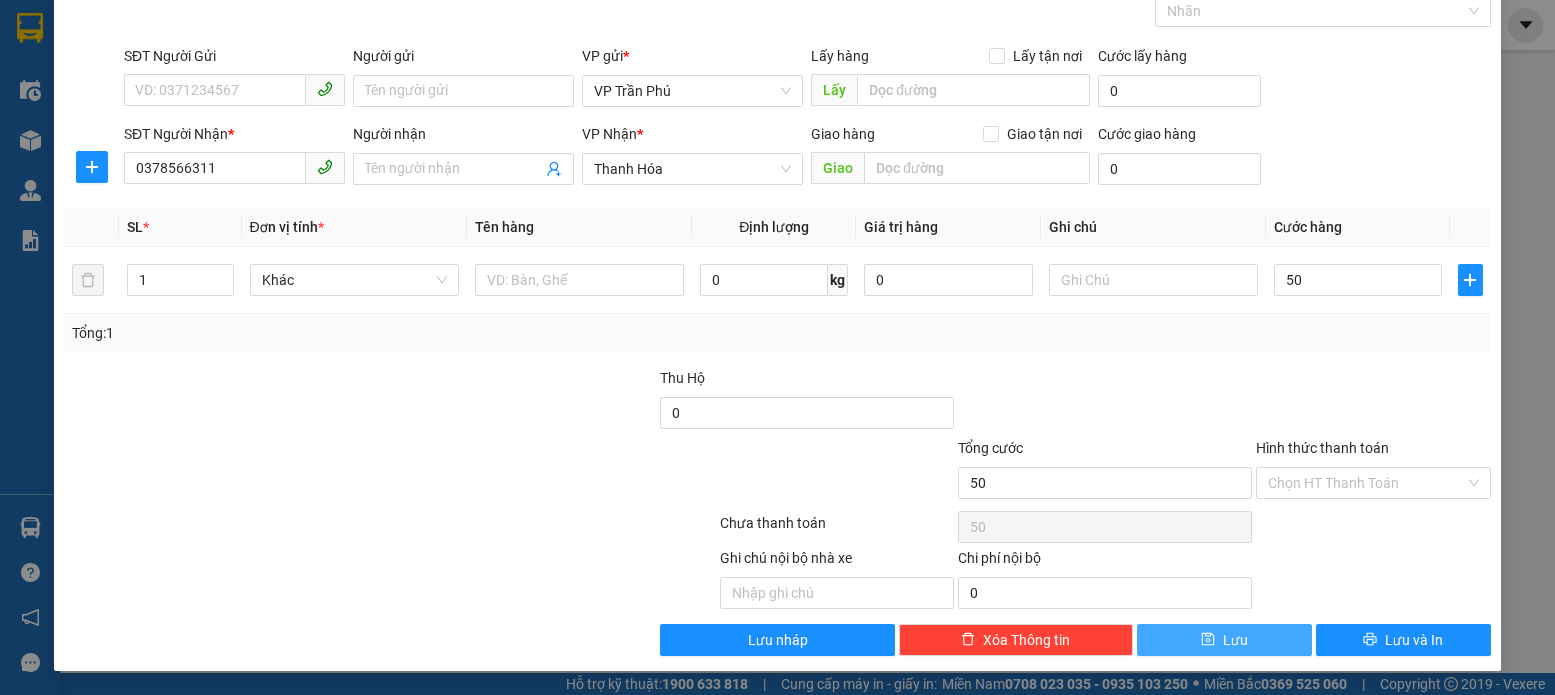 type on "50.000" 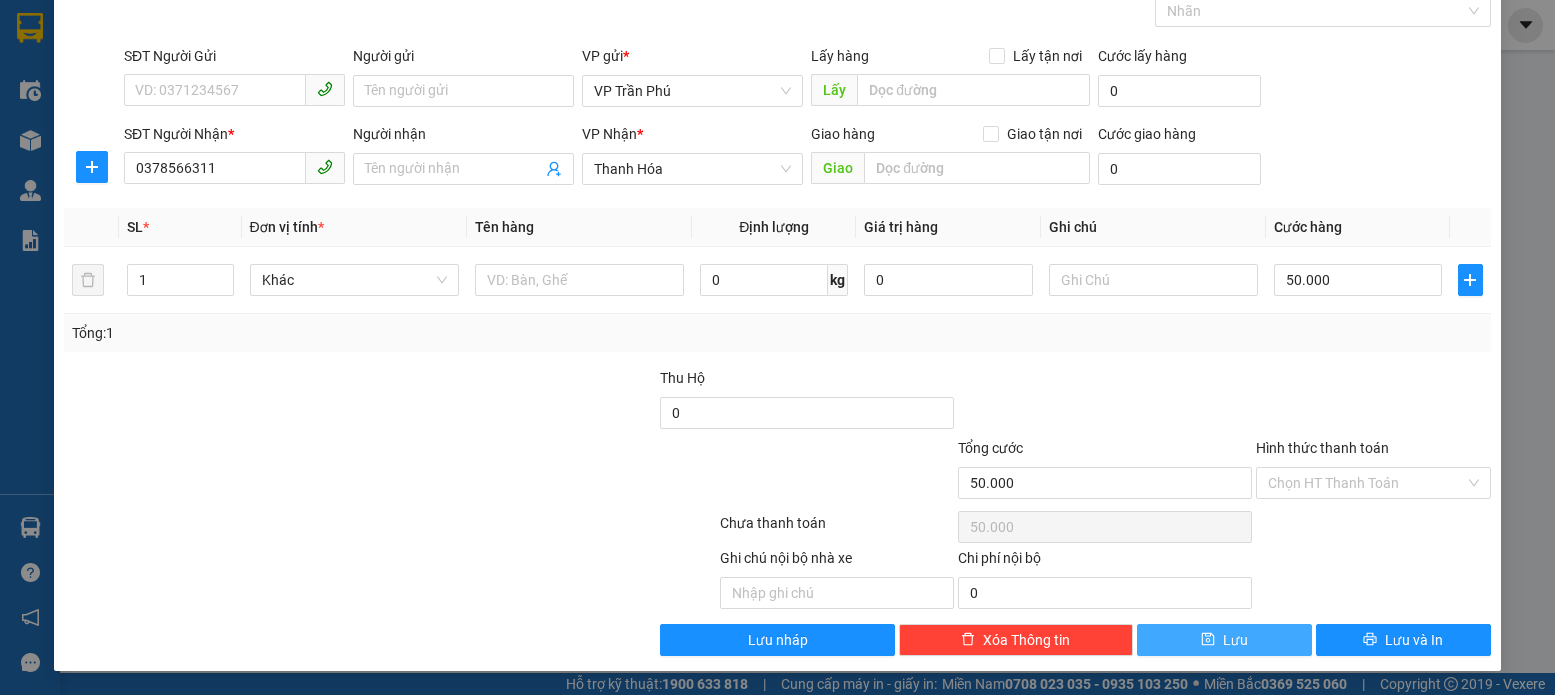 click 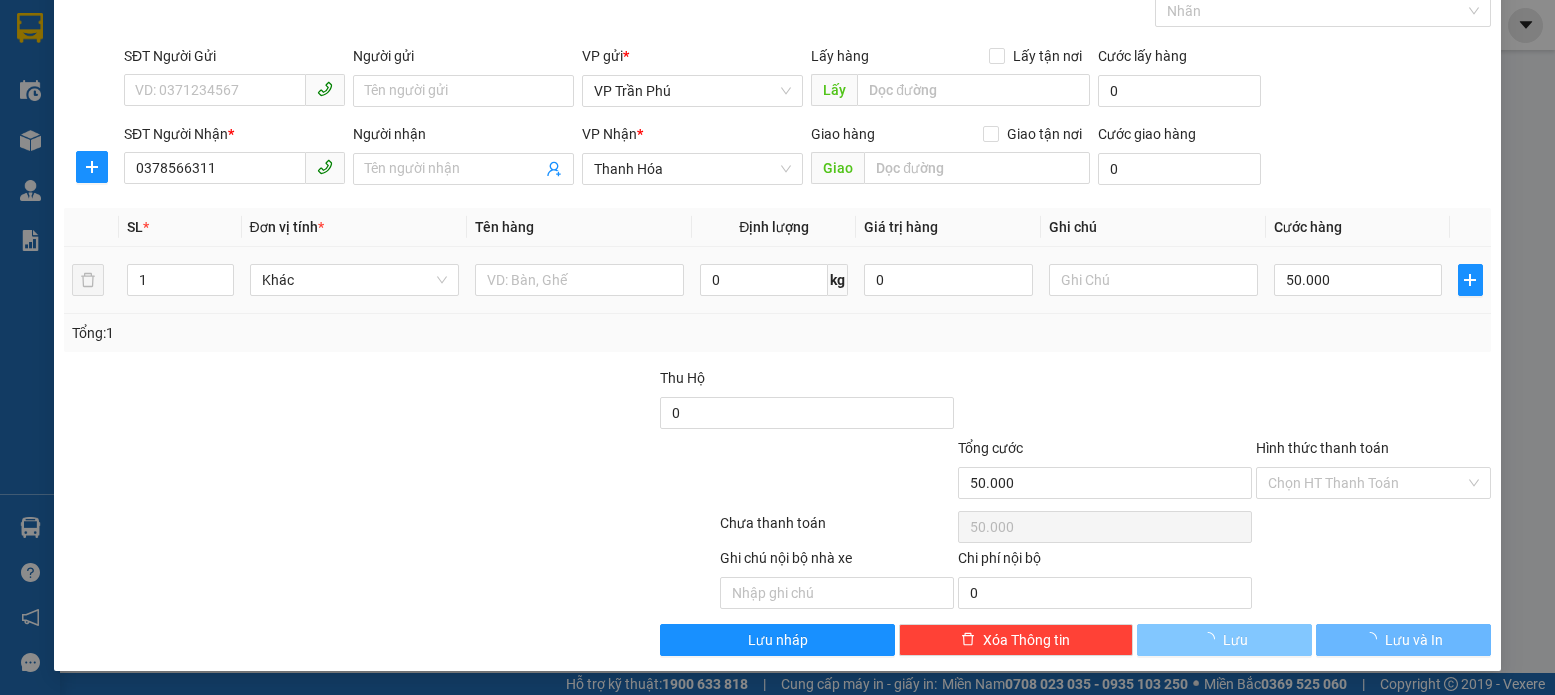 type 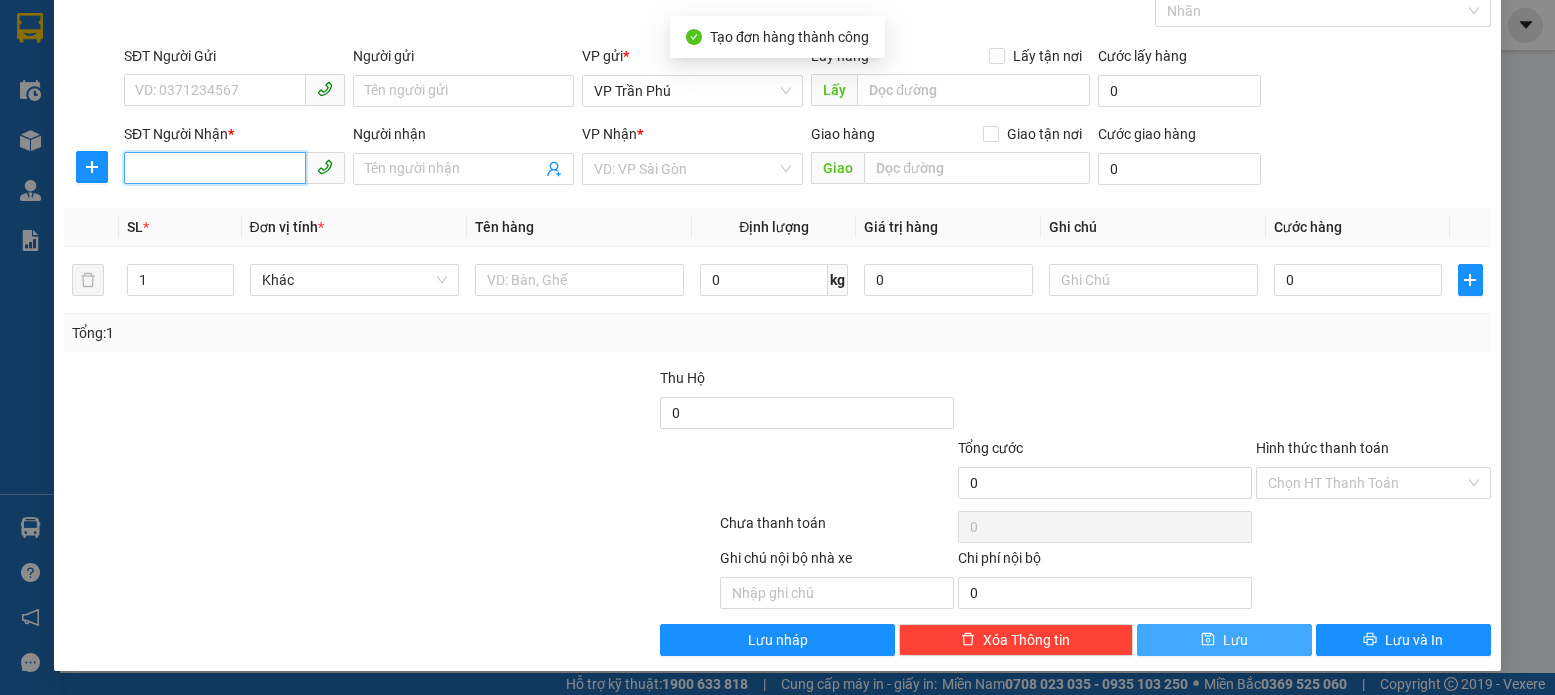 click on "SĐT Người Nhận  *" at bounding box center (215, 168) 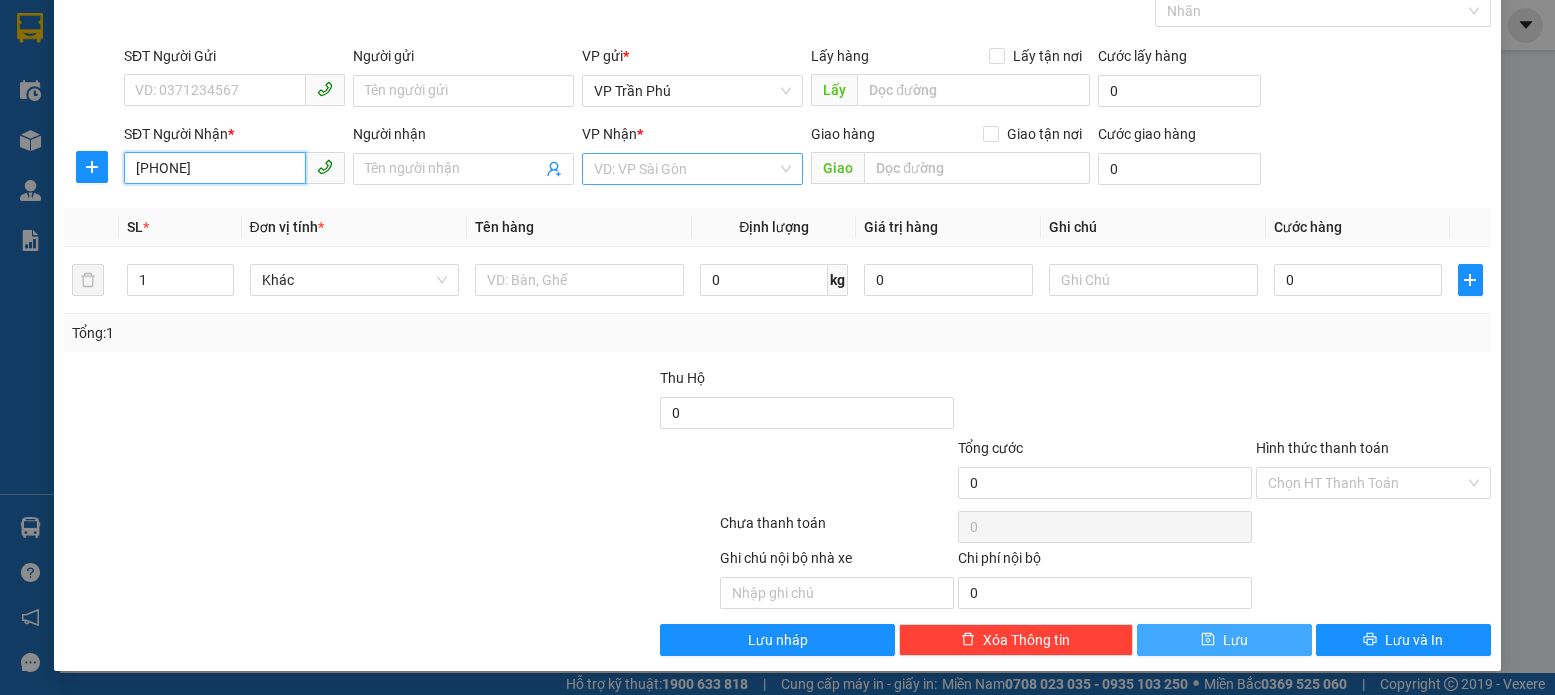 click on "VD: VP Sài Gòn" at bounding box center (692, 169) 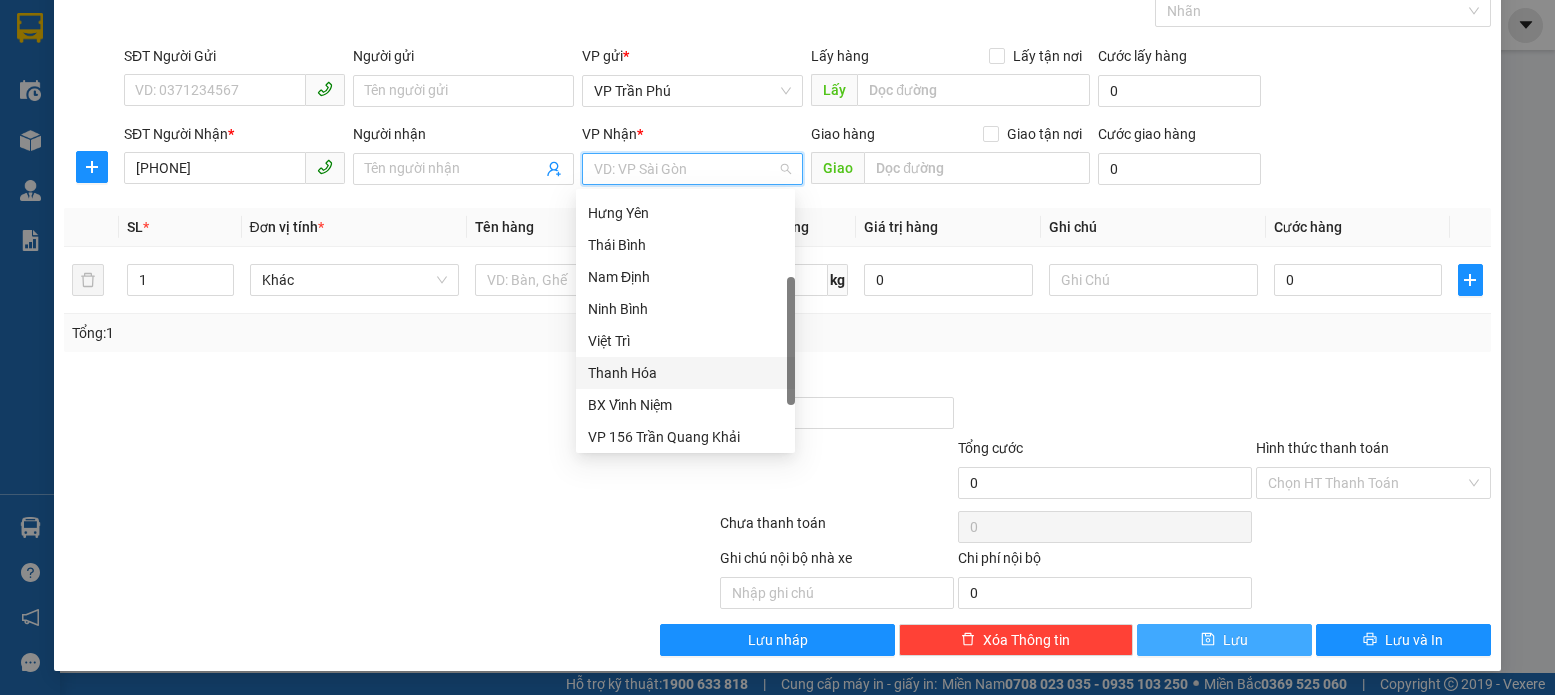 drag, startPoint x: 626, startPoint y: 373, endPoint x: 683, endPoint y: 373, distance: 57 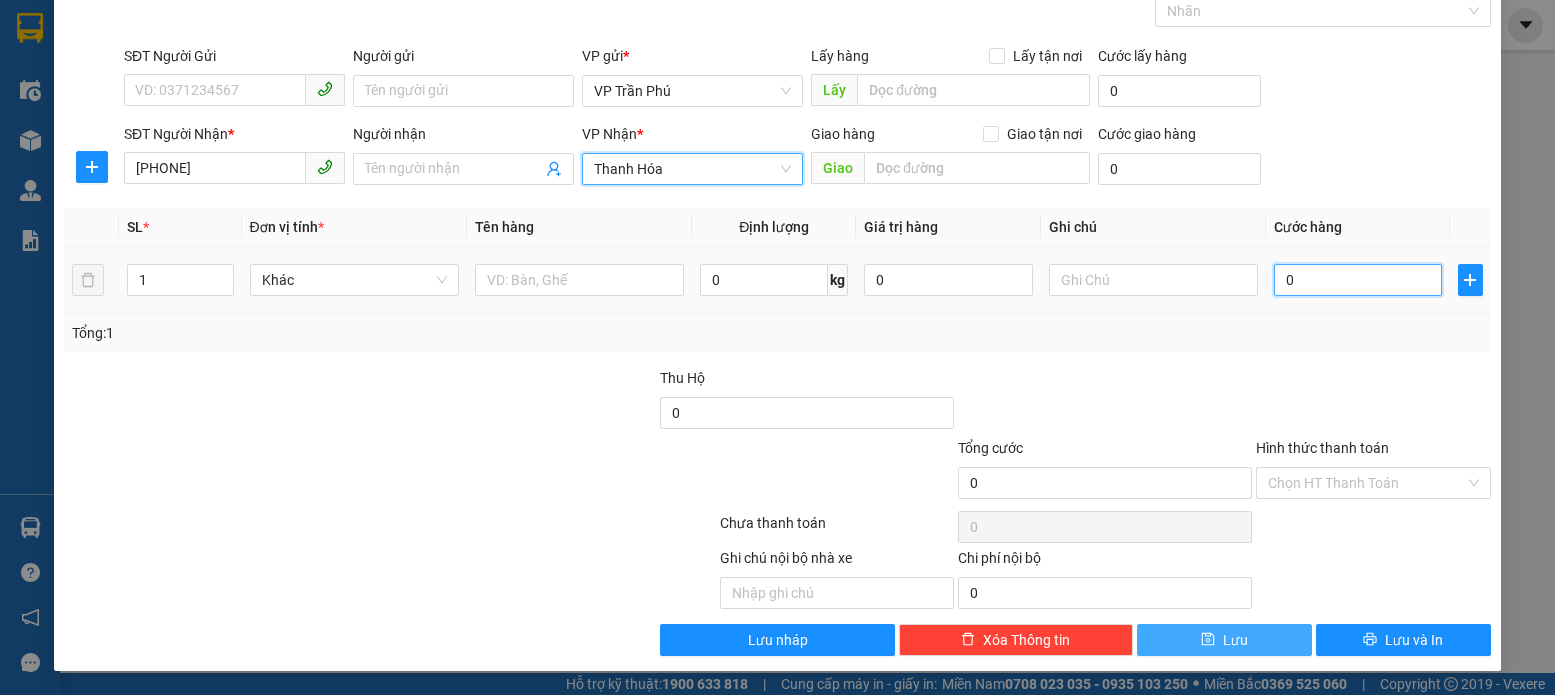 click on "0" at bounding box center [1358, 280] 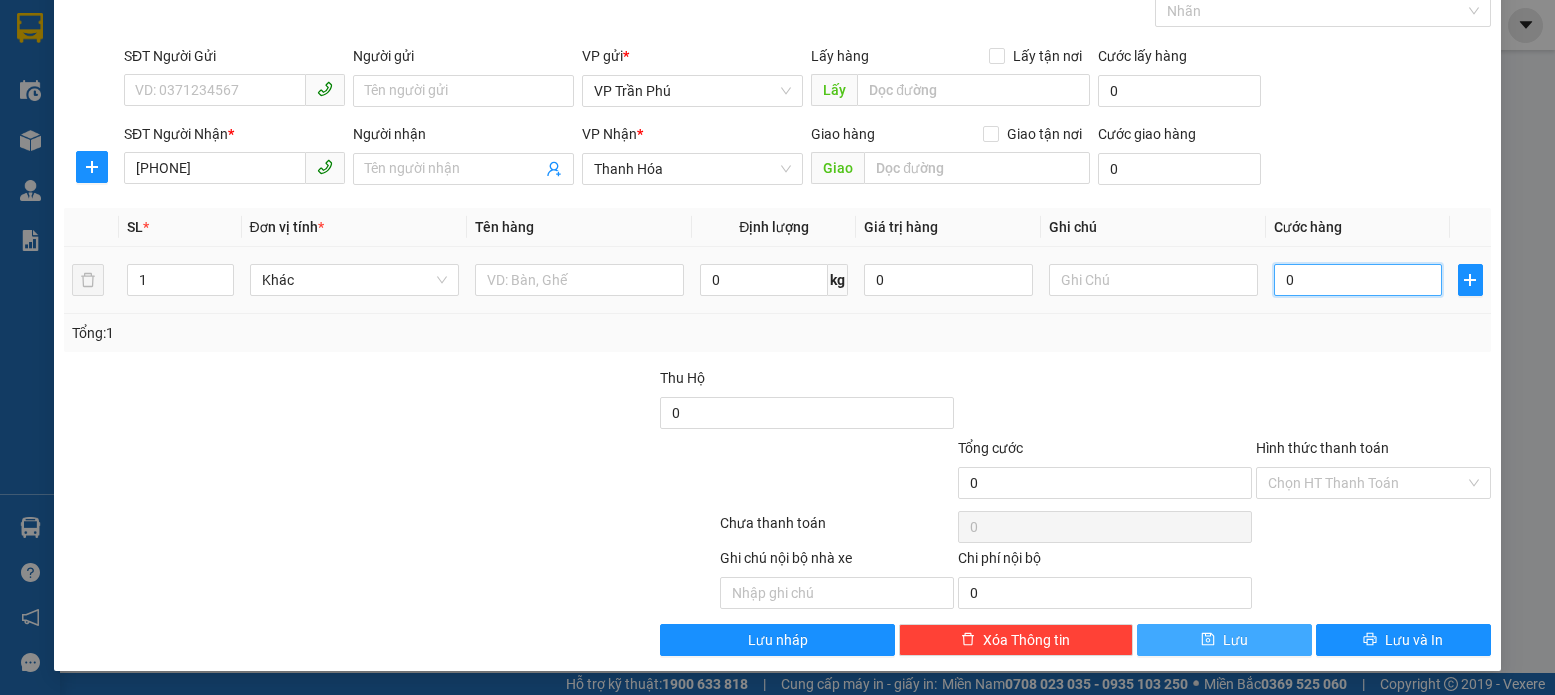 type on "5" 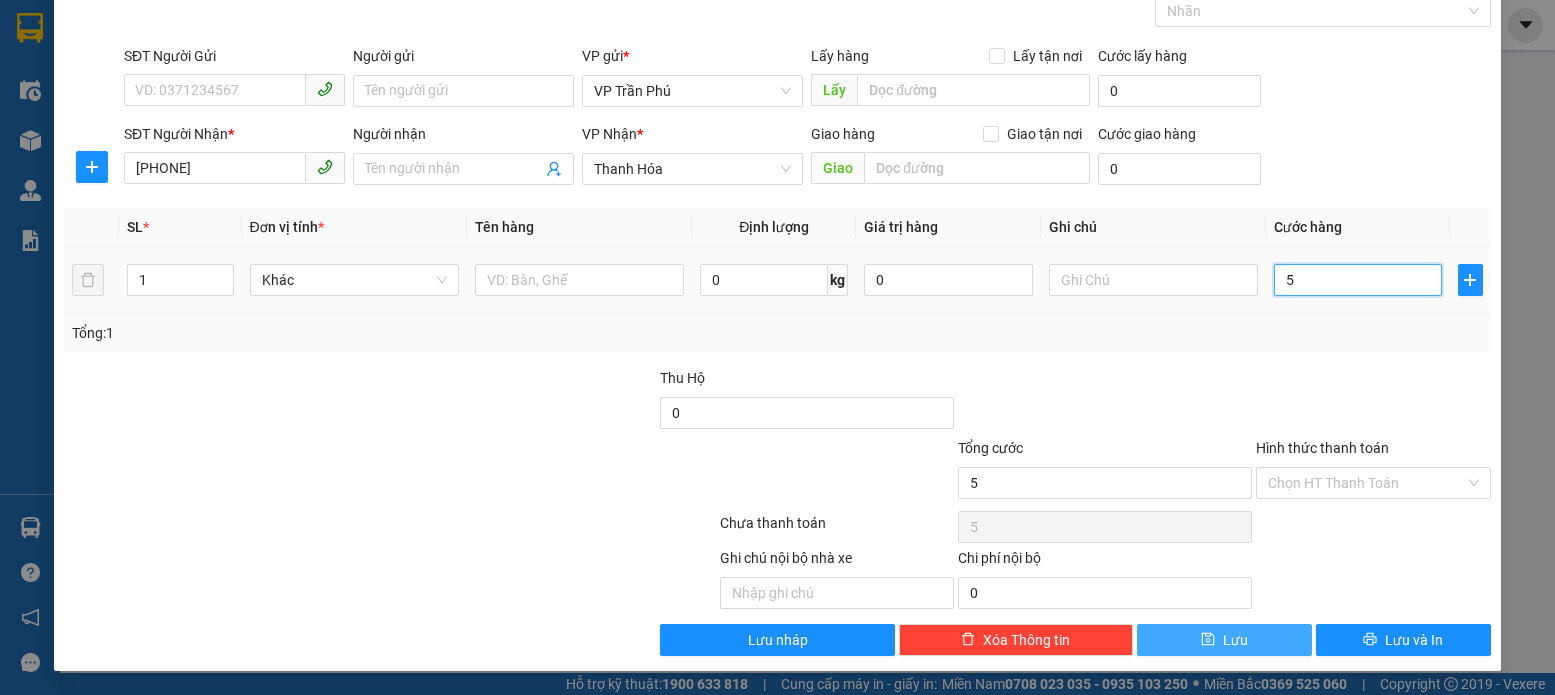 type on "50" 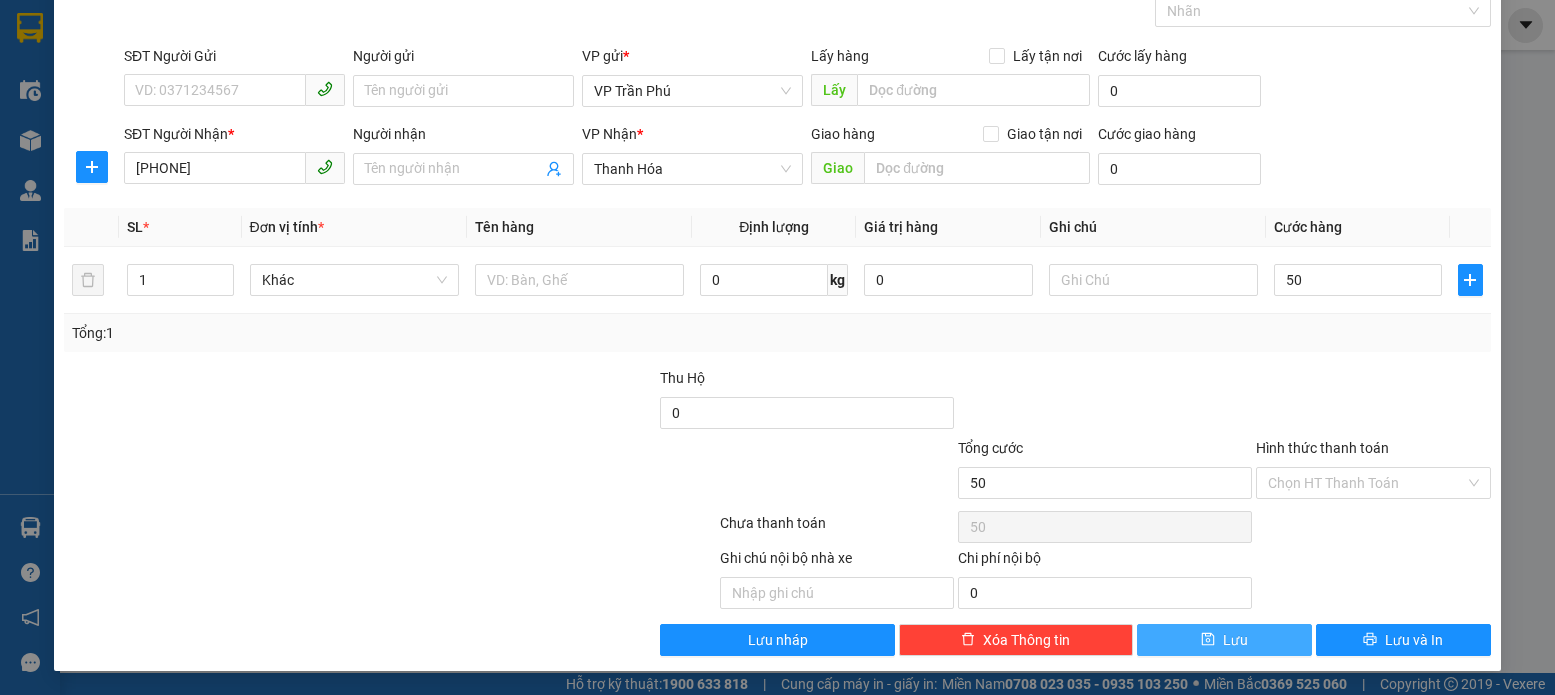 type on "50.000" 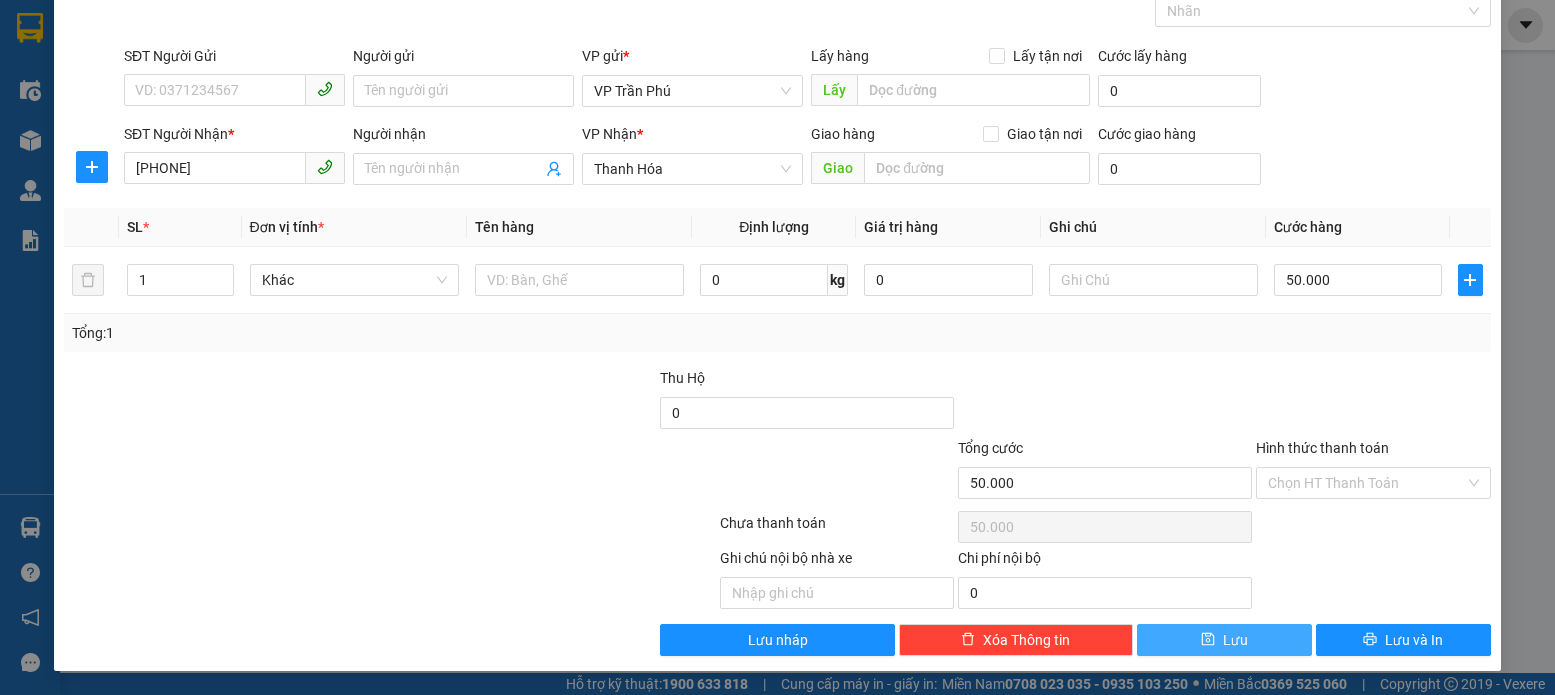 click 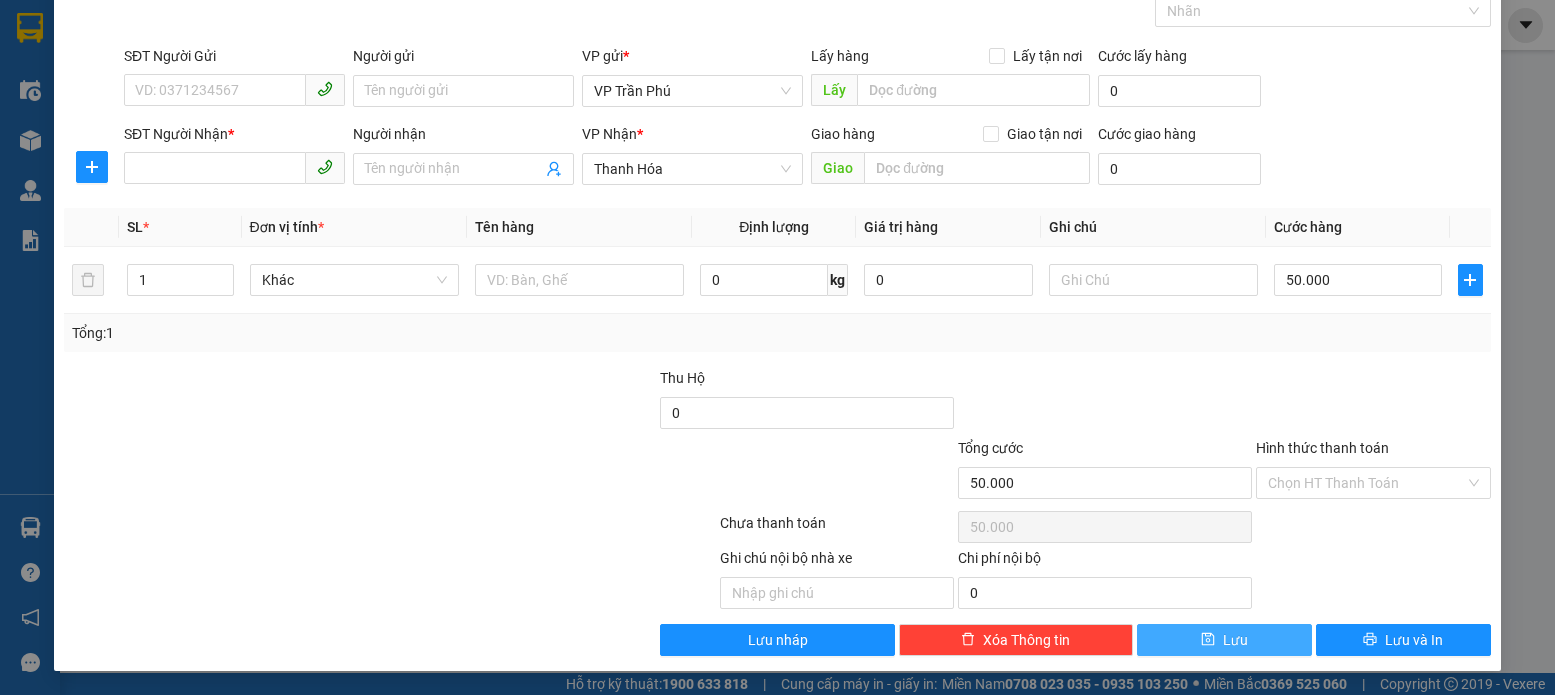 type on "0" 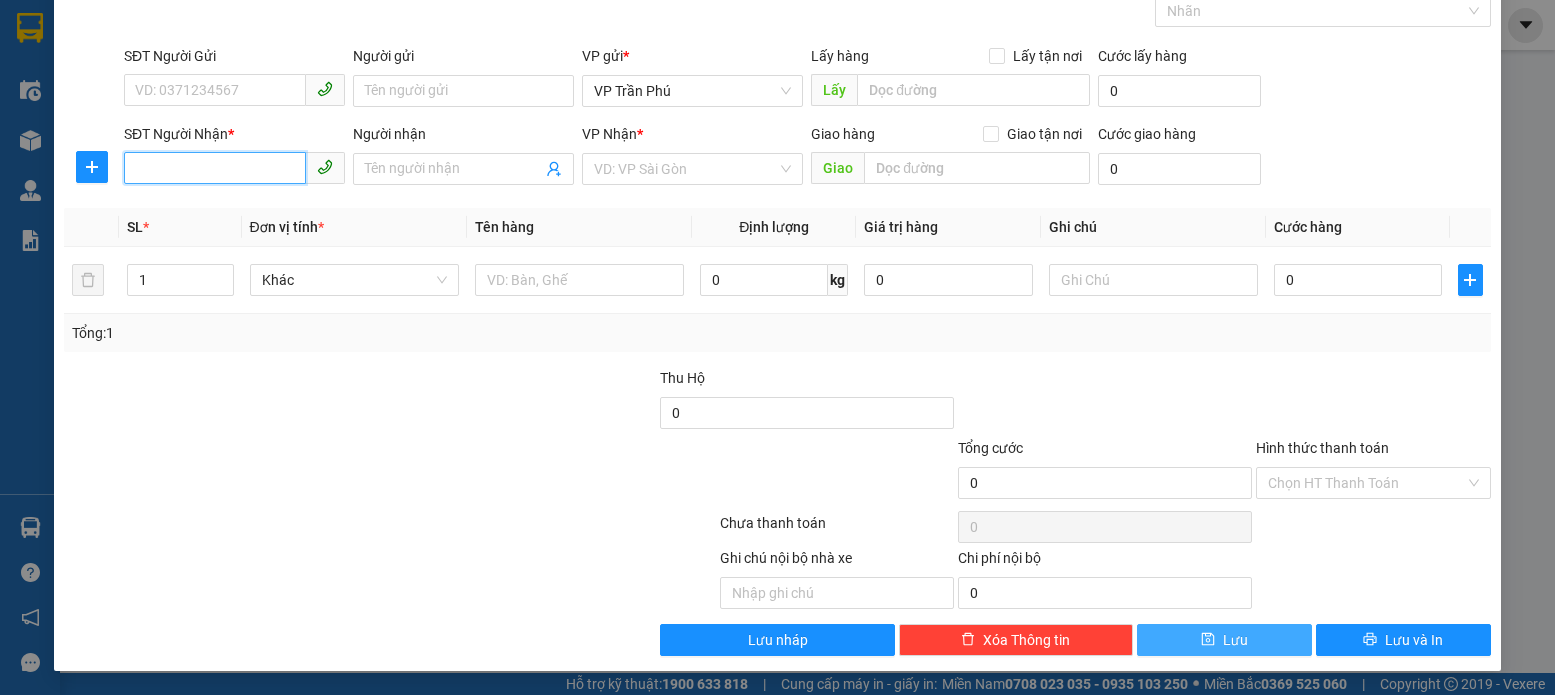 click on "SĐT Người Nhận  *" at bounding box center [215, 168] 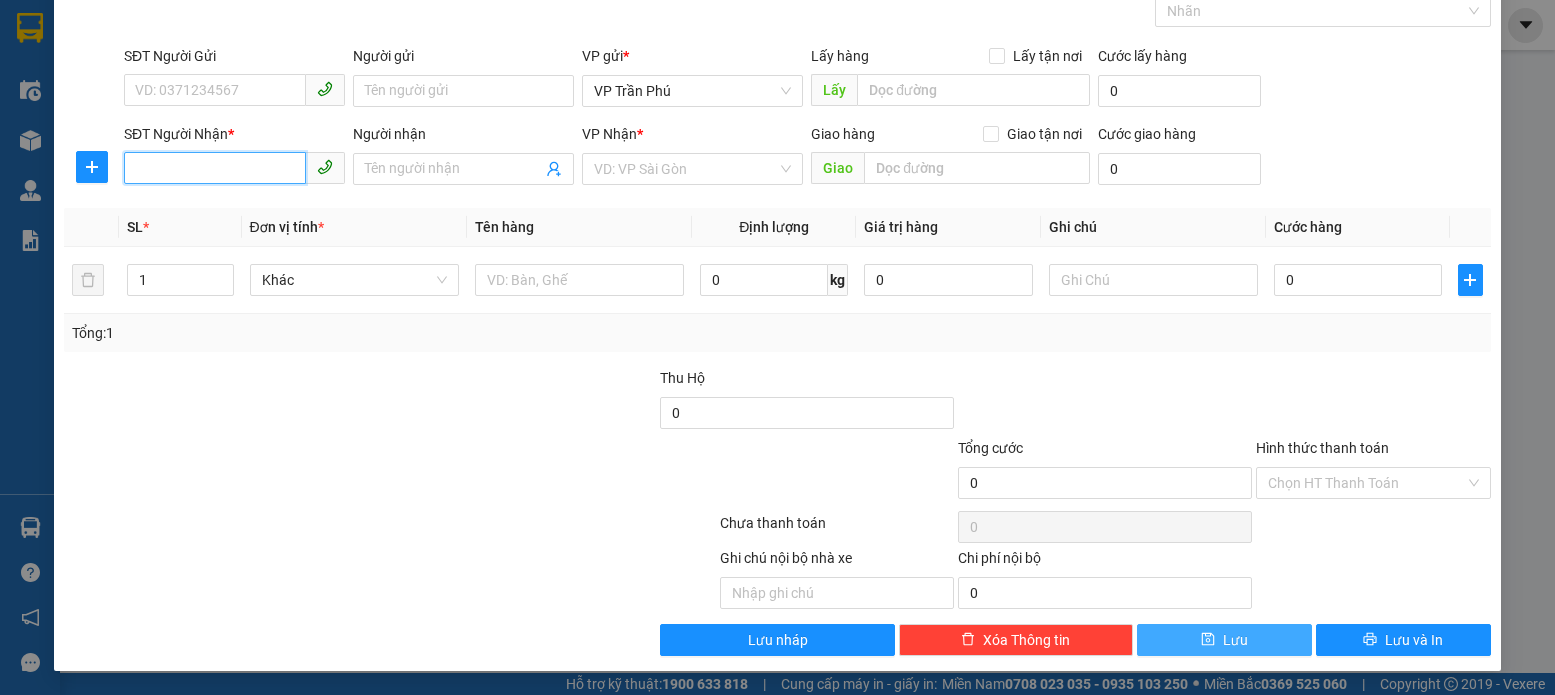 click on "SĐT Người Nhận  *" at bounding box center [215, 168] 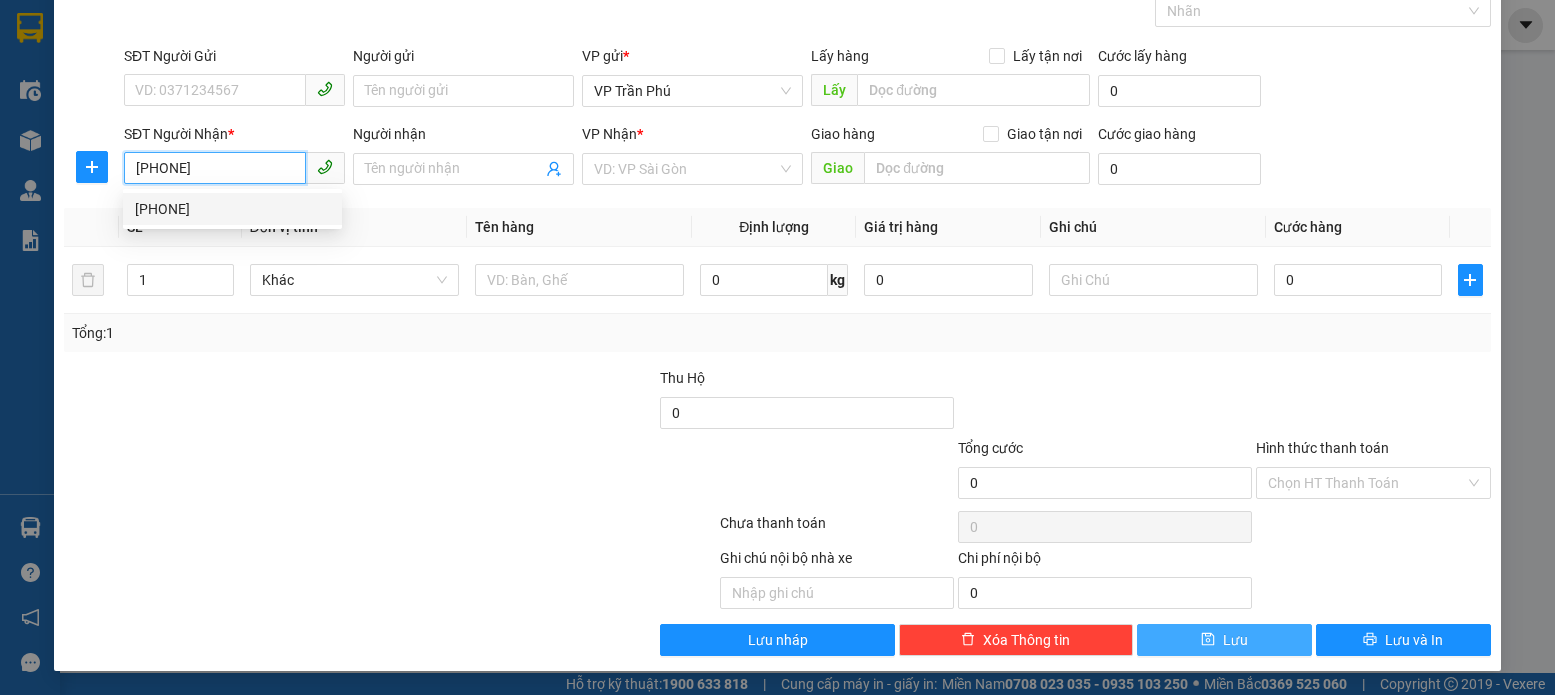 click on "[PHONE]" at bounding box center [232, 209] 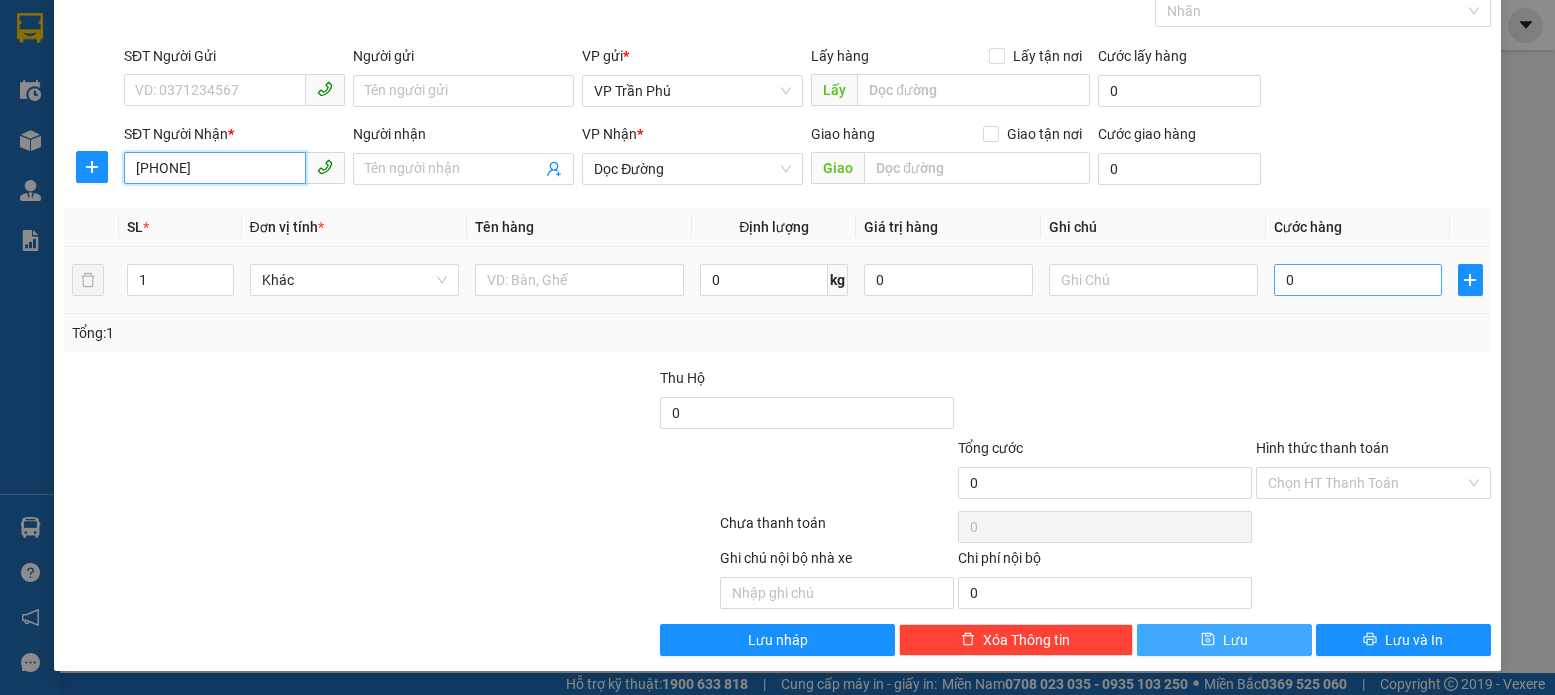 type on "[PHONE]" 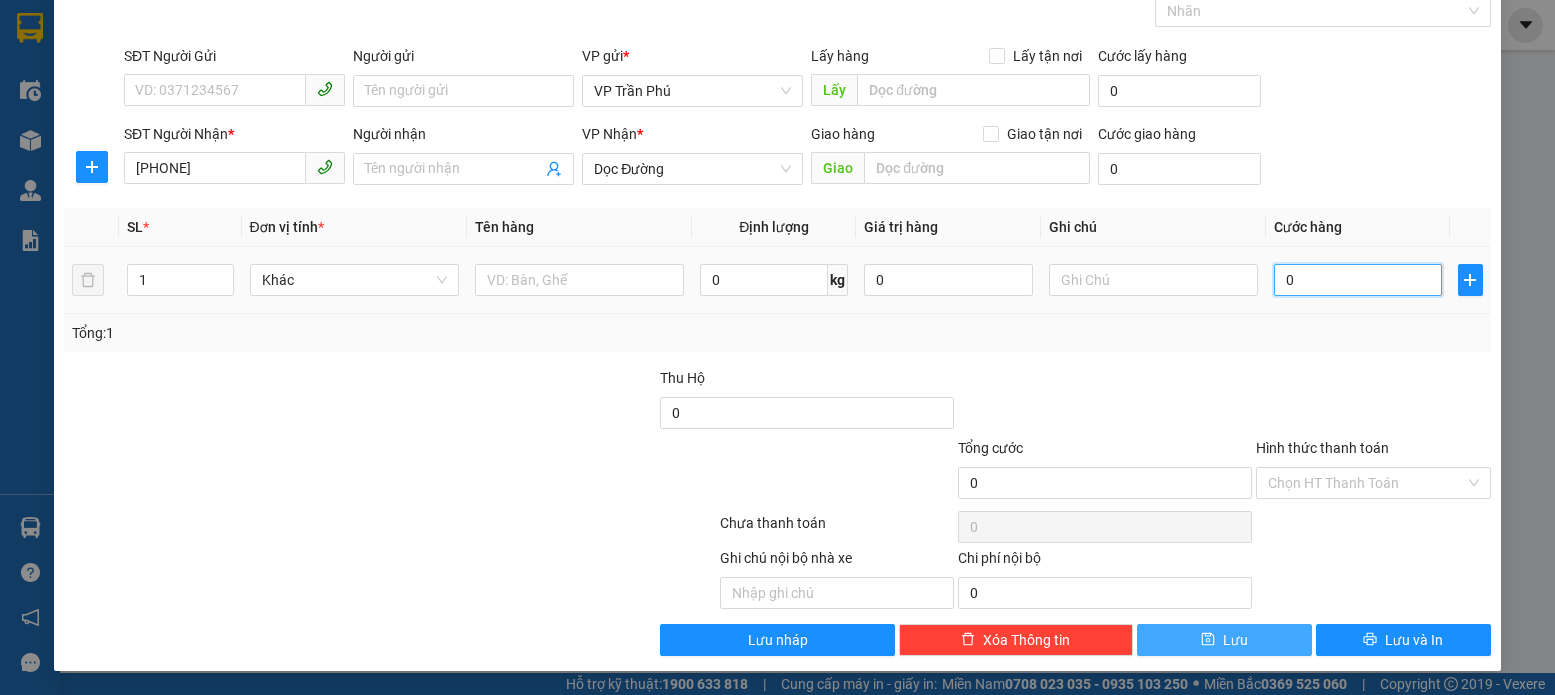 click on "0" at bounding box center (1358, 280) 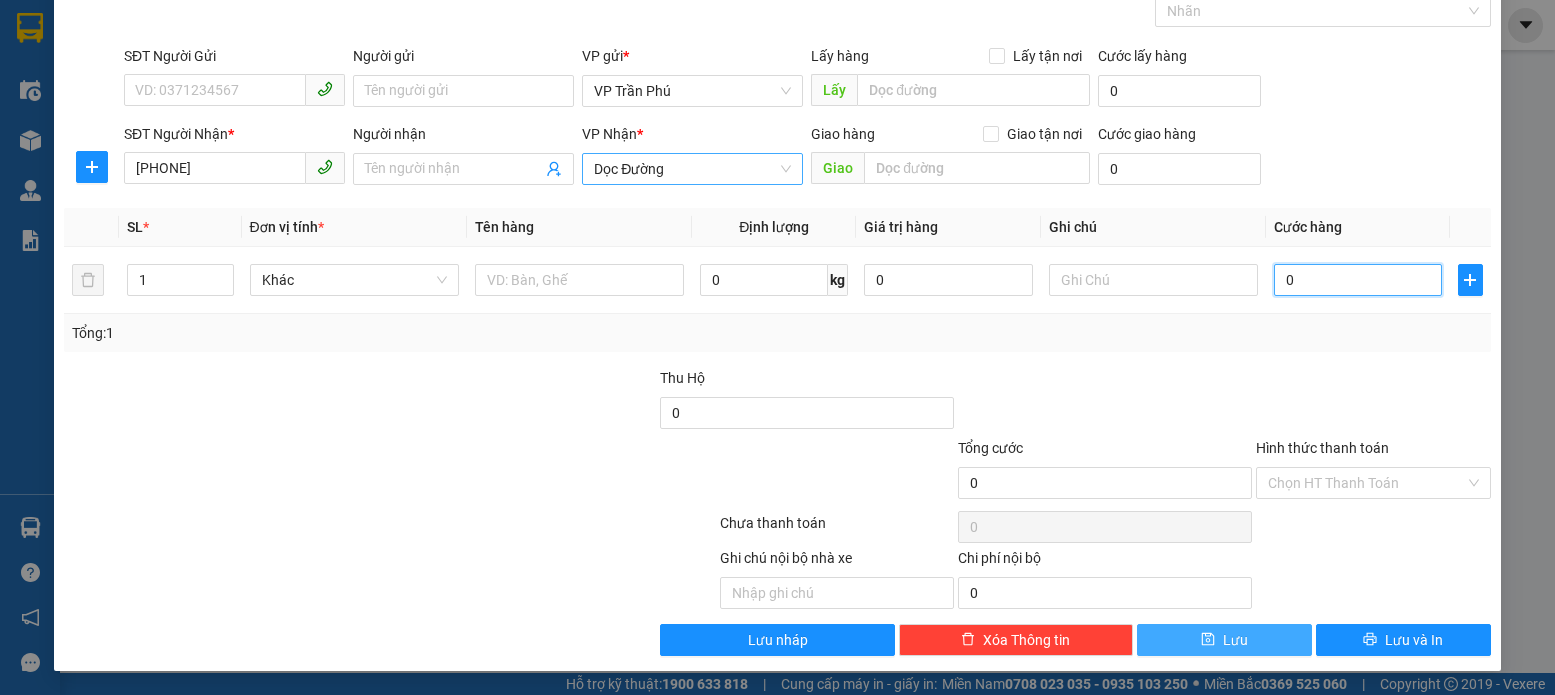 click on "Dọc Đường" at bounding box center (692, 169) 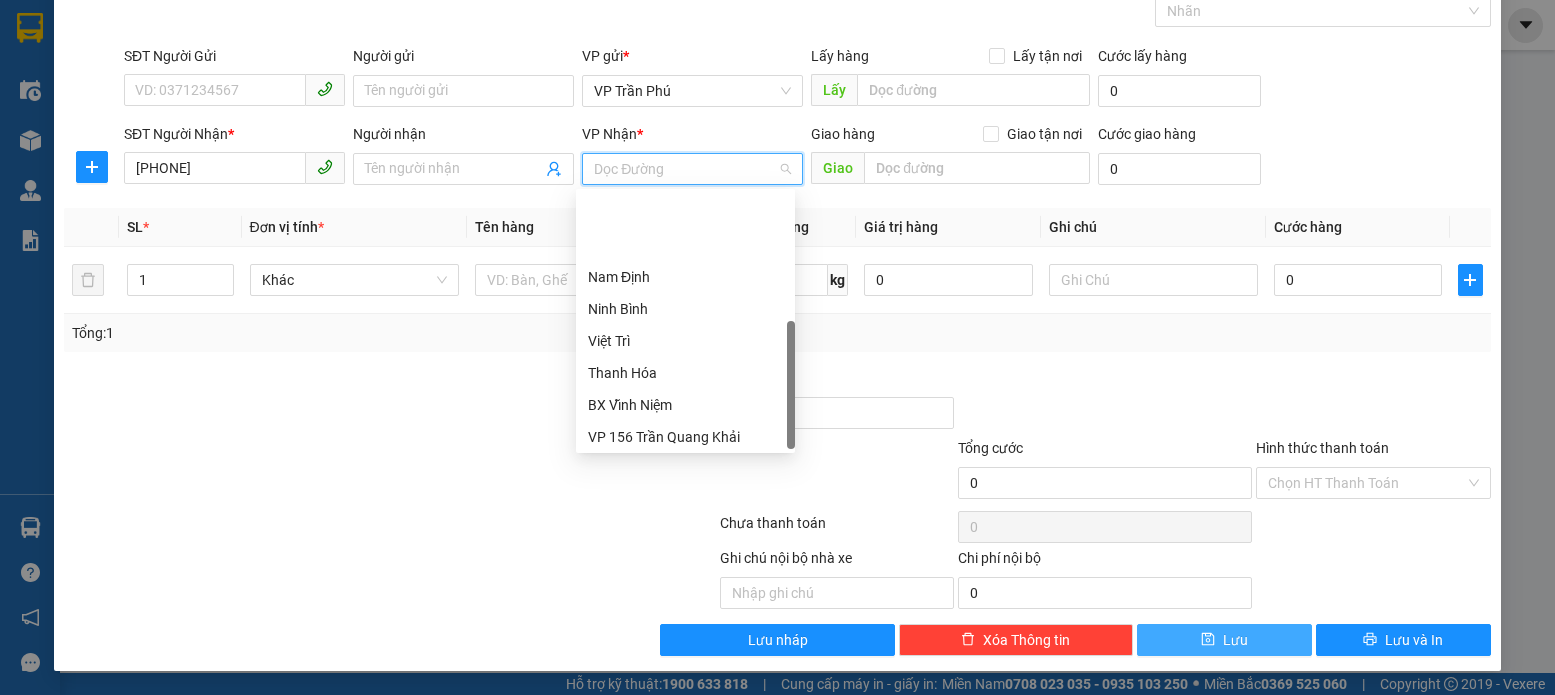 scroll, scrollTop: 288, scrollLeft: 0, axis: vertical 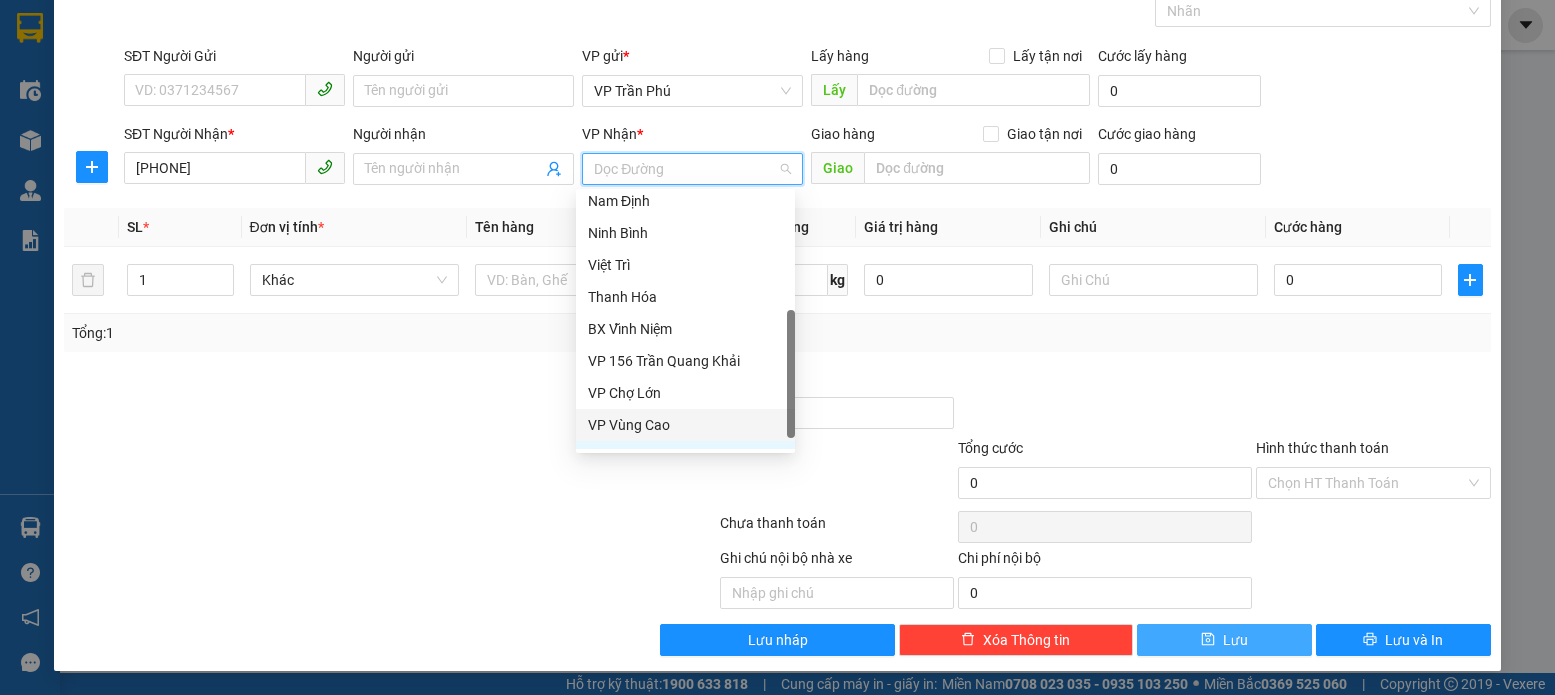 drag, startPoint x: 791, startPoint y: 384, endPoint x: 794, endPoint y: 373, distance: 11.401754 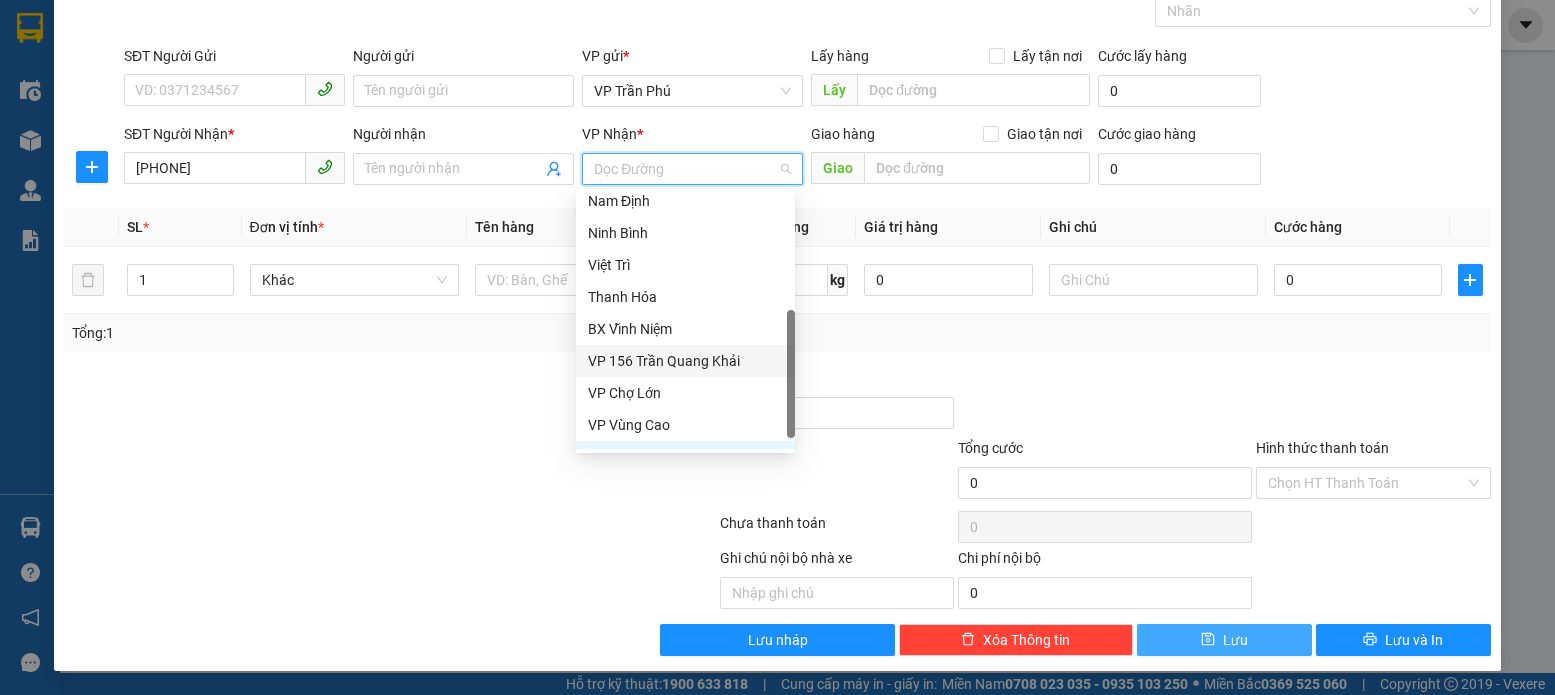 click on "VP 156 Trần Quang Khải" at bounding box center [685, 361] 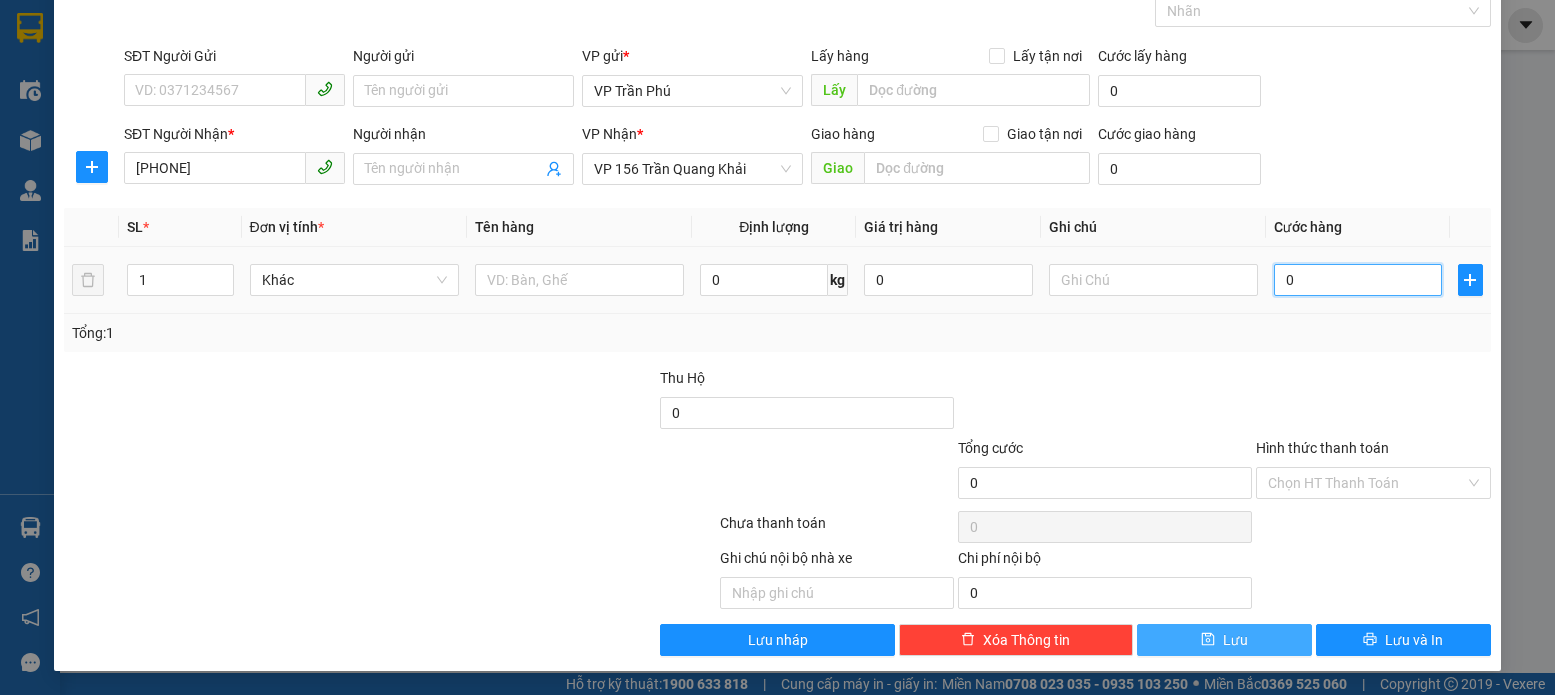 click on "0" at bounding box center [1358, 280] 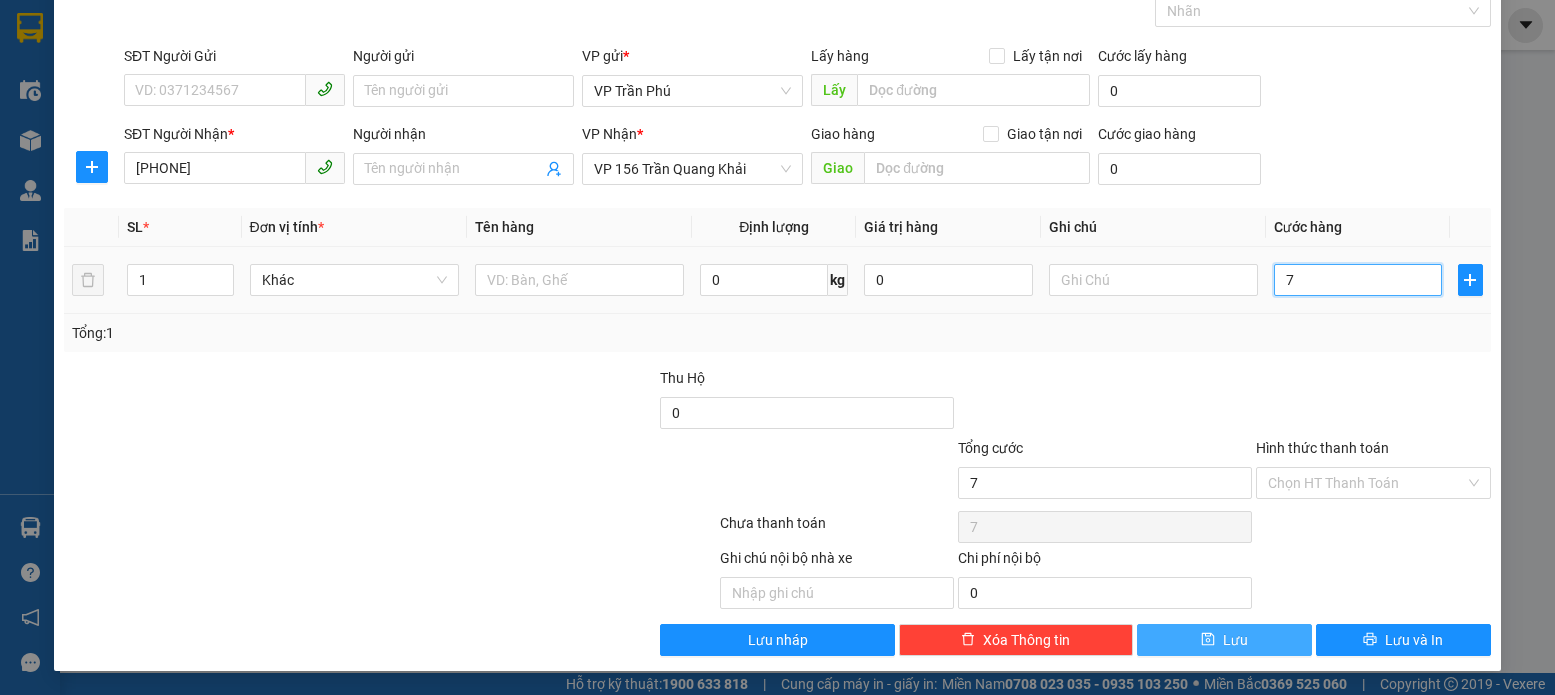 type on "70" 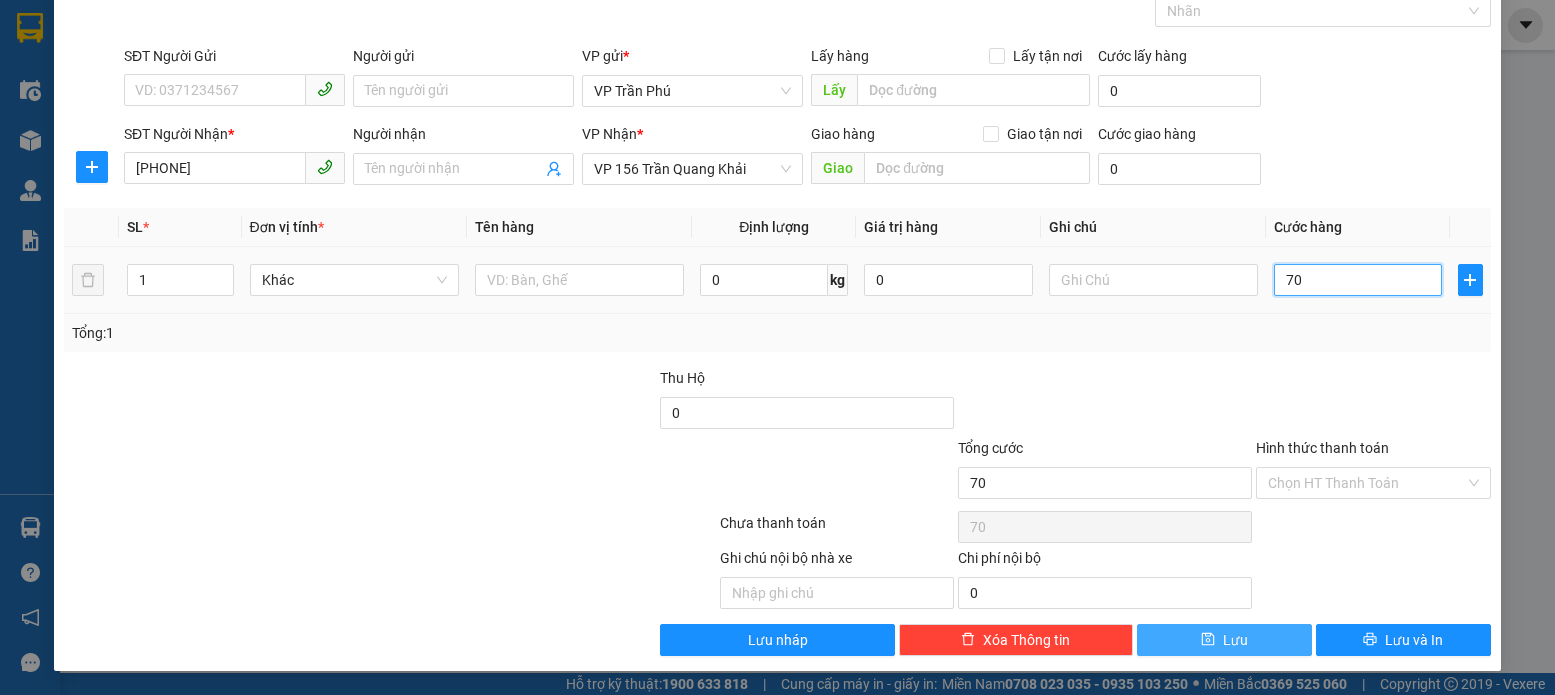 type on "700" 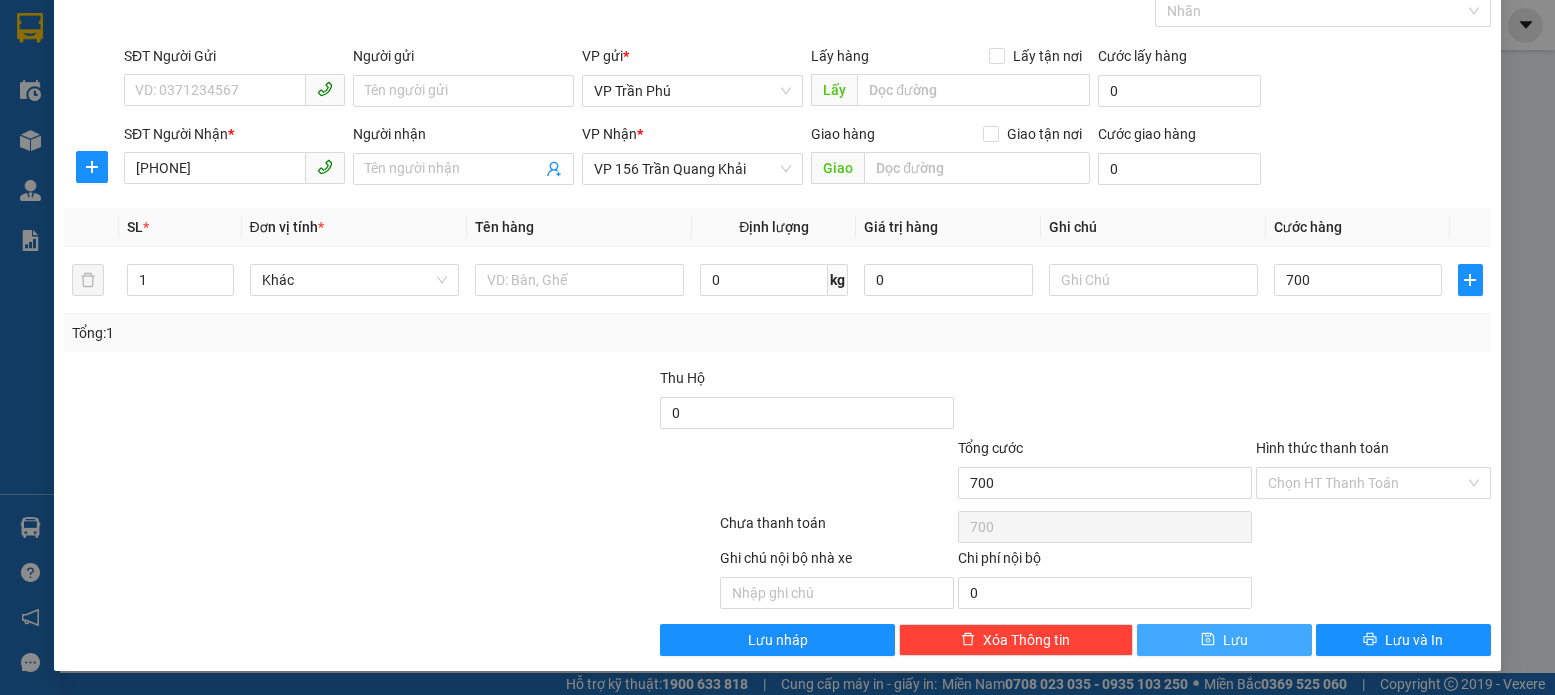 type on "700.000" 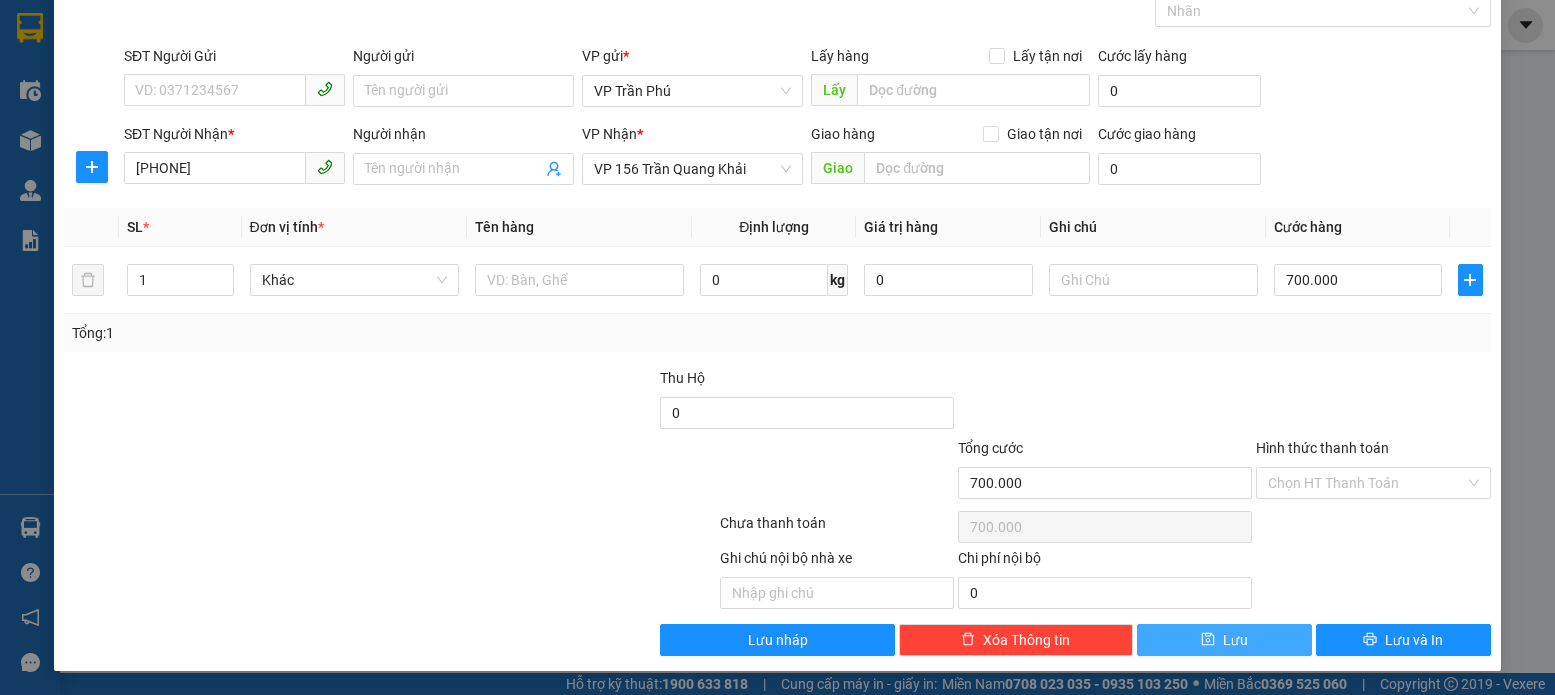 click 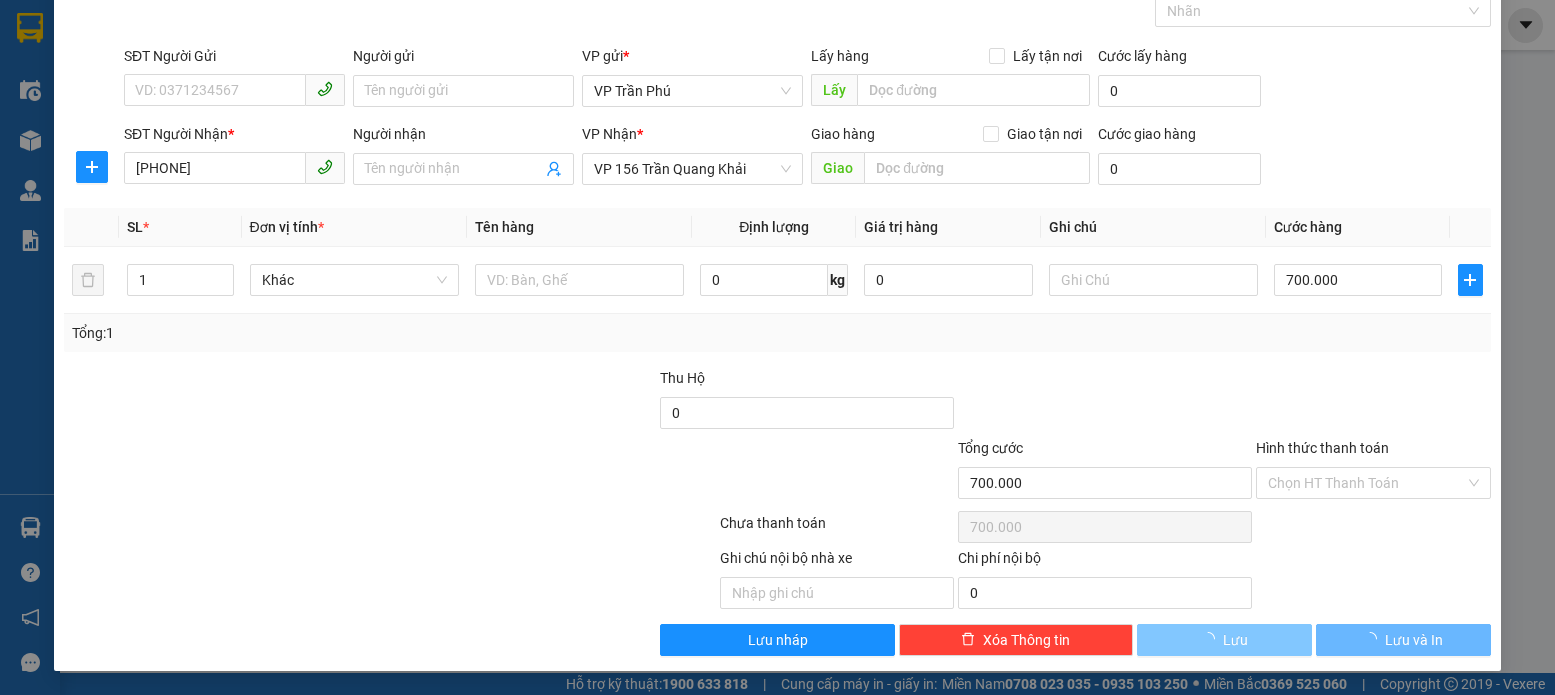 type 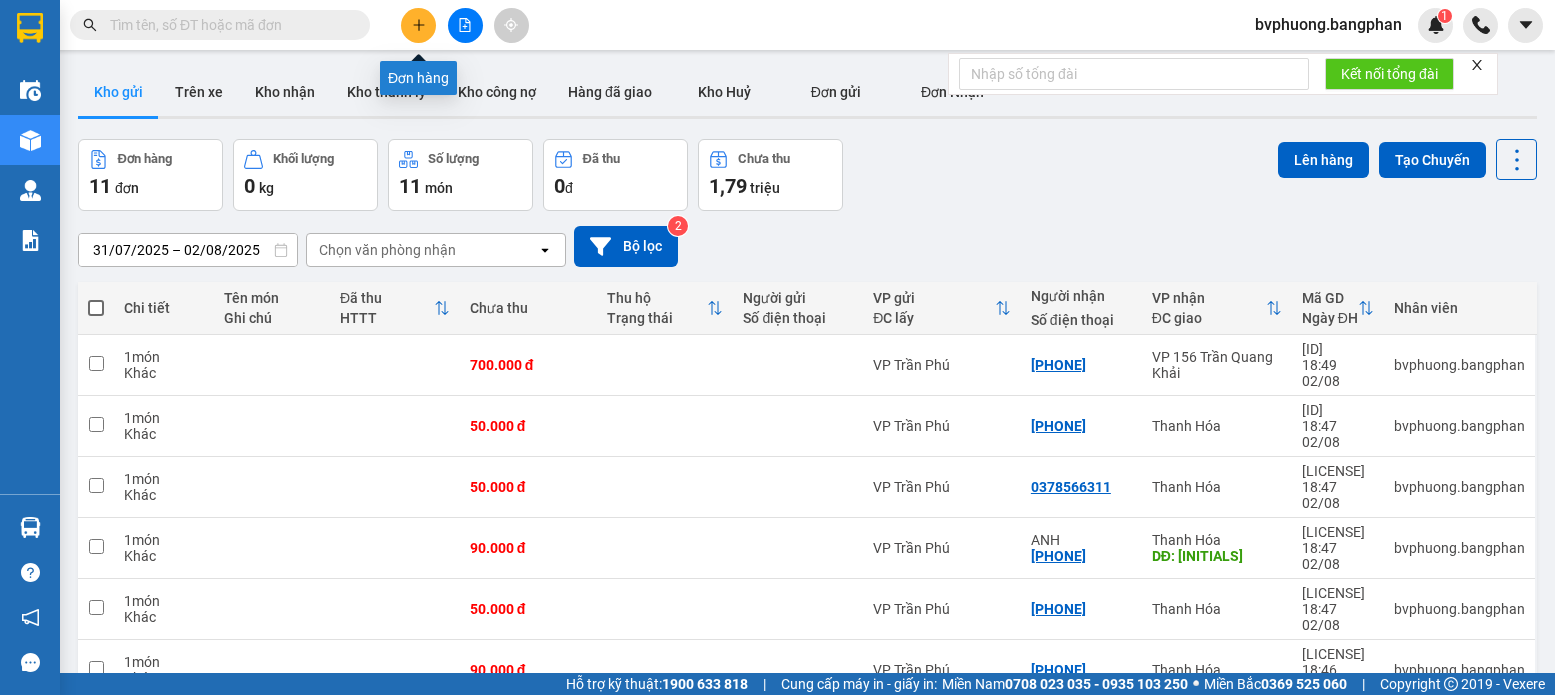 click 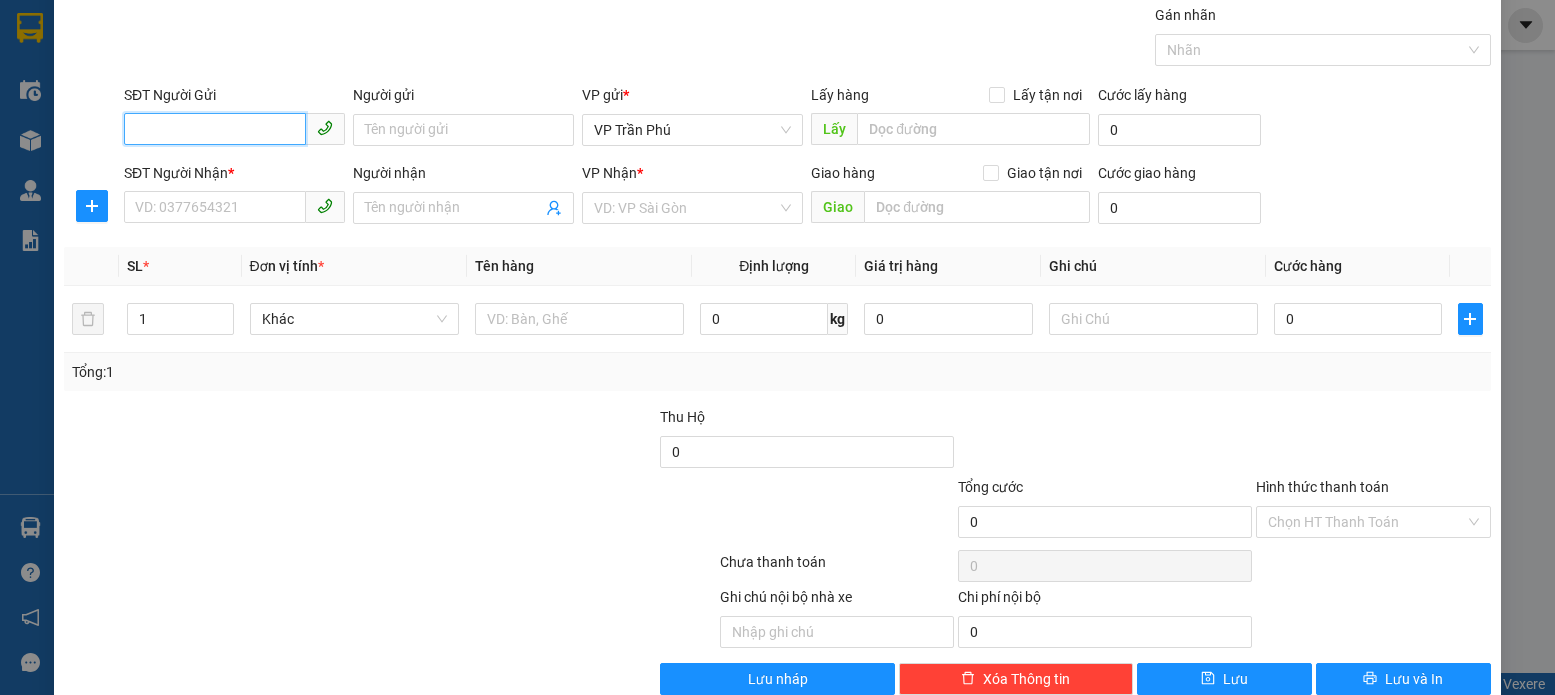 scroll, scrollTop: 107, scrollLeft: 0, axis: vertical 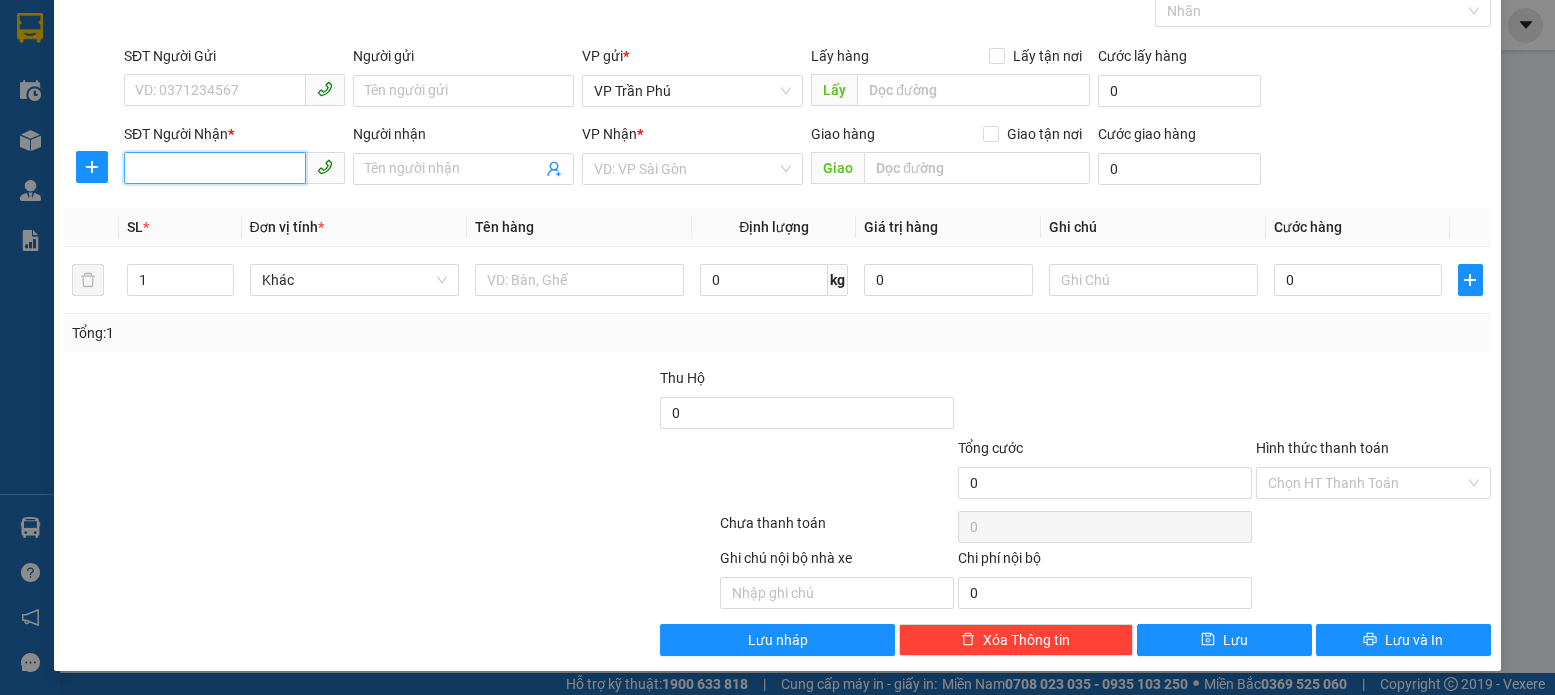 click on "SĐT Người Nhận  *" at bounding box center (215, 168) 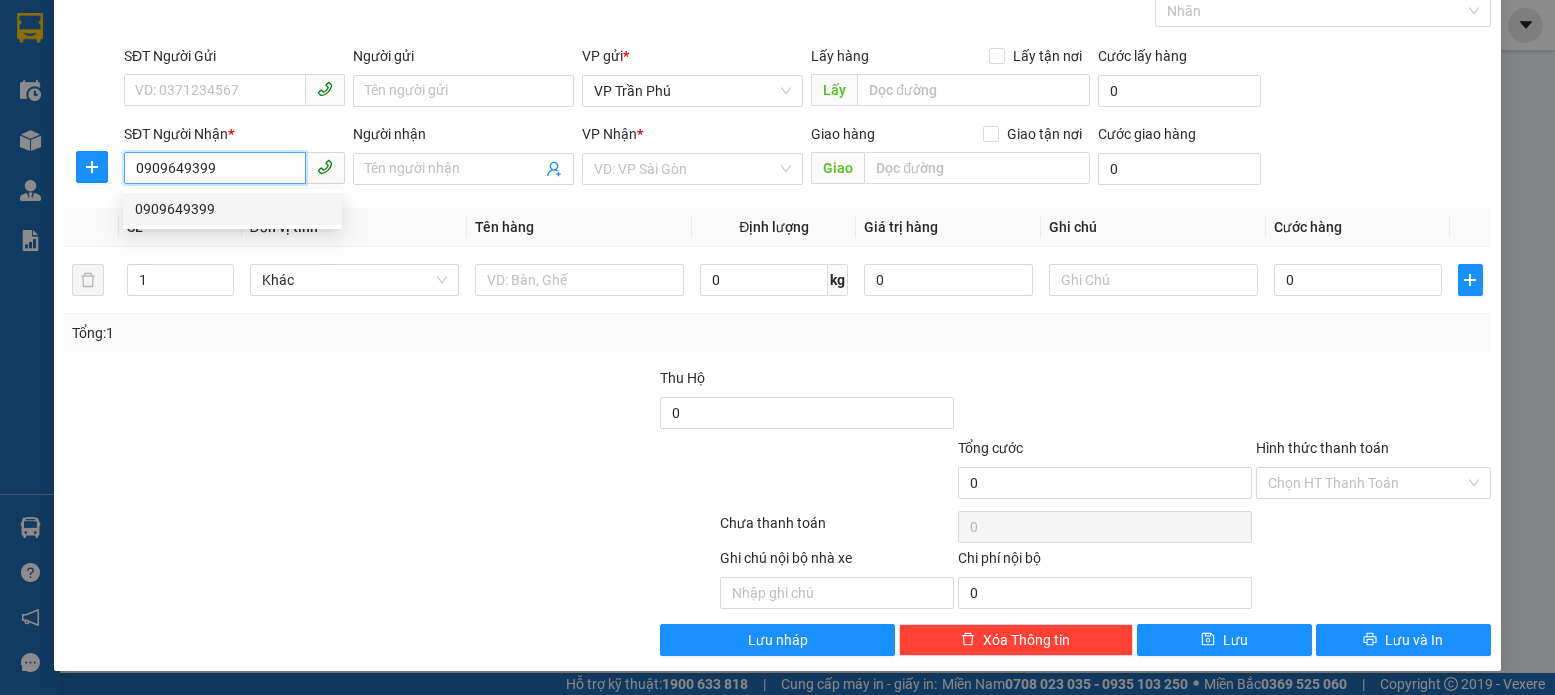 click on "0909649399" at bounding box center (232, 209) 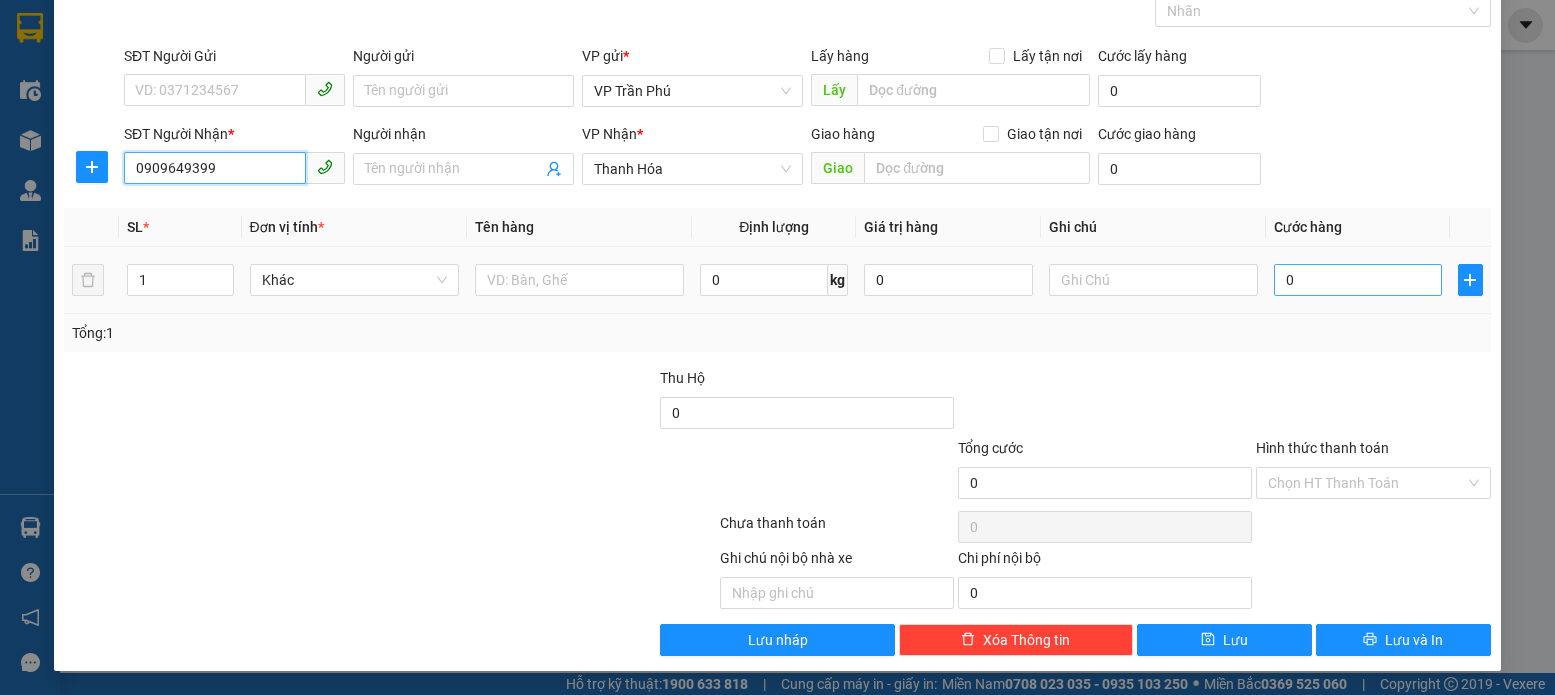 type on "0909649399" 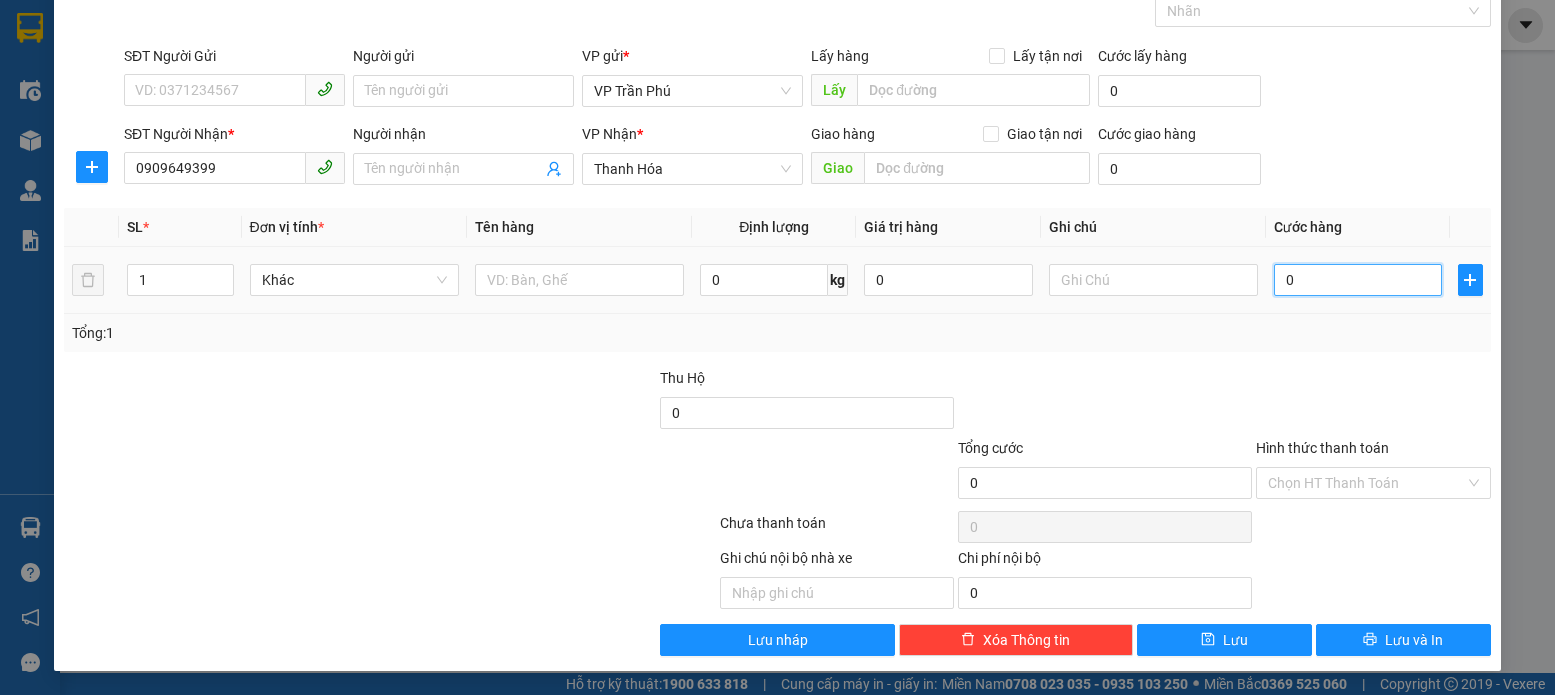 click on "0" at bounding box center [1358, 280] 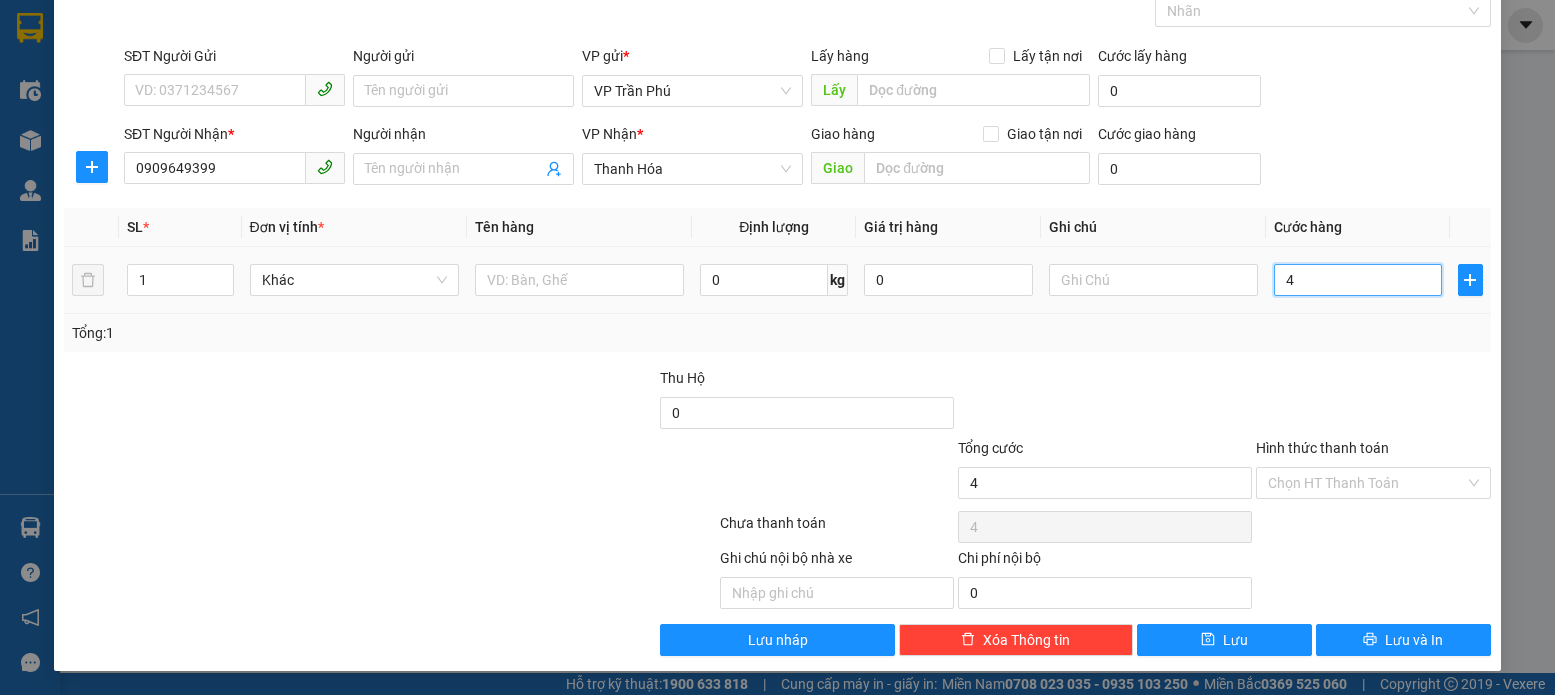 type on "40" 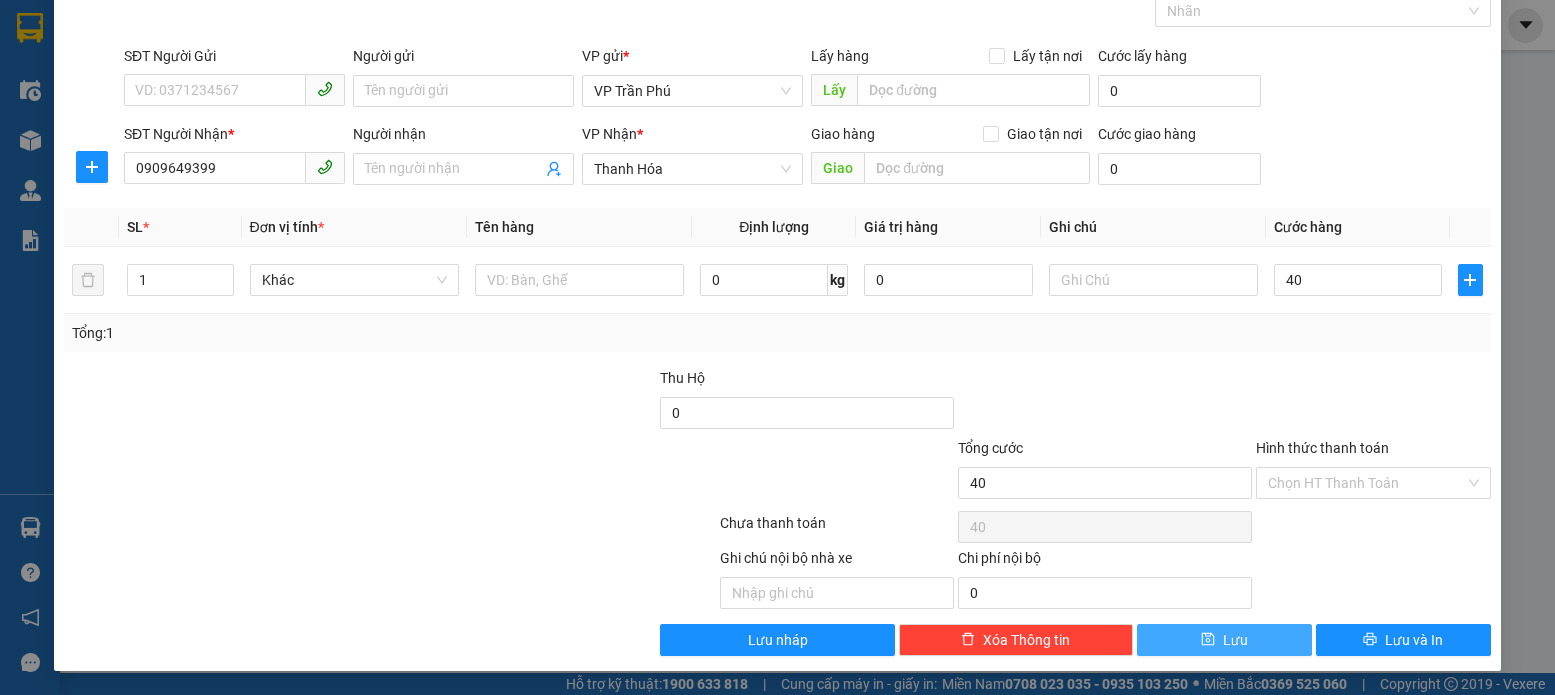 type on "40.000" 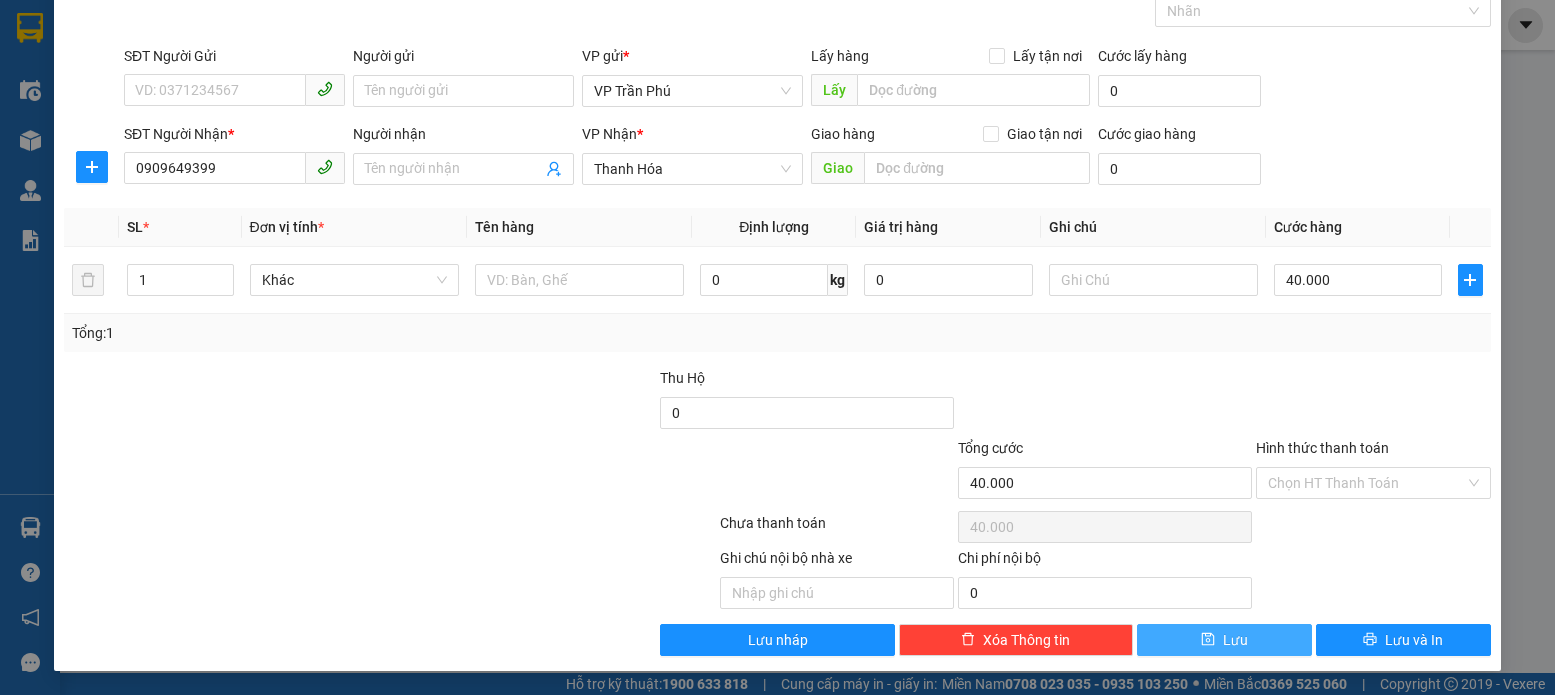 click on "Lưu" at bounding box center (1224, 640) 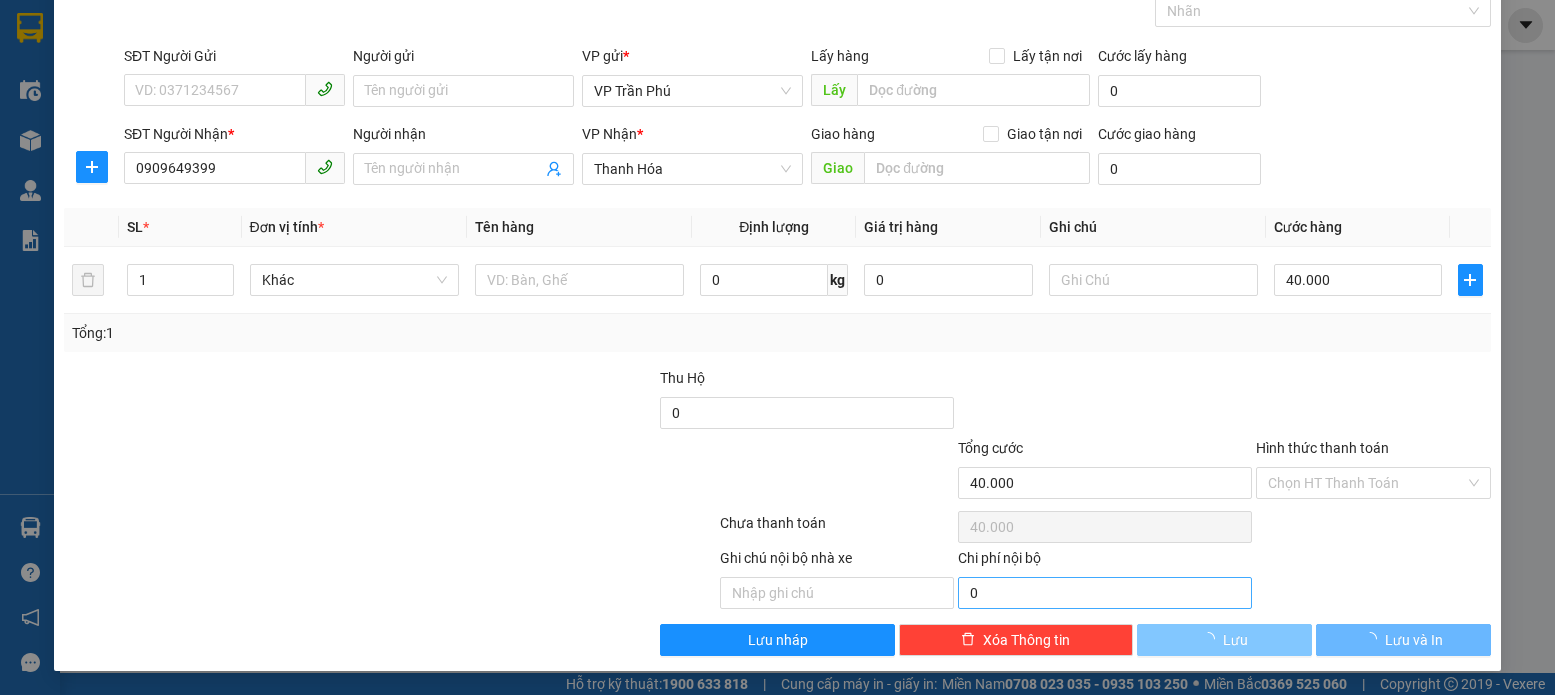 type 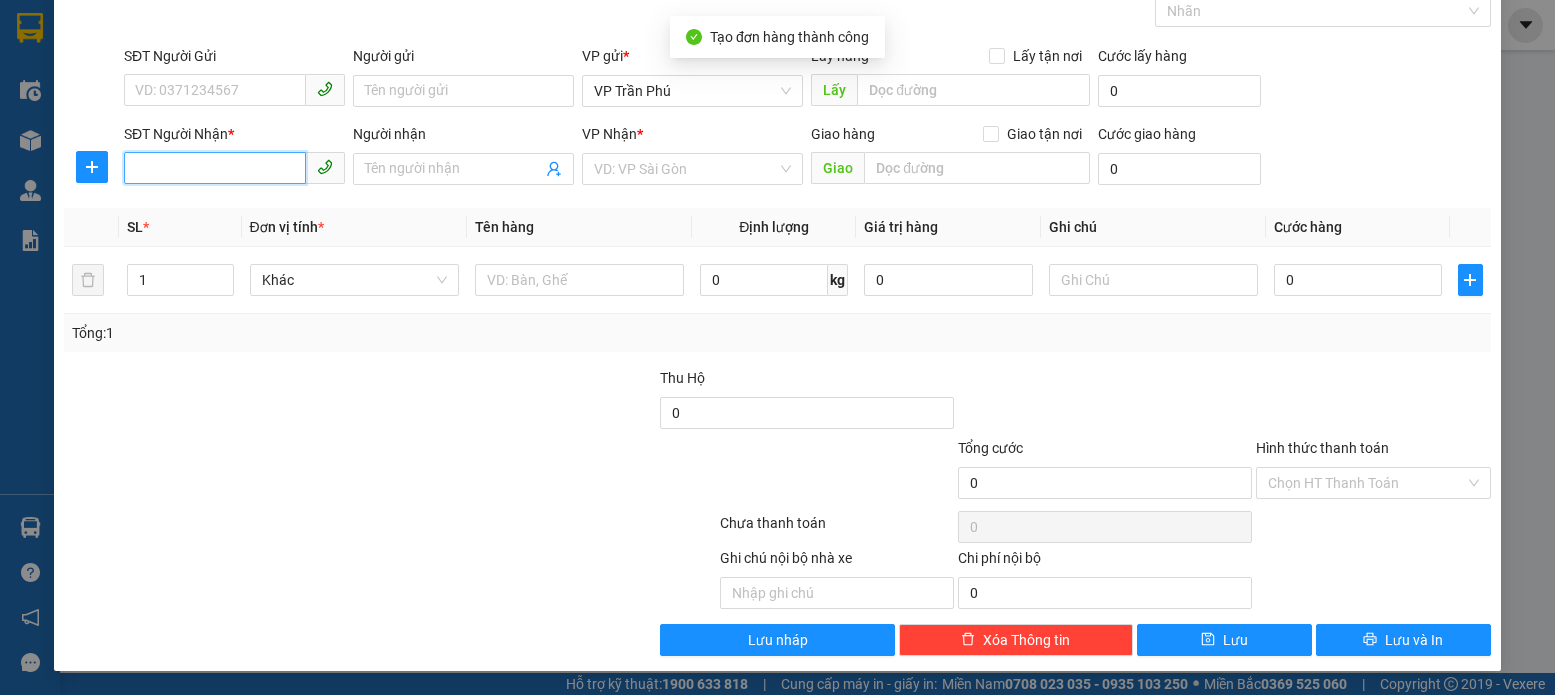 click on "SĐT Người Nhận  *" at bounding box center [215, 168] 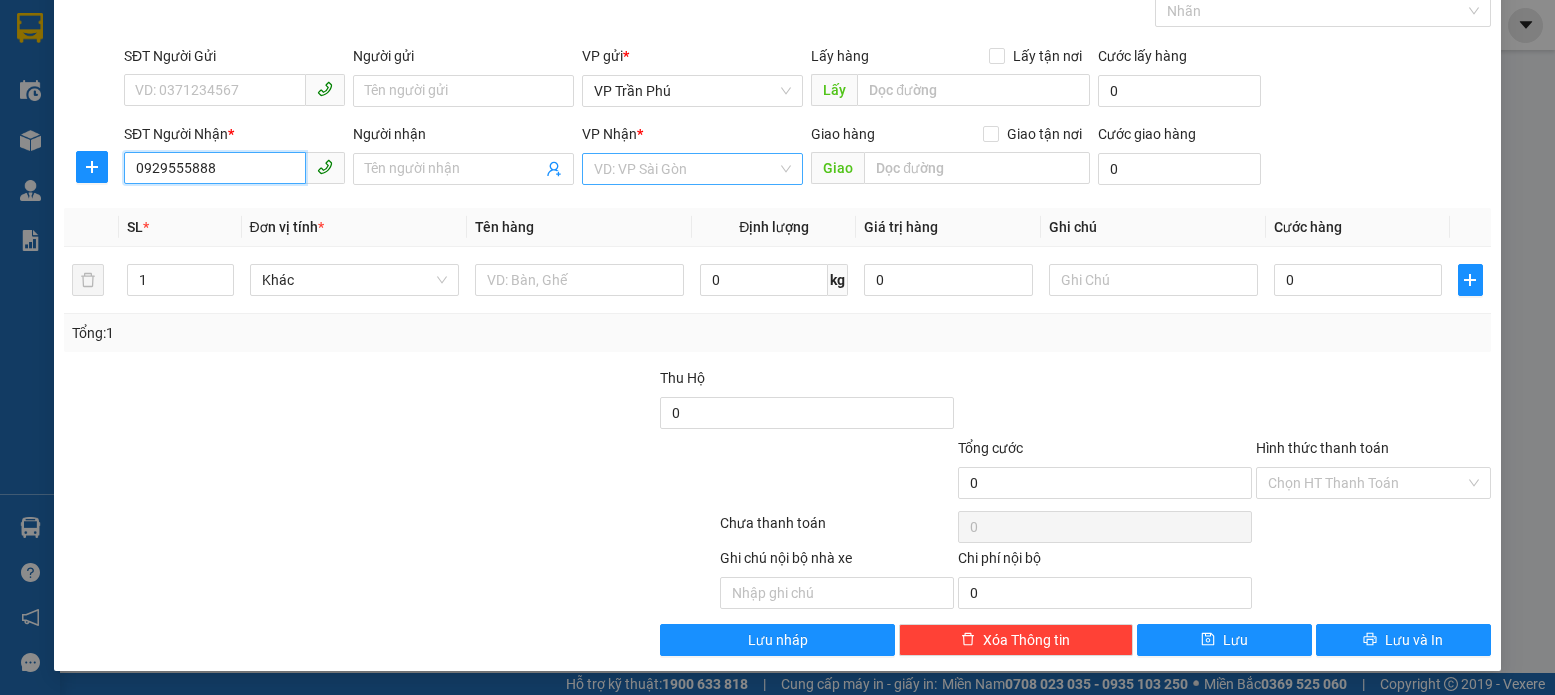 click on "VD: VP Sài Gòn" at bounding box center [692, 169] 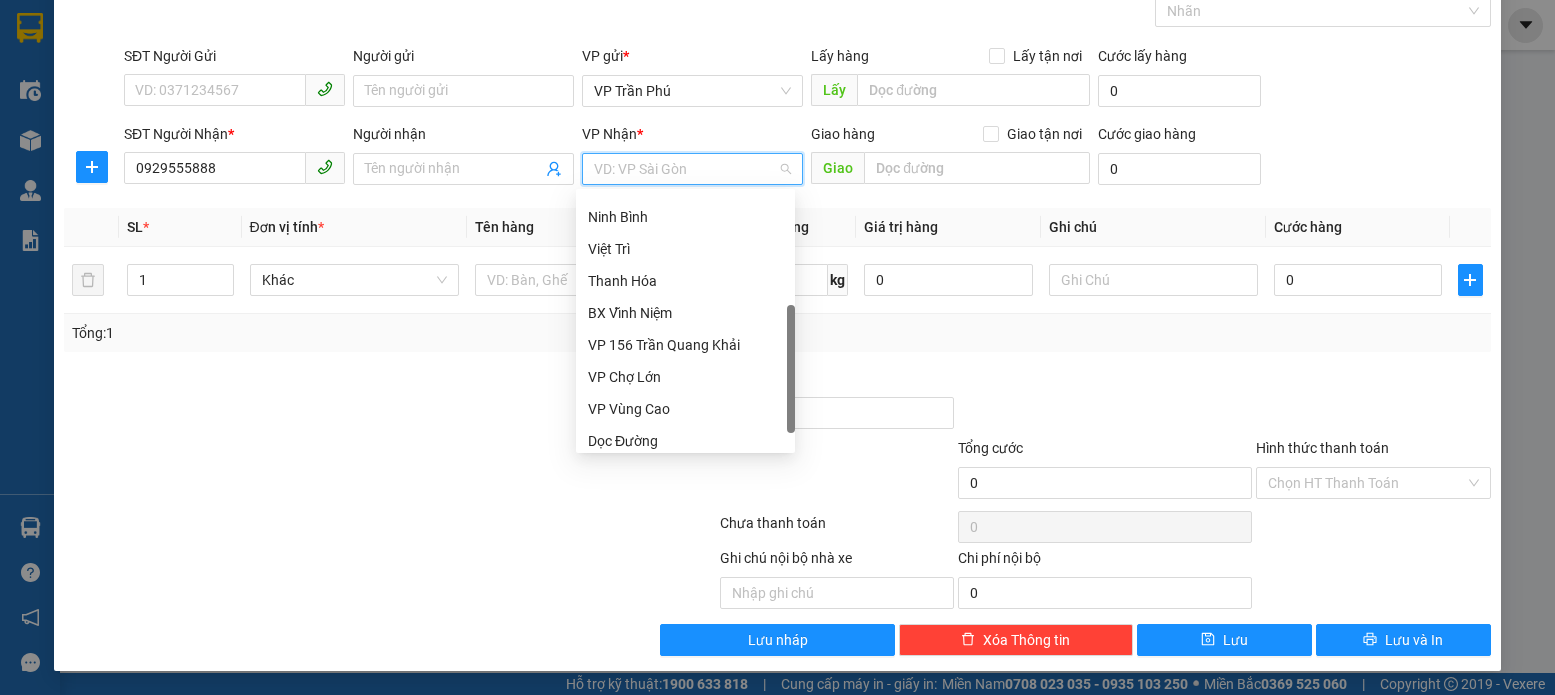 scroll, scrollTop: 288, scrollLeft: 0, axis: vertical 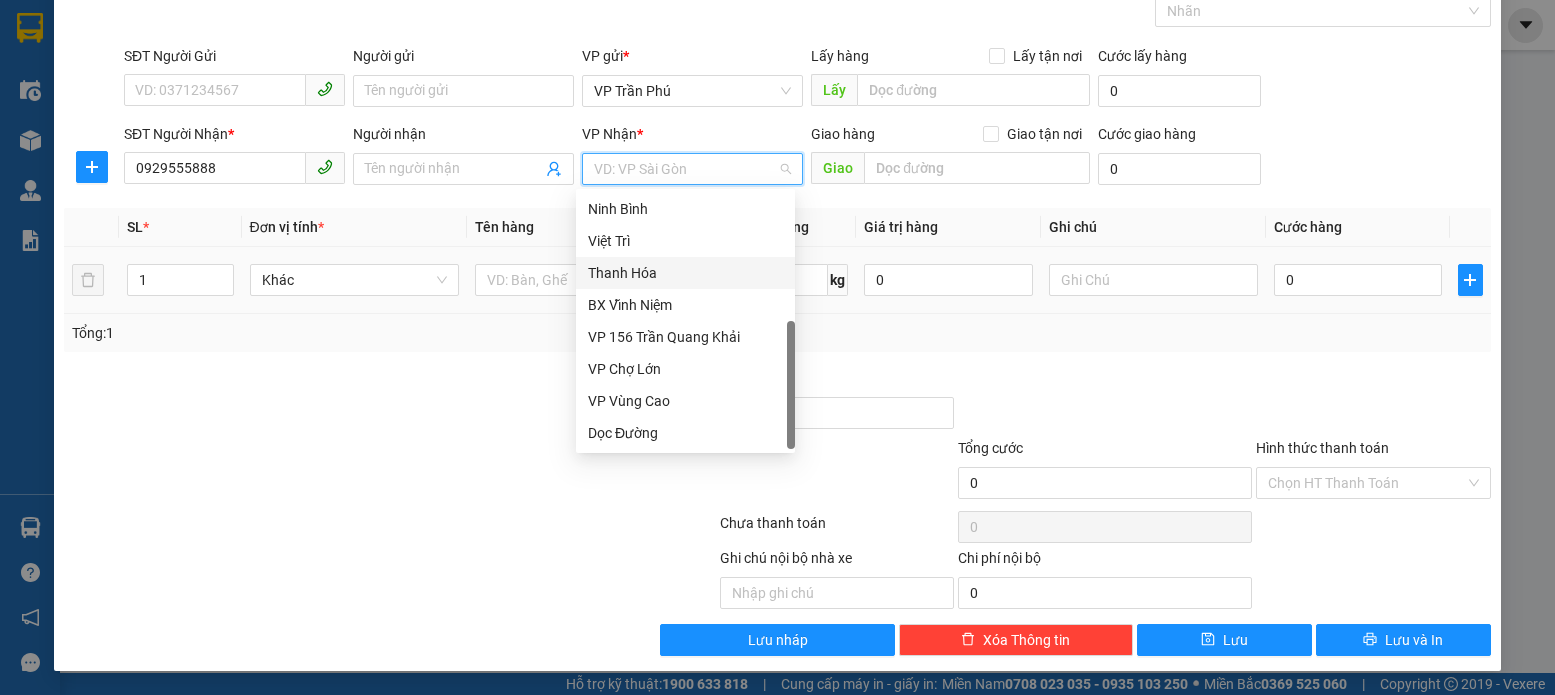 drag, startPoint x: 622, startPoint y: 276, endPoint x: 725, endPoint y: 296, distance: 104.92378 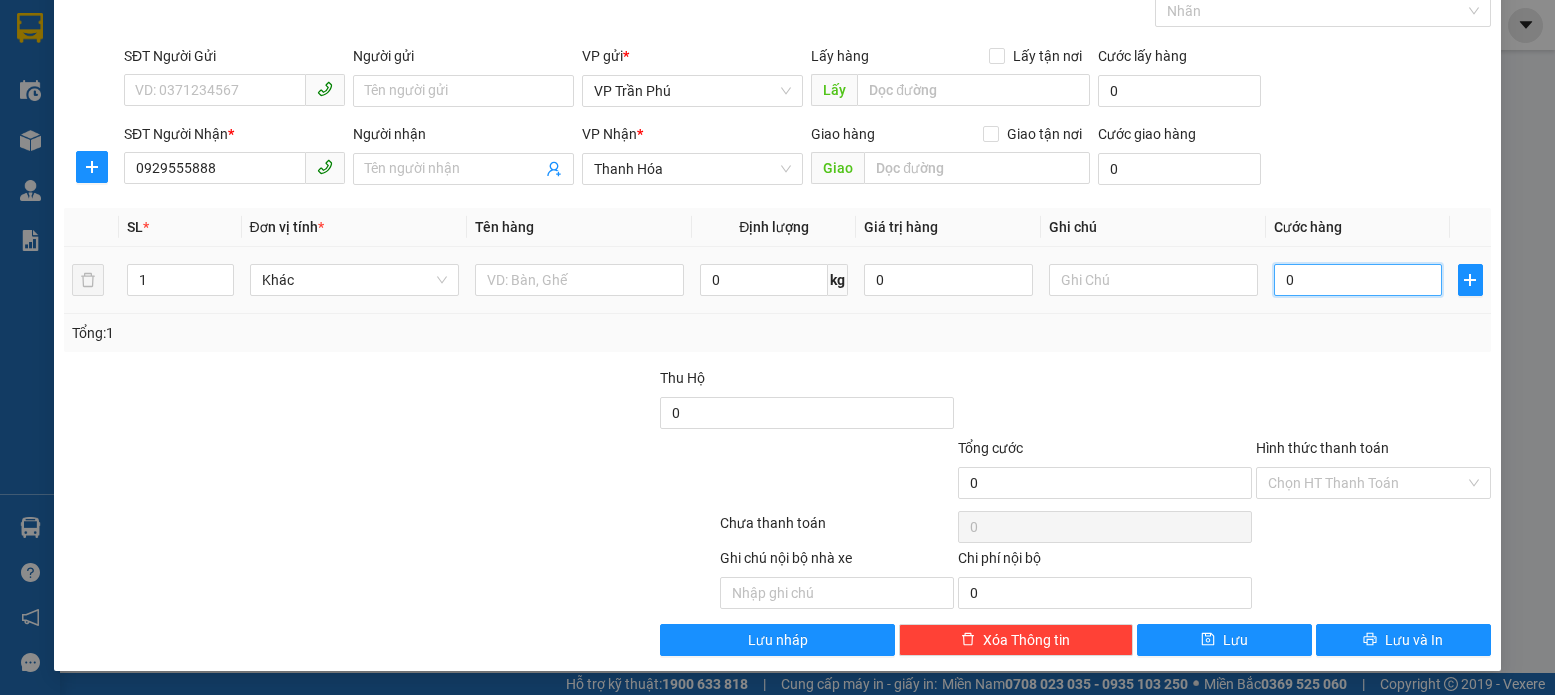 type on "5" 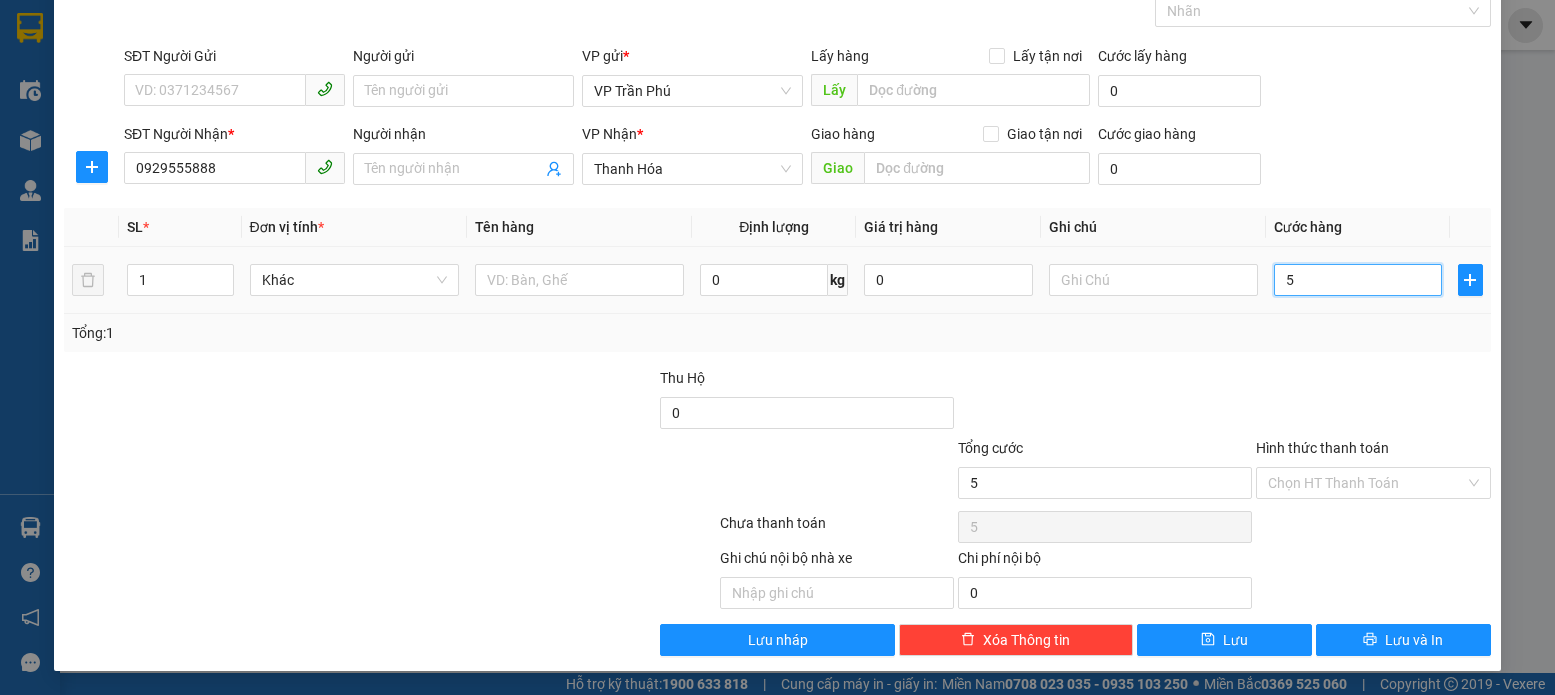 type on "50" 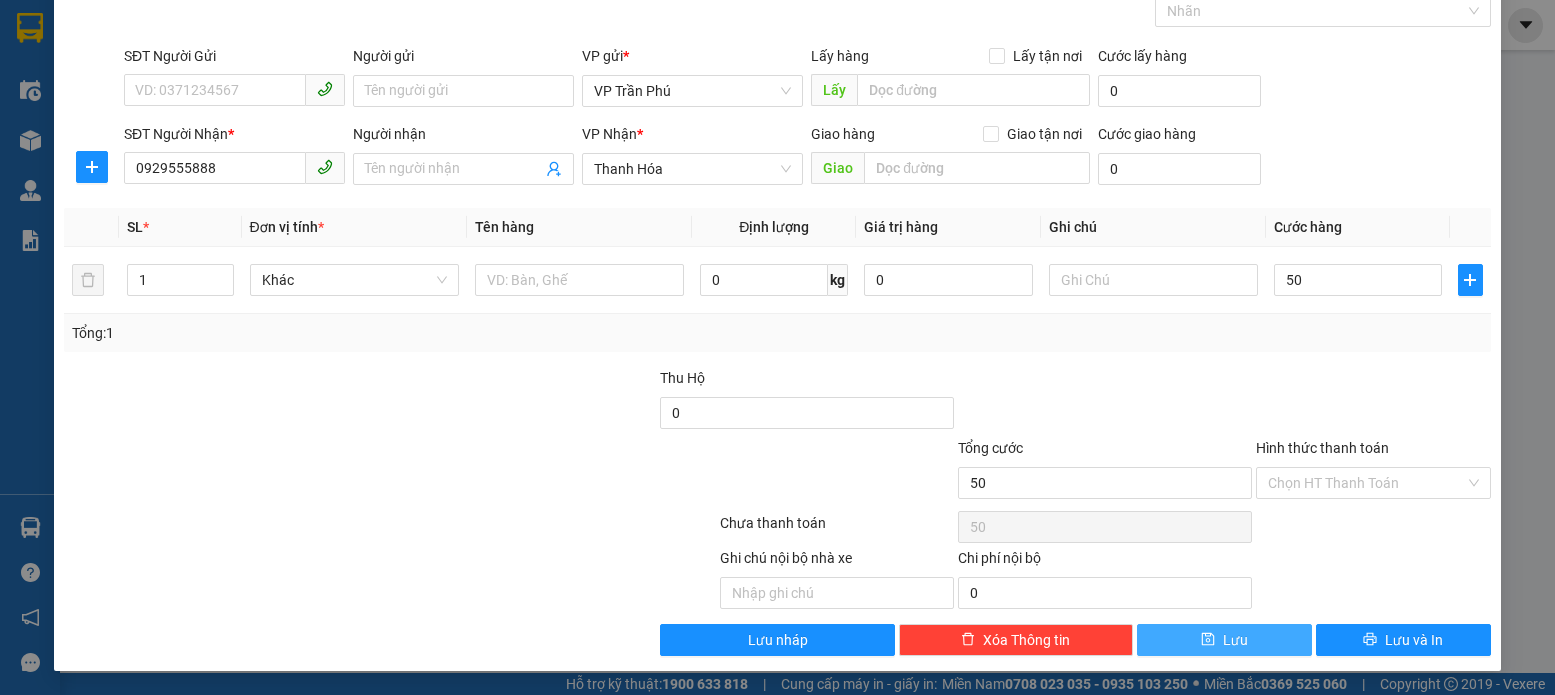 type on "50.000" 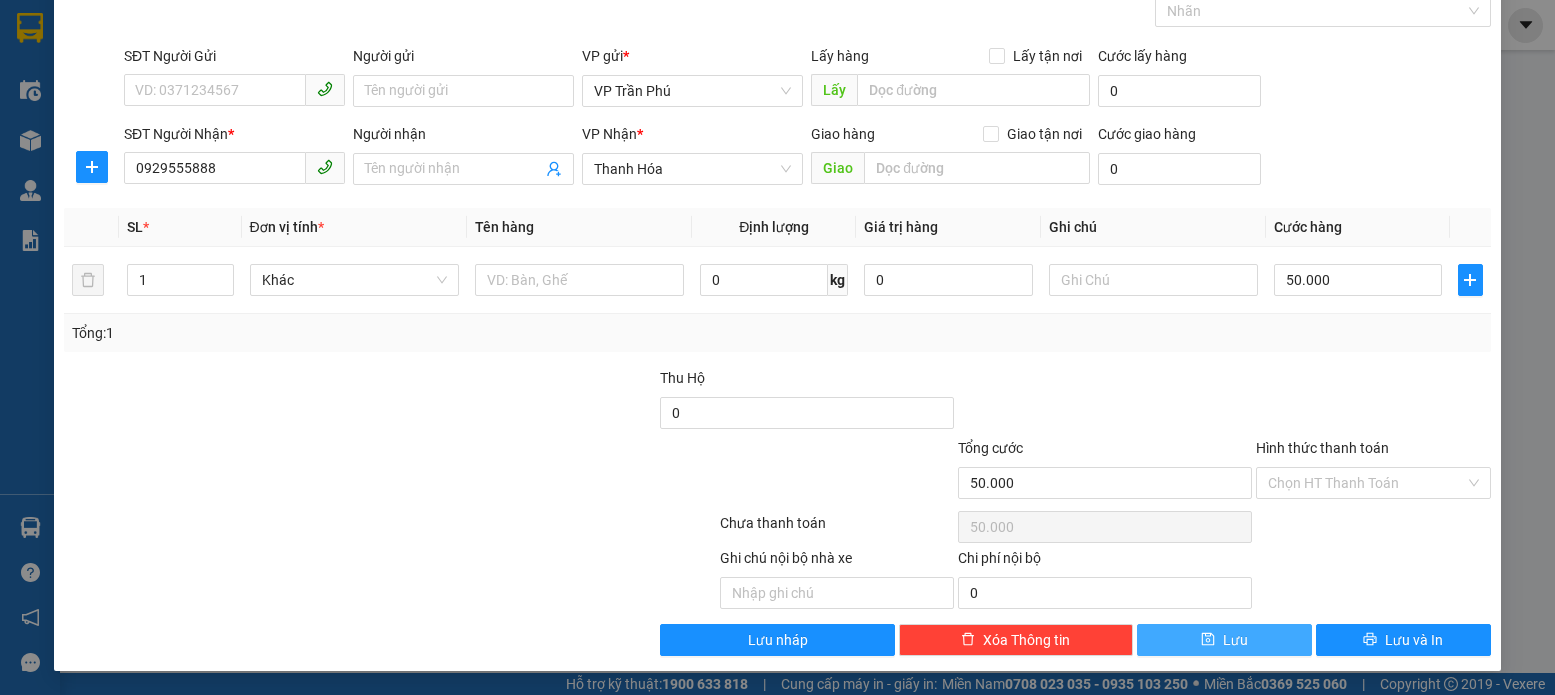 click 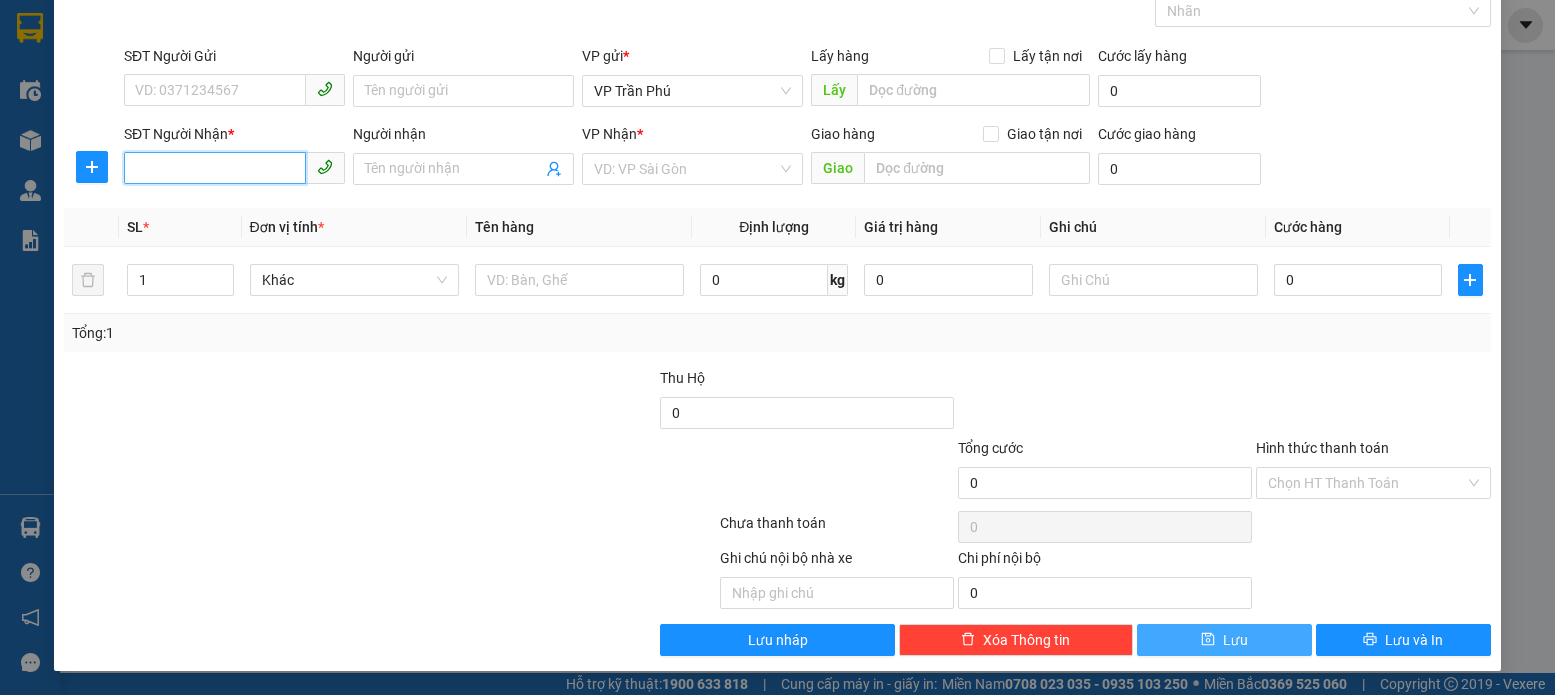 click on "SĐT Người Nhận  *" at bounding box center [215, 168] 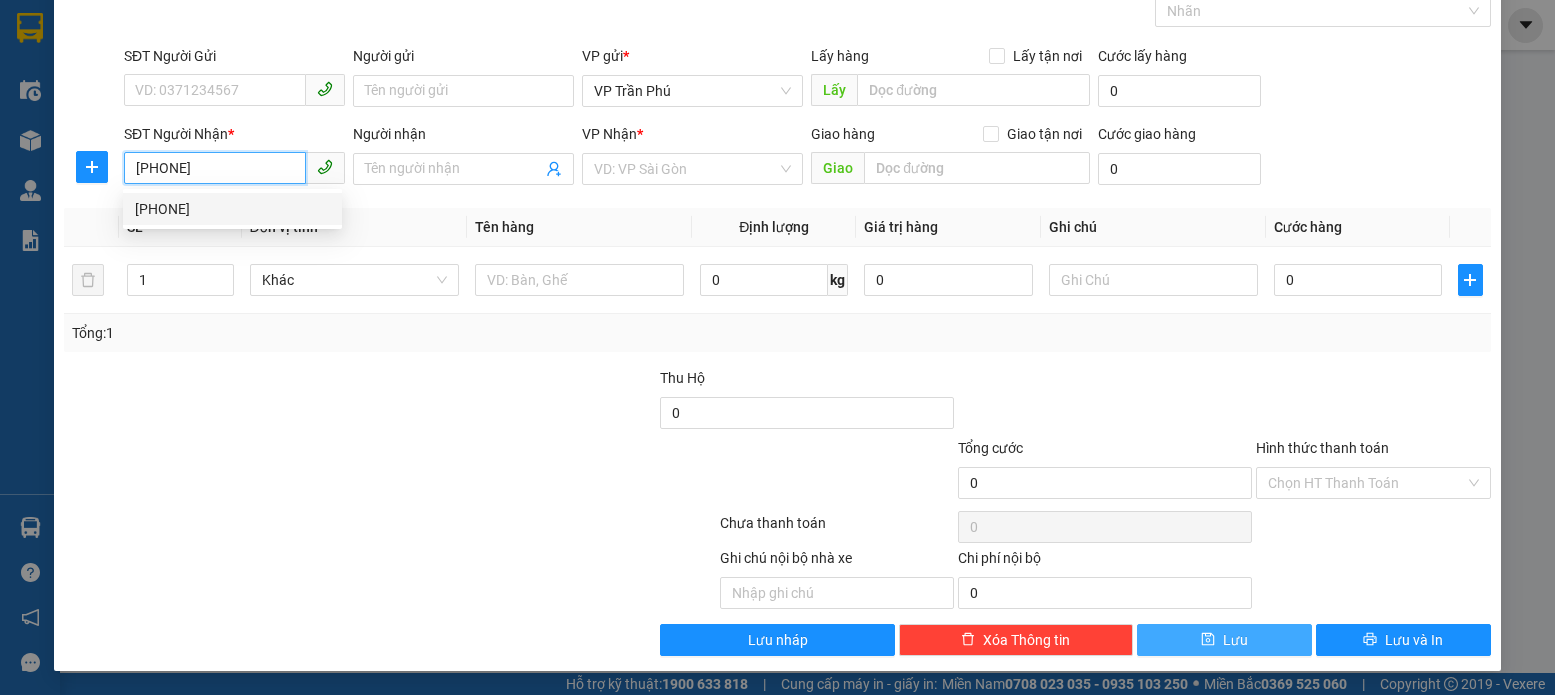 click on "[PHONE]" at bounding box center [232, 209] 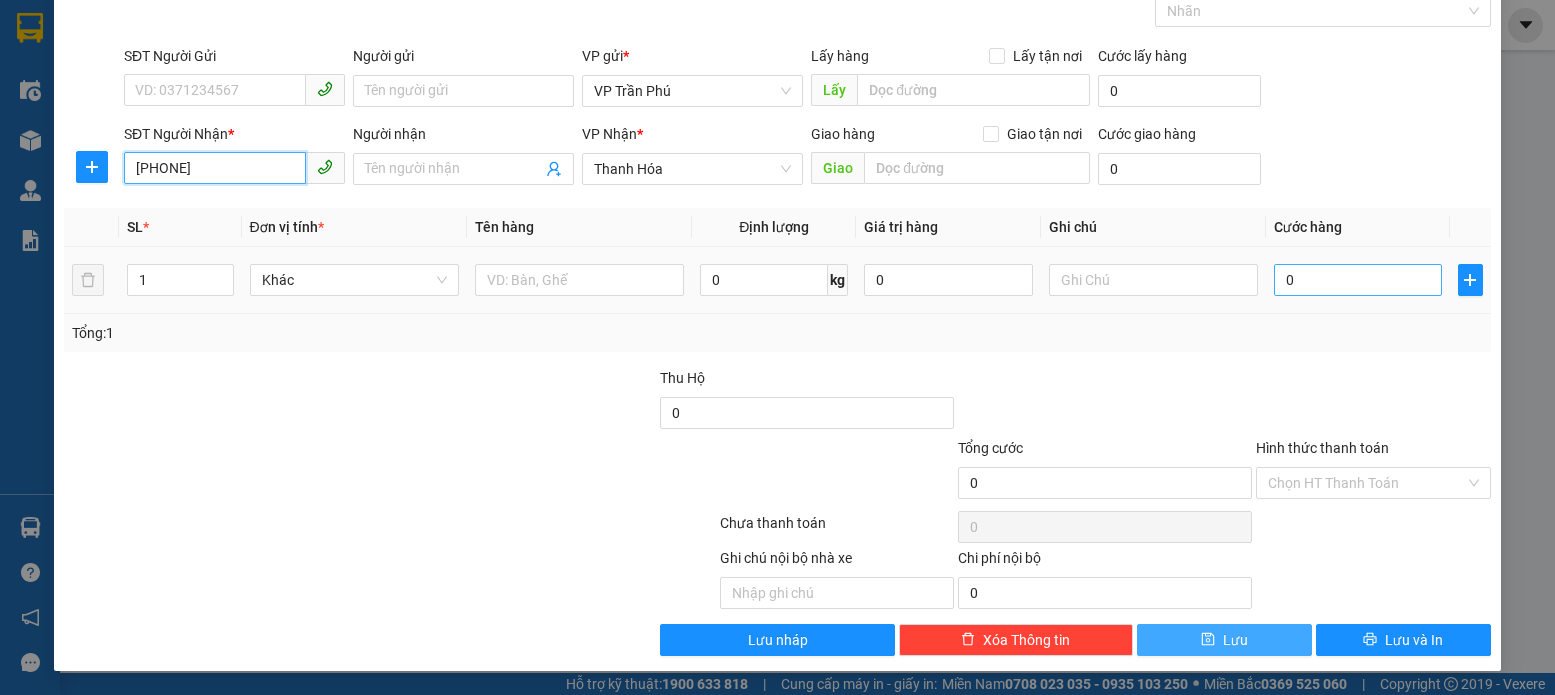 type on "[PHONE]" 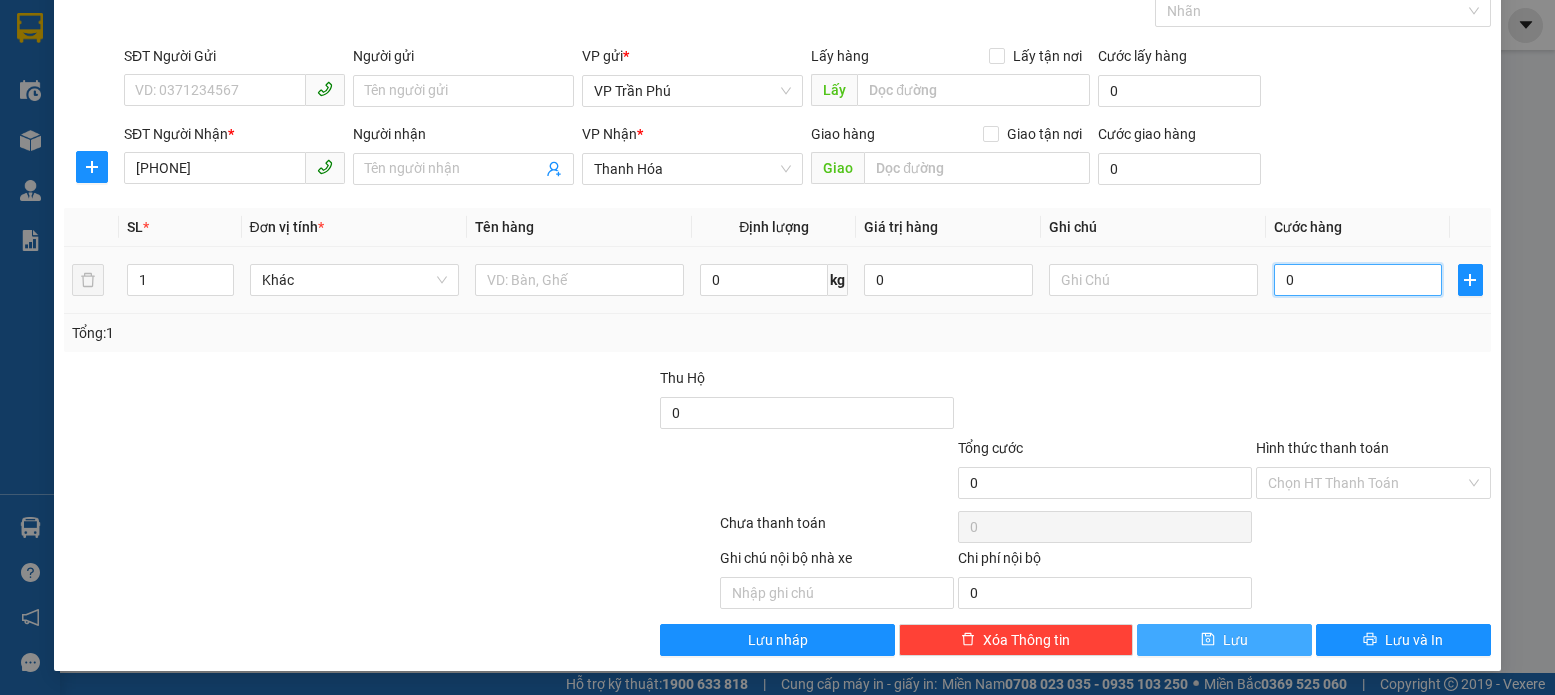 click on "0" at bounding box center (1358, 280) 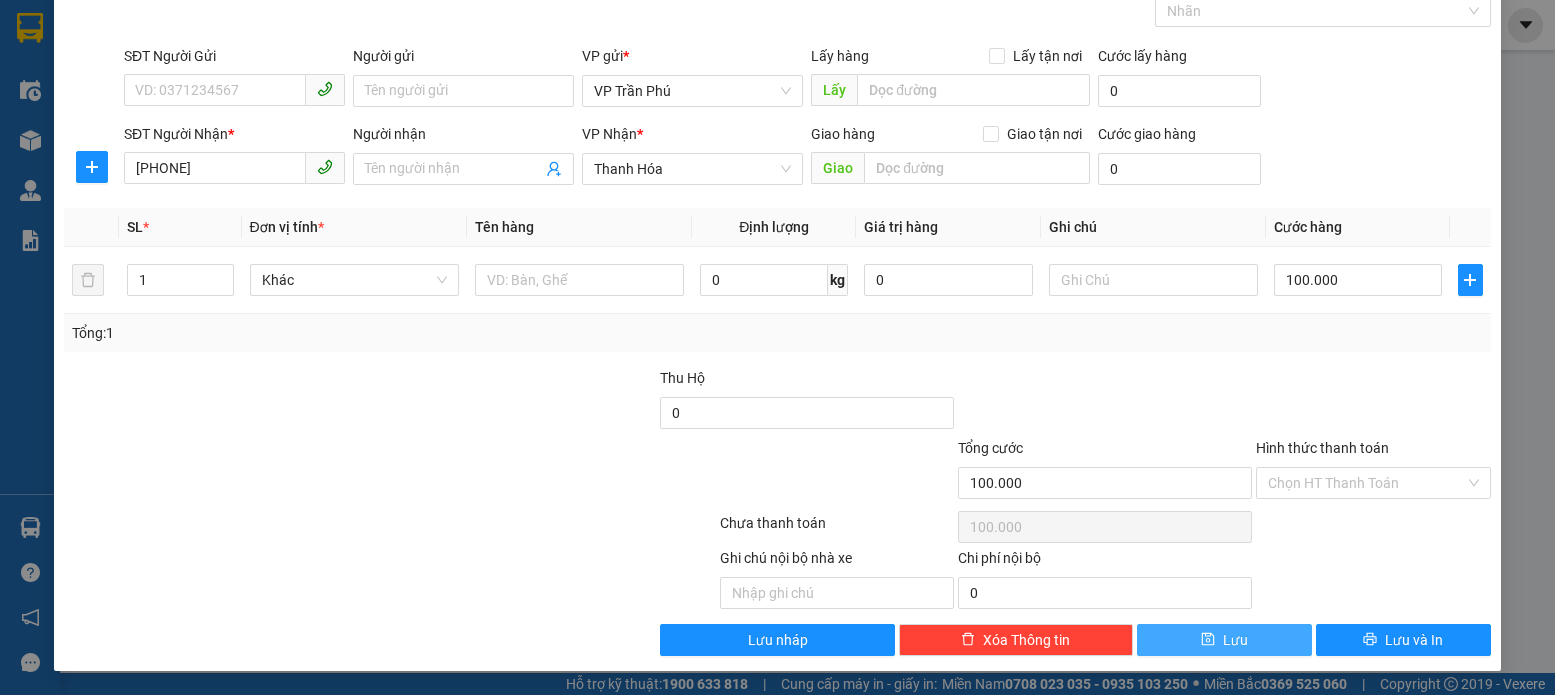 click 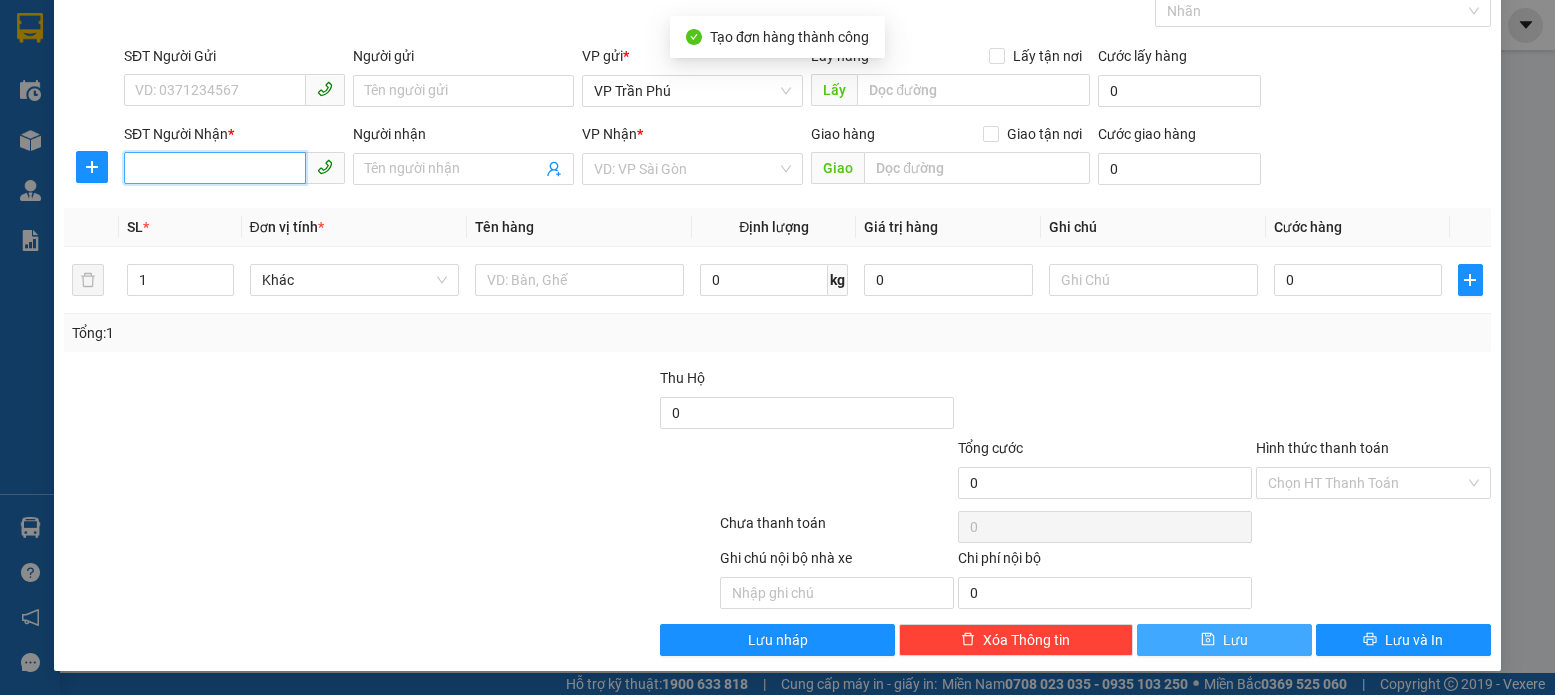 click on "SĐT Người Nhận  *" at bounding box center (215, 168) 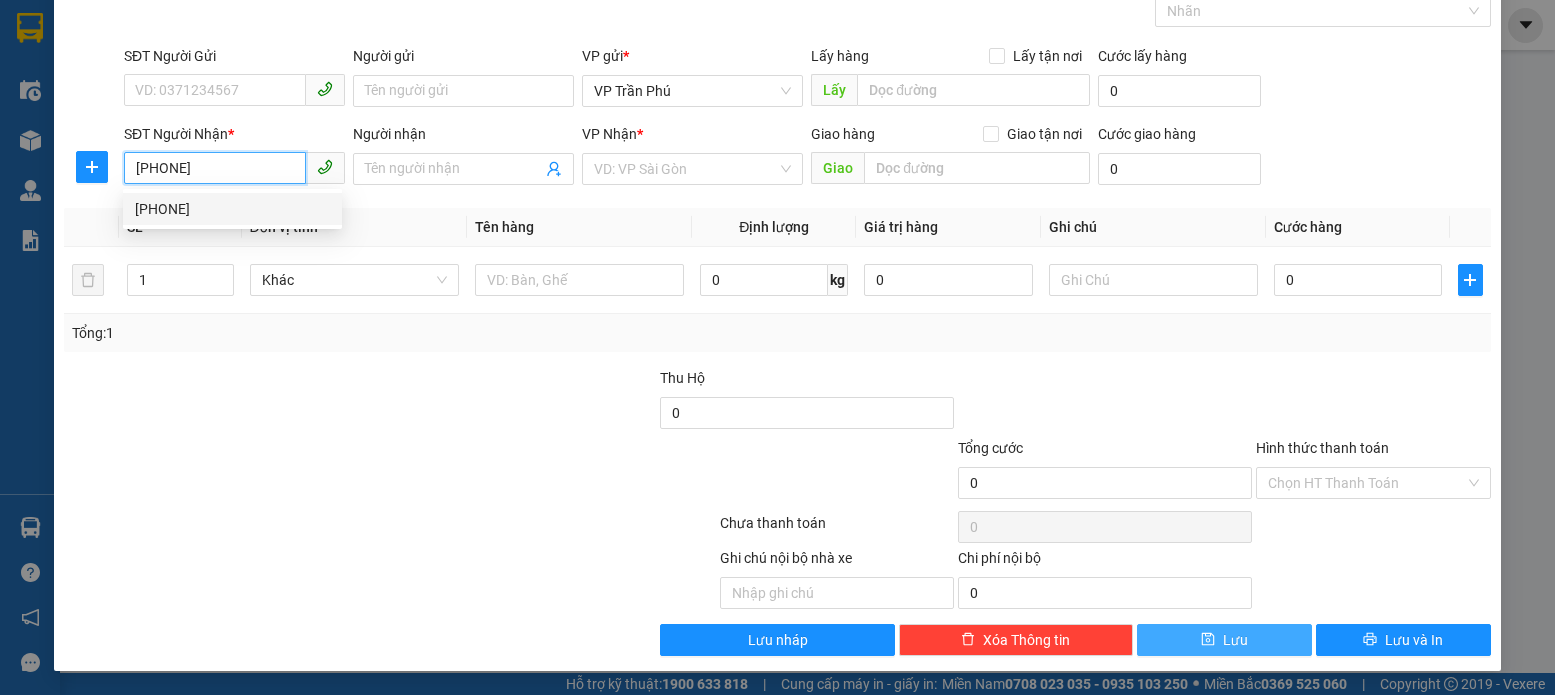 click on "[PHONE]" at bounding box center (232, 209) 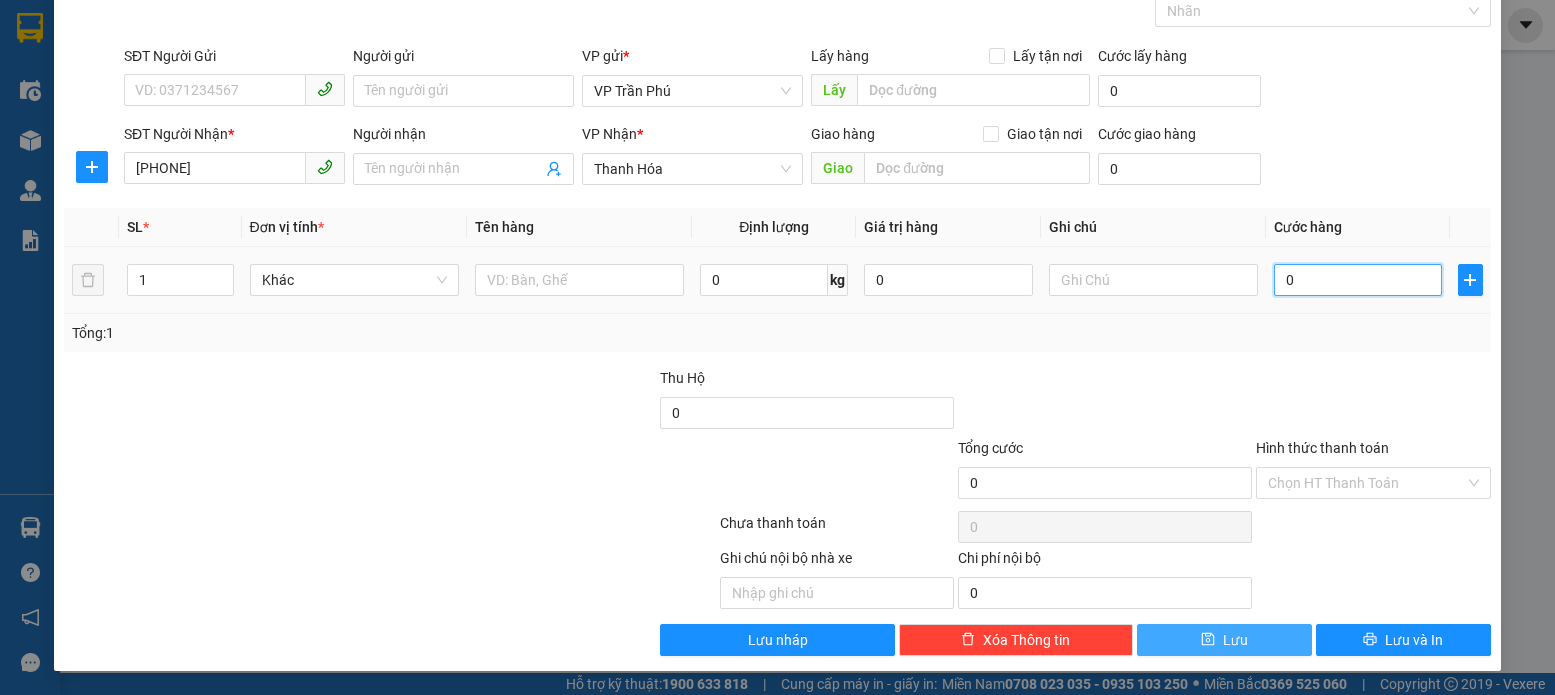 click on "0" at bounding box center (1358, 280) 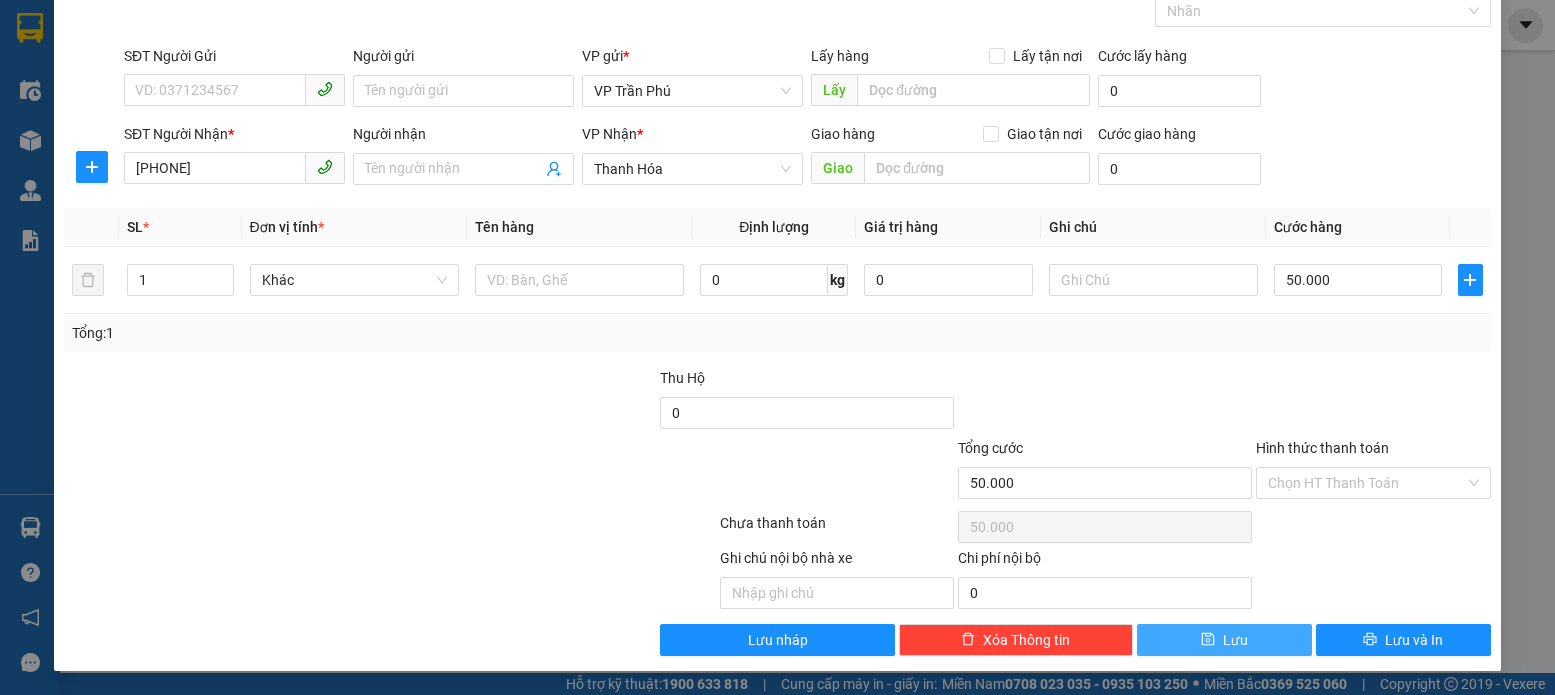 click 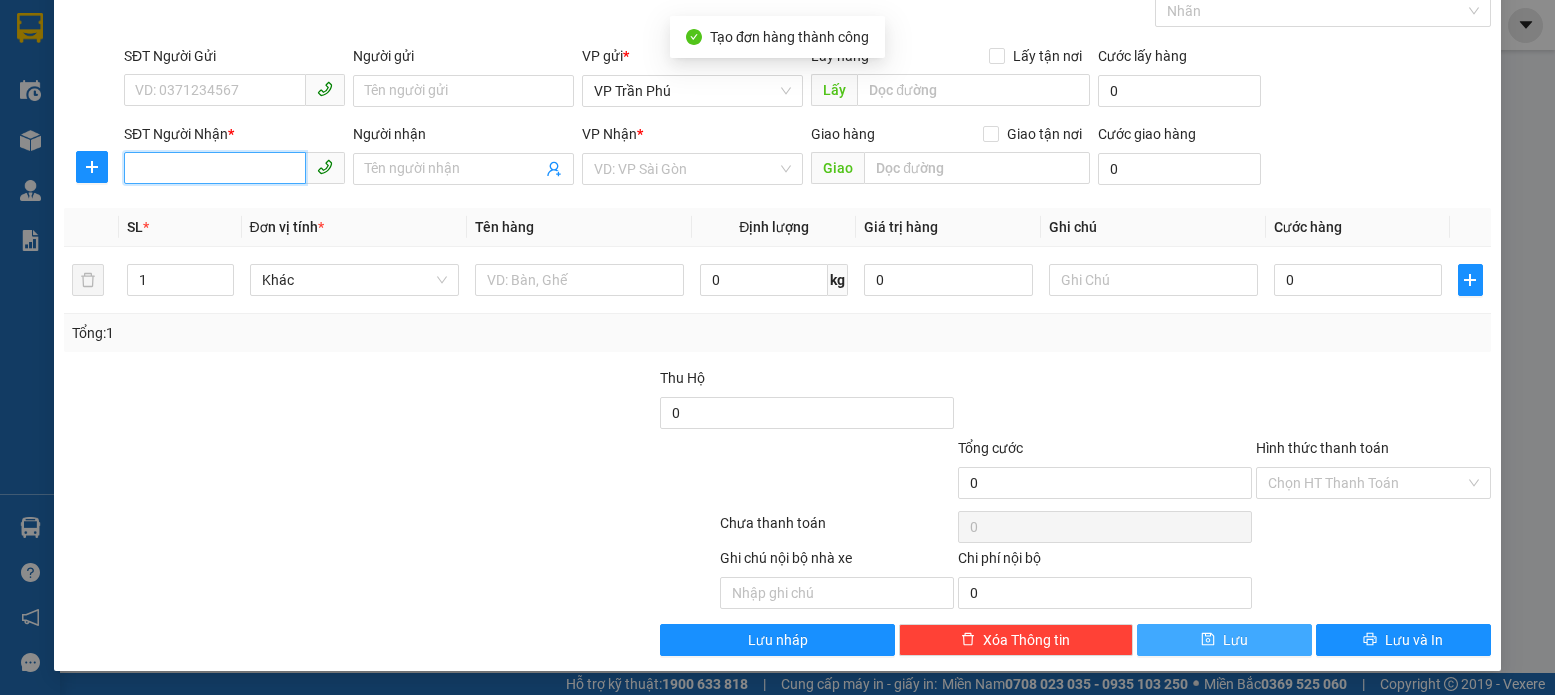 click on "SĐT Người Nhận  *" at bounding box center (215, 168) 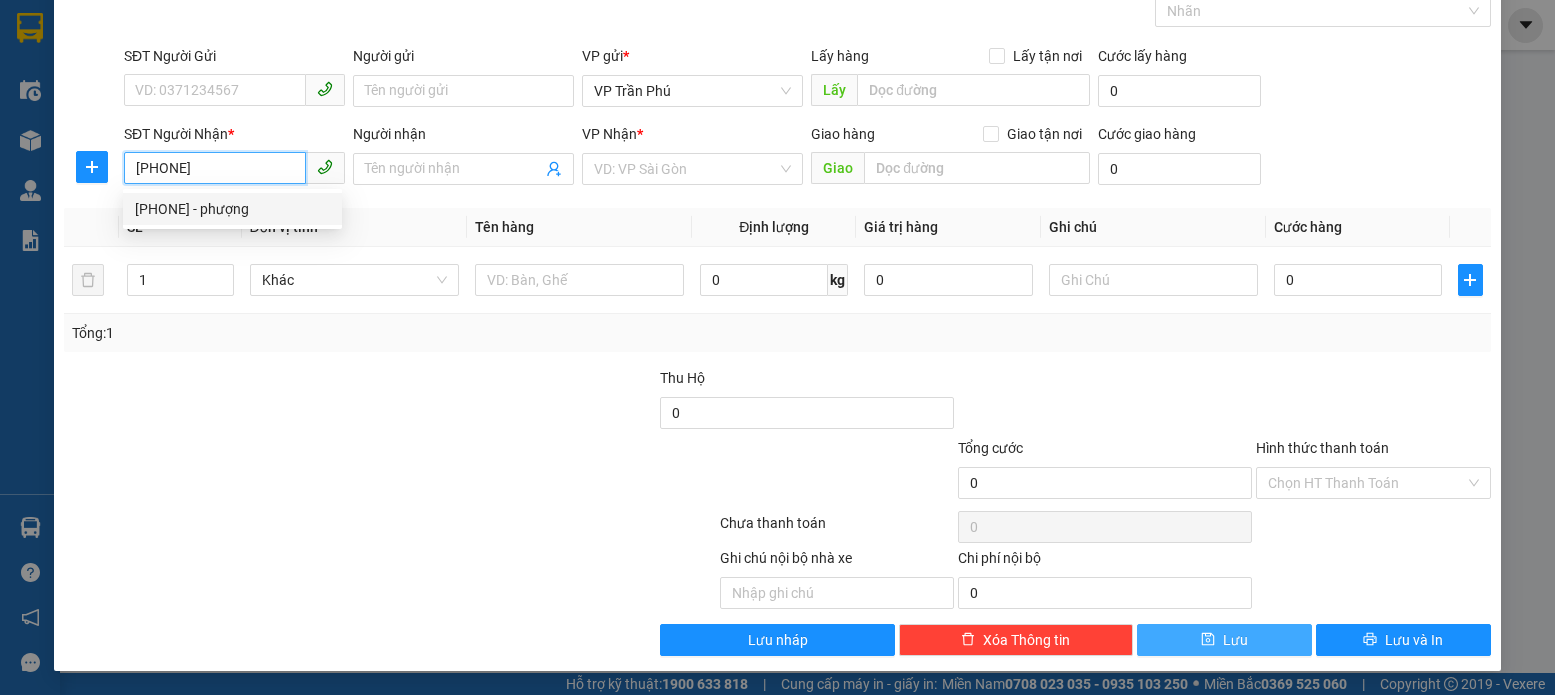 click on "[PHONE] - phượng" at bounding box center [232, 209] 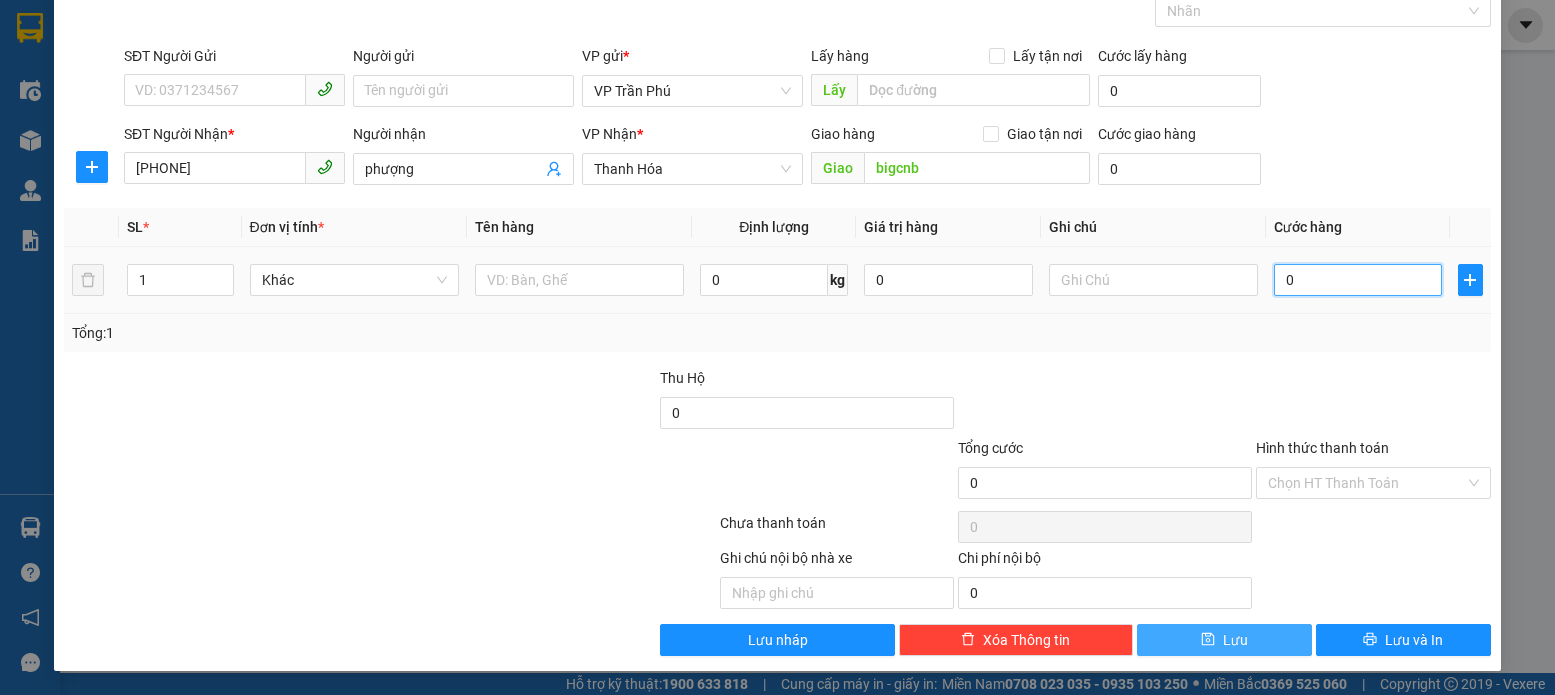 click on "0" at bounding box center [1358, 280] 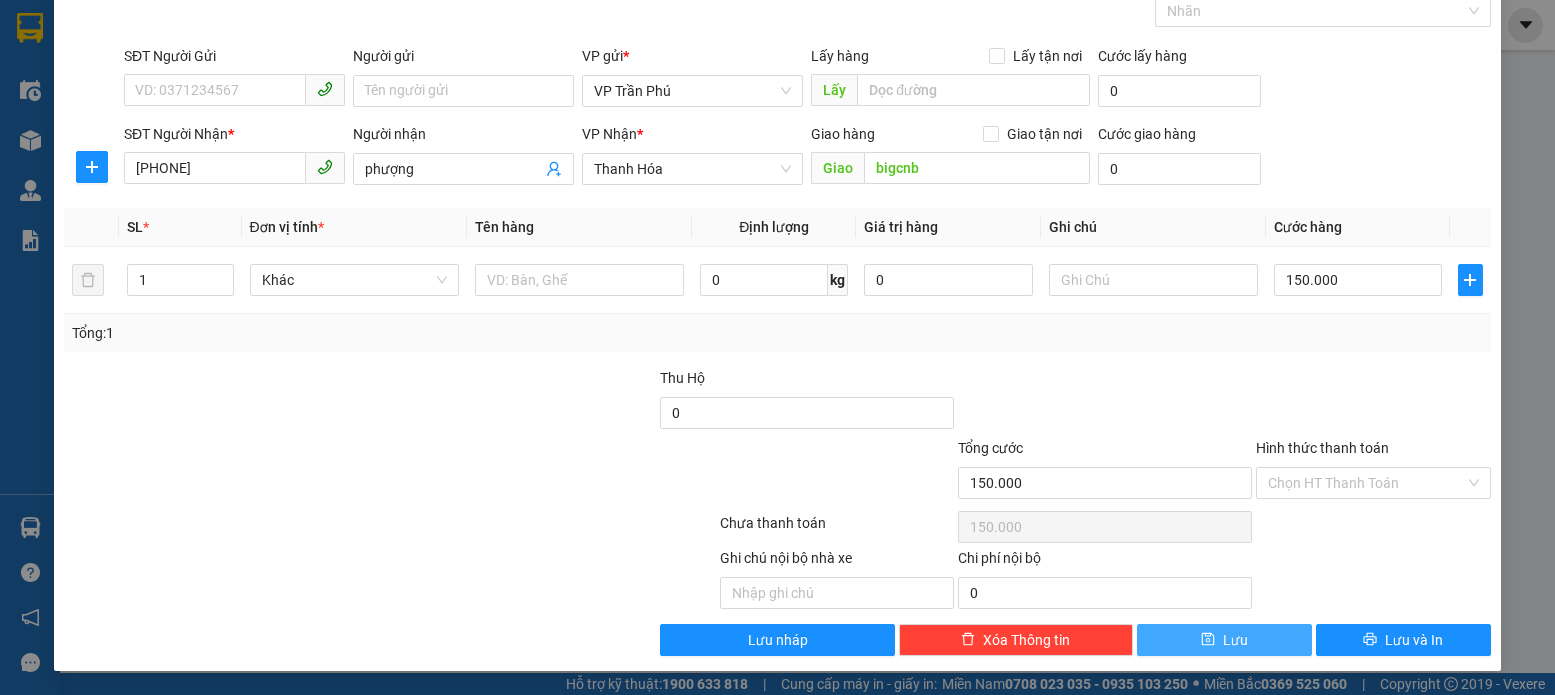 click on "Hình thức thanh toán" at bounding box center [1322, 448] 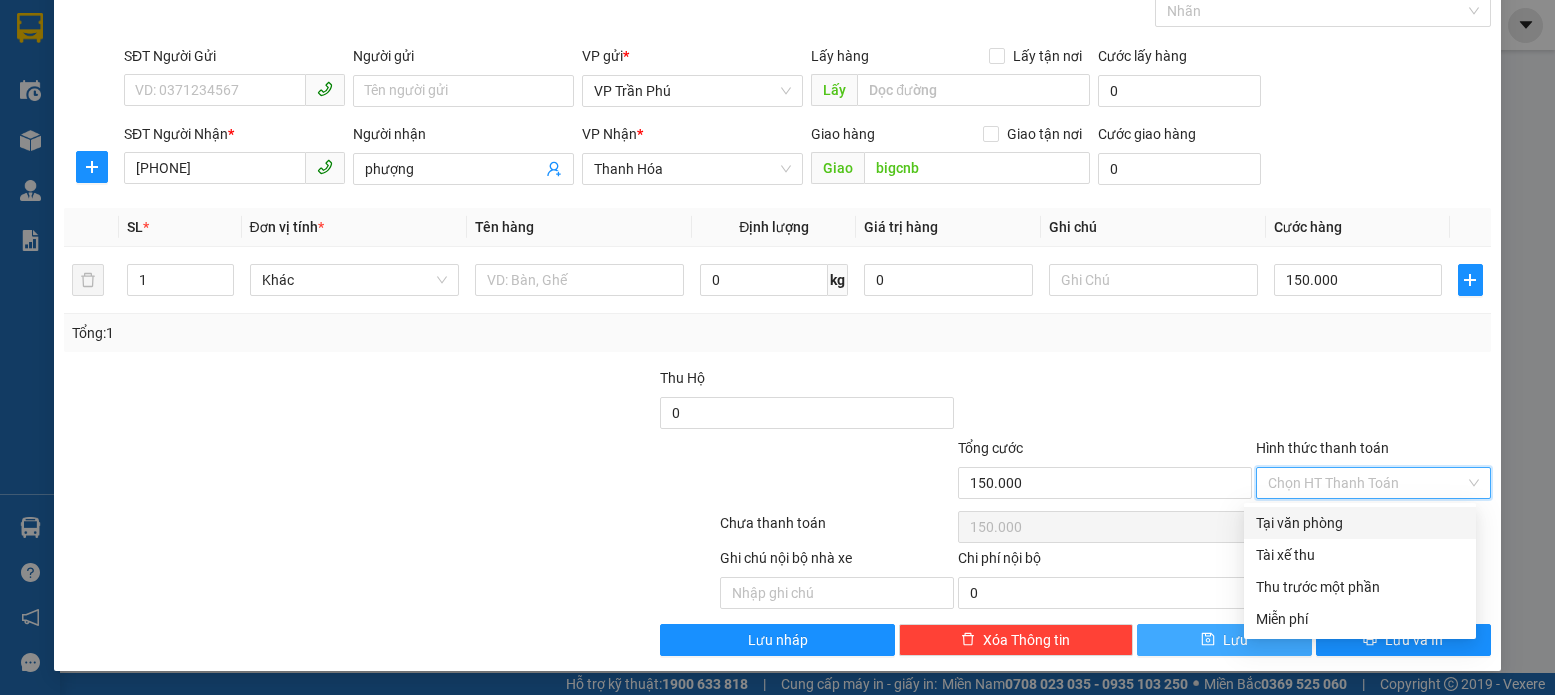 click on "Tại văn phòng" at bounding box center [1360, 523] 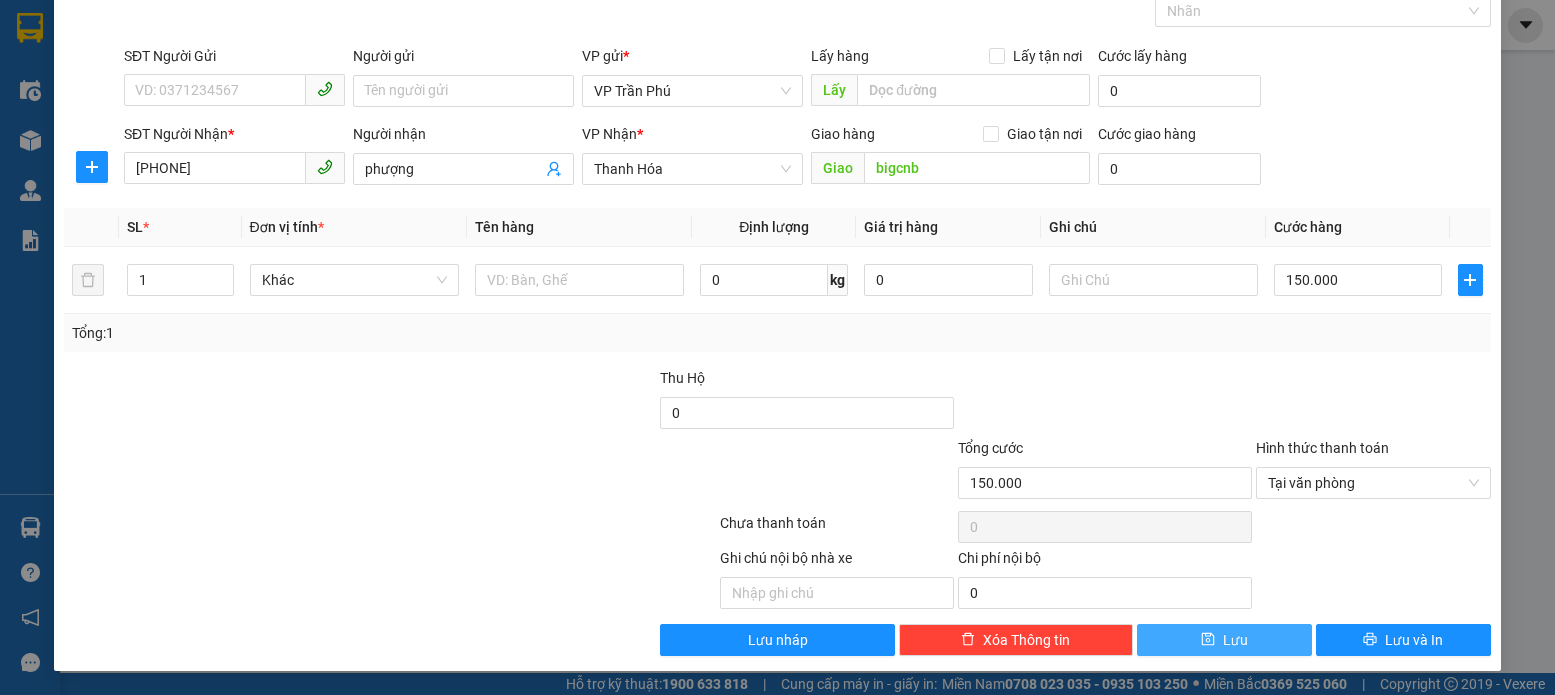 click on "Lưu" at bounding box center [1224, 640] 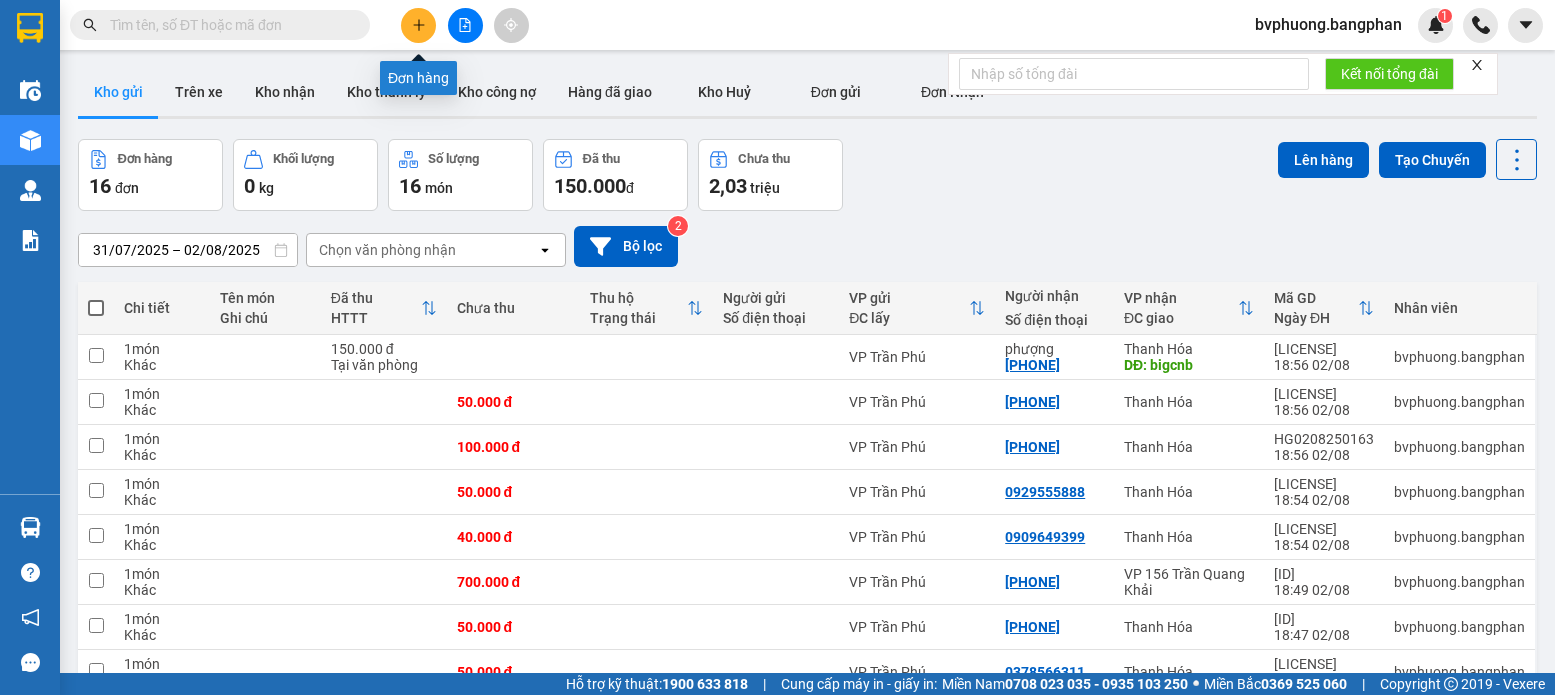 click 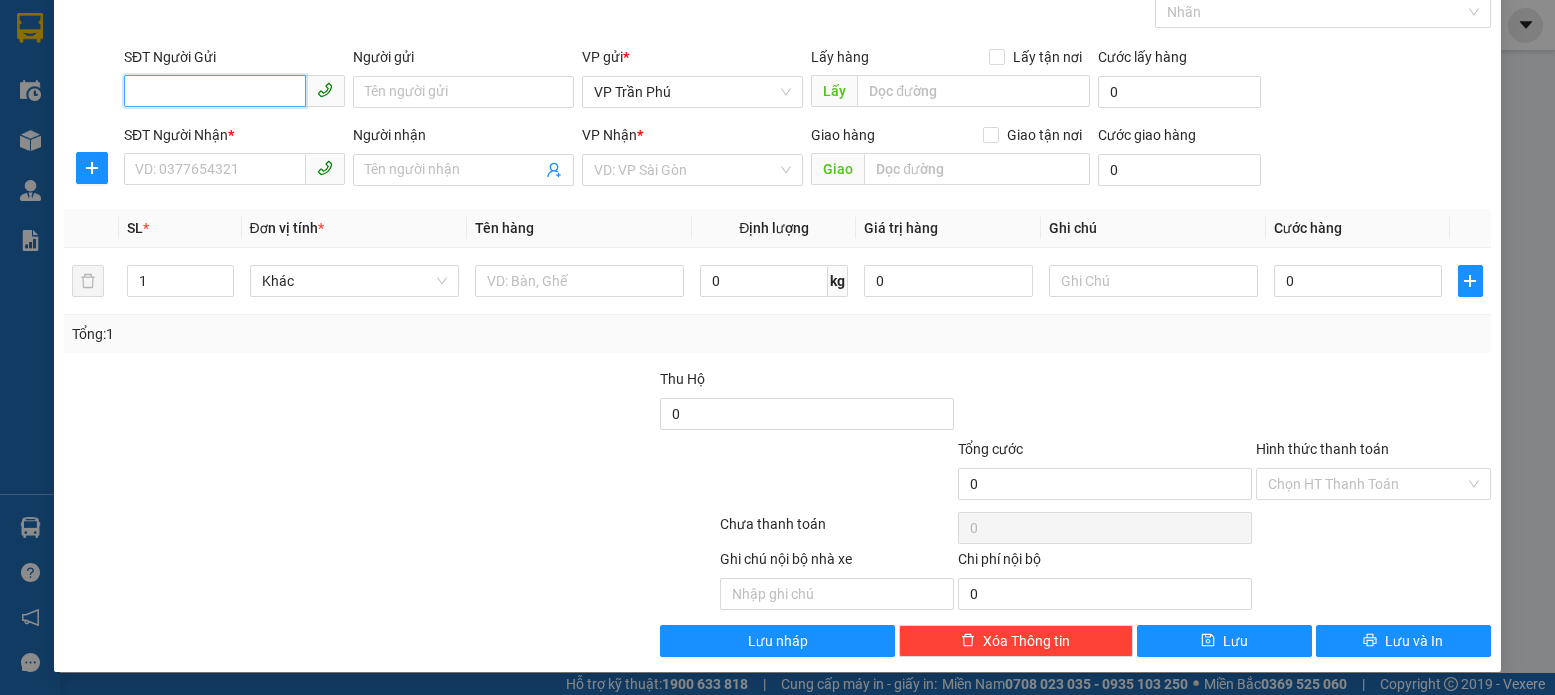 scroll, scrollTop: 107, scrollLeft: 0, axis: vertical 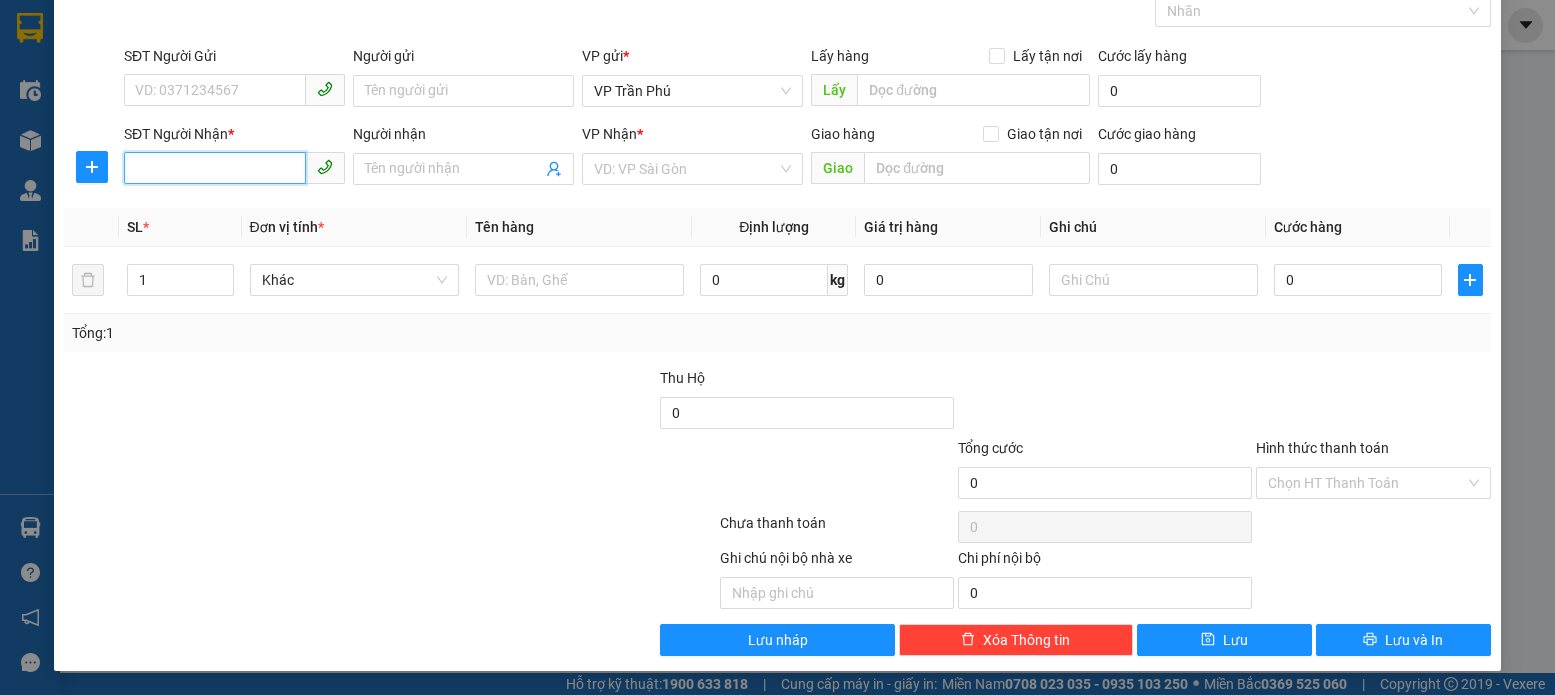 drag, startPoint x: 129, startPoint y: 167, endPoint x: 143, endPoint y: 138, distance: 32.202484 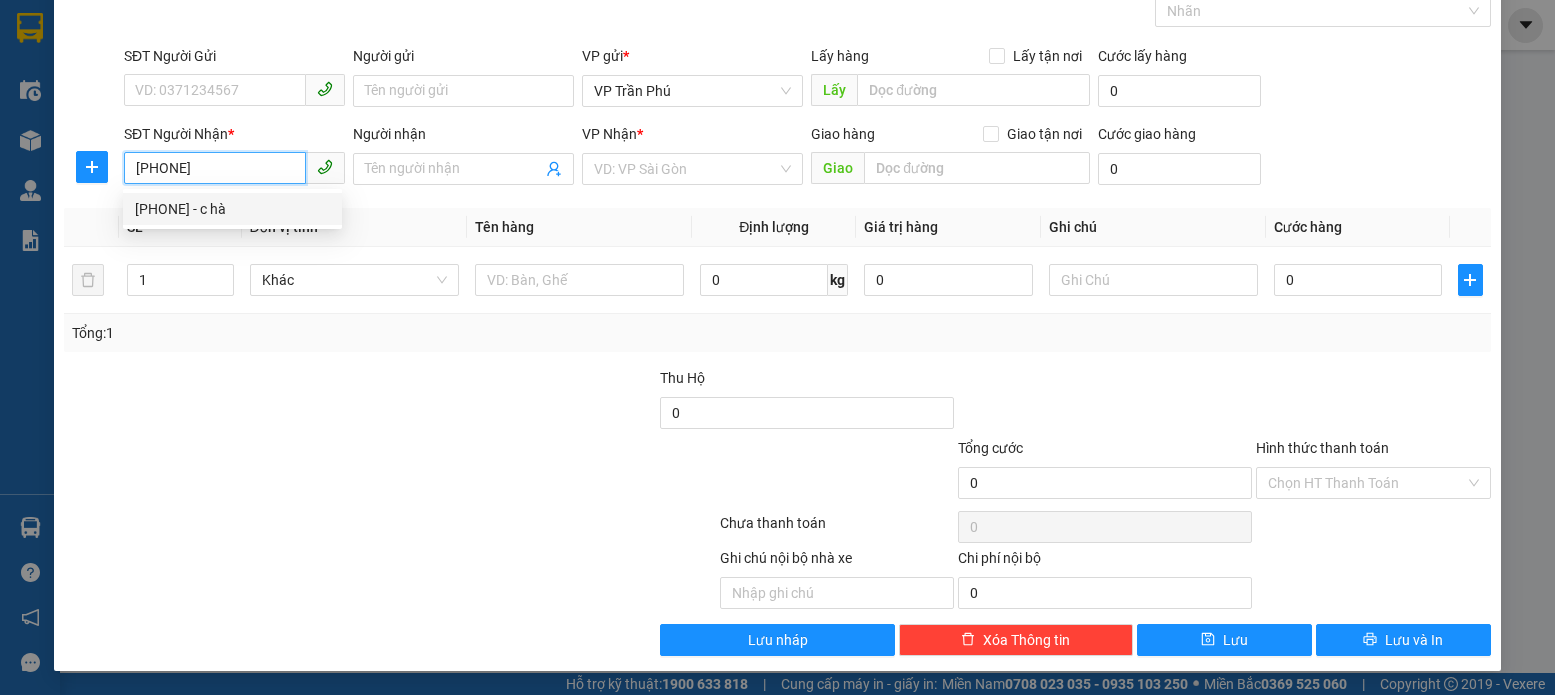 click on "[PHONE] - c hà" at bounding box center (232, 209) 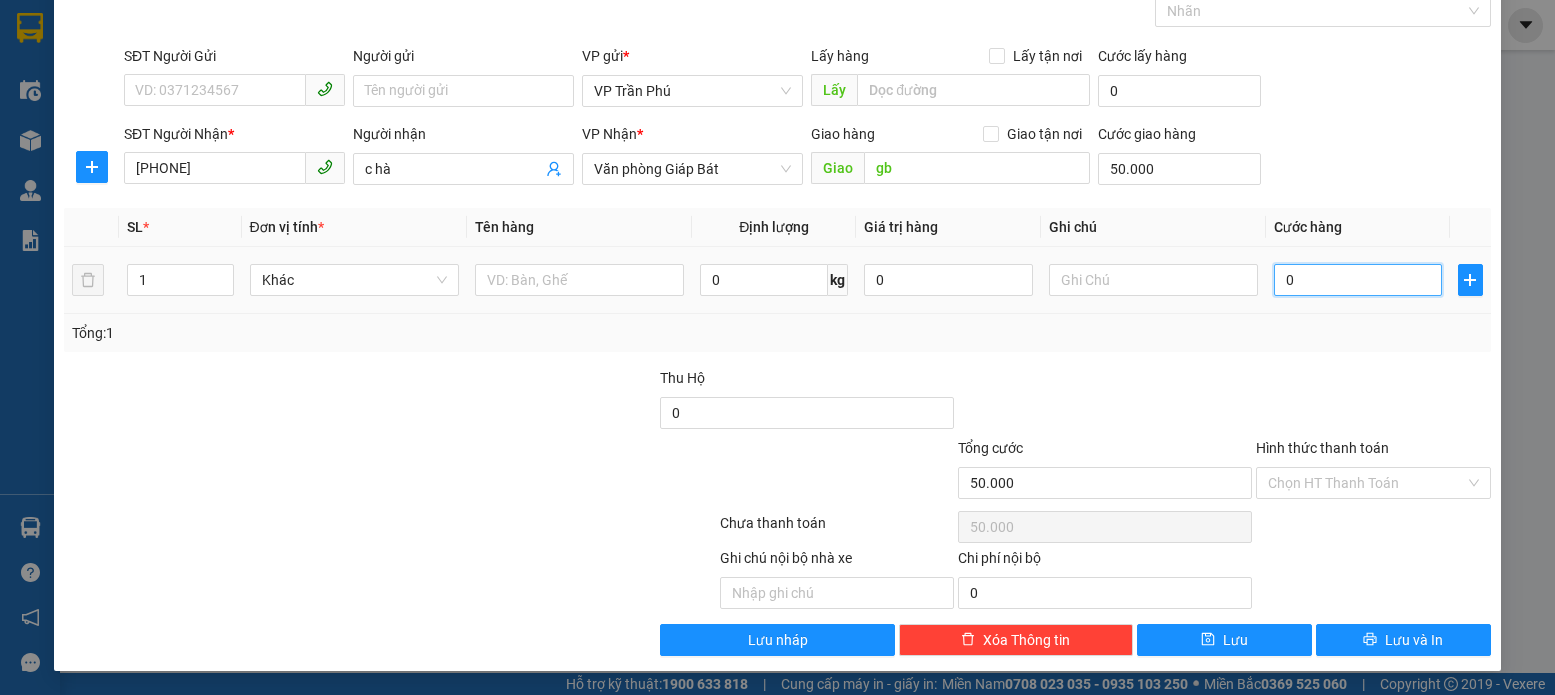 drag, startPoint x: 1293, startPoint y: 282, endPoint x: 1281, endPoint y: 278, distance: 12.649111 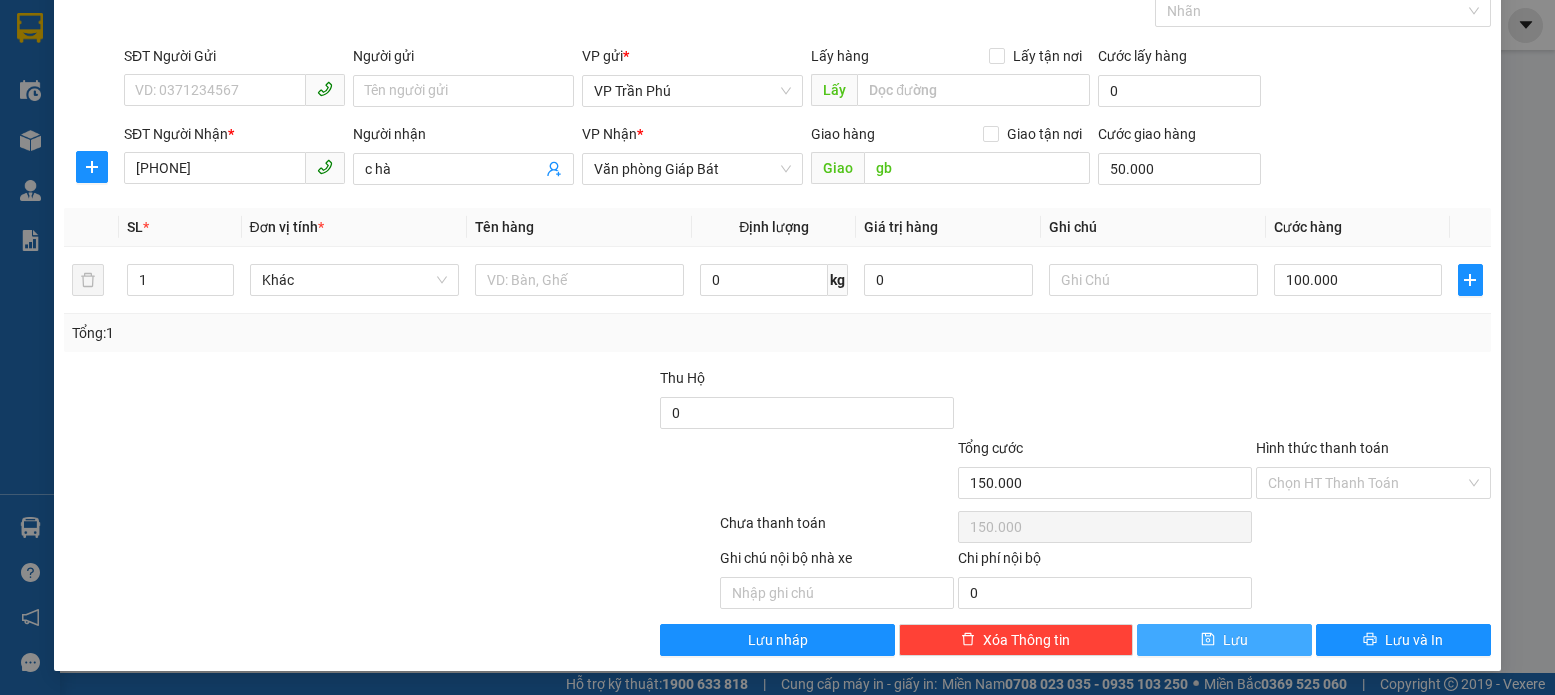drag, startPoint x: 1194, startPoint y: 642, endPoint x: 1222, endPoint y: 591, distance: 58.18075 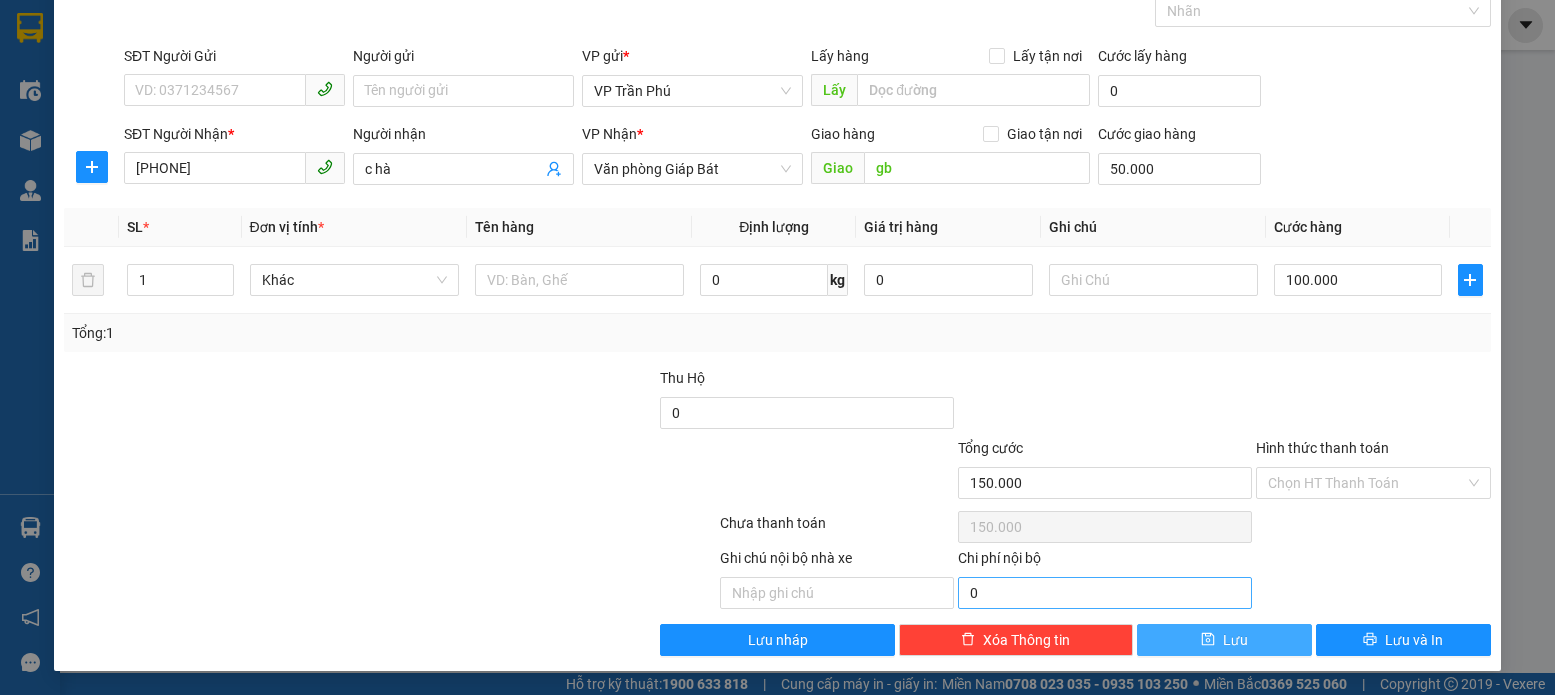 click 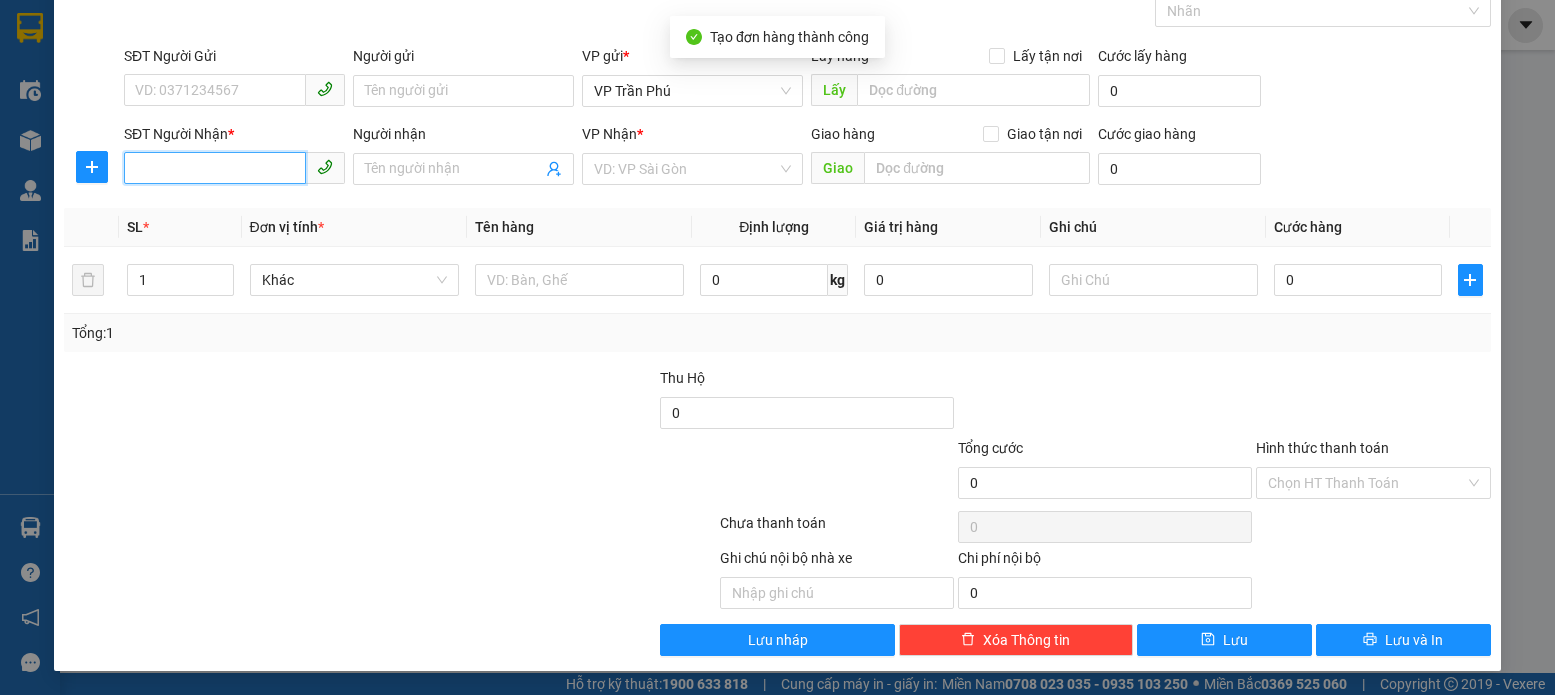 click on "SĐT Người Nhận  *" at bounding box center [215, 168] 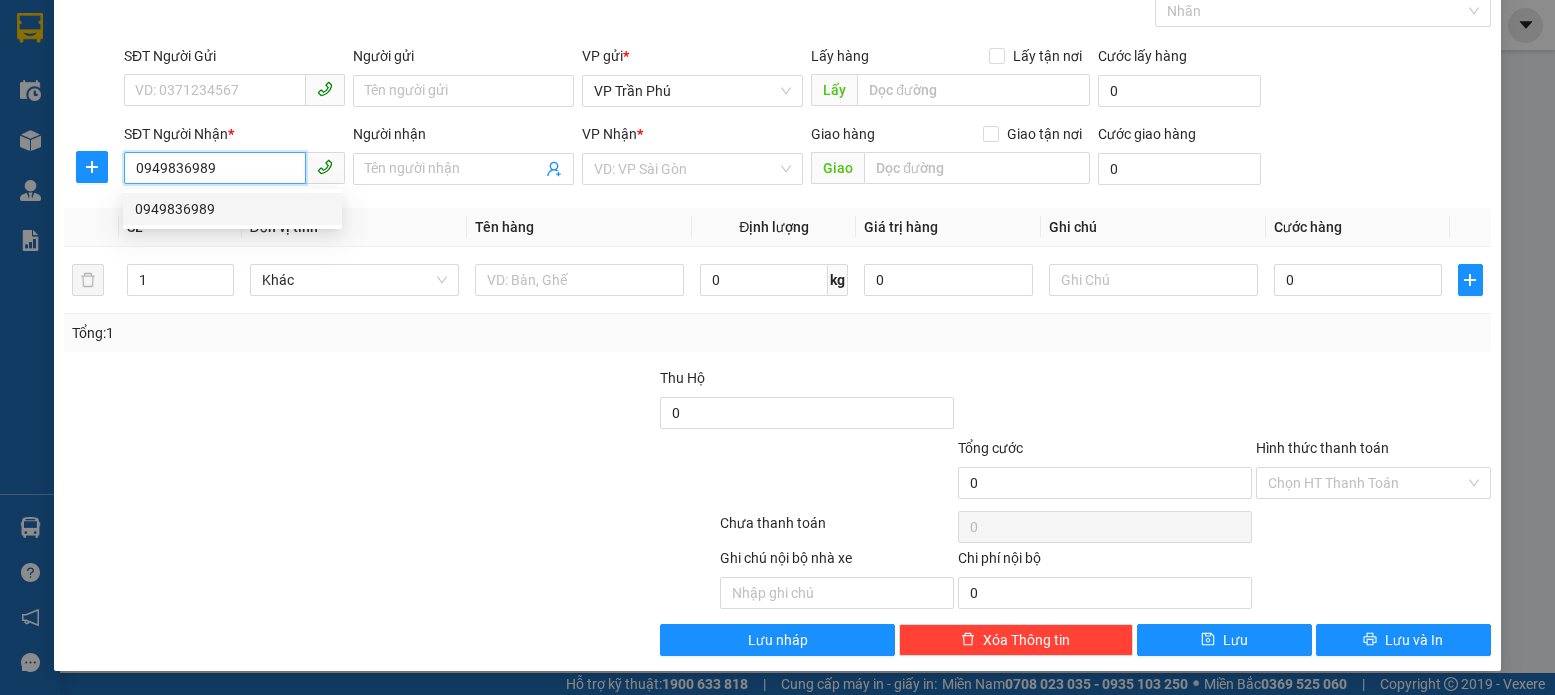 click on "0949836989" at bounding box center (232, 209) 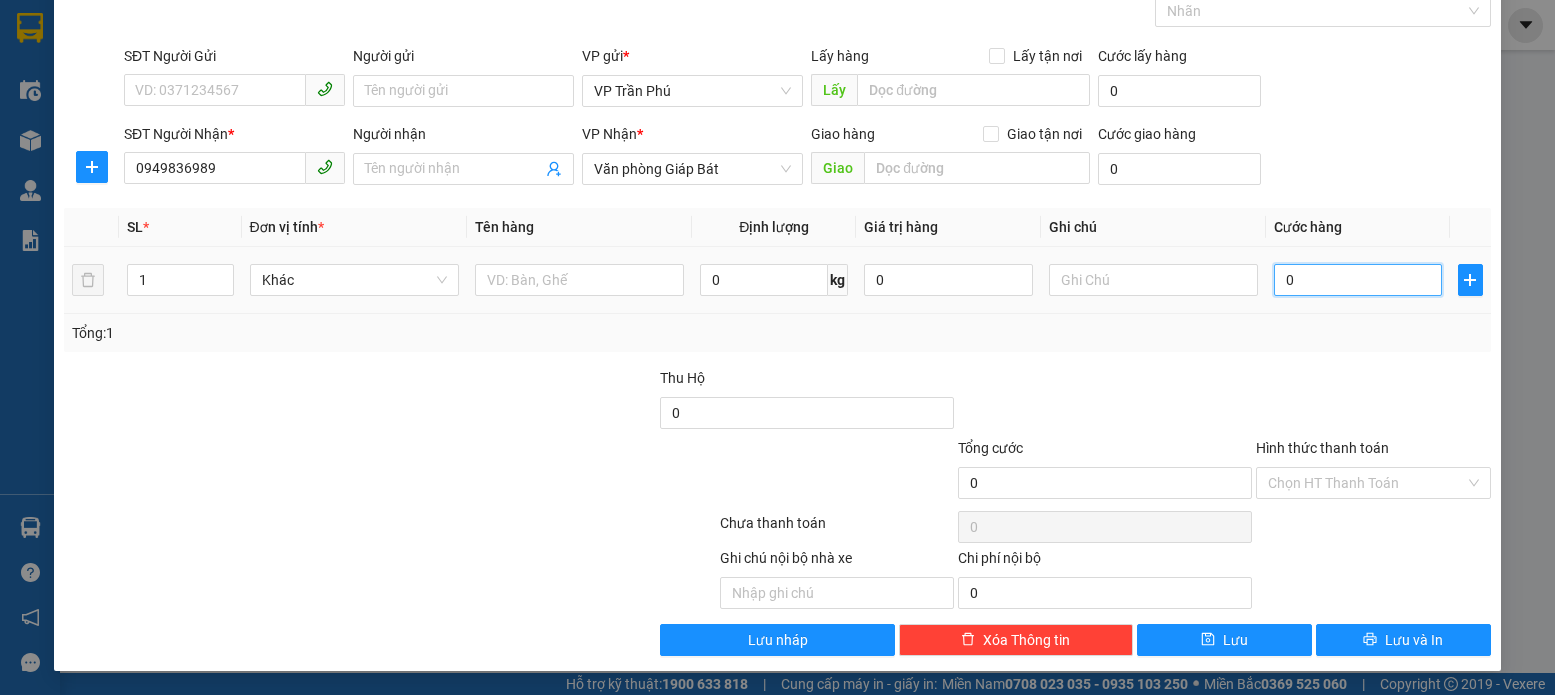 click on "0" at bounding box center [1358, 280] 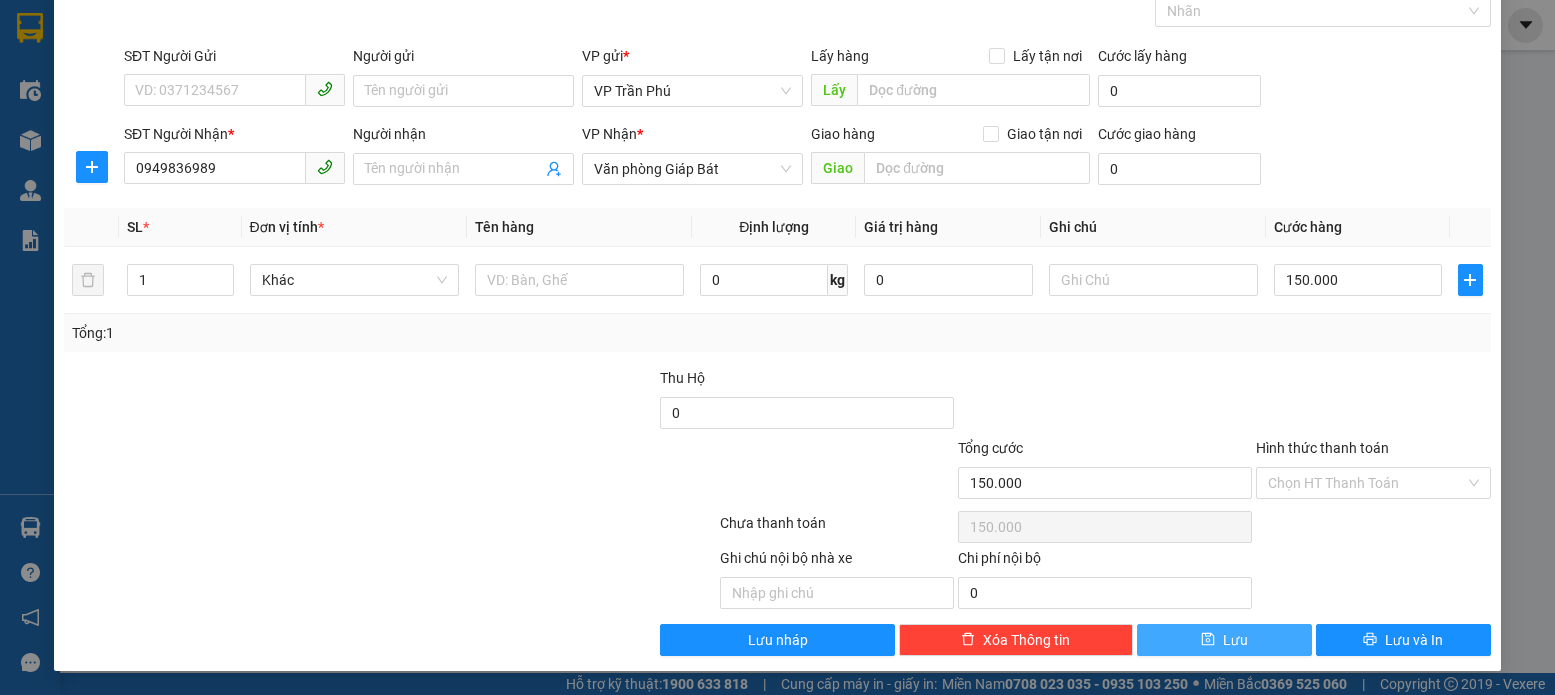 click 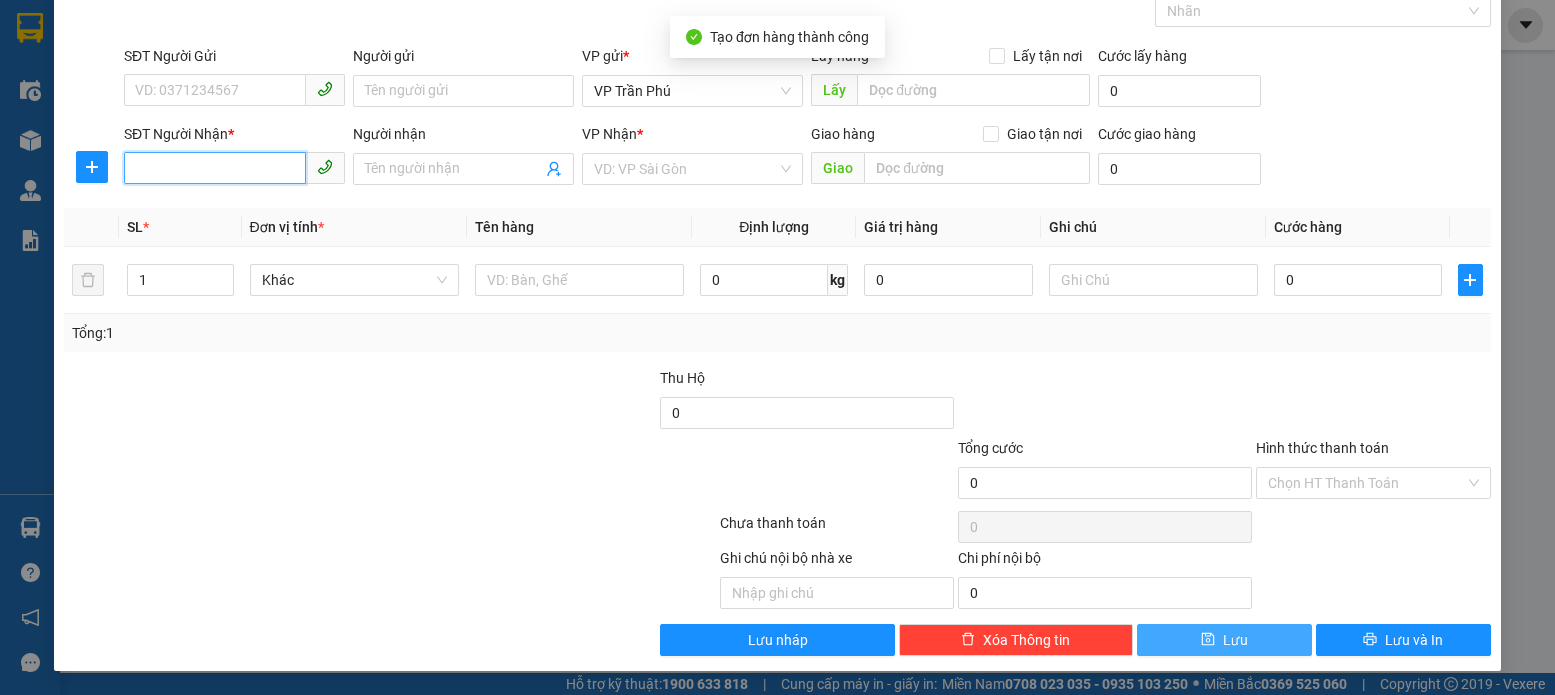 click on "SĐT Người Nhận  *" at bounding box center (215, 168) 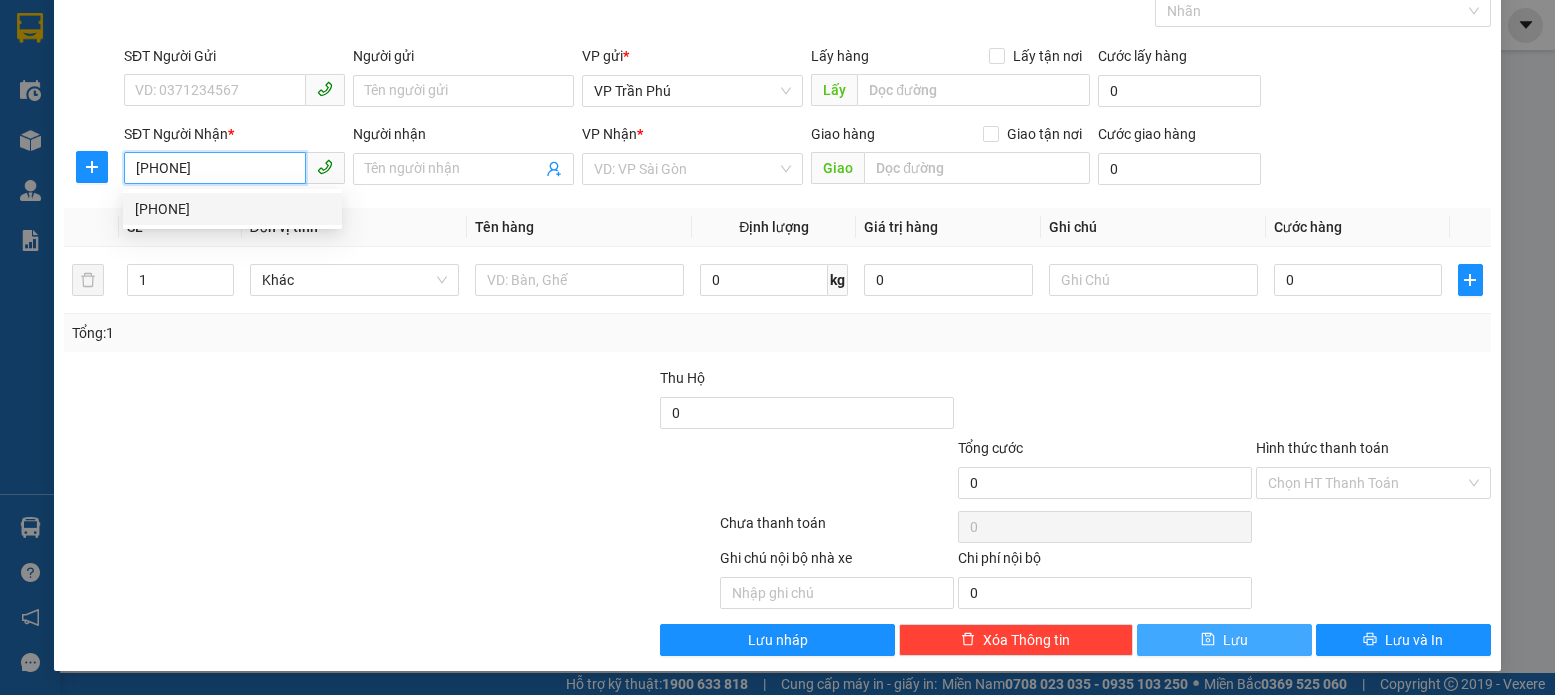 click on "[PHONE]" at bounding box center (232, 209) 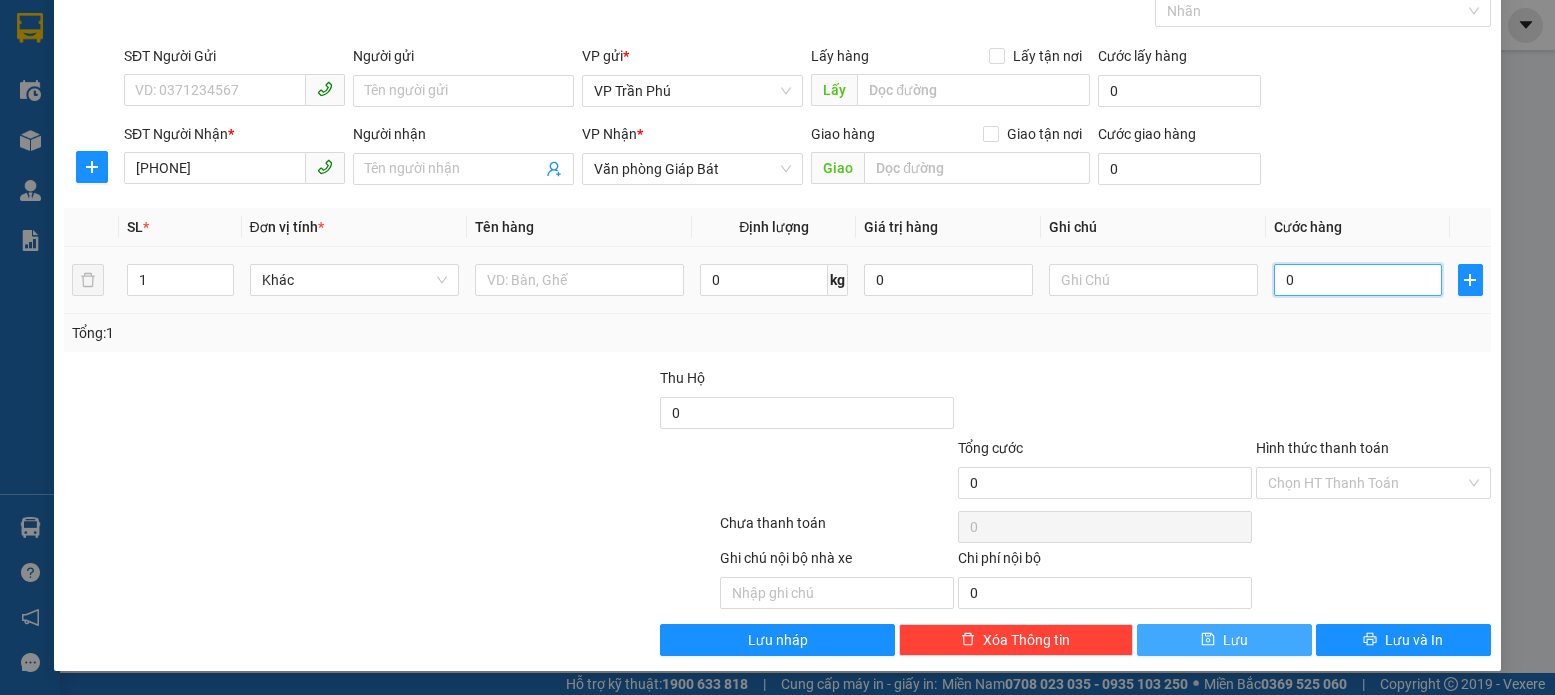 click on "0" at bounding box center [1358, 280] 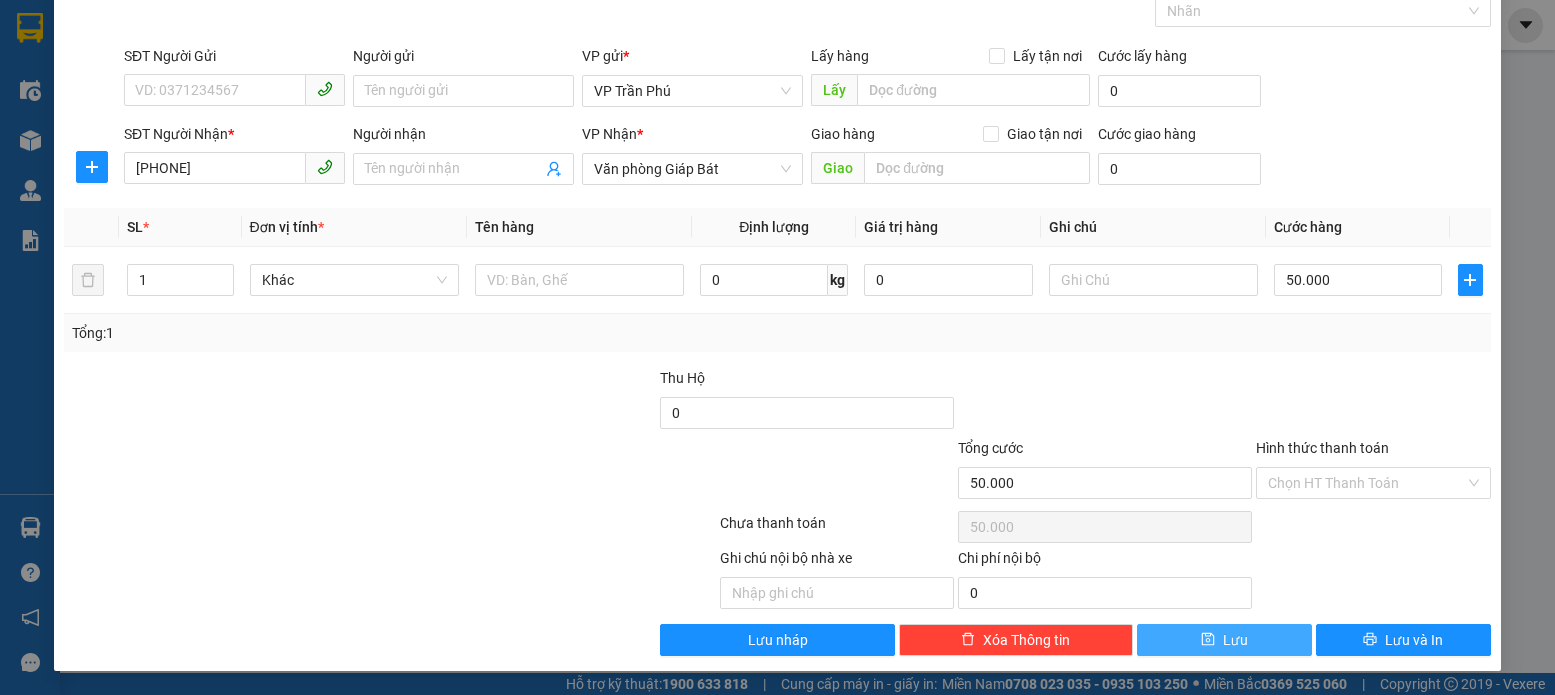 click 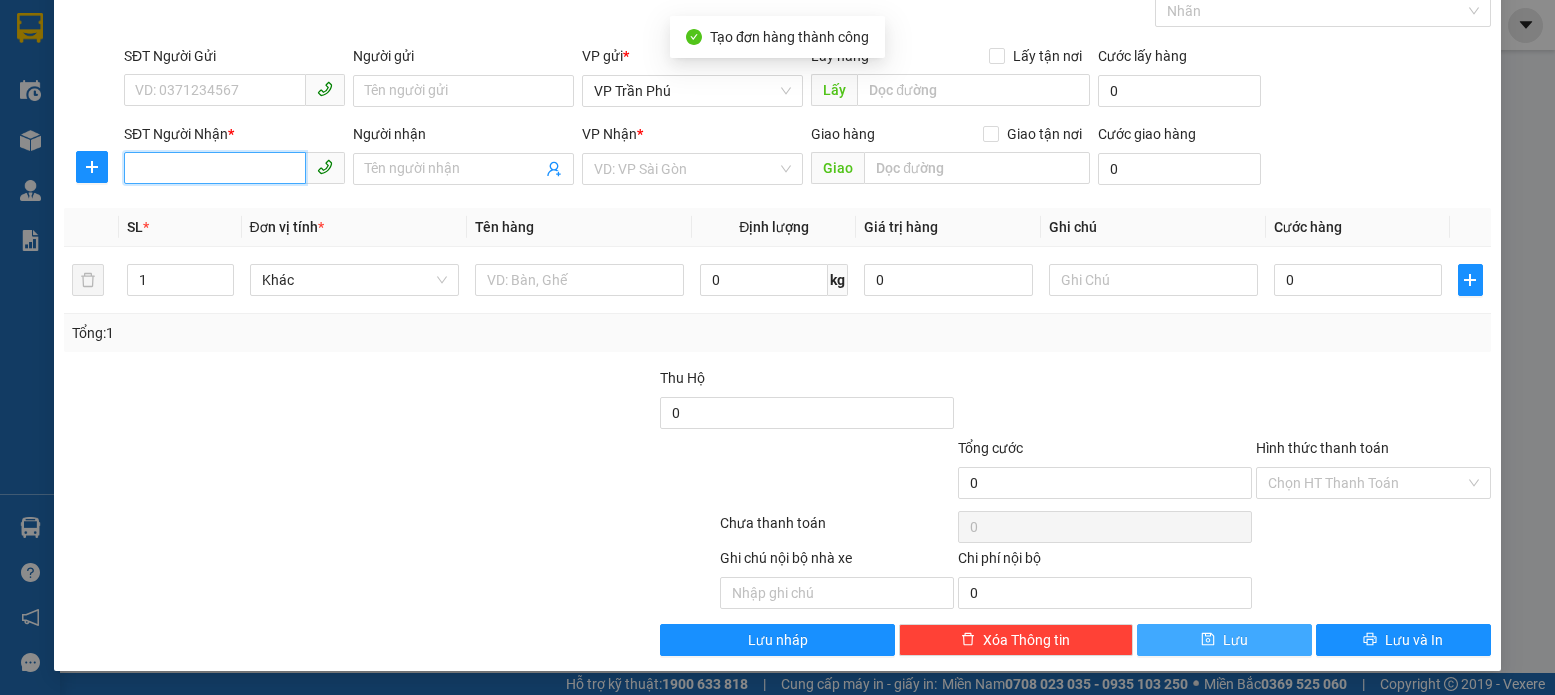 click on "SĐT Người Nhận  *" at bounding box center (215, 168) 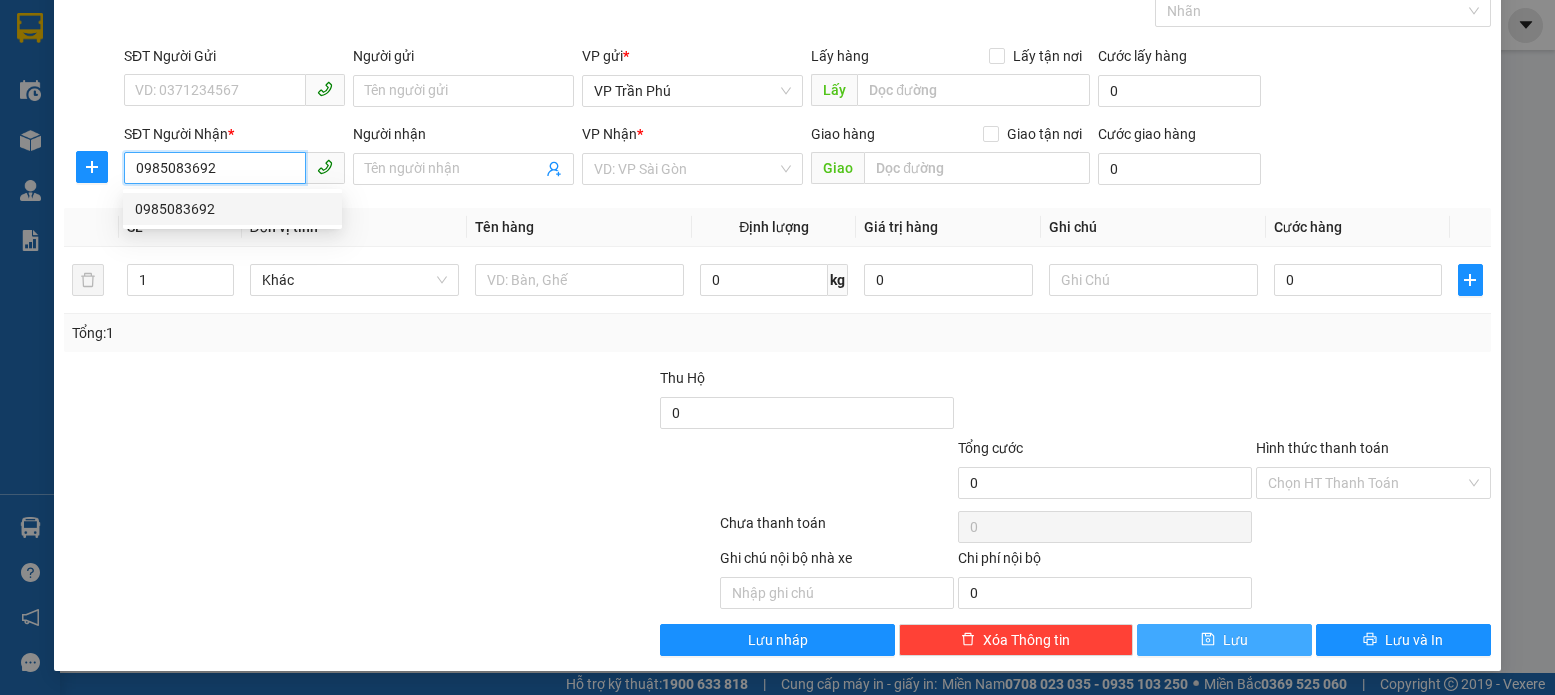 click on "0985083692" at bounding box center [232, 209] 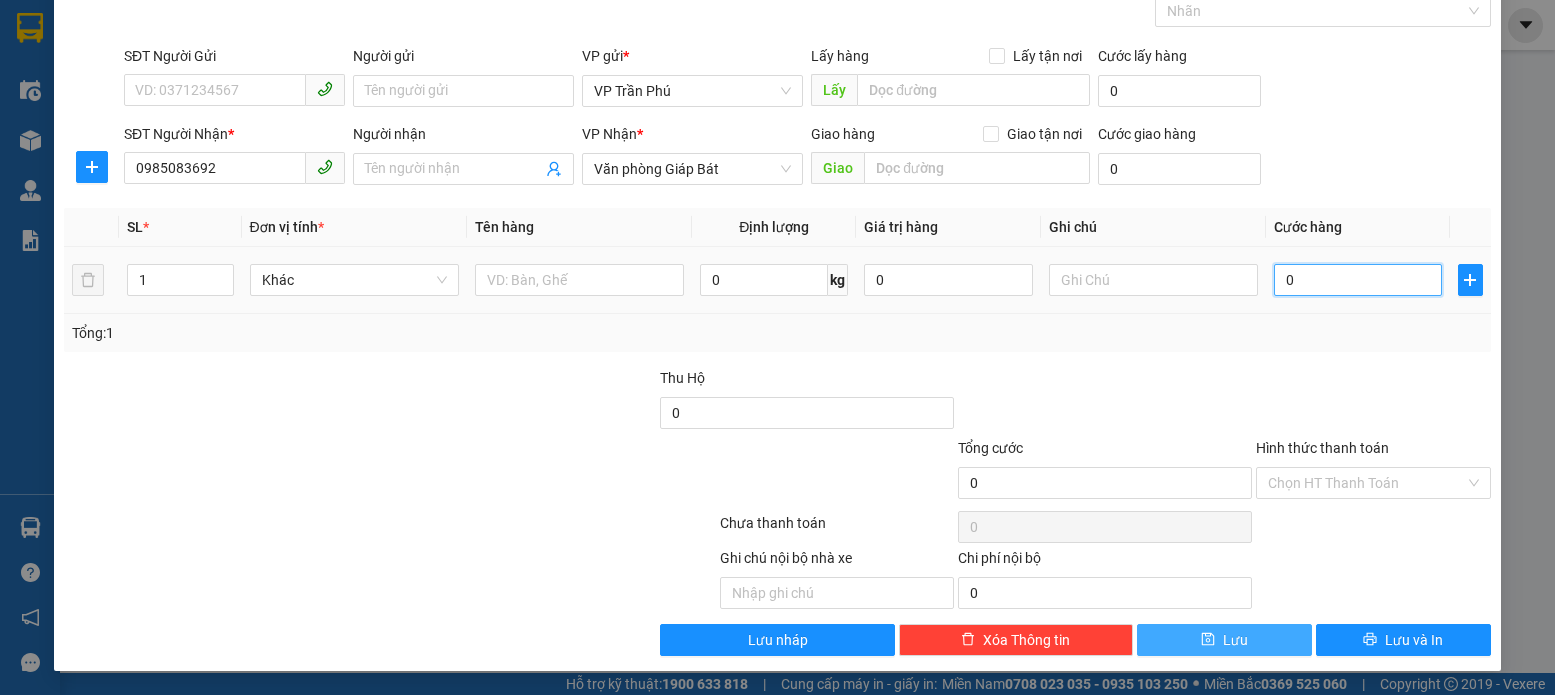 click on "0" at bounding box center (1358, 280) 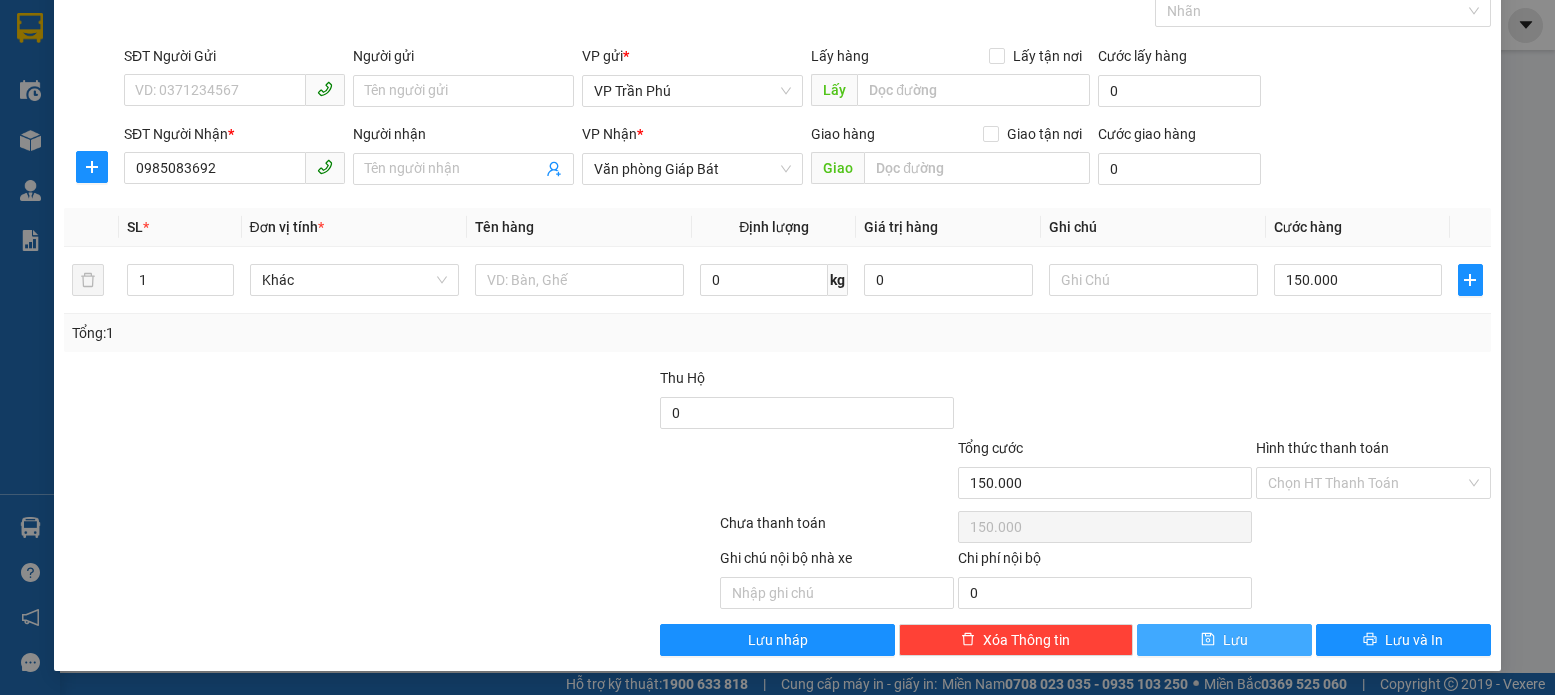 click 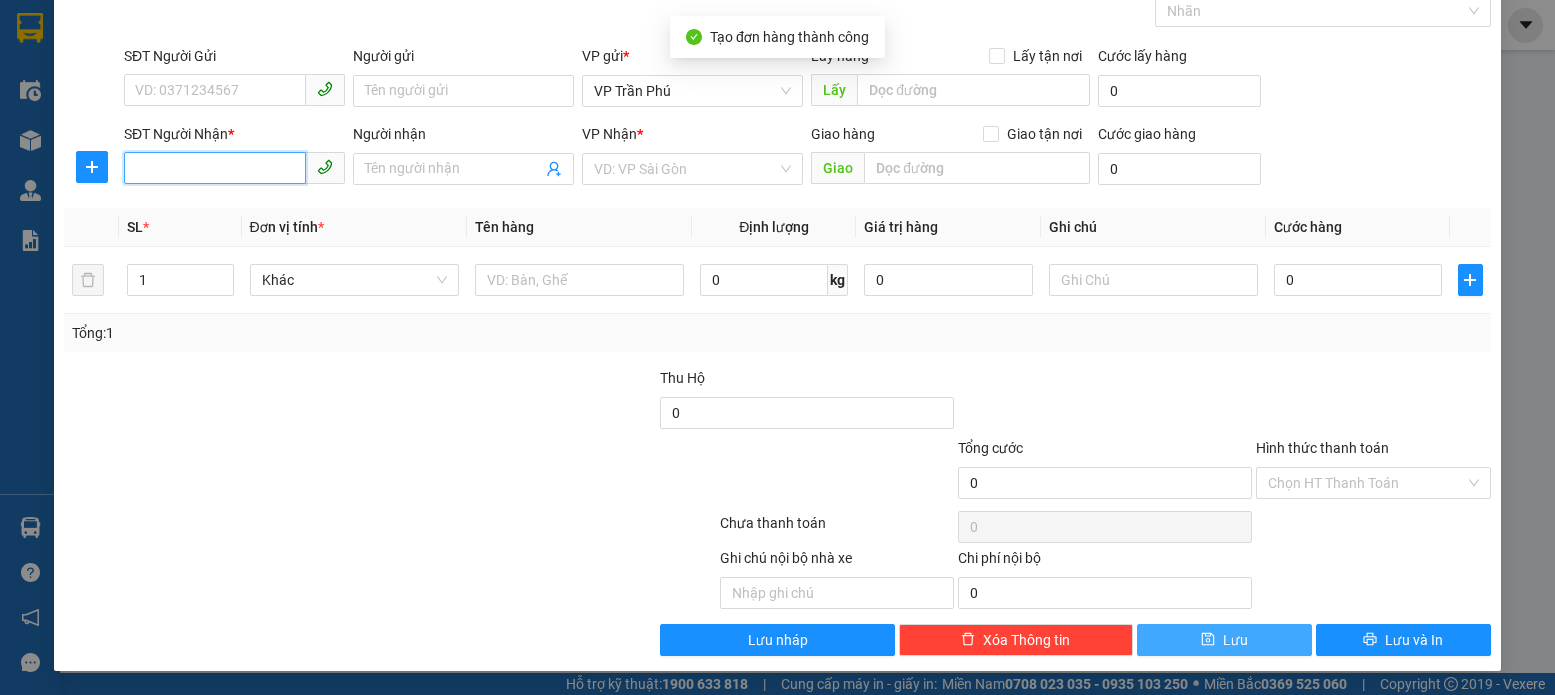 click on "SĐT Người Nhận  *" at bounding box center [215, 168] 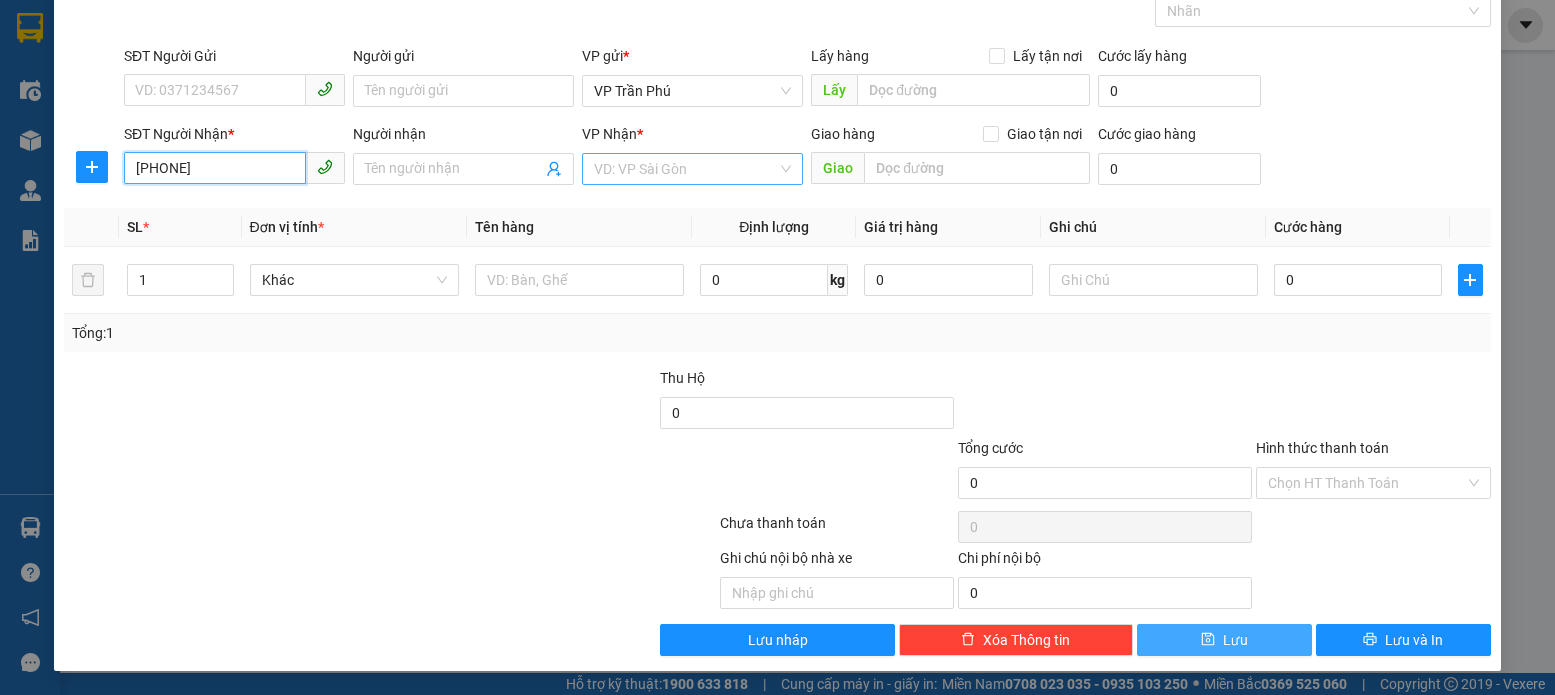 click on "VD: VP Sài Gòn" at bounding box center (692, 169) 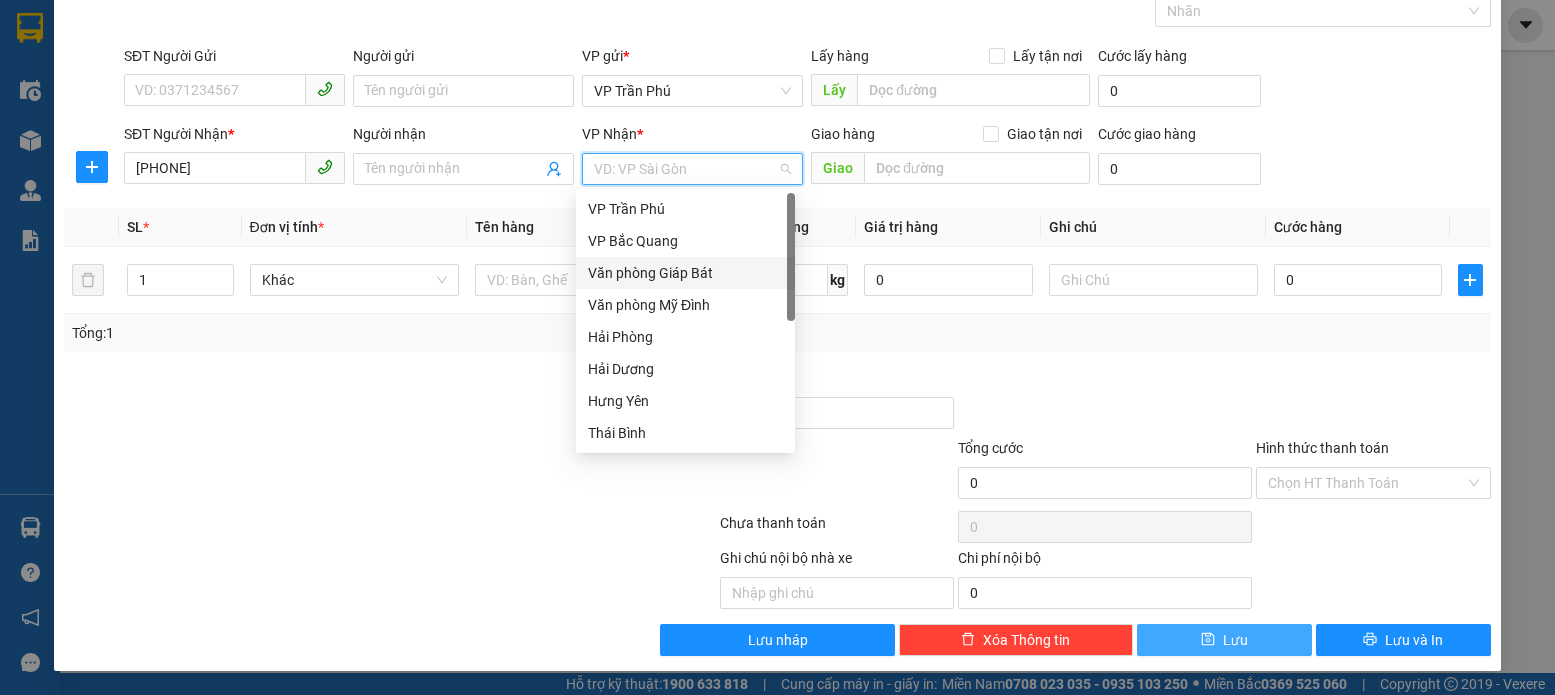 click on "Văn phòng Giáp Bát" at bounding box center [685, 273] 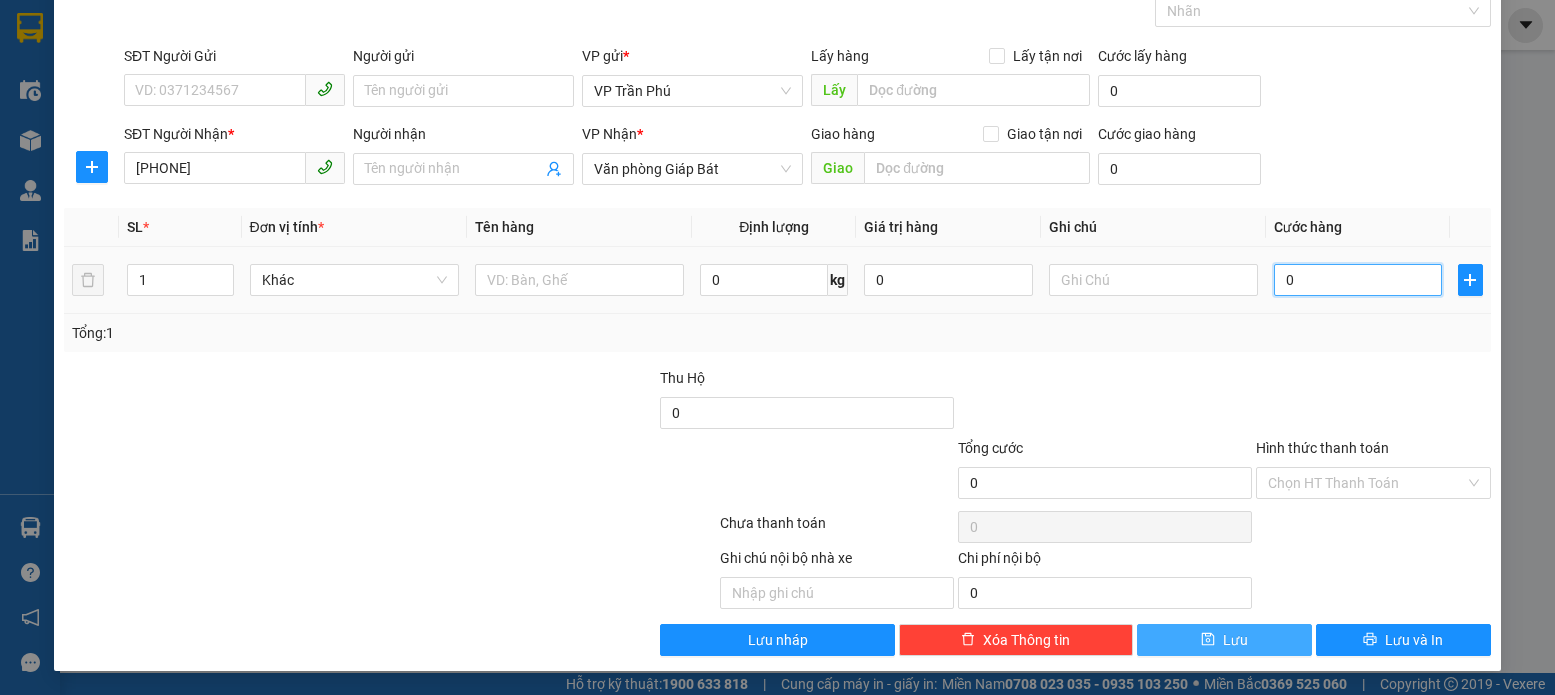 click on "0" at bounding box center (1358, 280) 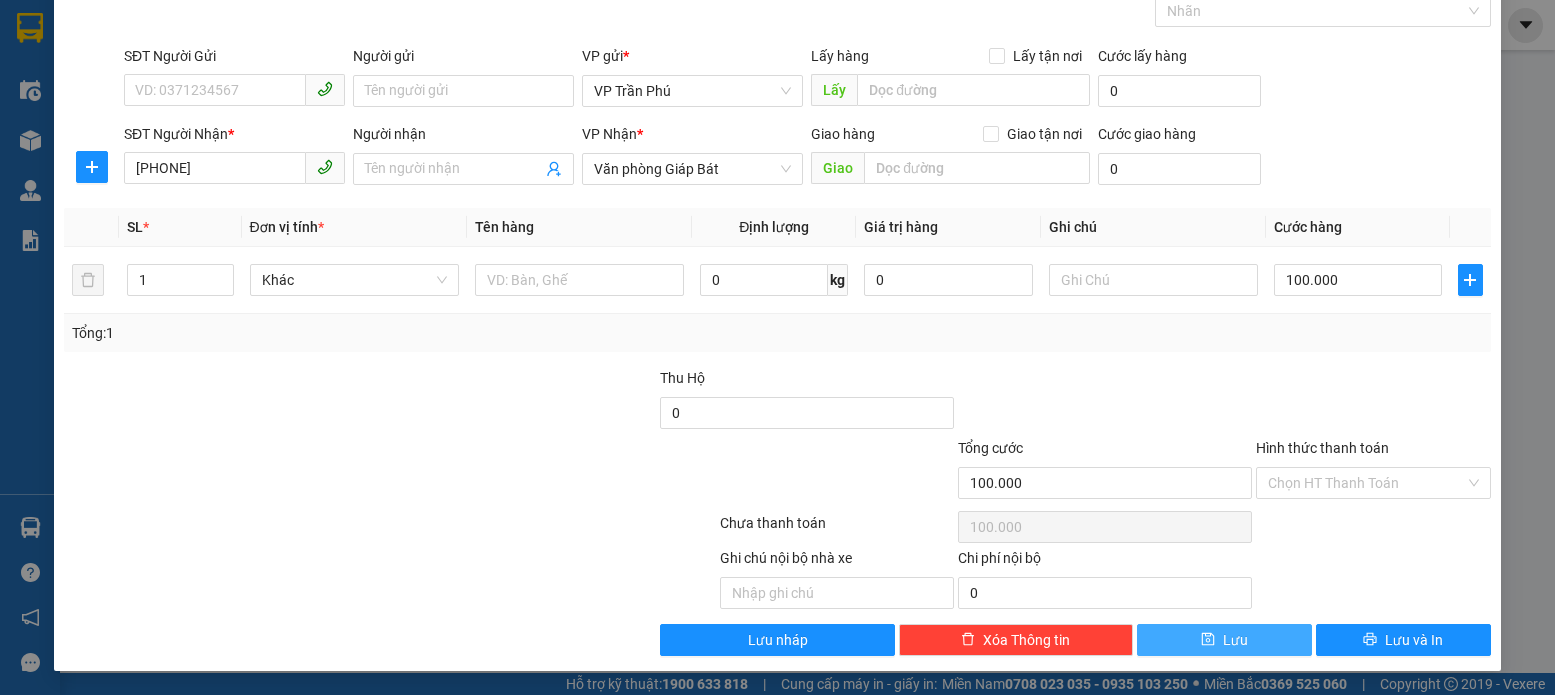 click on "Lưu" at bounding box center [1224, 640] 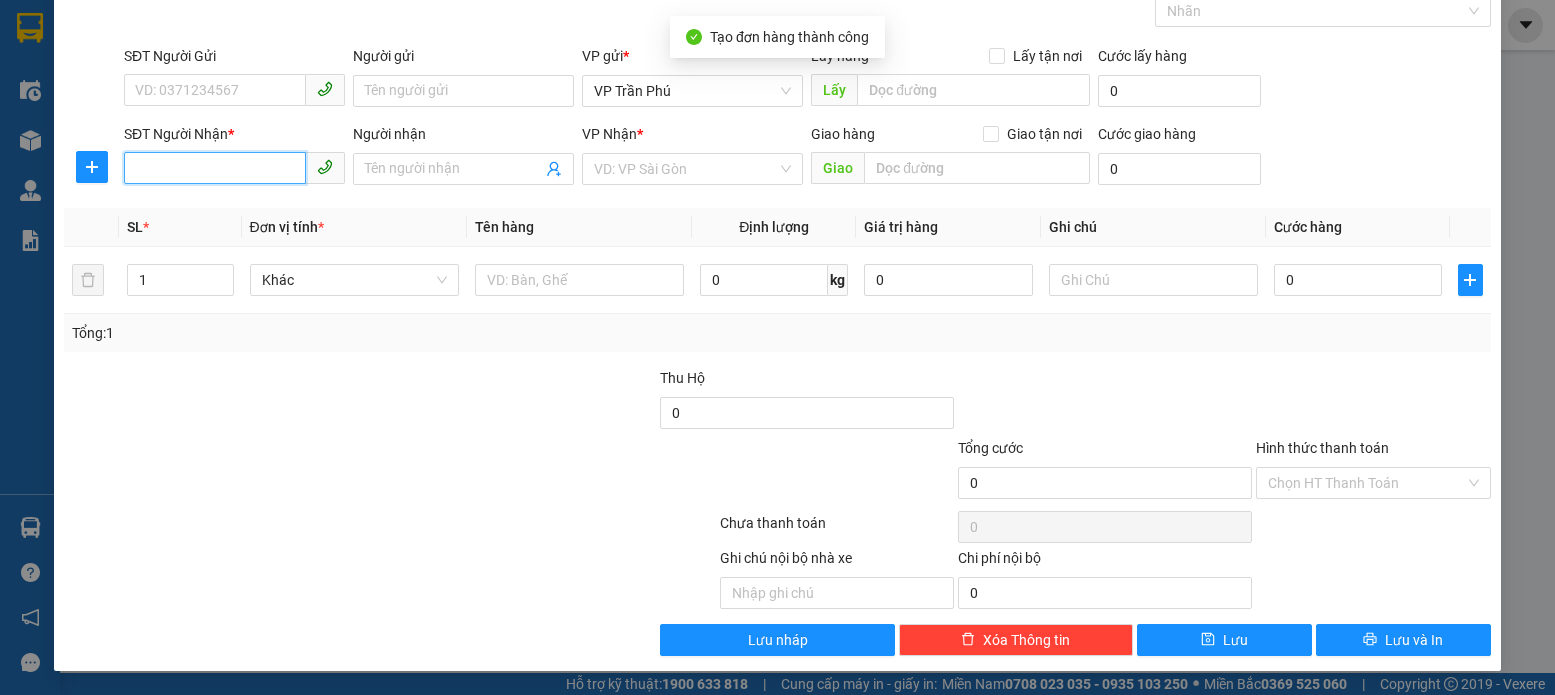 click on "SĐT Người Nhận  *" at bounding box center (215, 168) 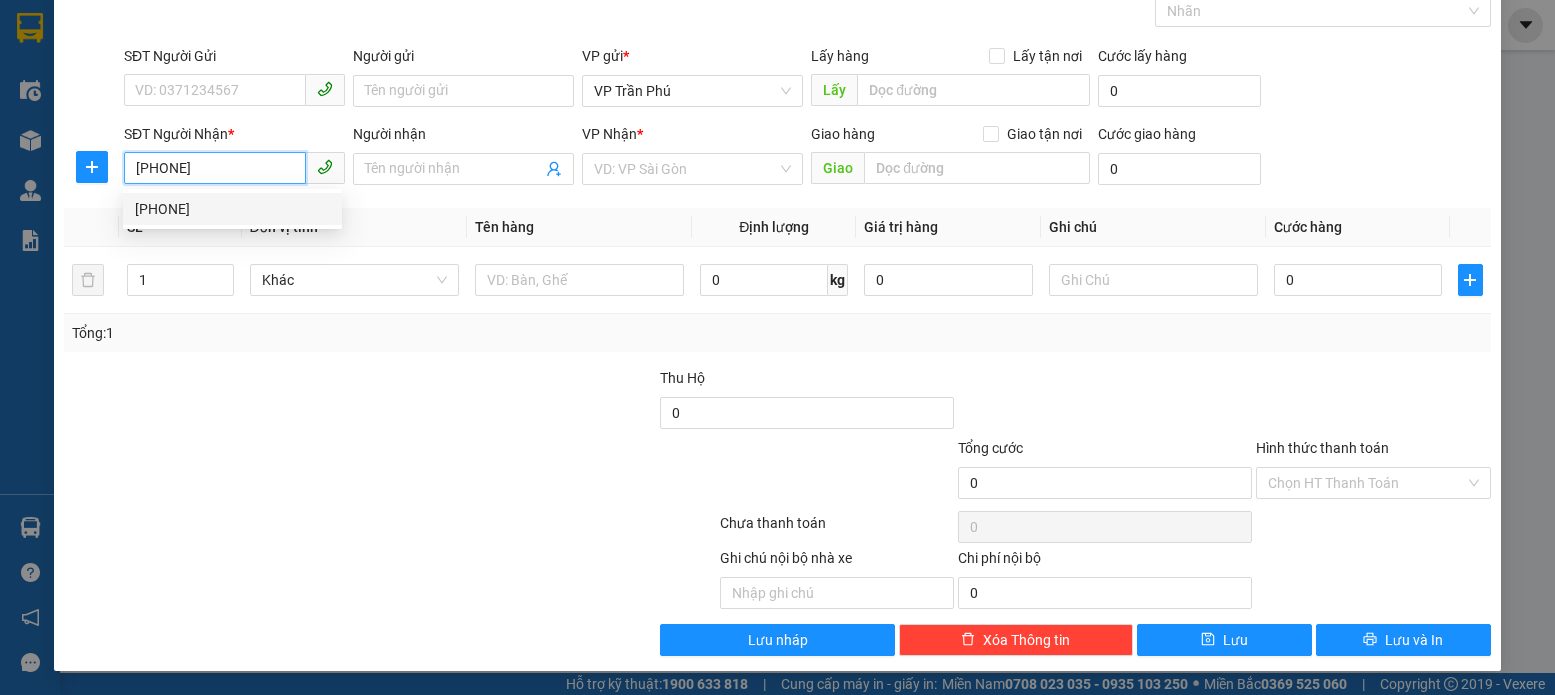 click on "[PHONE]" at bounding box center (232, 209) 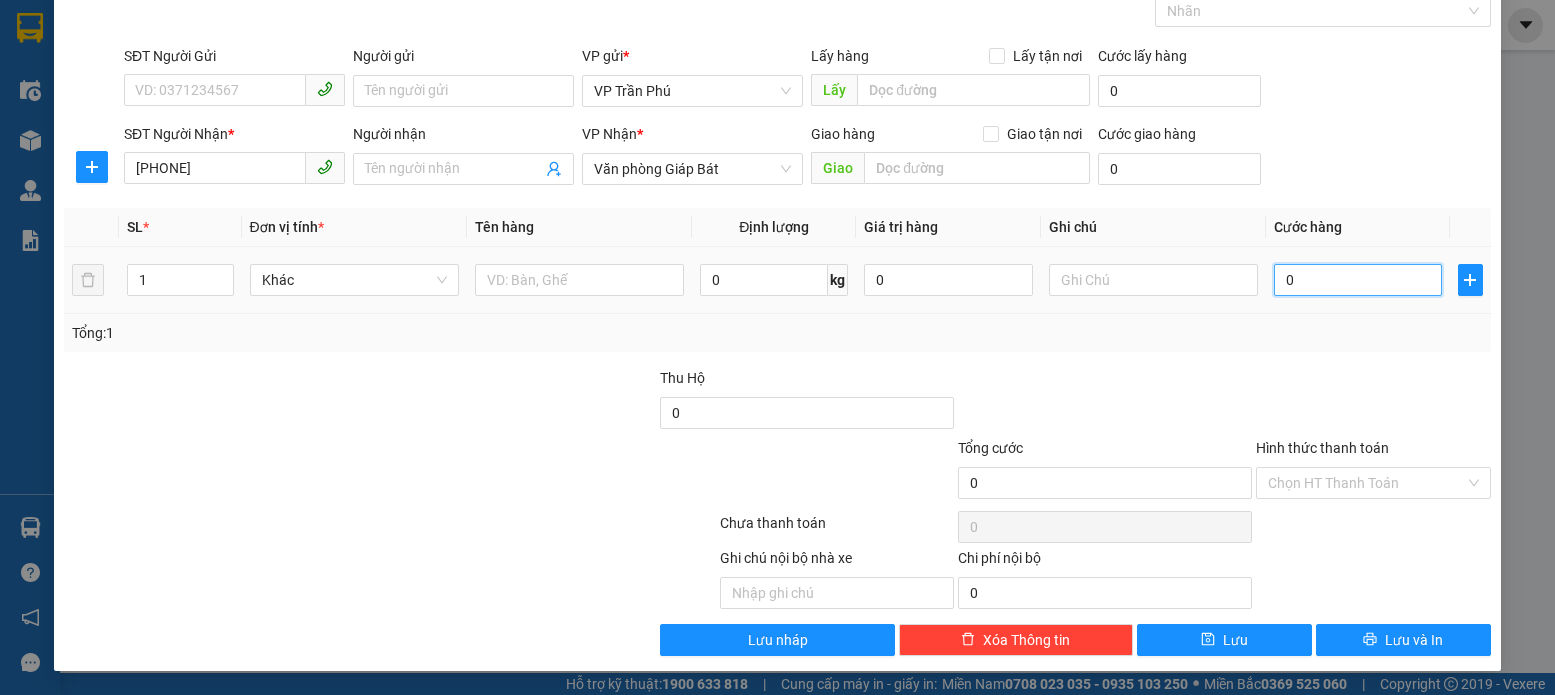 click on "0" at bounding box center [1358, 280] 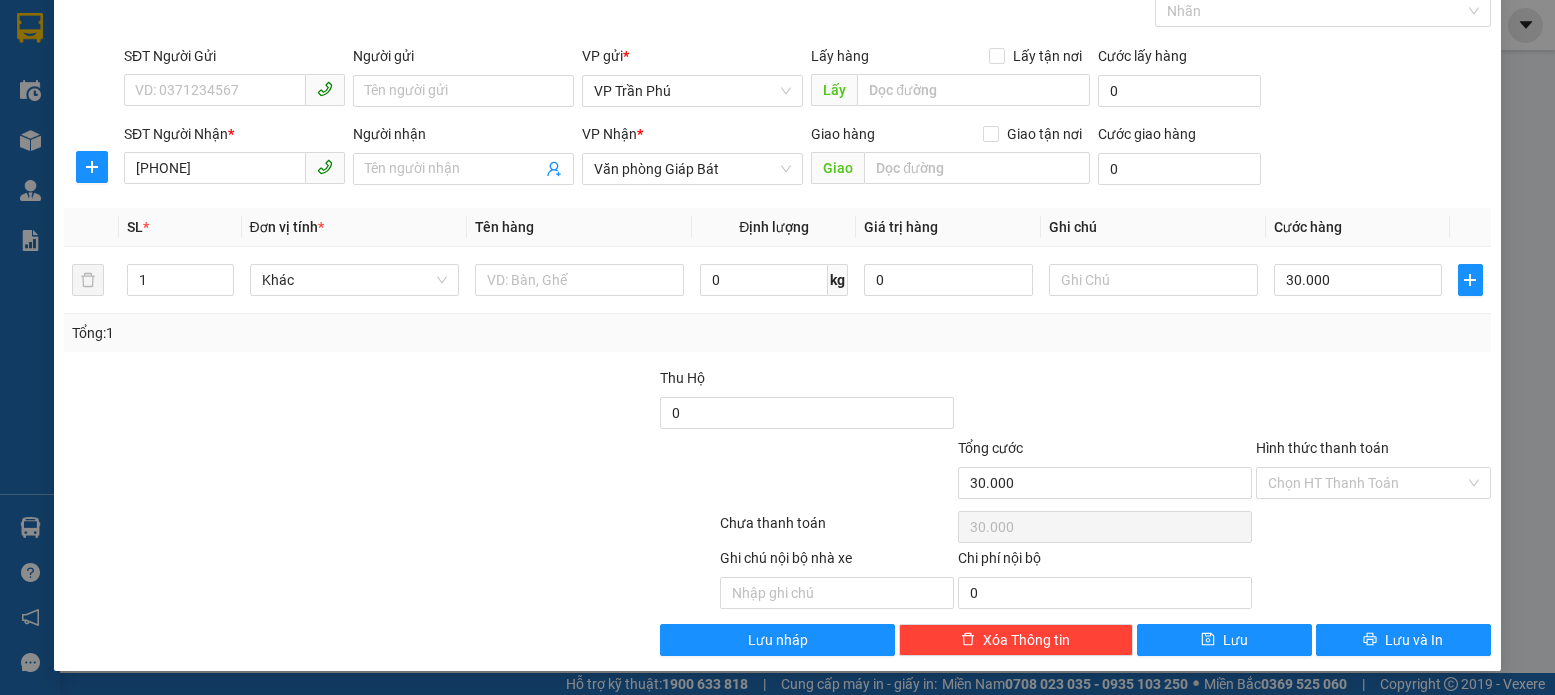 click on "Hình thức thanh toán" at bounding box center [1322, 448] 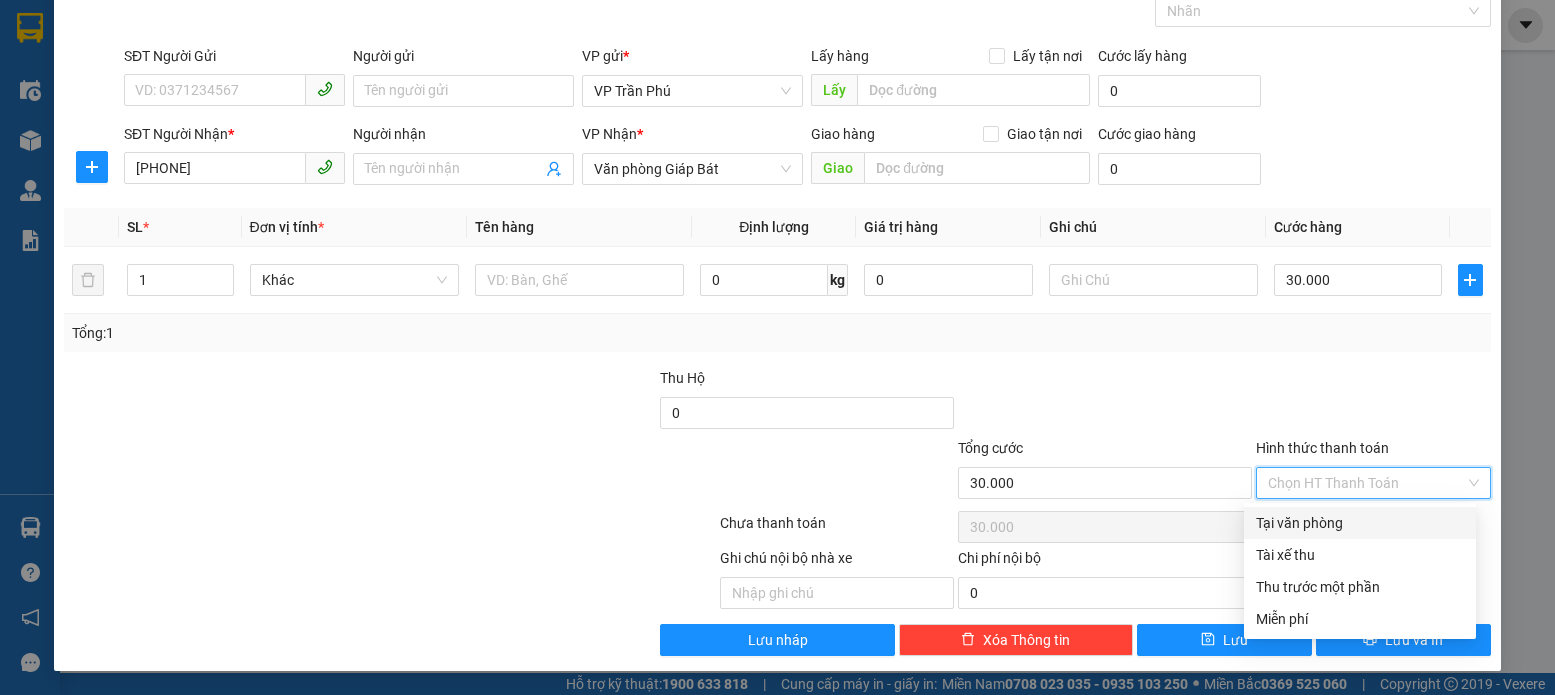 click on "Tại văn phòng" at bounding box center (1360, 523) 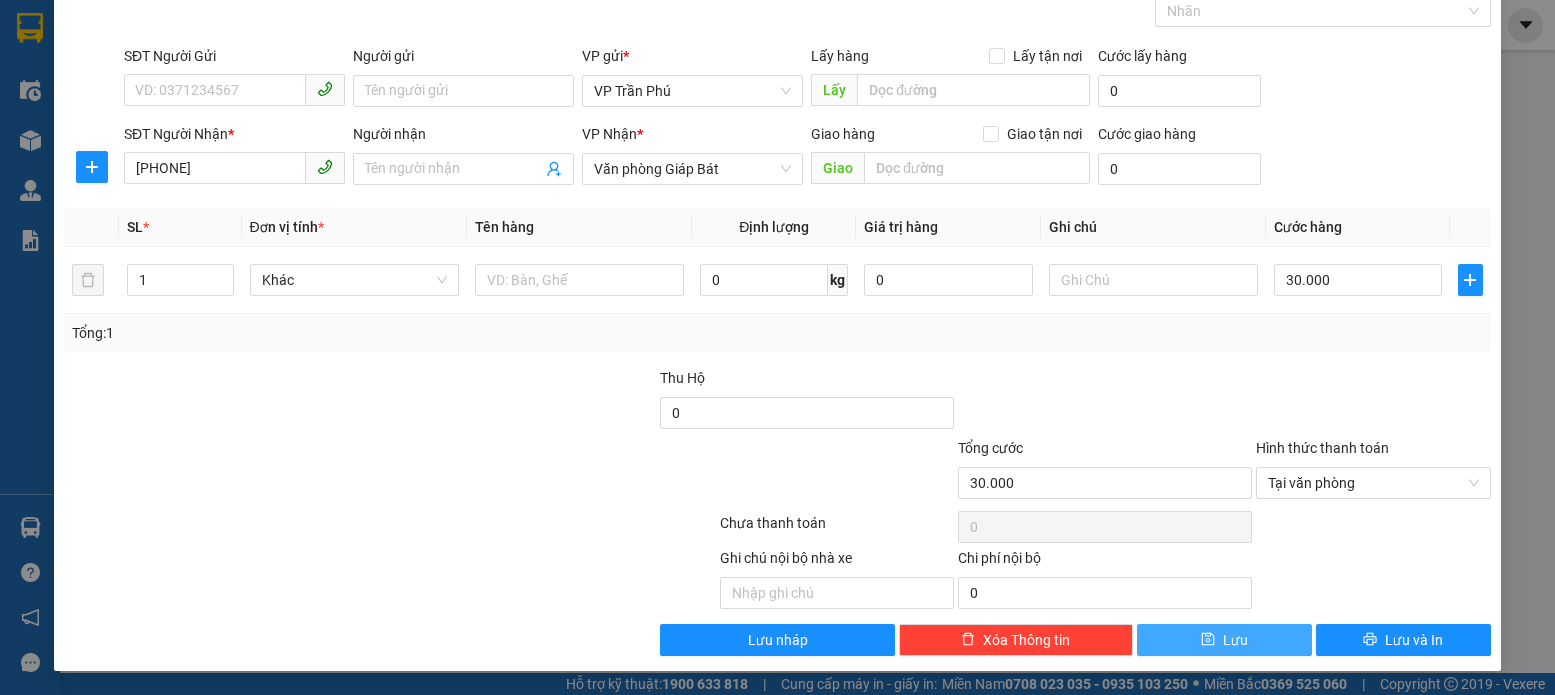 drag, startPoint x: 1197, startPoint y: 640, endPoint x: 1046, endPoint y: 596, distance: 157.28 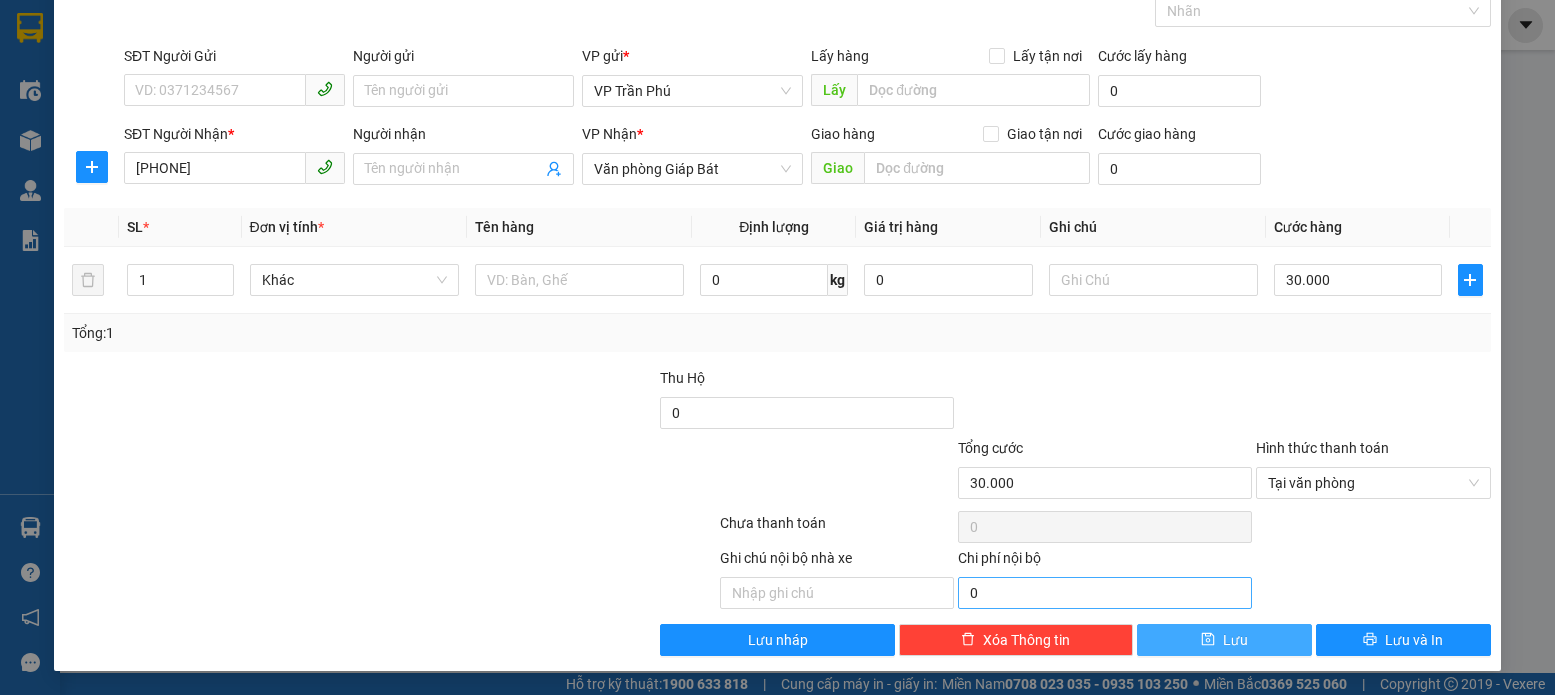 click 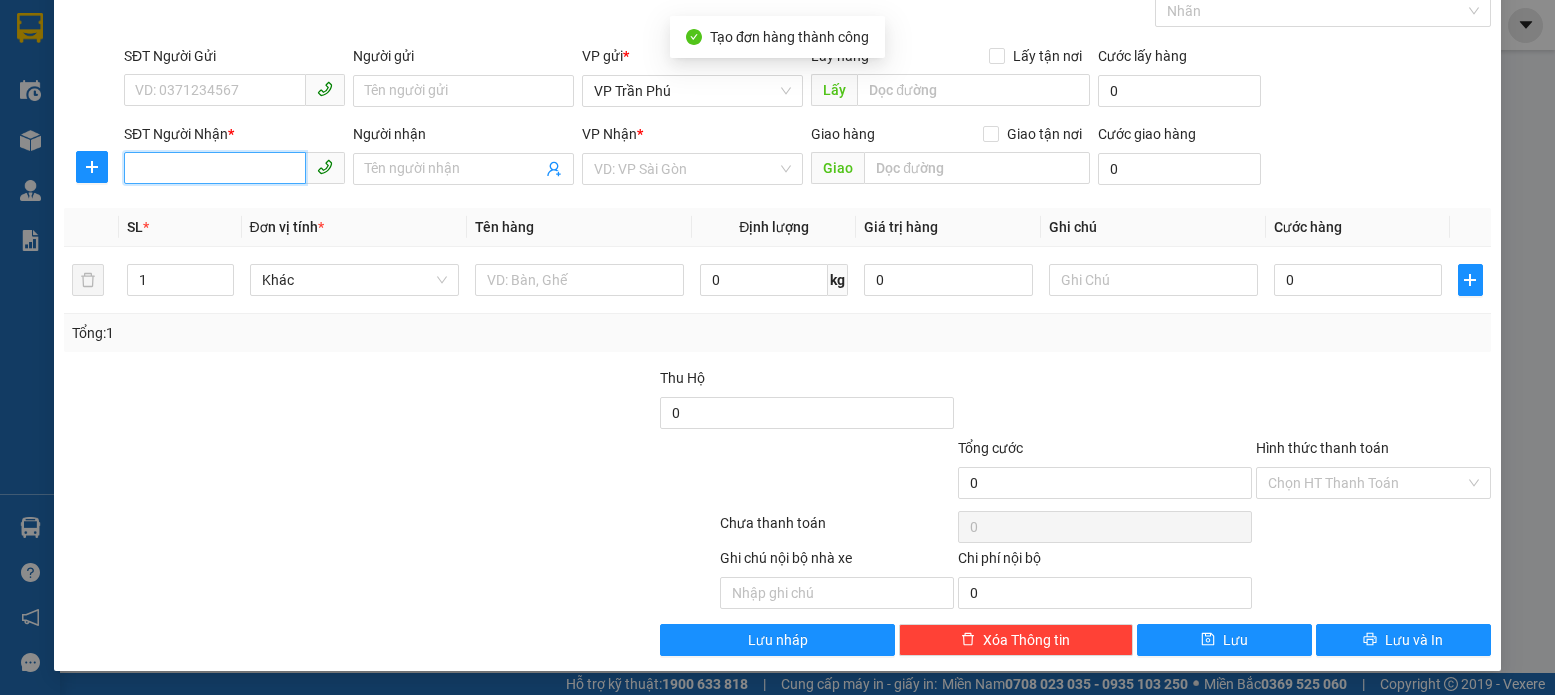 click on "SĐT Người Nhận  *" at bounding box center (215, 168) 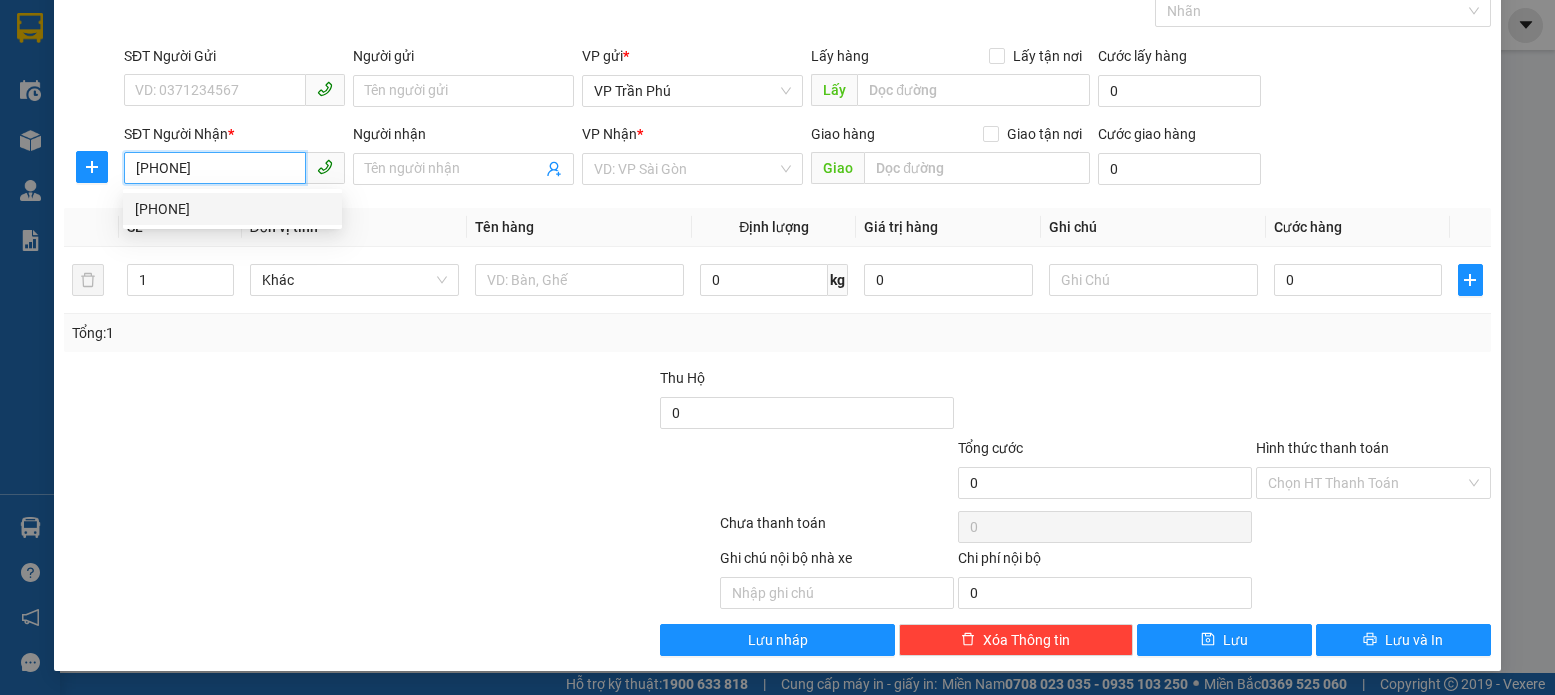 click on "[PHONE]" at bounding box center (232, 209) 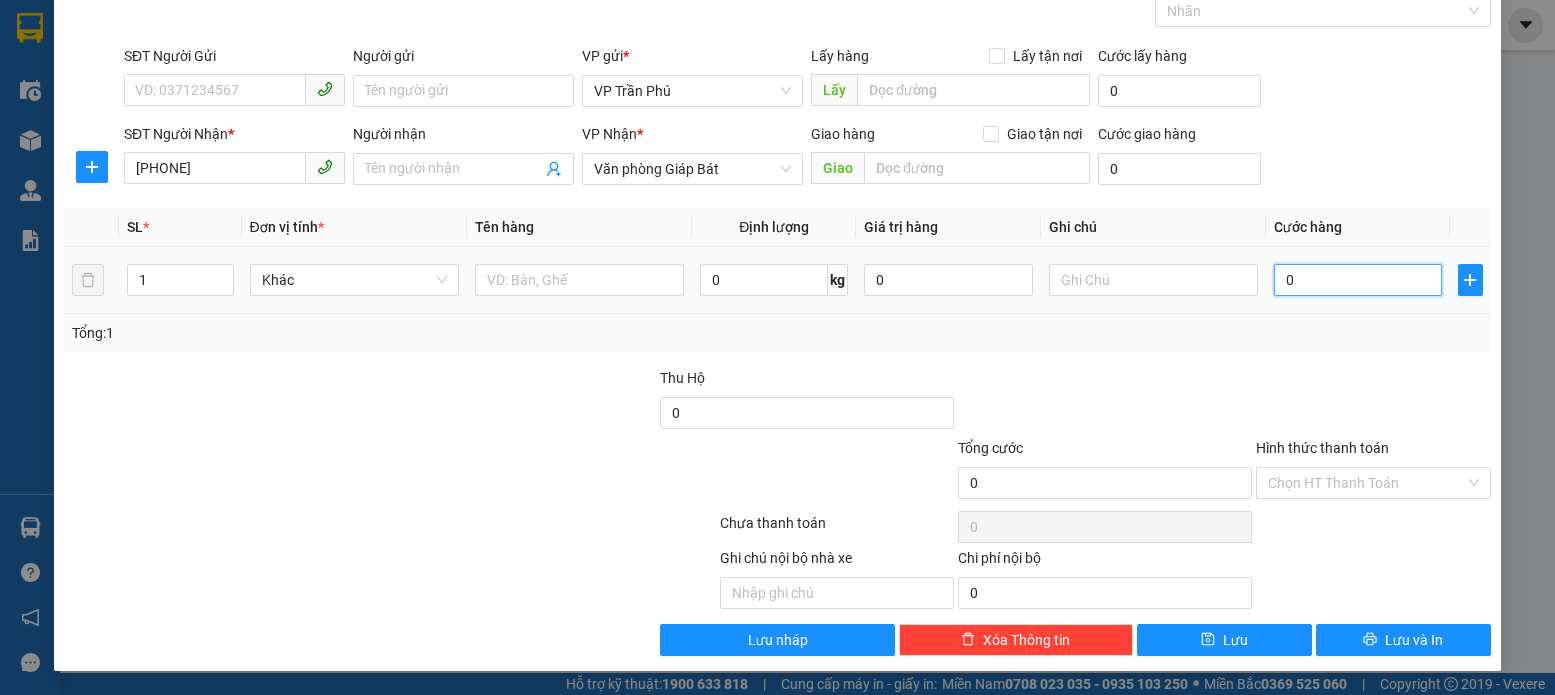 click on "0" at bounding box center [1358, 280] 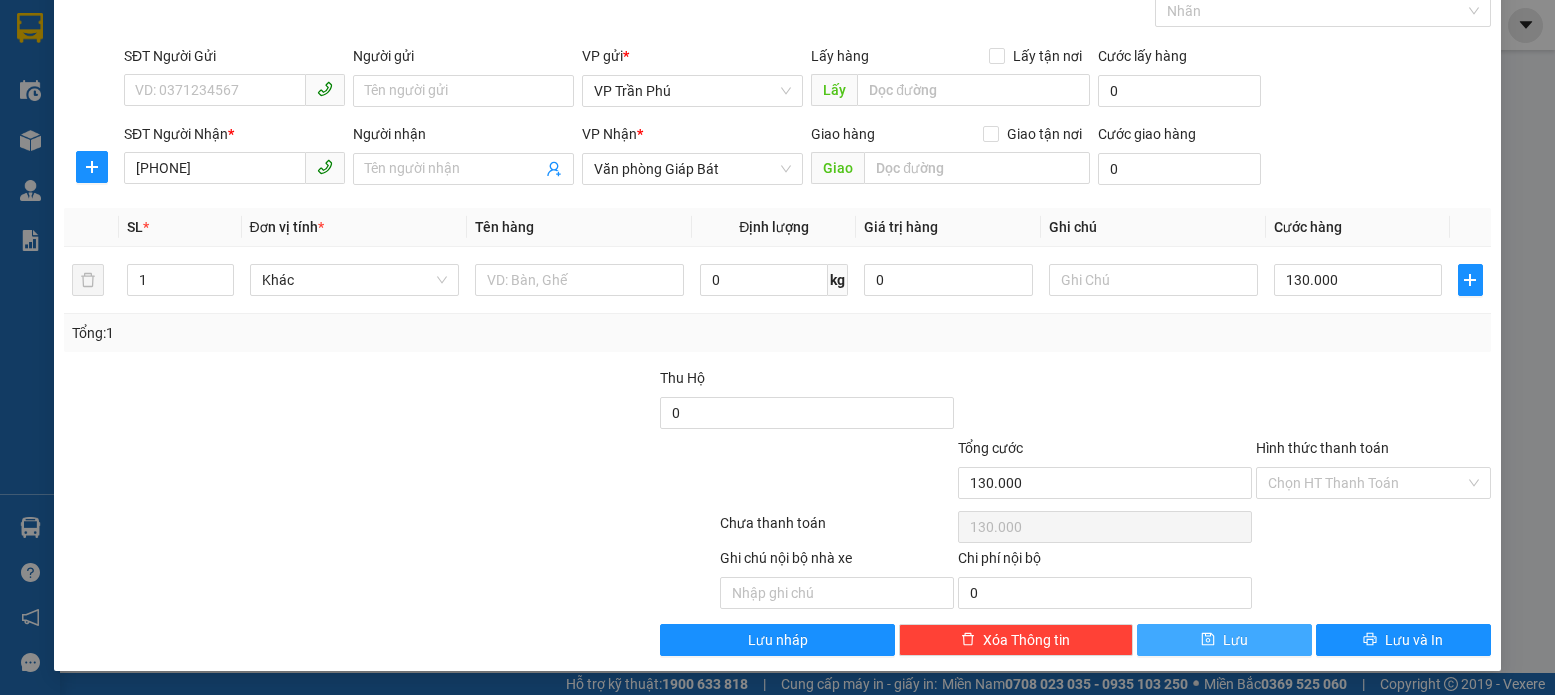 click 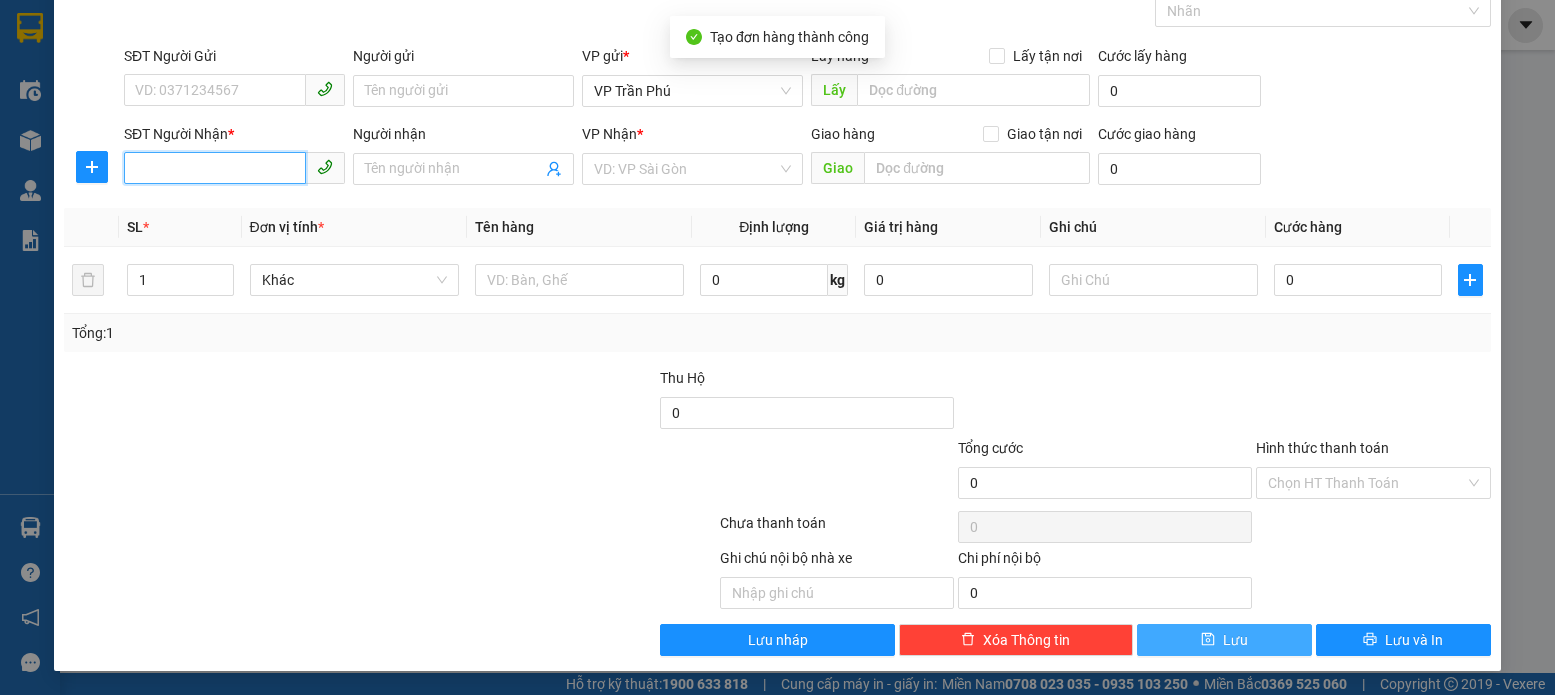 click on "SĐT Người Nhận  *" at bounding box center (215, 168) 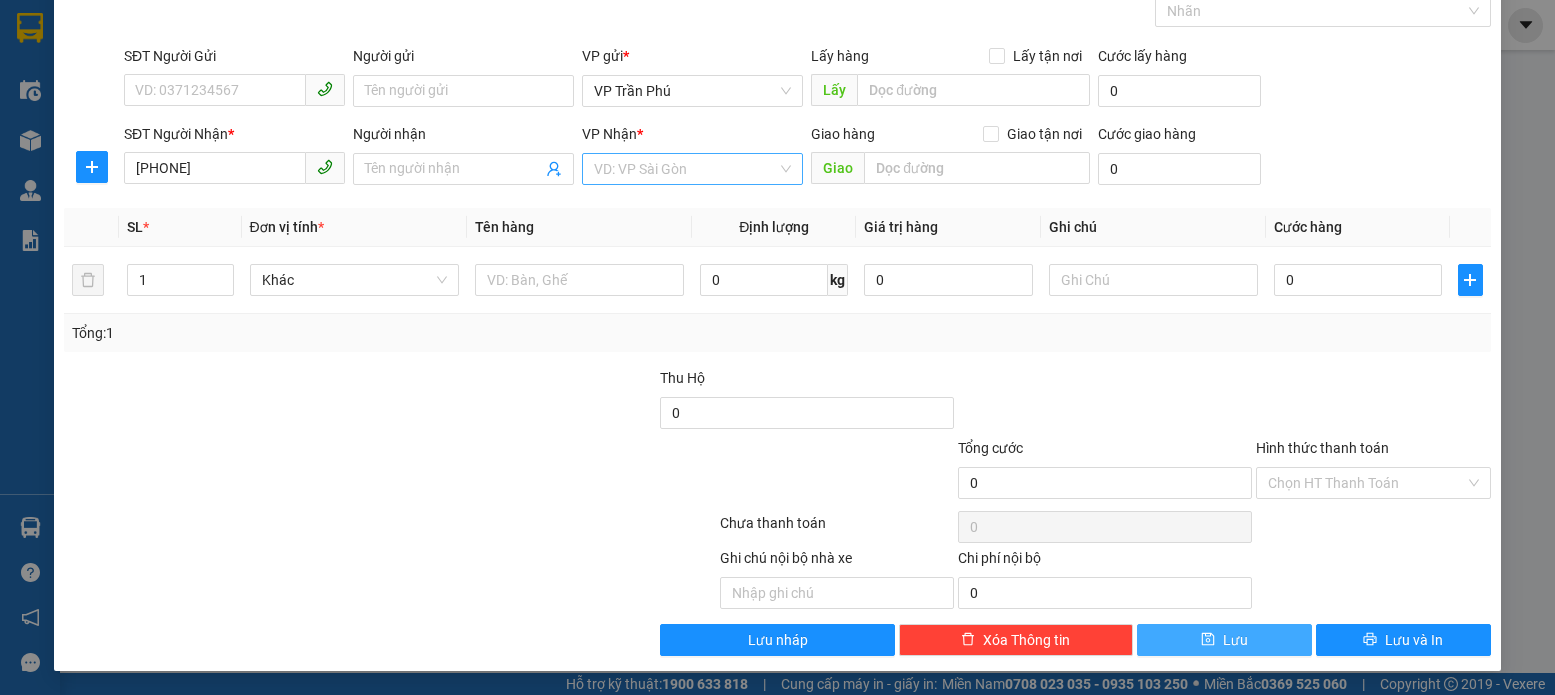 click at bounding box center [685, 169] 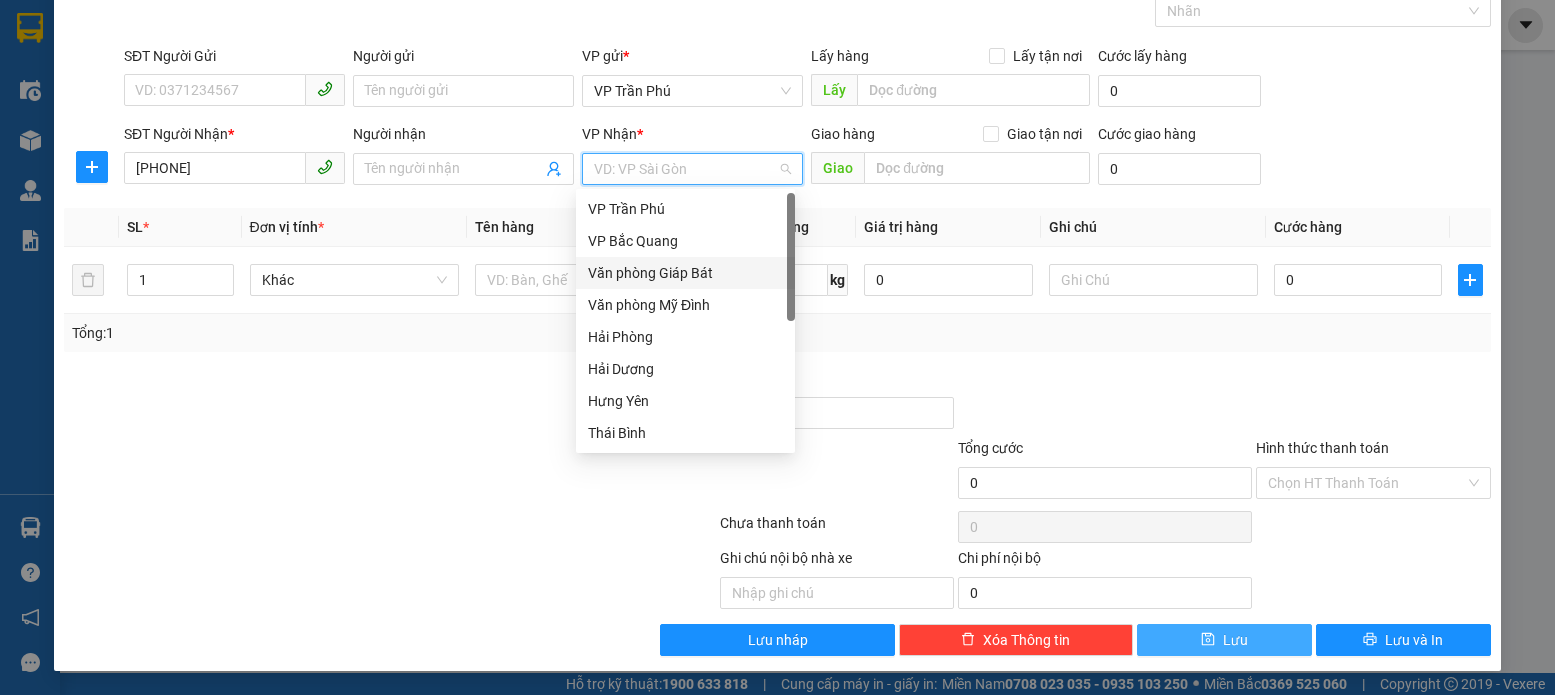 click on "Văn phòng Giáp Bát" at bounding box center (685, 273) 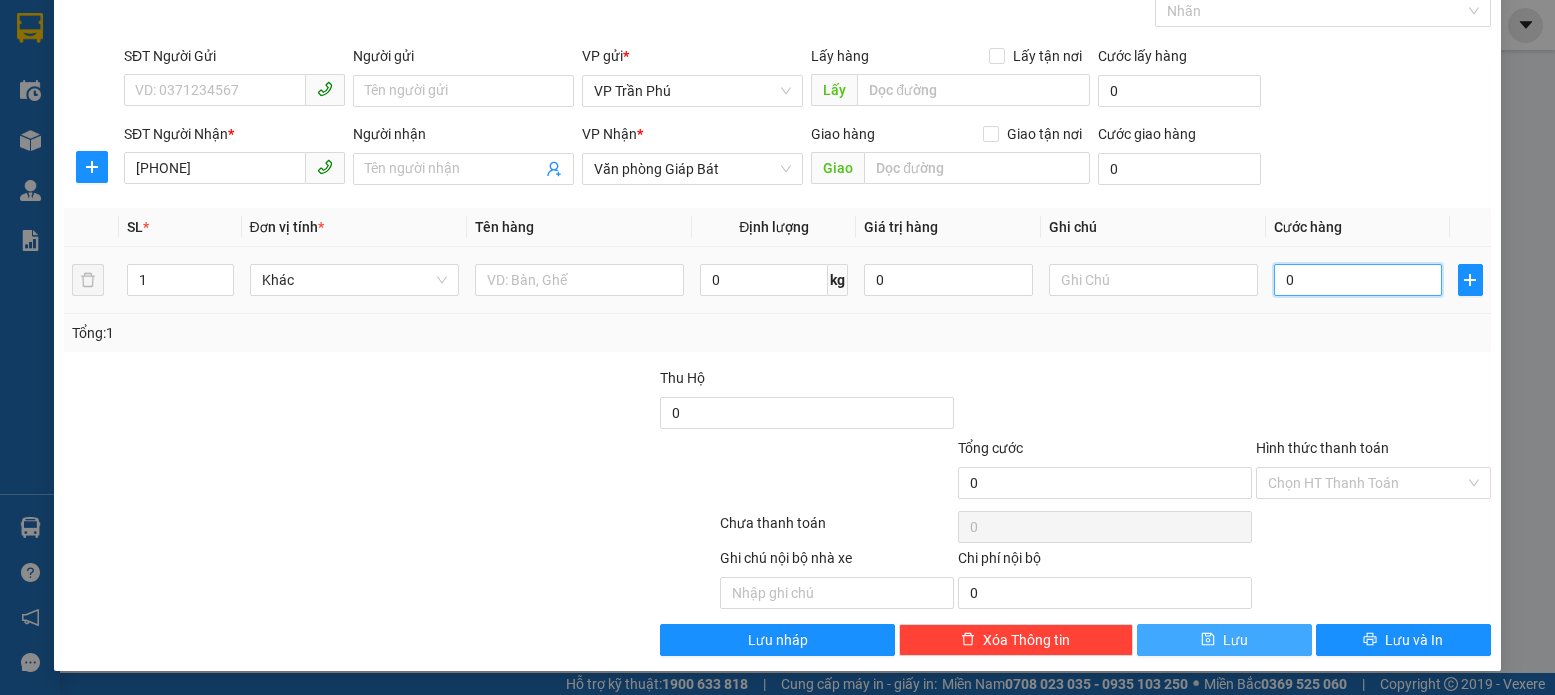 click on "0" at bounding box center [1358, 280] 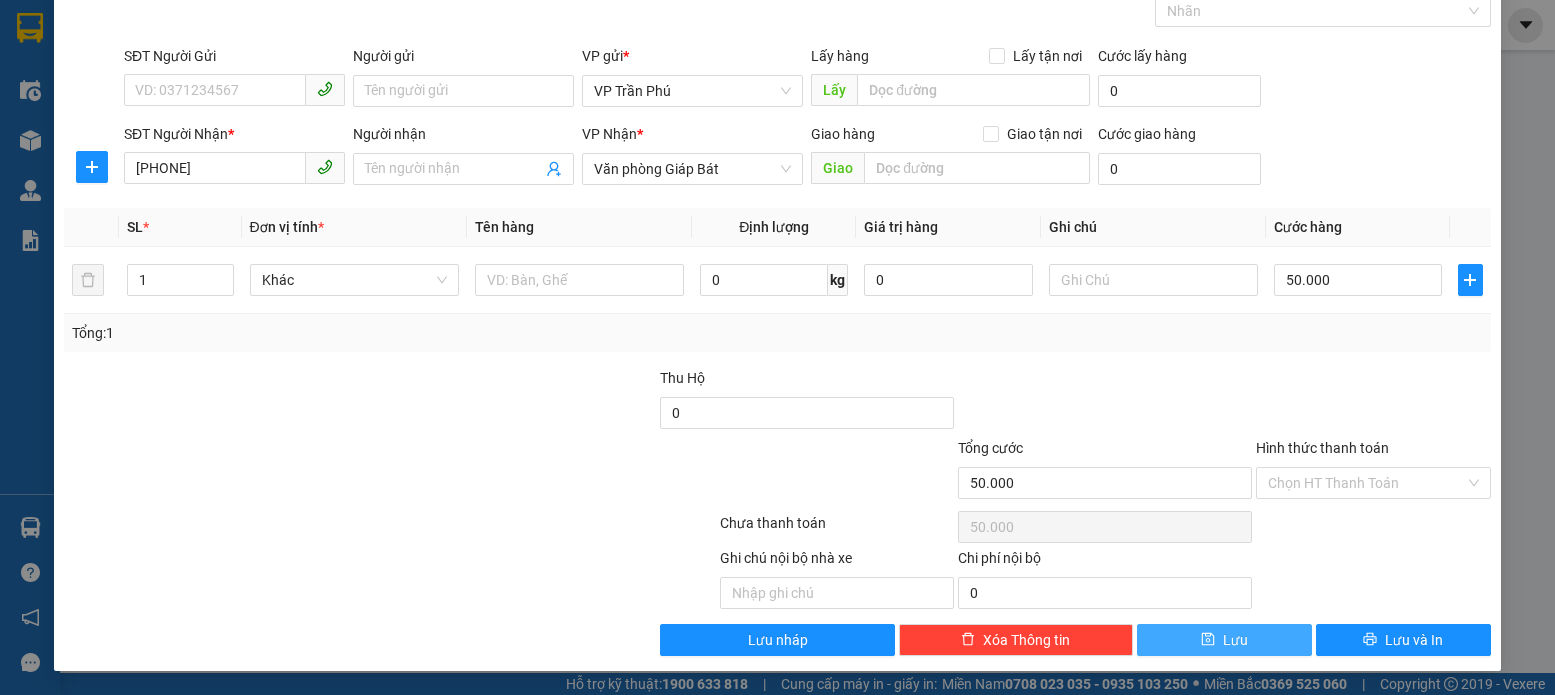 click 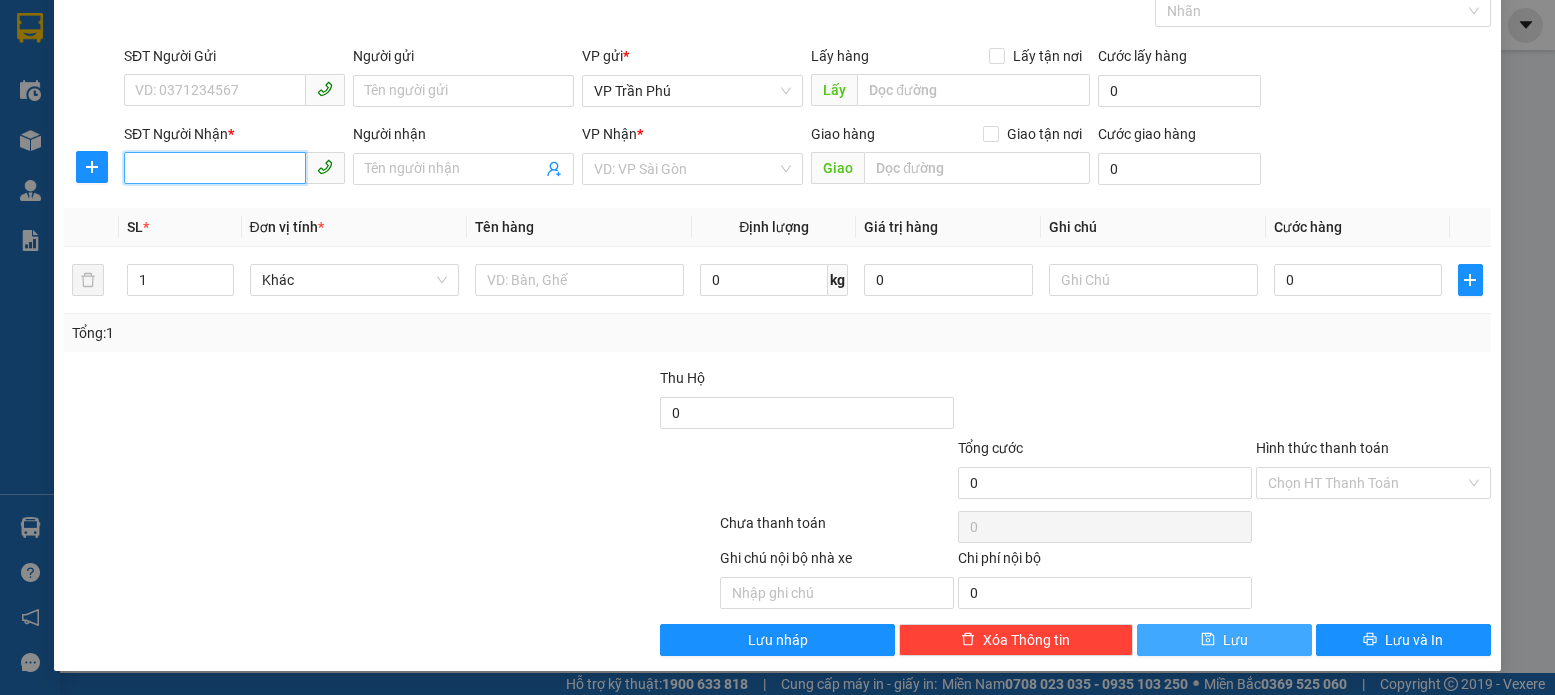 click on "SĐT Người Nhận  *" at bounding box center [215, 168] 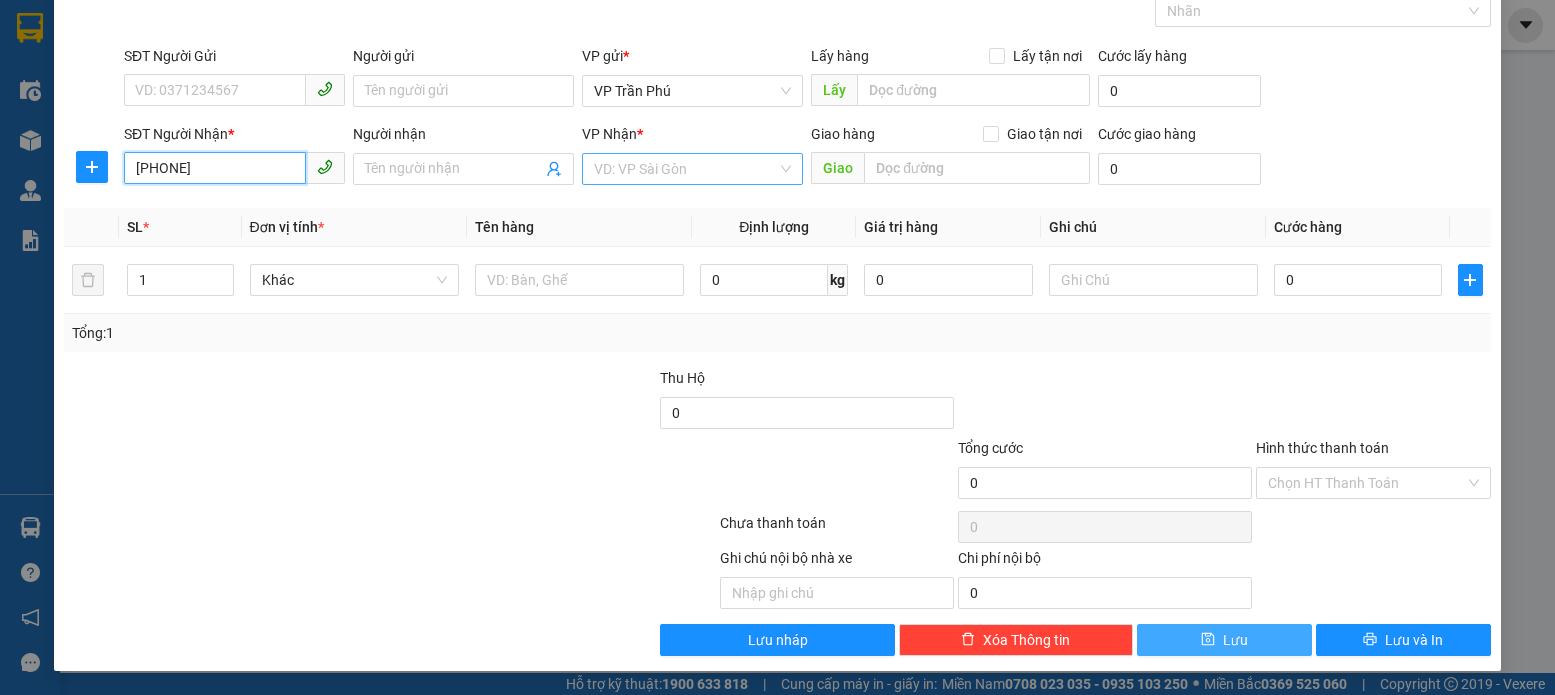 click on "VD: VP Sài Gòn" at bounding box center (692, 169) 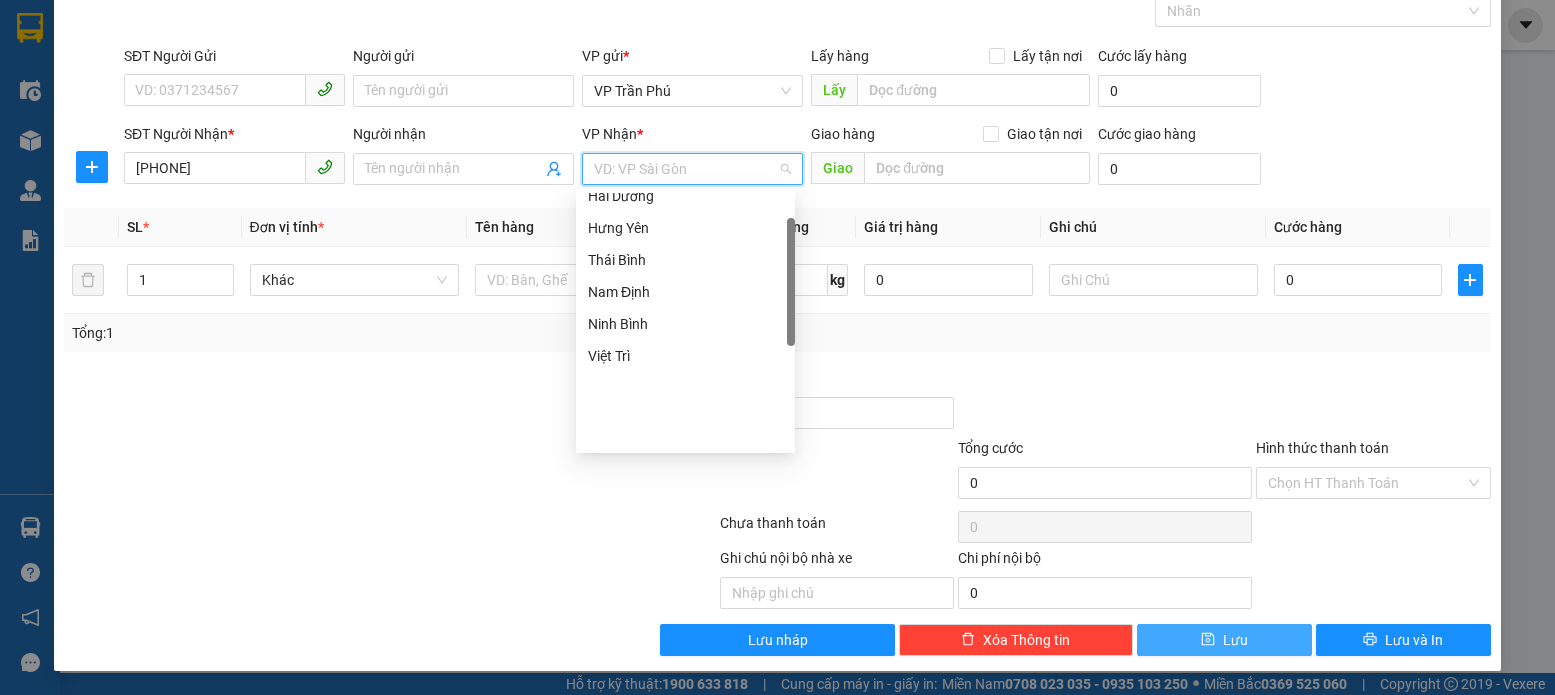 scroll, scrollTop: 288, scrollLeft: 0, axis: vertical 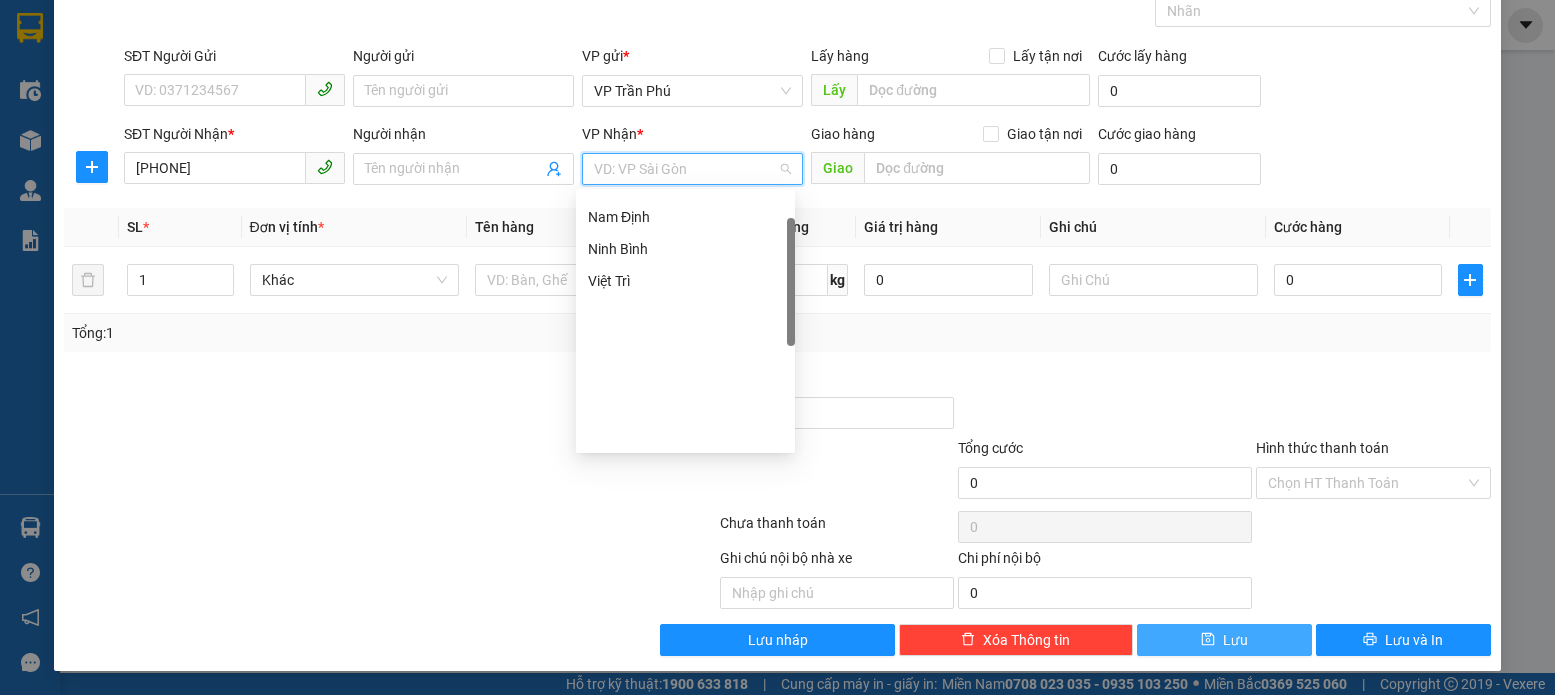 drag, startPoint x: 791, startPoint y: 221, endPoint x: 794, endPoint y: 531, distance: 310.01453 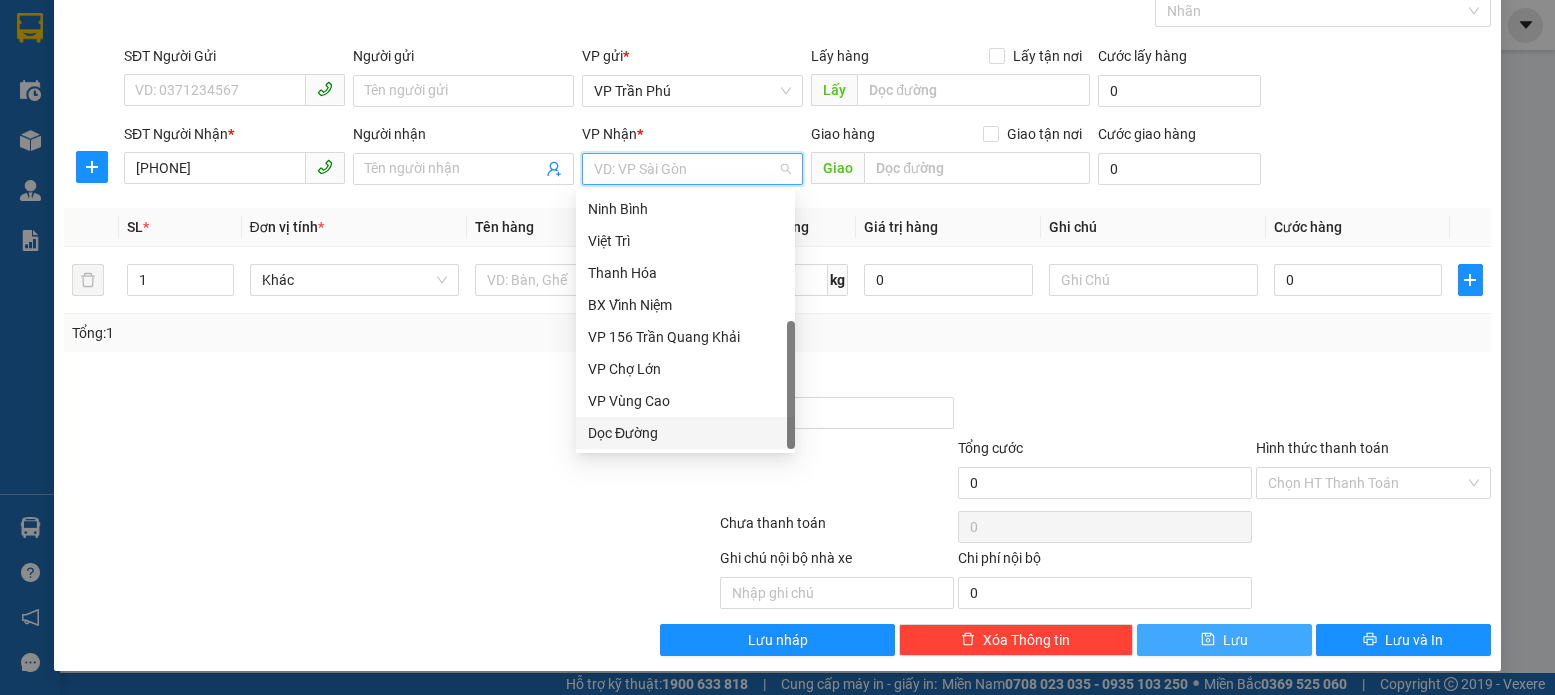 click on "Dọc Đường" at bounding box center (685, 433) 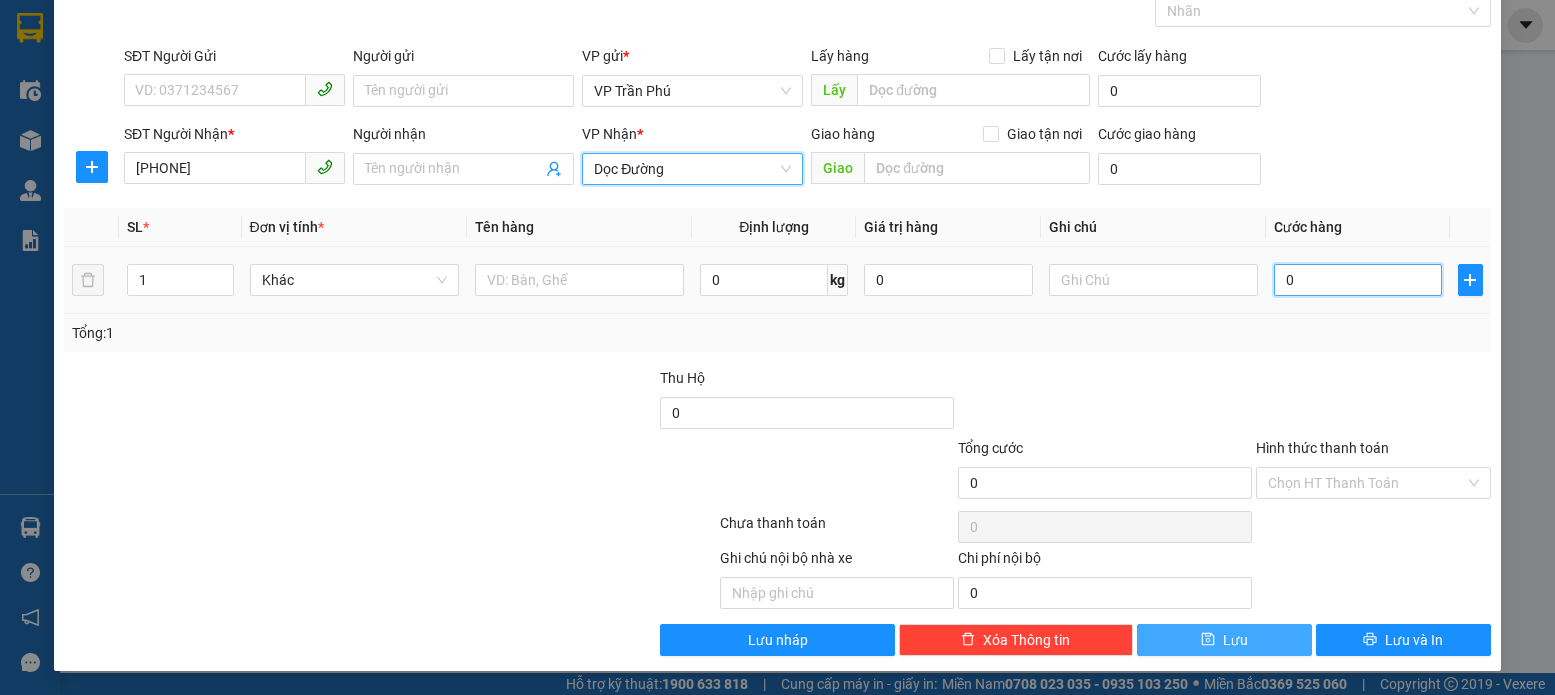 click on "0" at bounding box center [1358, 280] 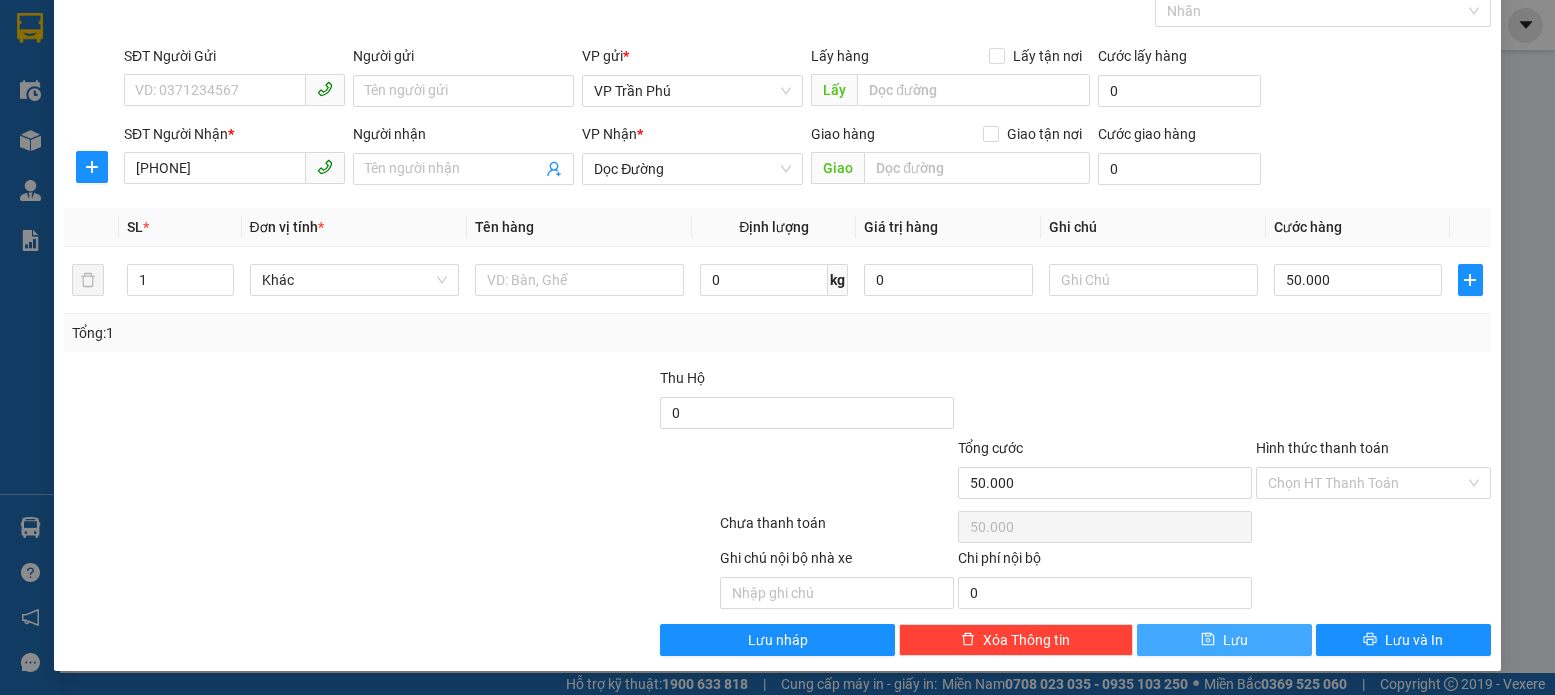 click 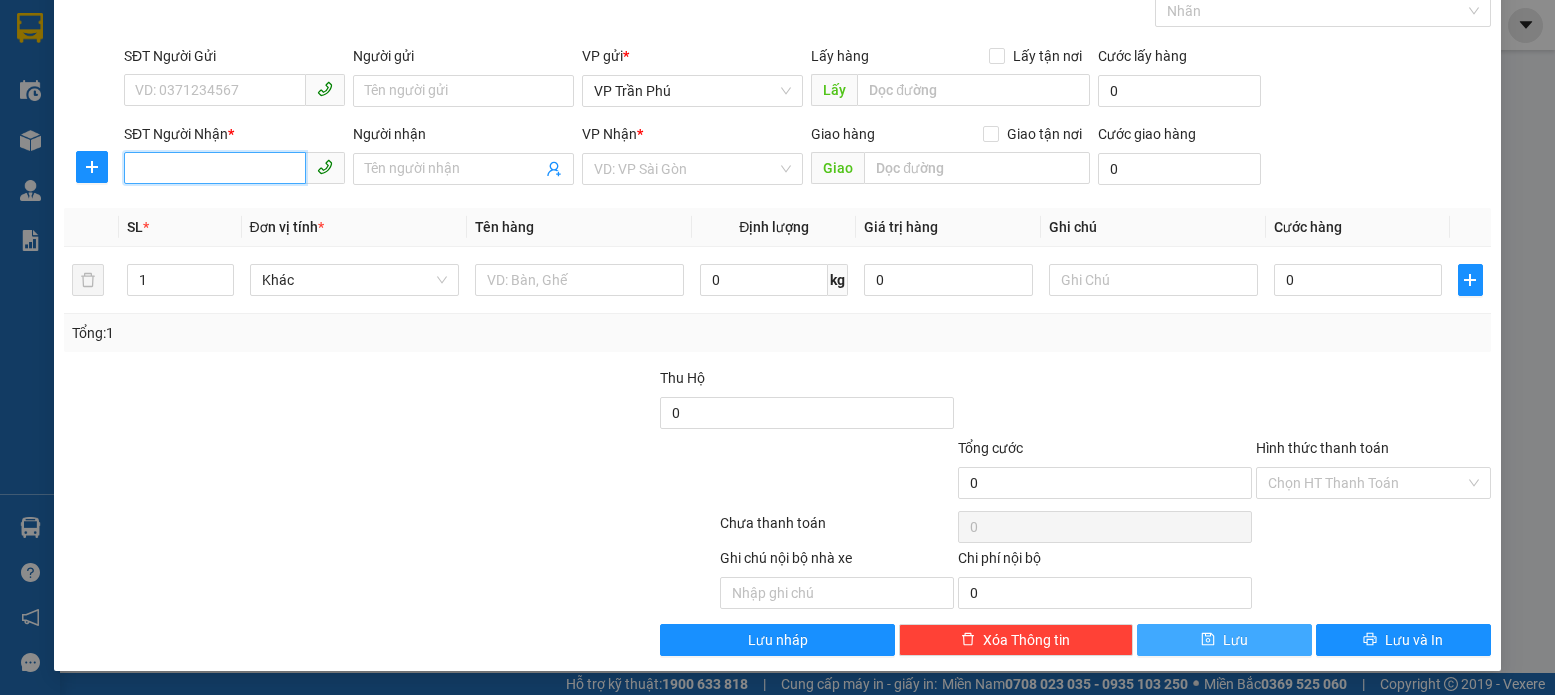 click on "SĐT Người Nhận  *" at bounding box center (215, 168) 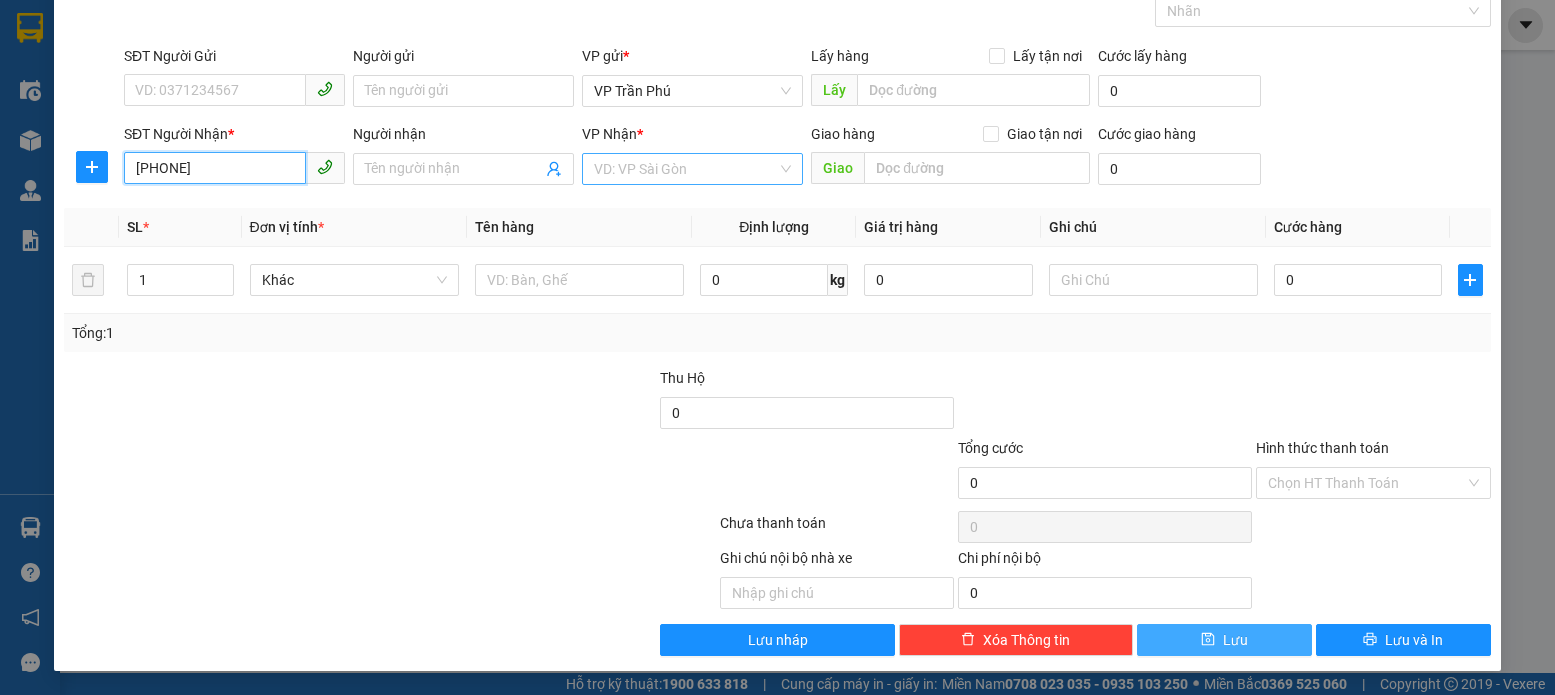 click on "VD: VP Sài Gòn" at bounding box center (692, 169) 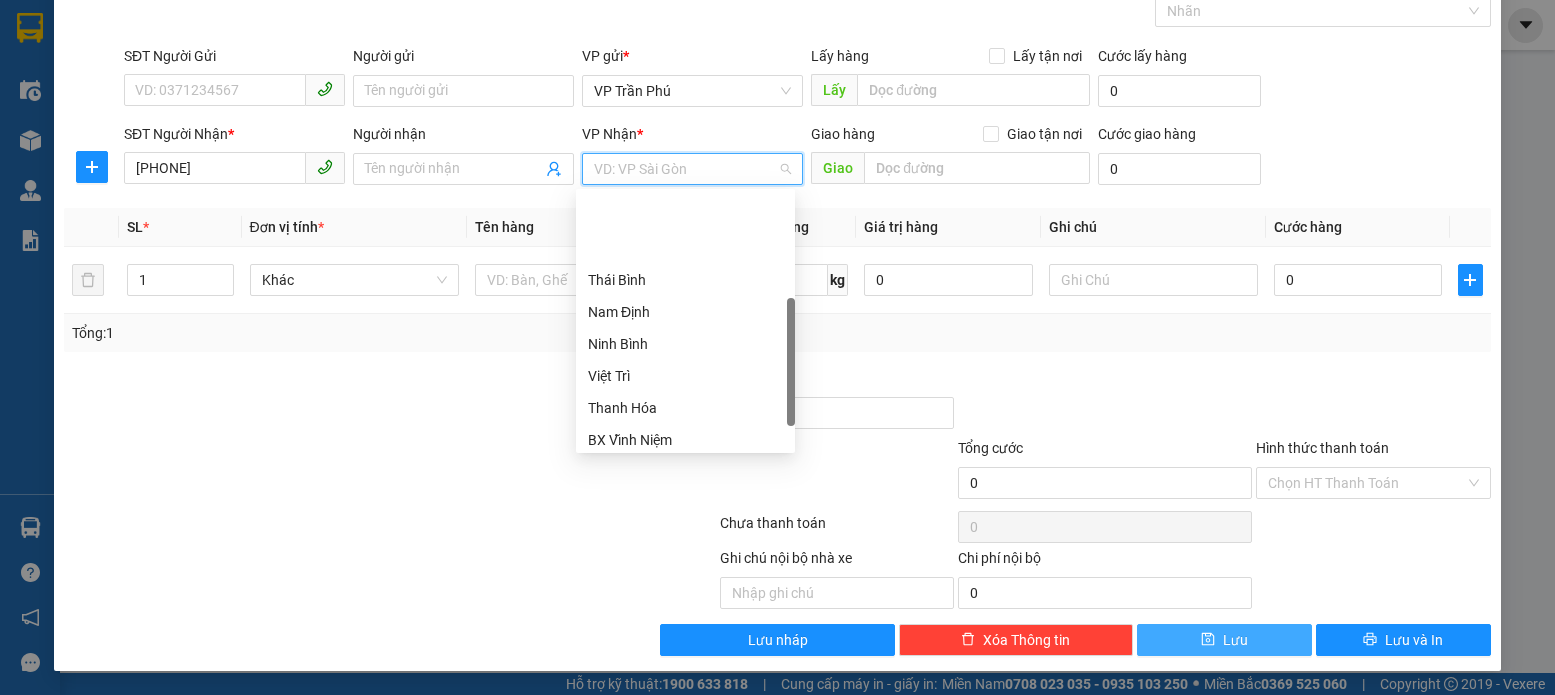 scroll, scrollTop: 0, scrollLeft: 0, axis: both 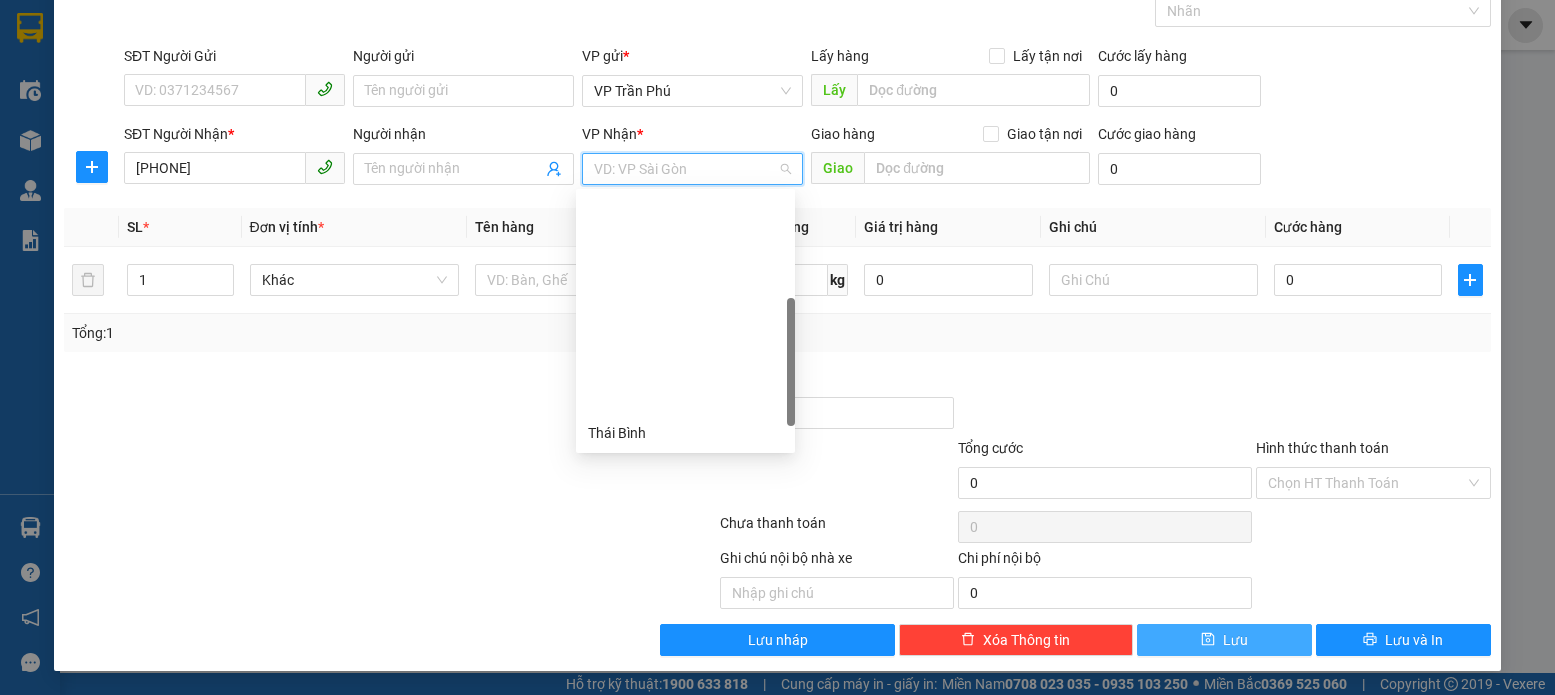 drag, startPoint x: 791, startPoint y: 369, endPoint x: 791, endPoint y: 123, distance: 246 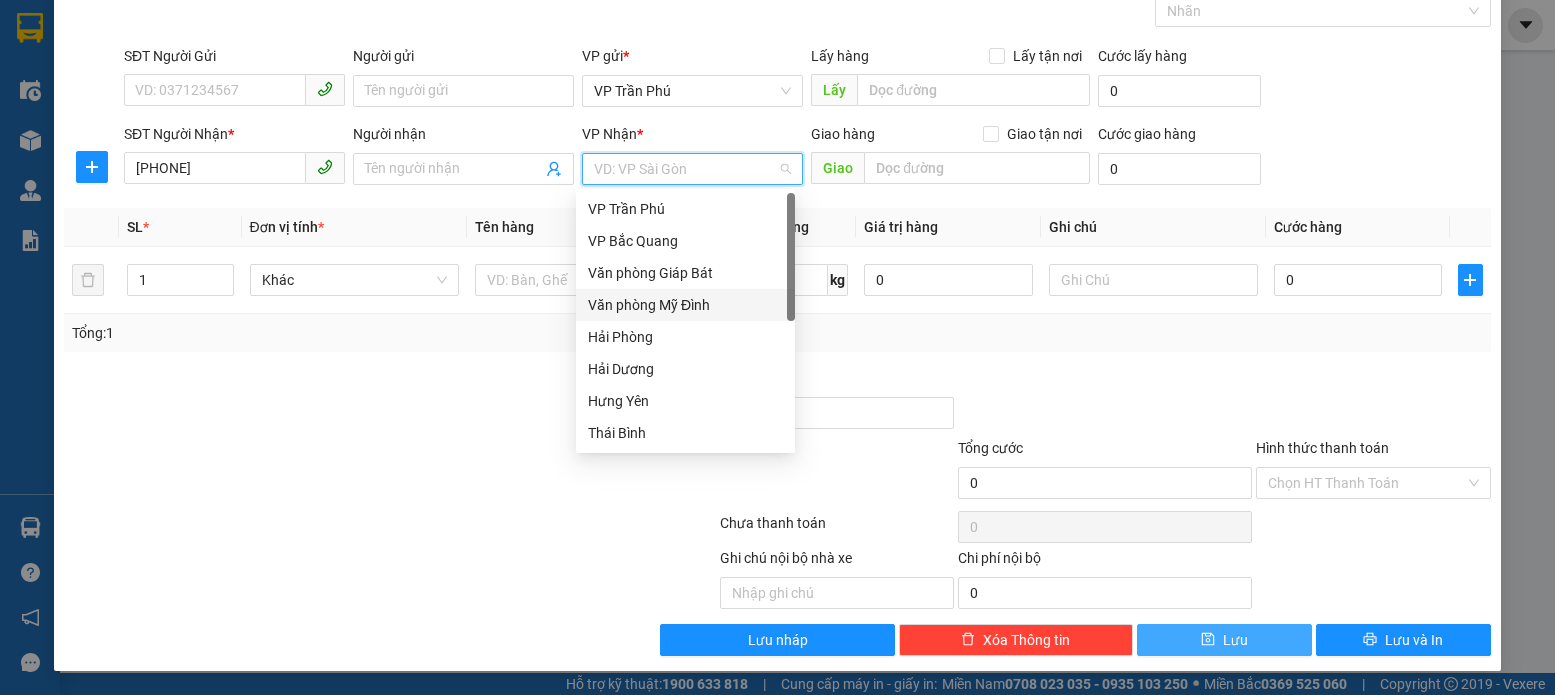 click on "Văn phòng Mỹ Đình" at bounding box center (685, 305) 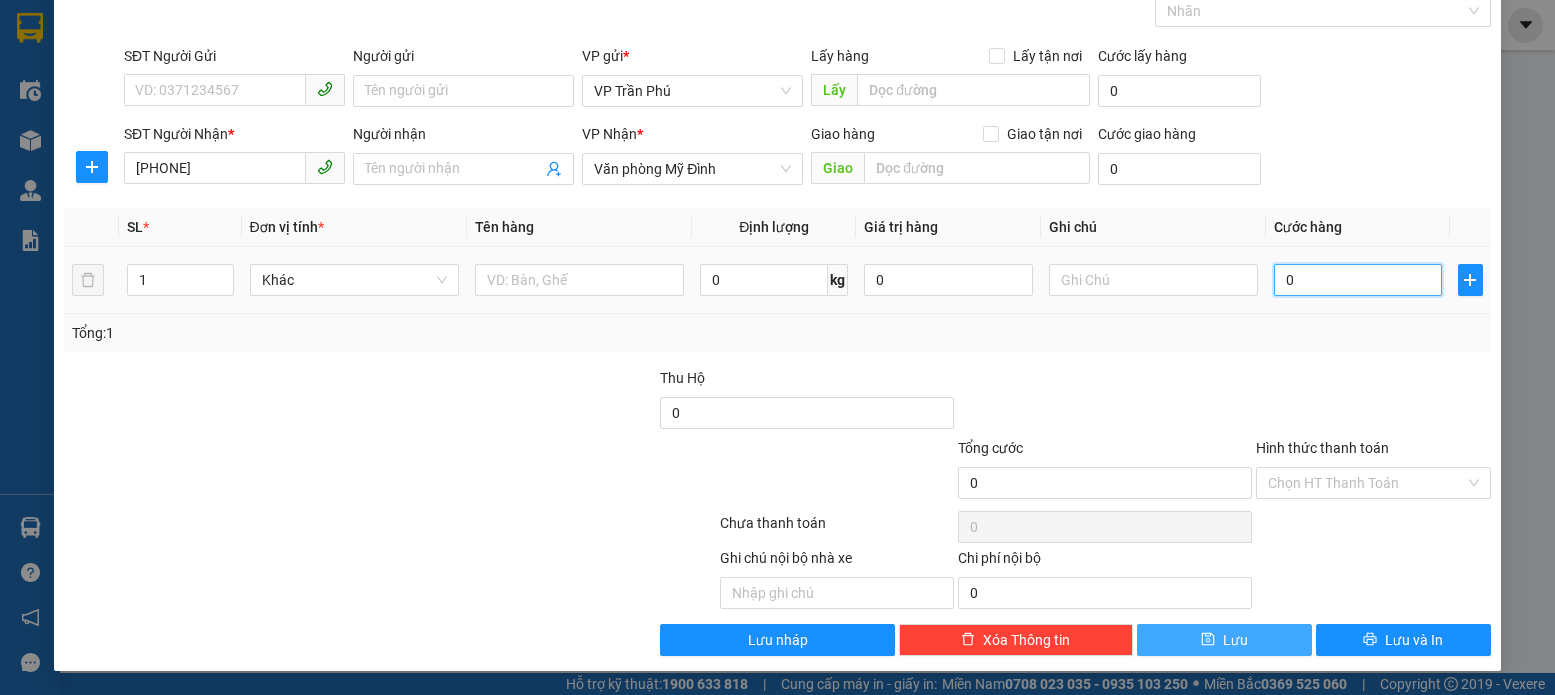 click on "0" at bounding box center (1358, 280) 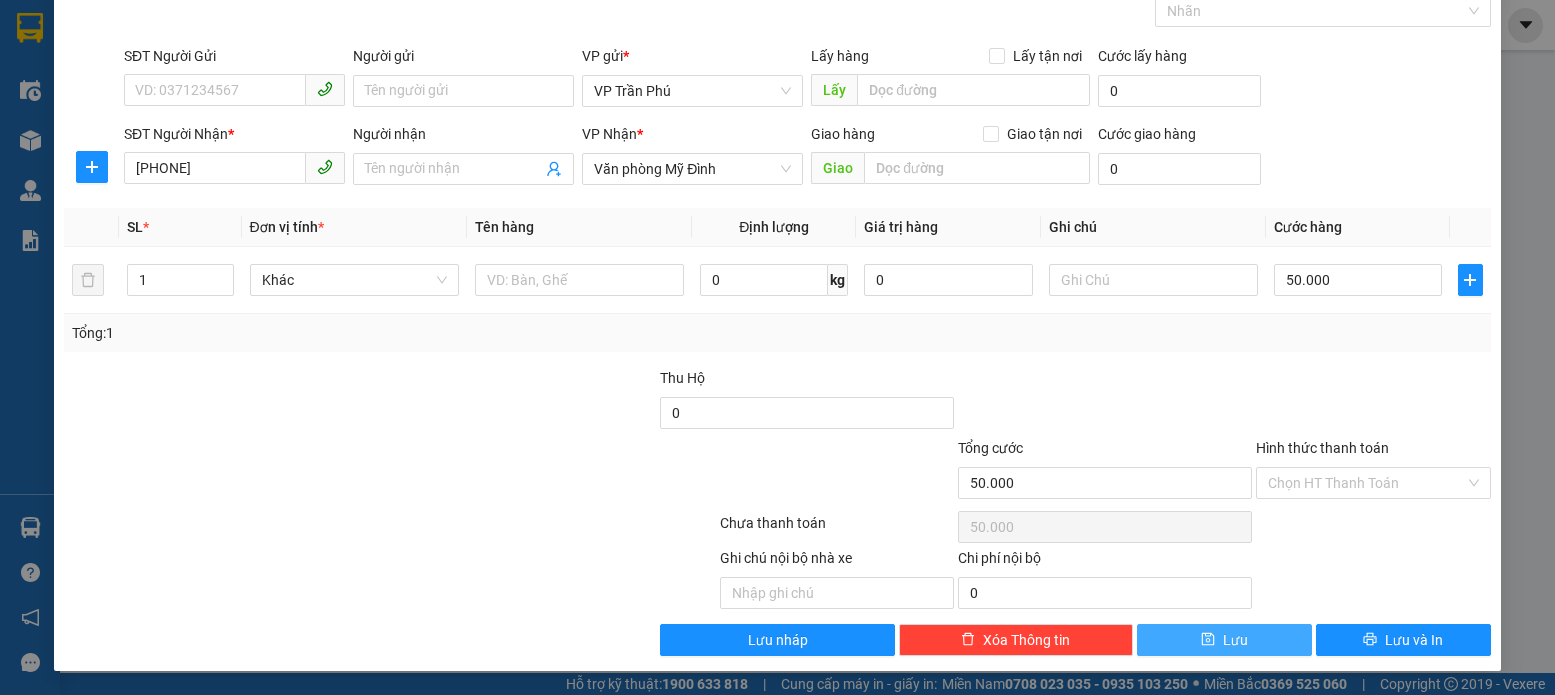 click 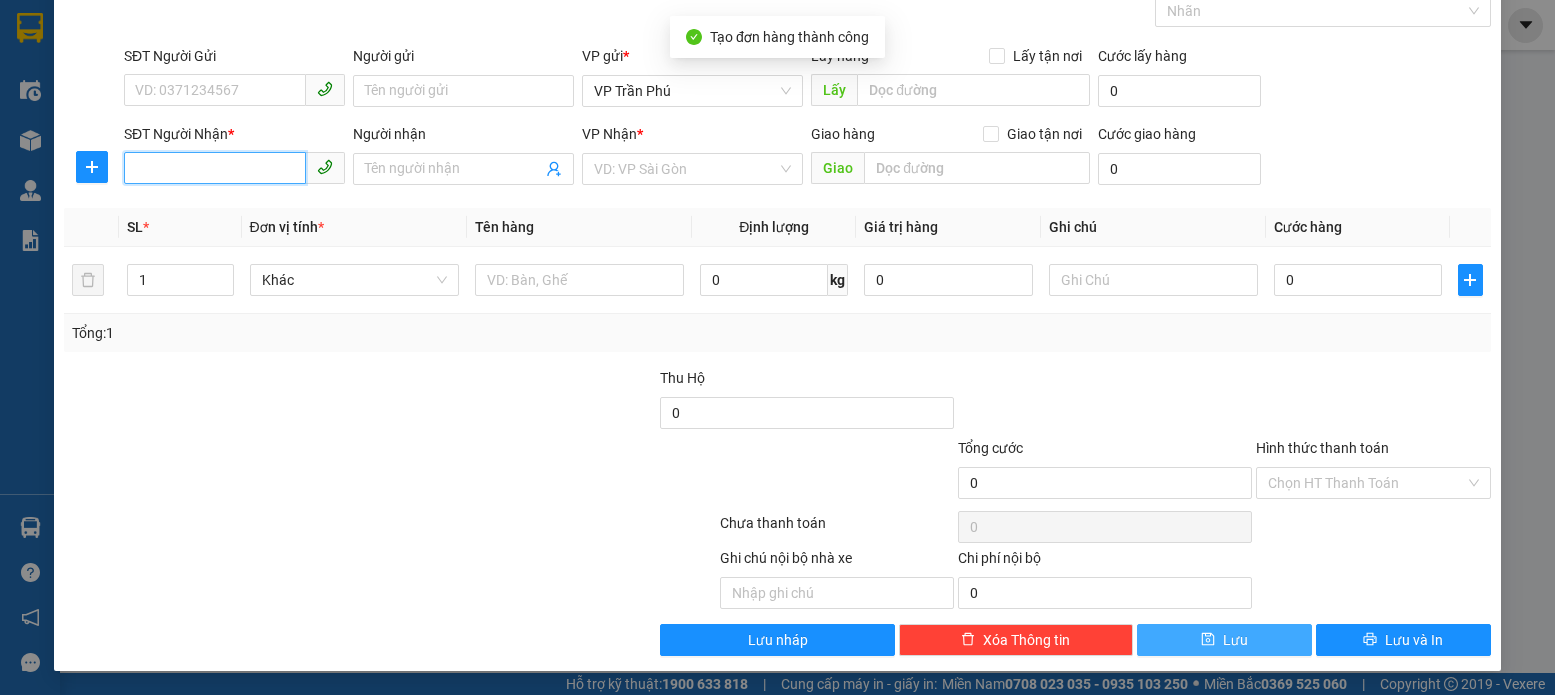 click on "SĐT Người Nhận  *" at bounding box center (215, 168) 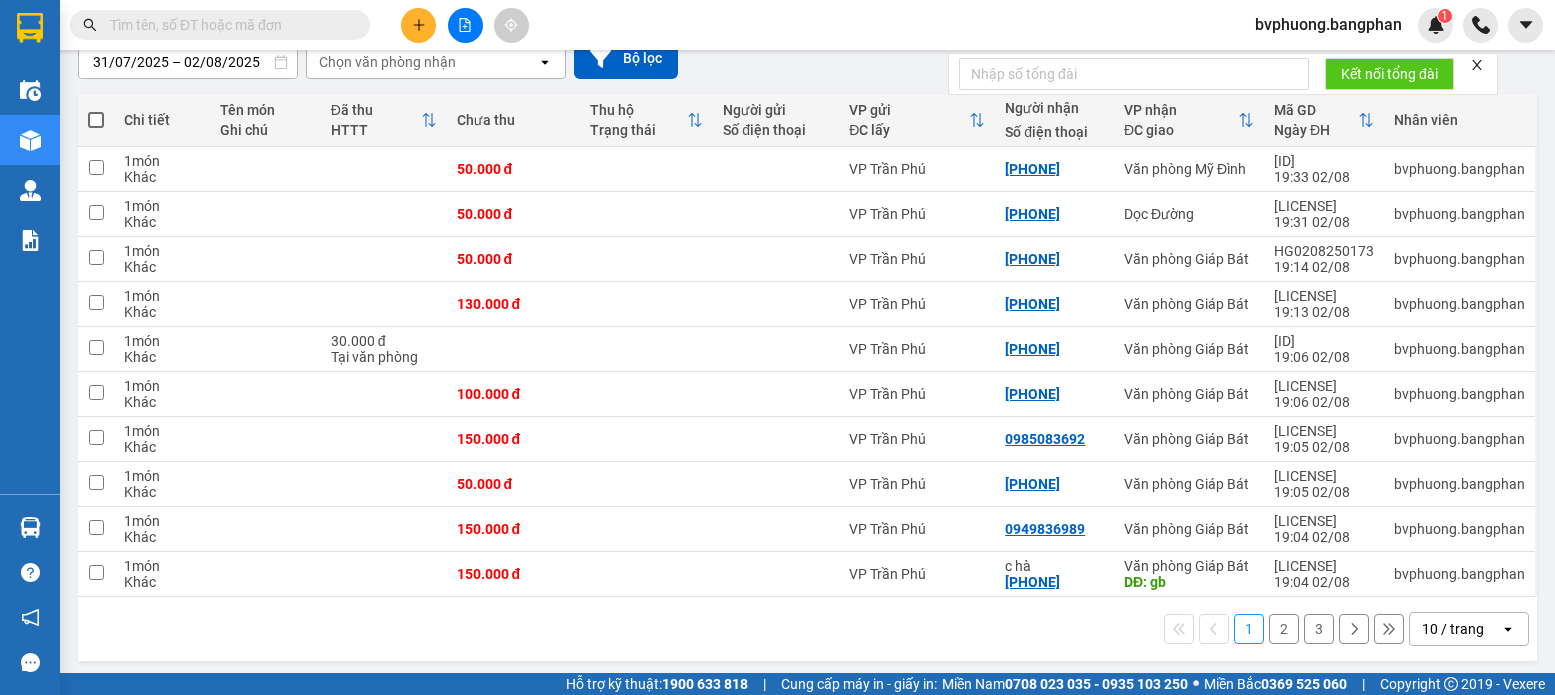 scroll, scrollTop: 194, scrollLeft: 0, axis: vertical 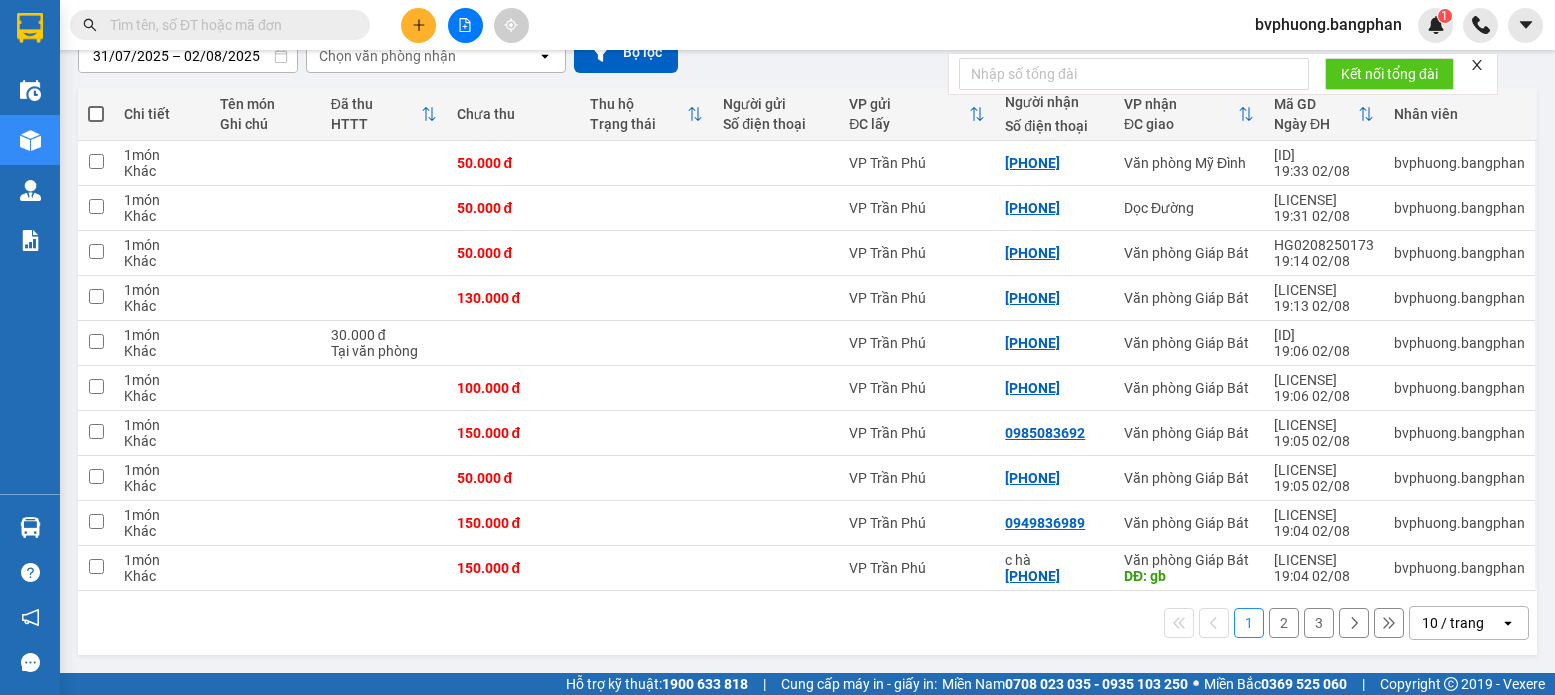 click on "open" 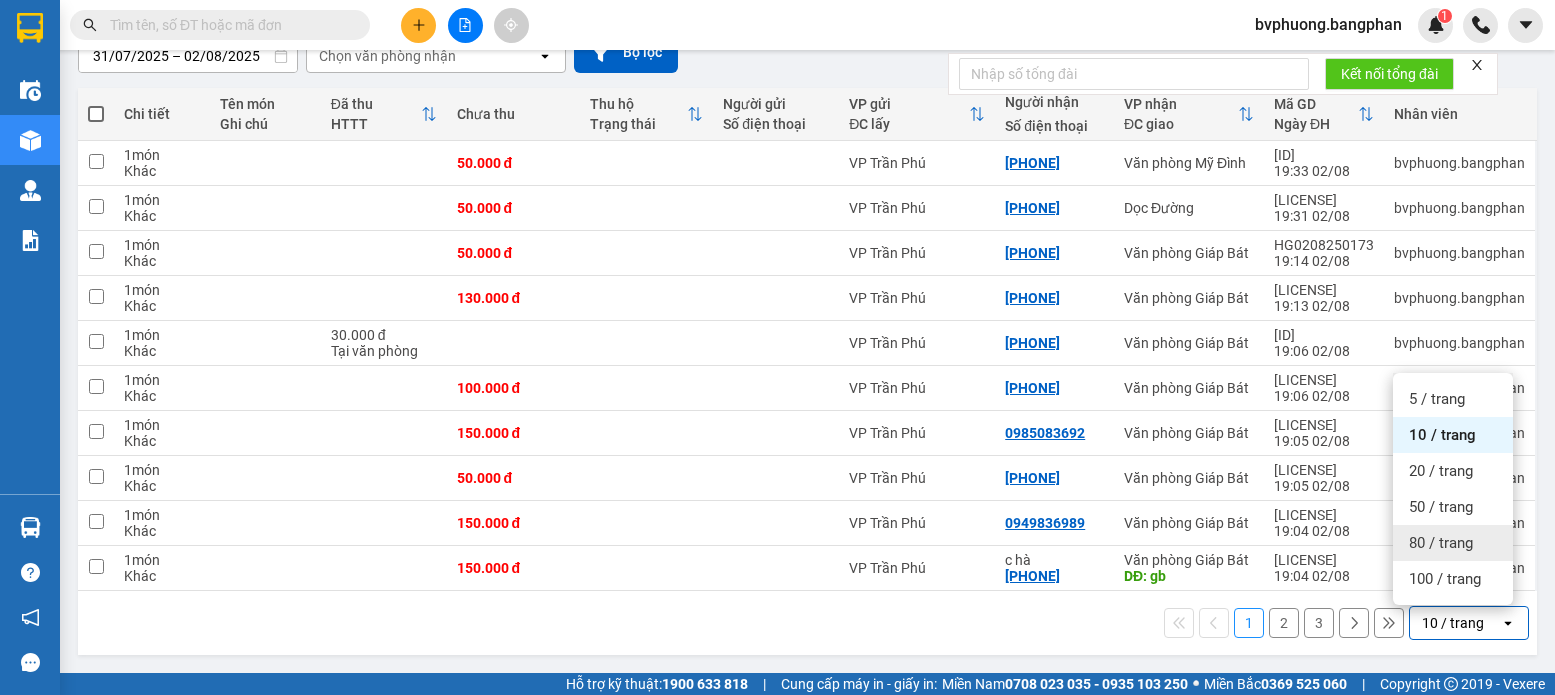 click on "80 / trang" at bounding box center (1441, 543) 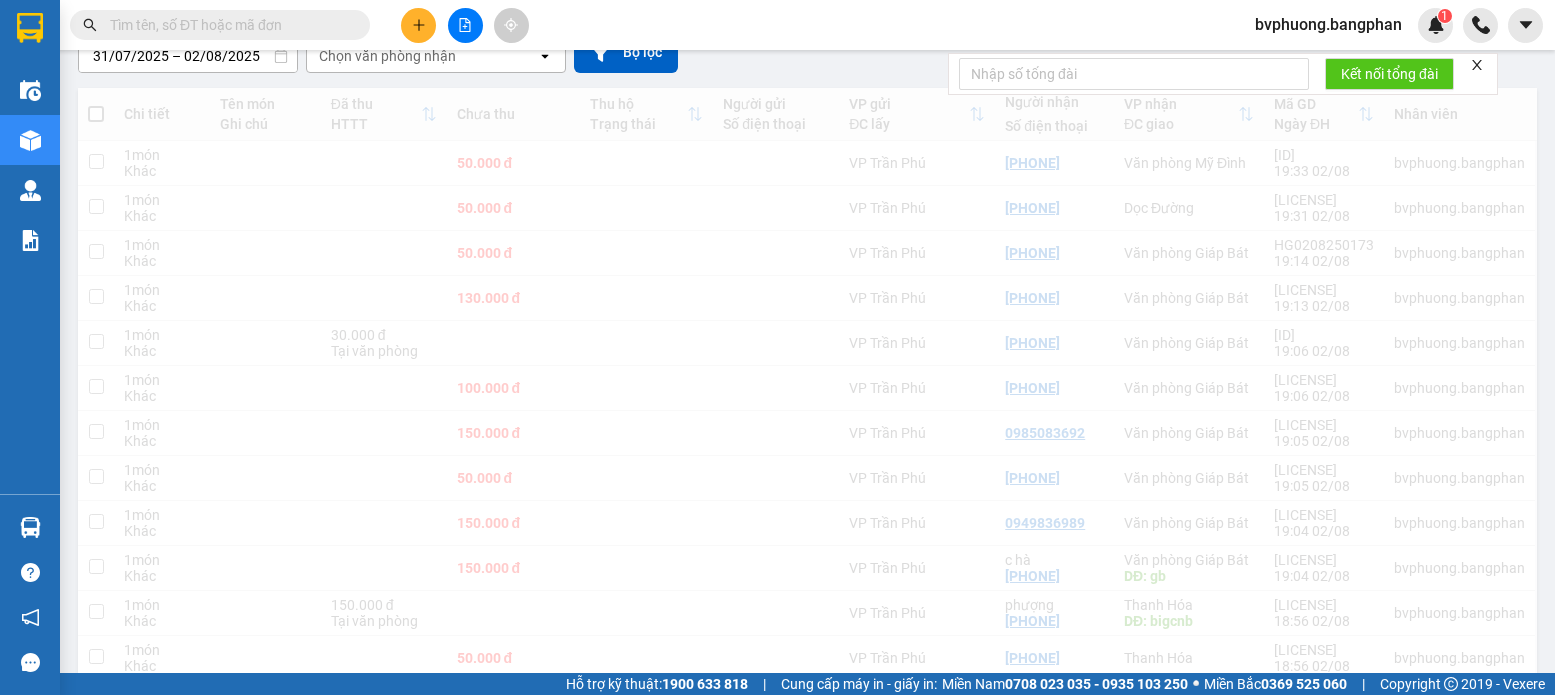 scroll, scrollTop: 194, scrollLeft: 0, axis: vertical 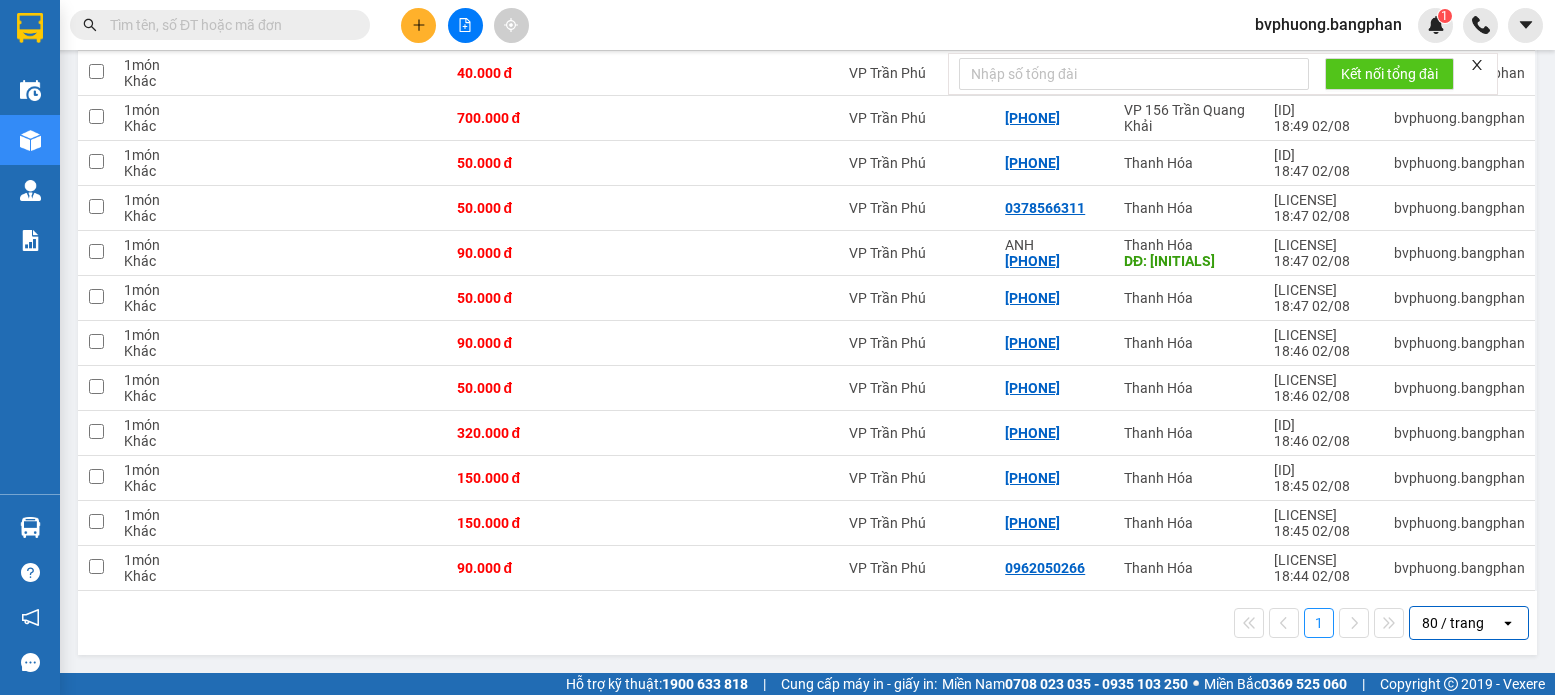 click on "open" 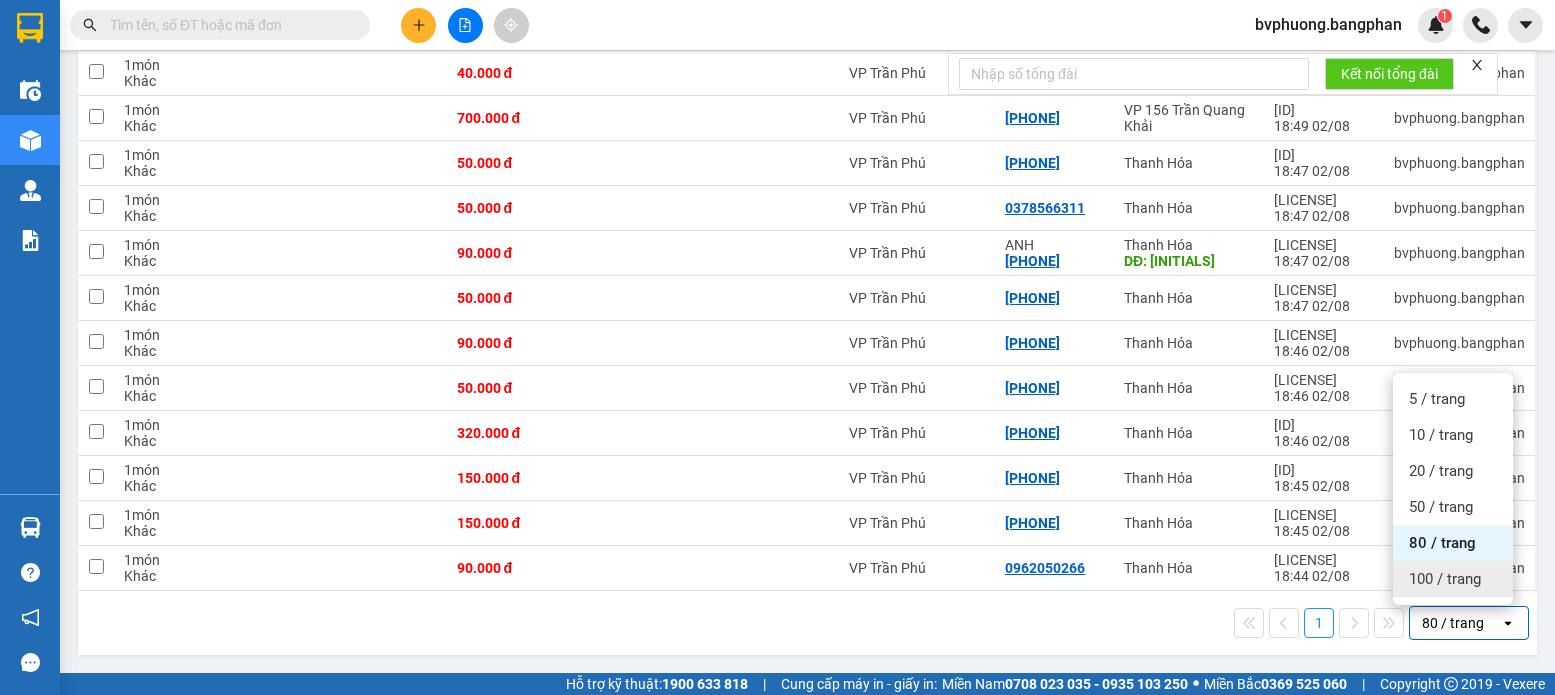 click on "100 / trang" at bounding box center [1445, 579] 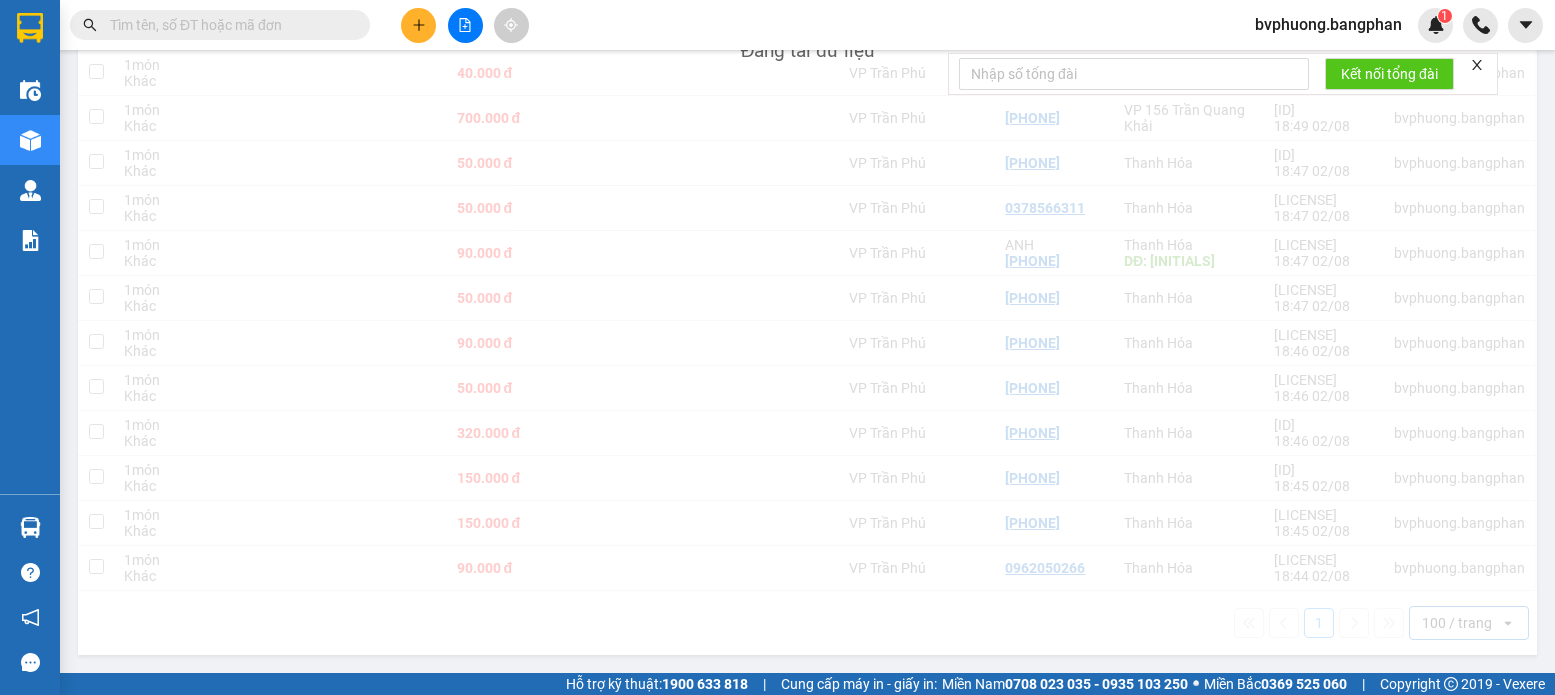 scroll, scrollTop: 914, scrollLeft: 0, axis: vertical 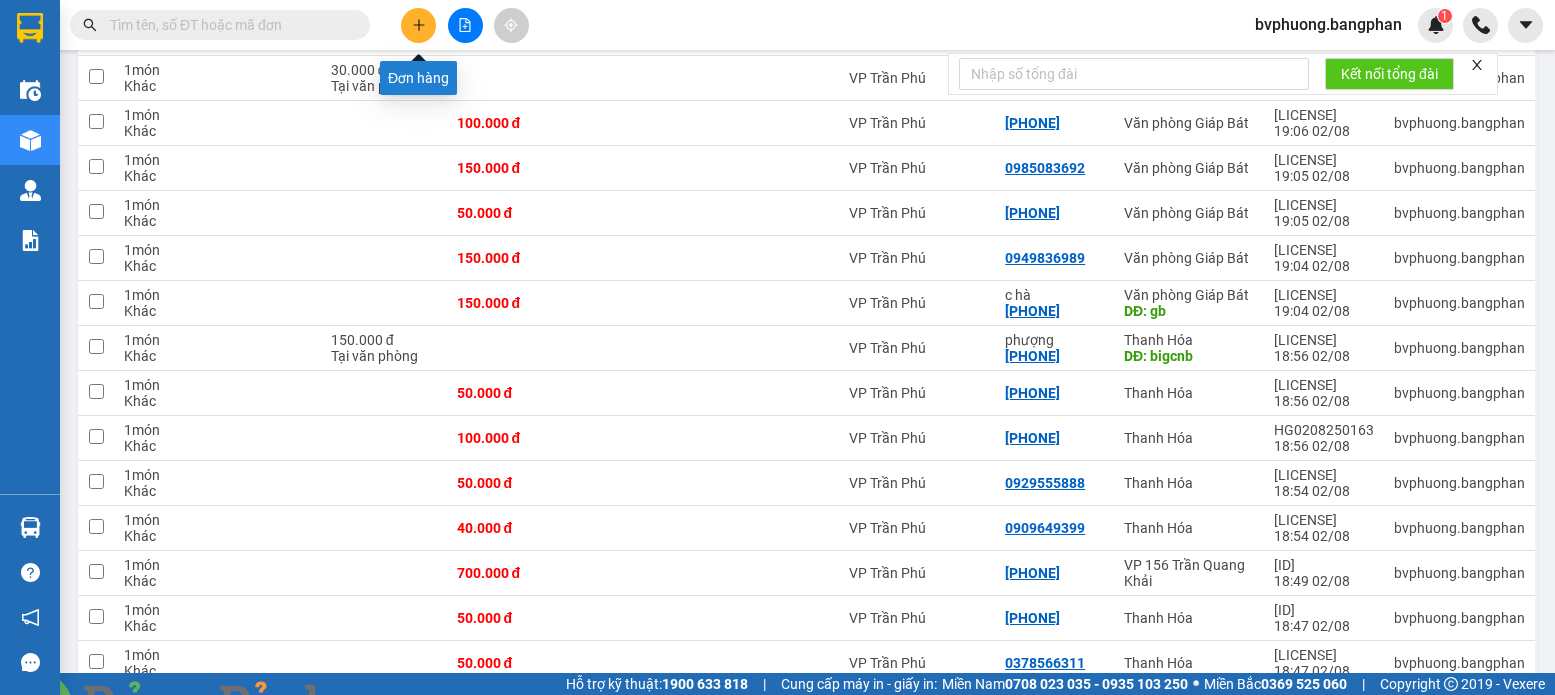 click 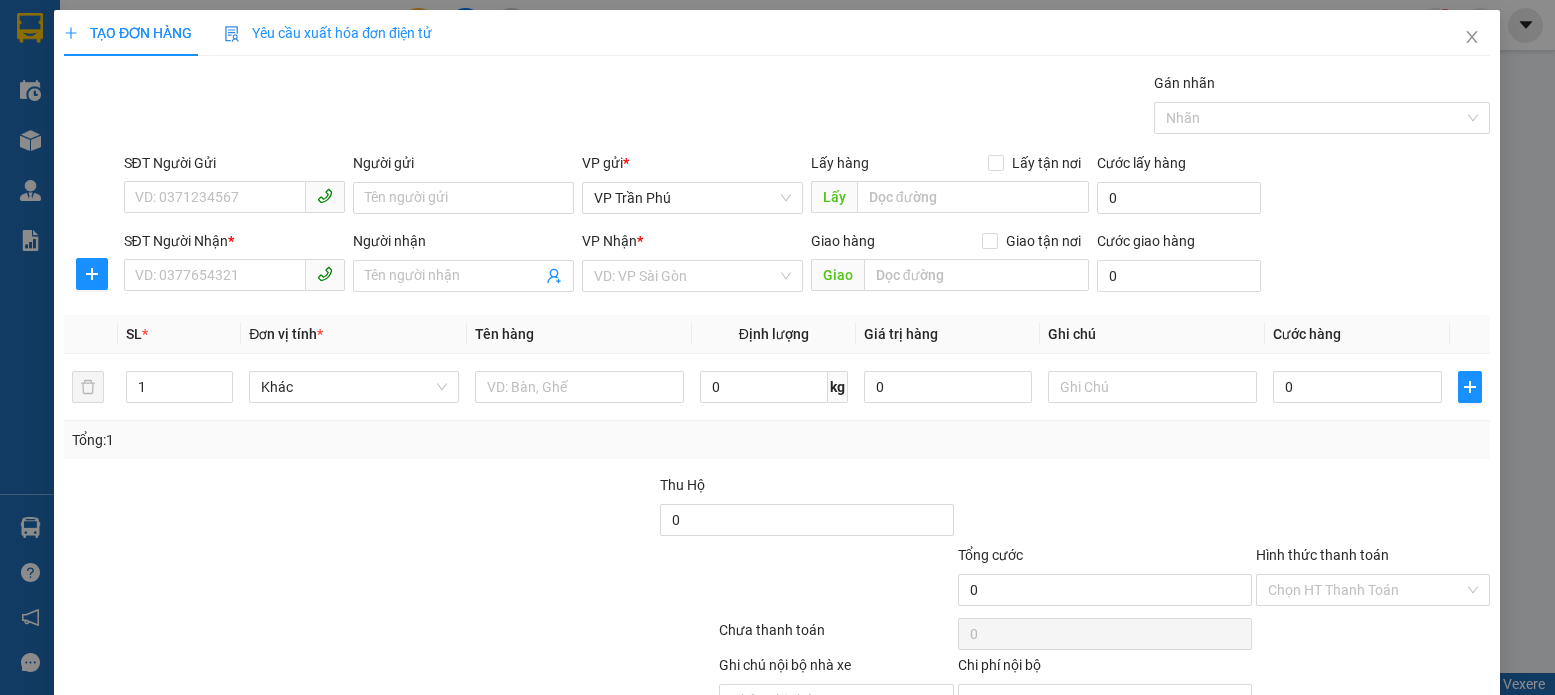 scroll, scrollTop: 0, scrollLeft: 0, axis: both 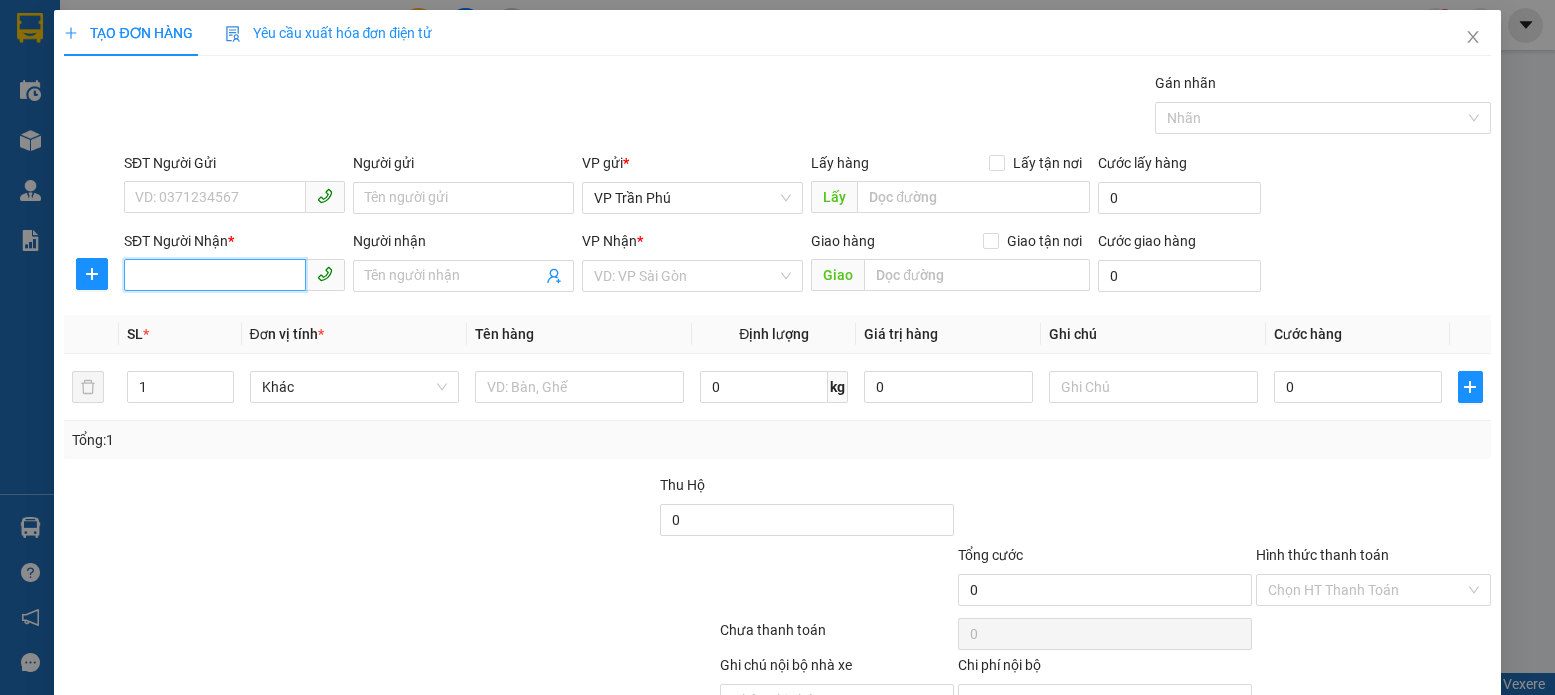 click on "SĐT Người Nhận  *" at bounding box center (215, 275) 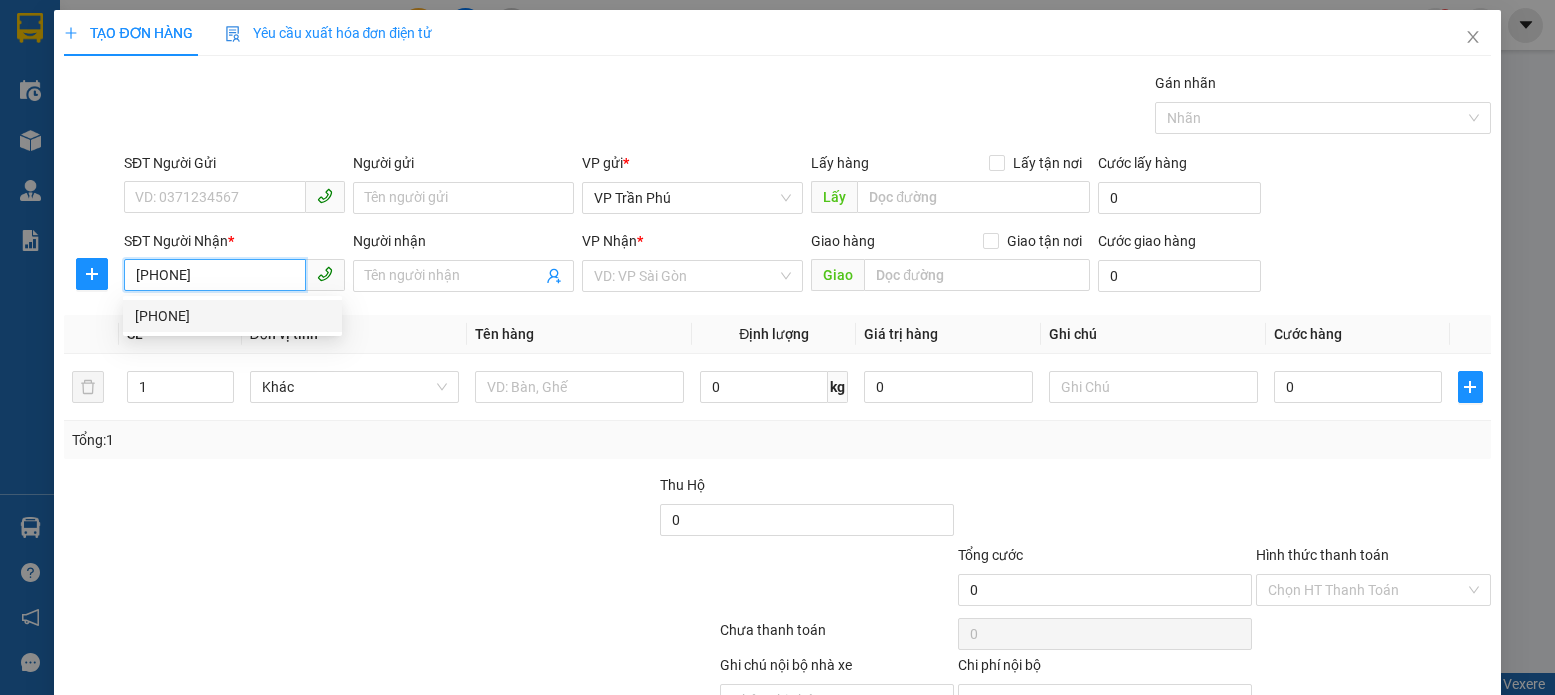 click on "[PHONE]" at bounding box center [232, 316] 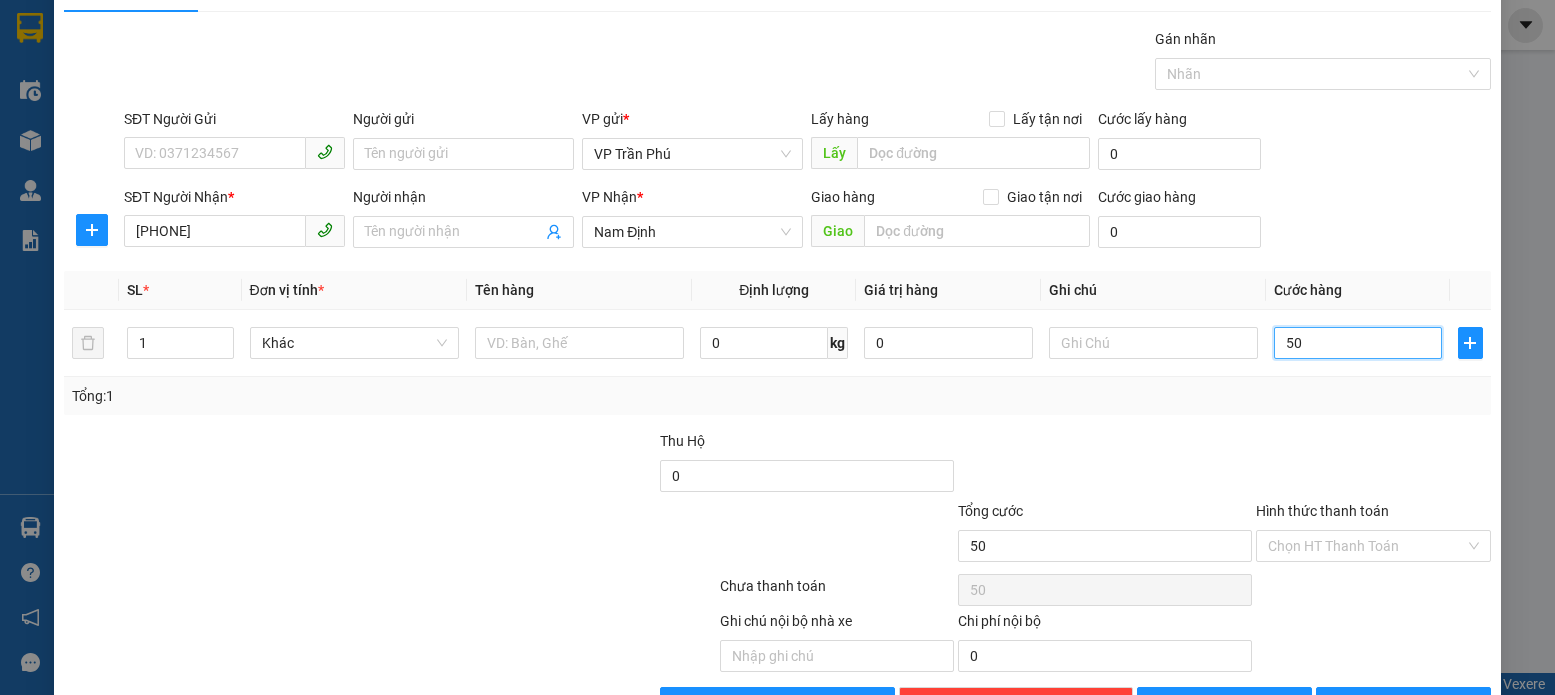 scroll, scrollTop: 107, scrollLeft: 0, axis: vertical 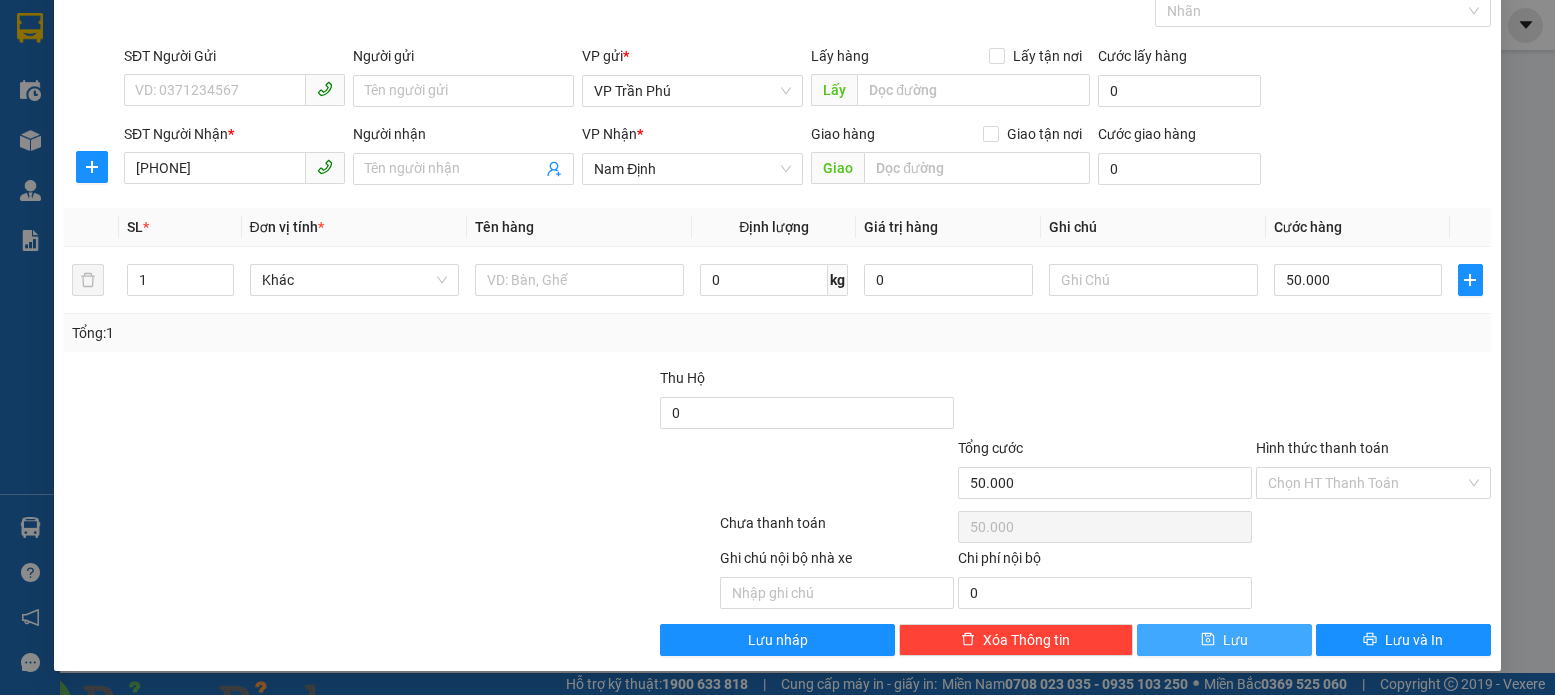 click on "Lưu" at bounding box center (1224, 640) 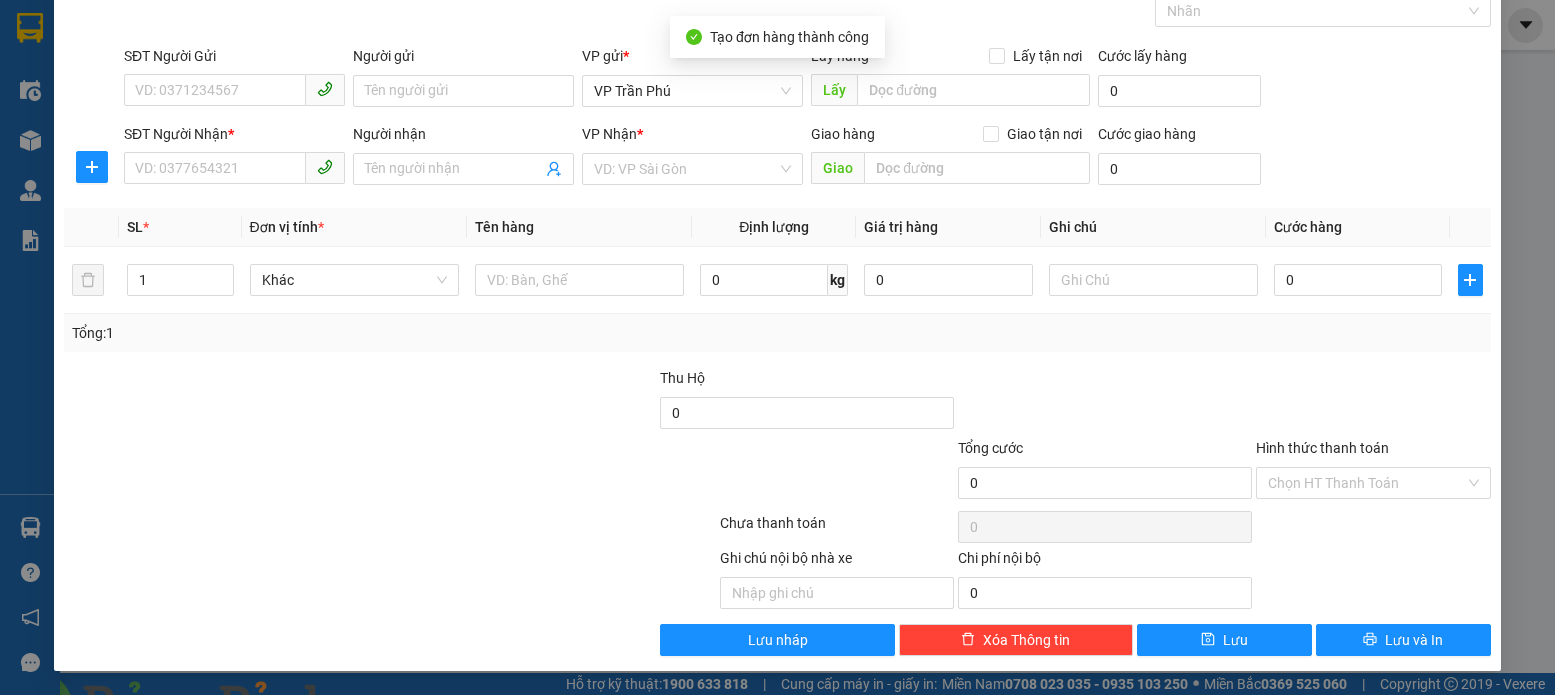 click on "−   Mua hàng vexere.com Bạn đã tích lũy được  1.686₫  tại Rủng Rỉnh  Kích hoạt và đăng nhập để nhận thưởng Nhận hoàn tiền lên đến 2,1% Ẩn" at bounding box center [200, 767] 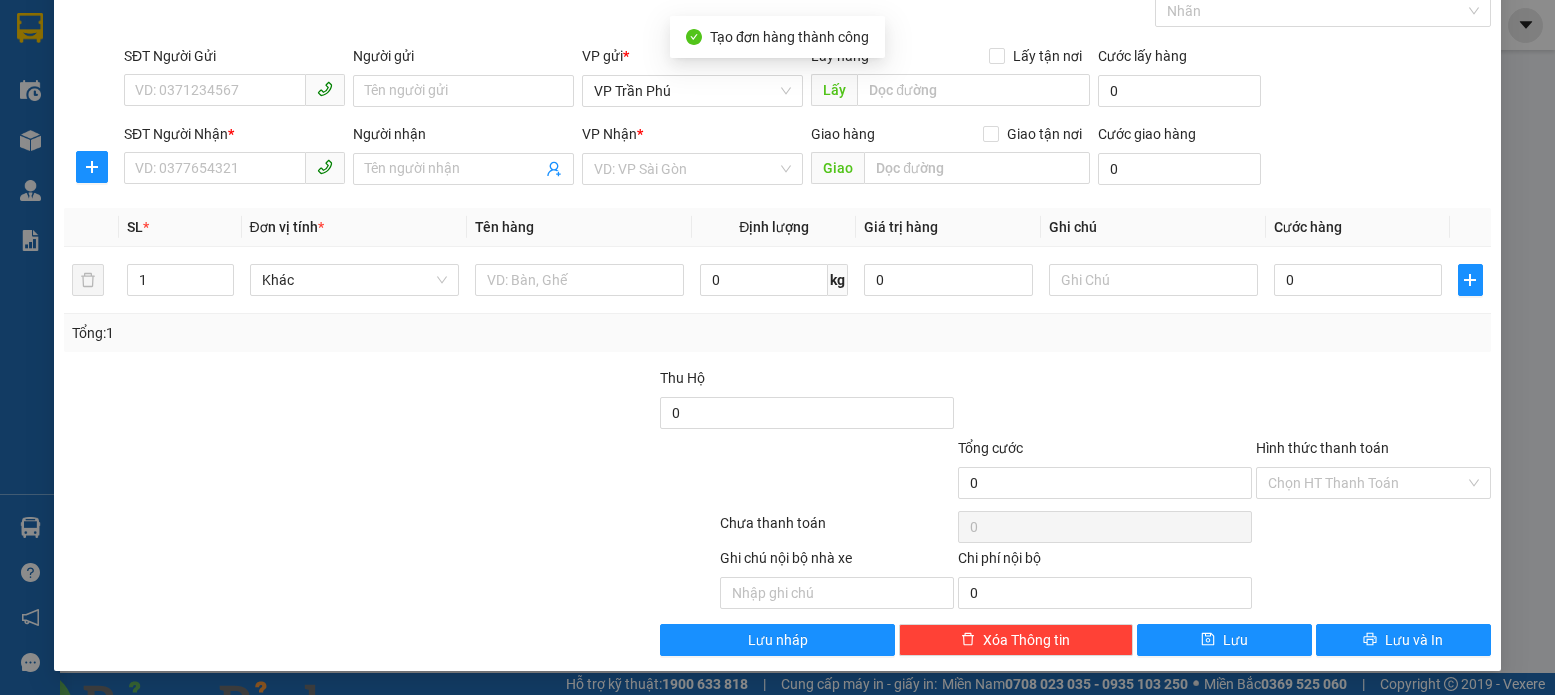 click at bounding box center (394, 707) 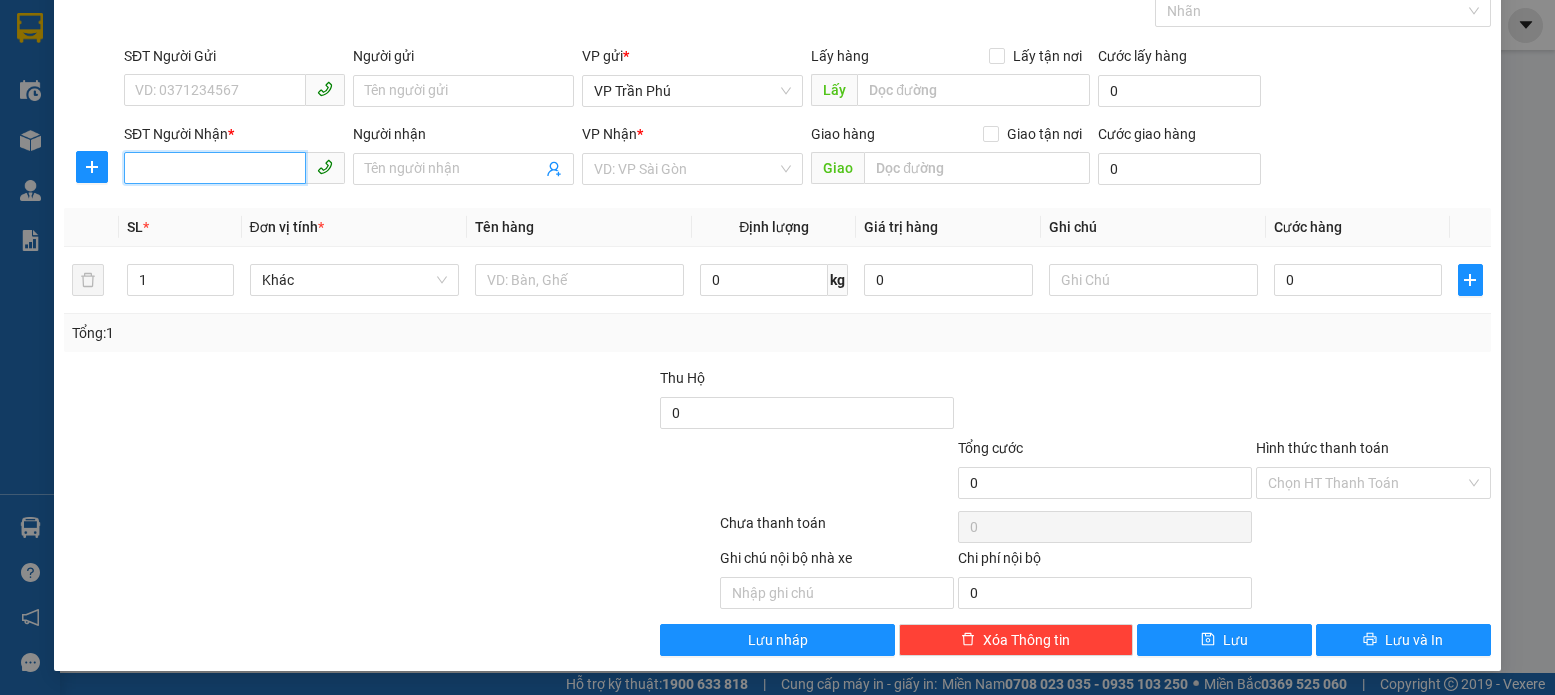 click on "SĐT Người Nhận  *" at bounding box center (215, 168) 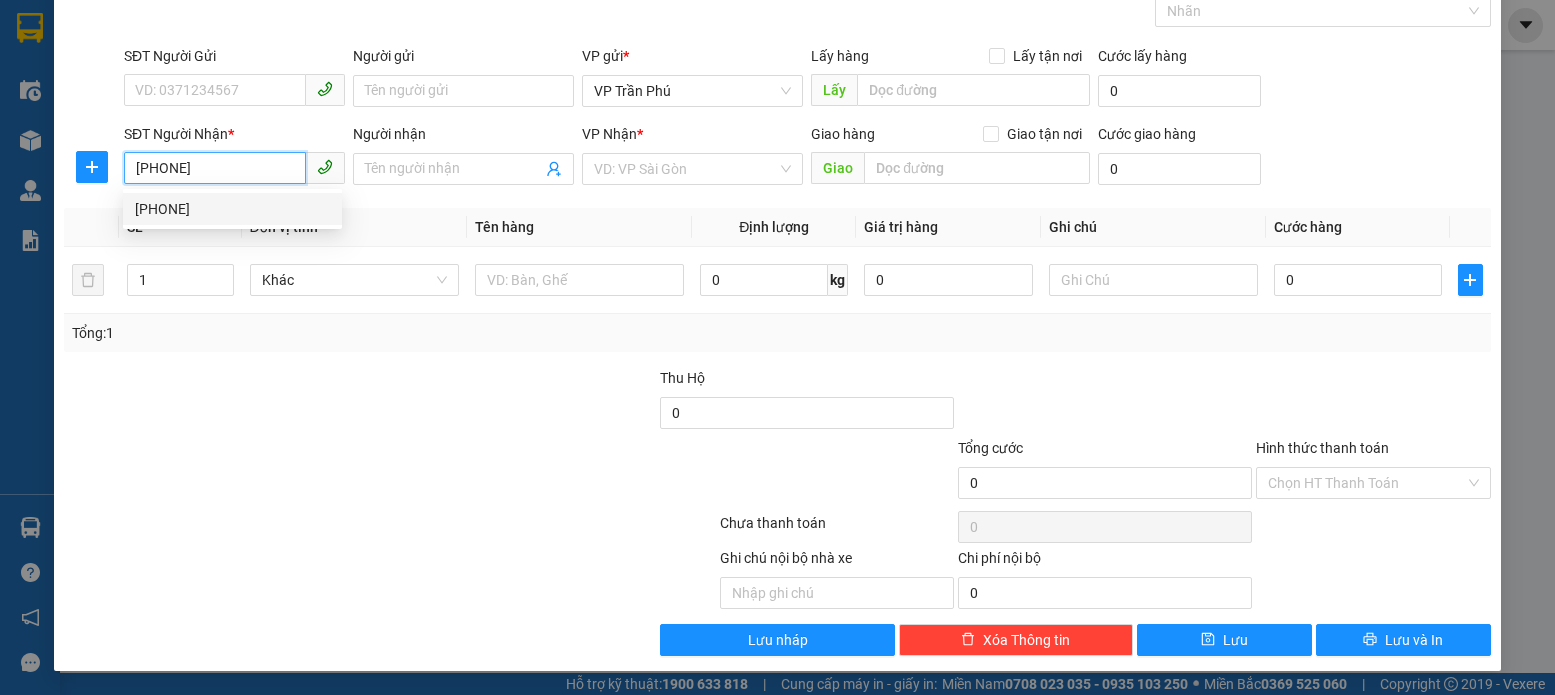 click on "[PHONE]" at bounding box center [232, 209] 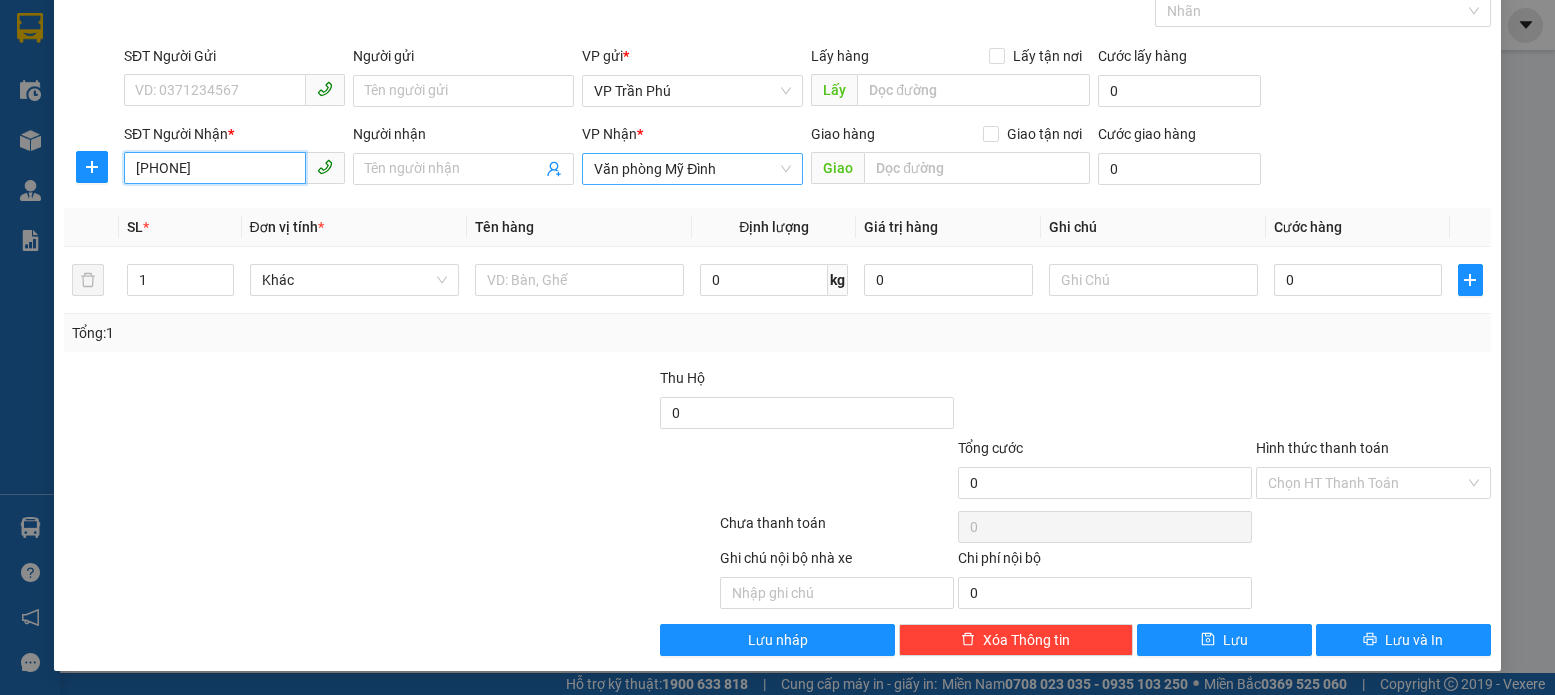 click on "Văn phòng Mỹ Đình" at bounding box center (692, 169) 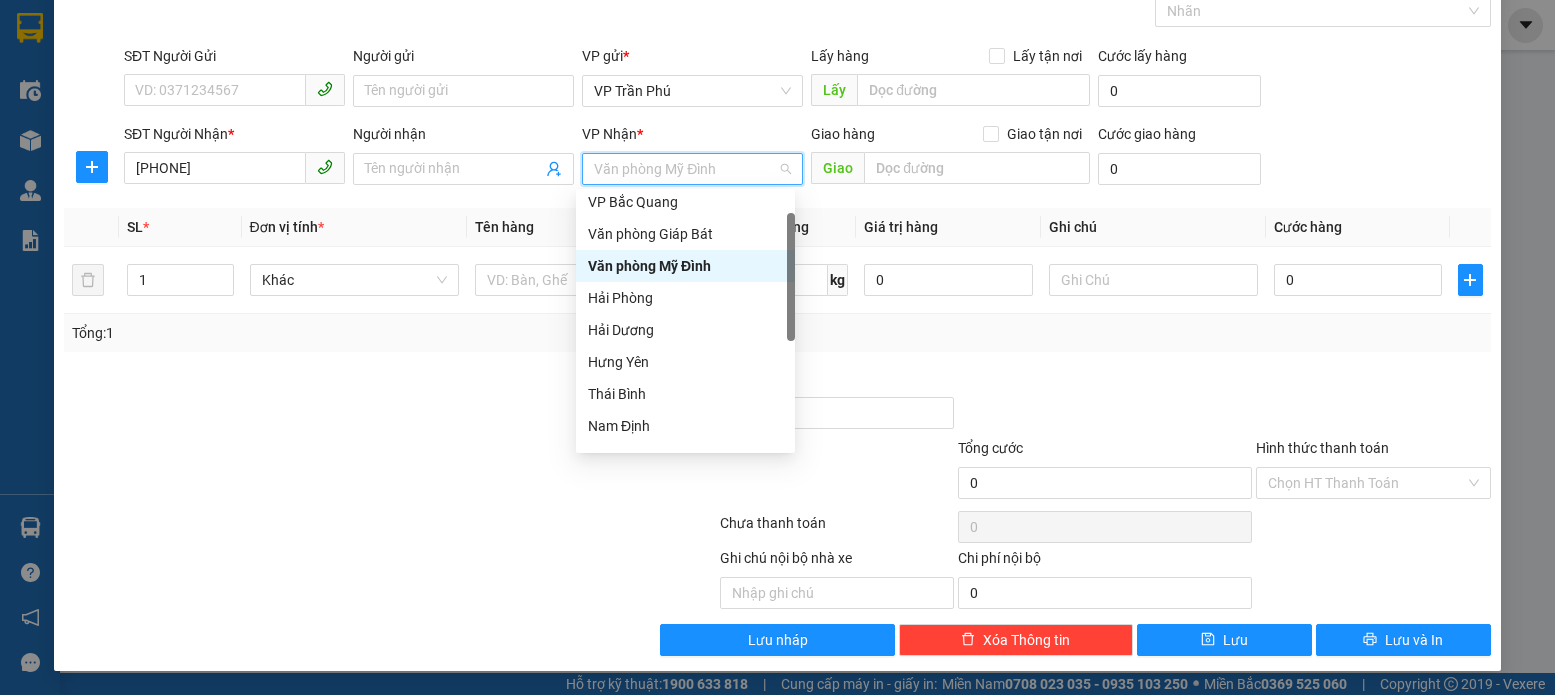 drag, startPoint x: 791, startPoint y: 230, endPoint x: 781, endPoint y: 283, distance: 53.935146 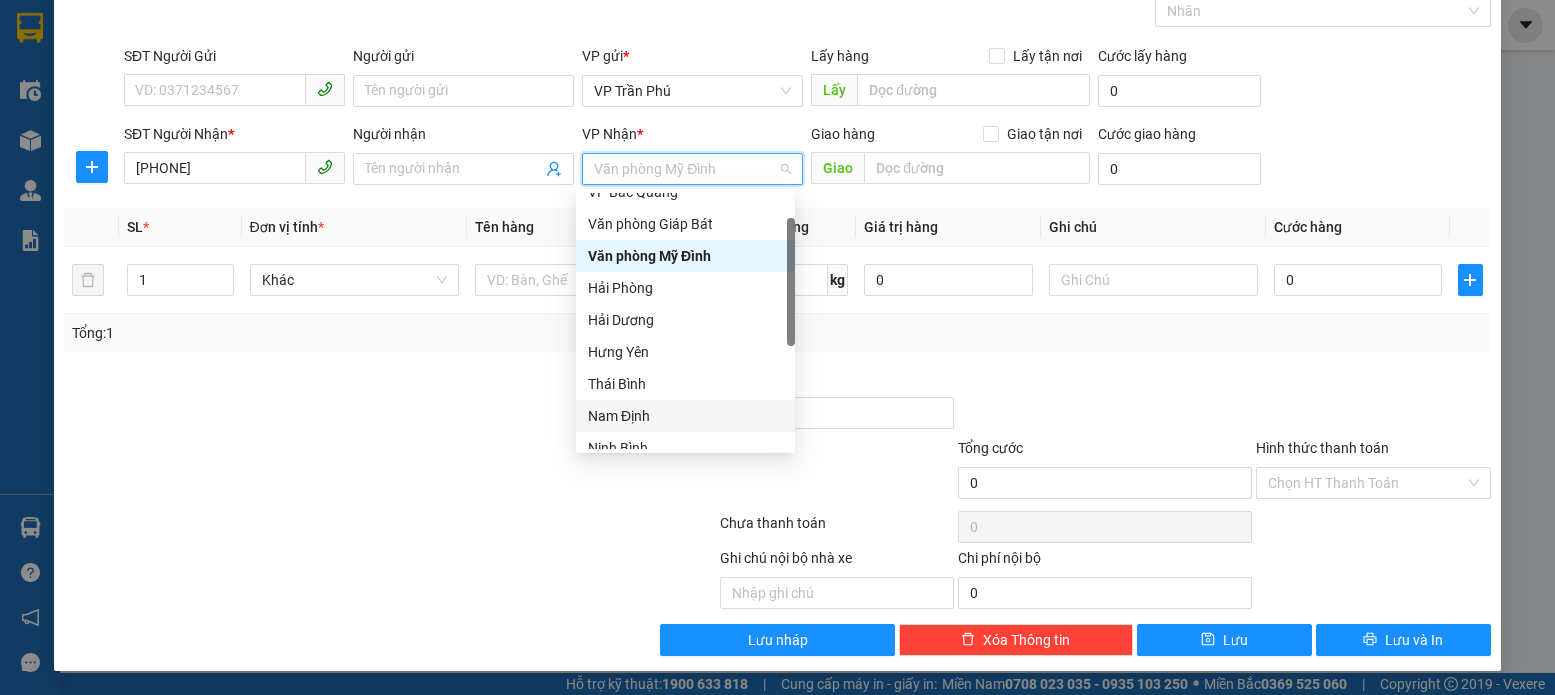 click on "Nam Định" at bounding box center [685, 416] 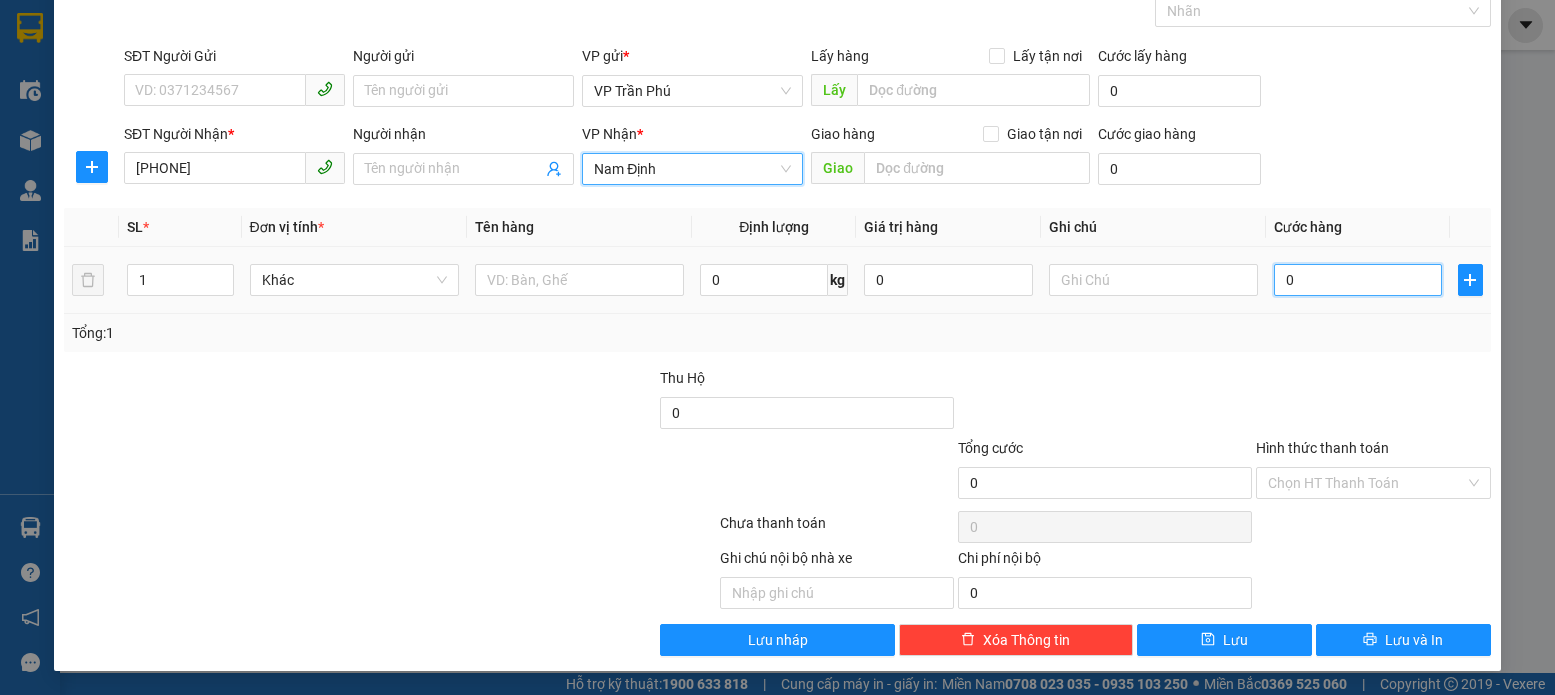 click on "0" at bounding box center [1358, 280] 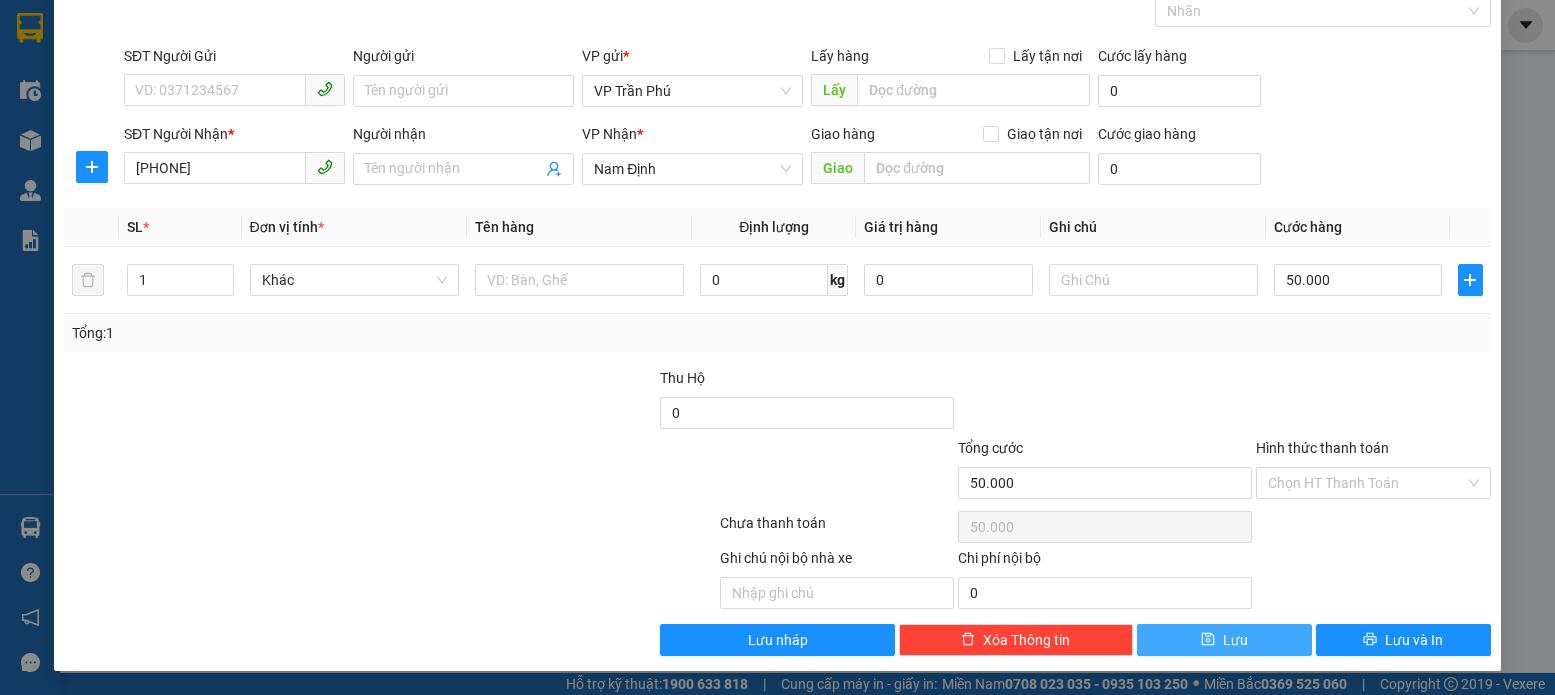 click 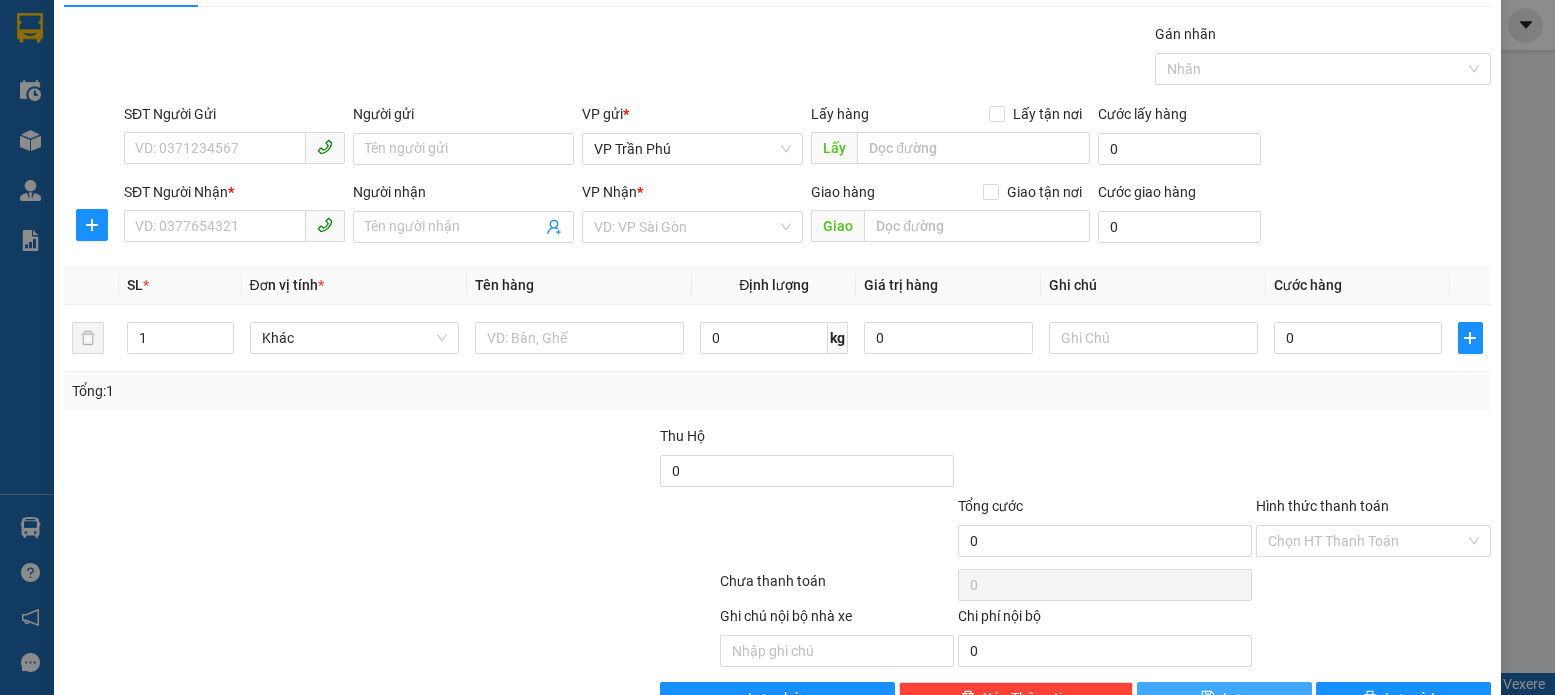 scroll, scrollTop: 0, scrollLeft: 0, axis: both 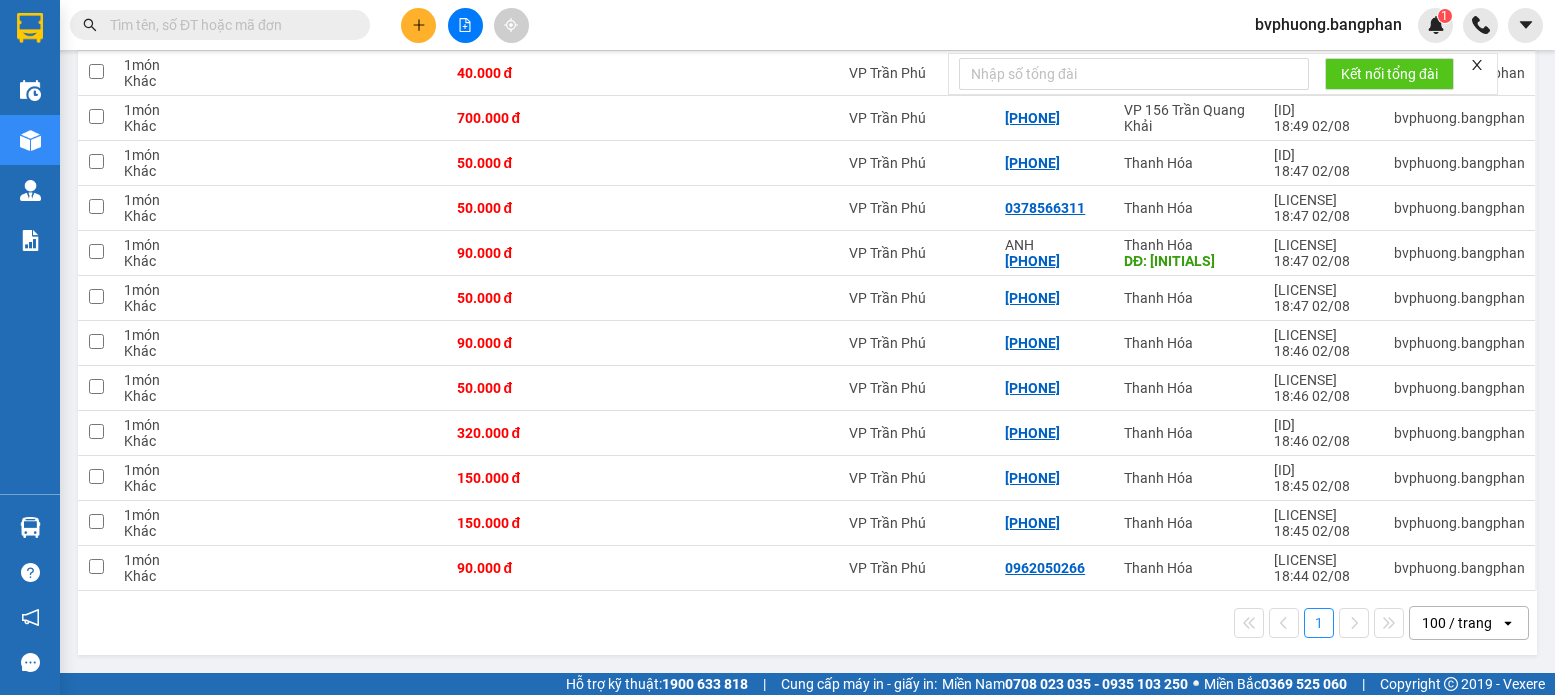 click 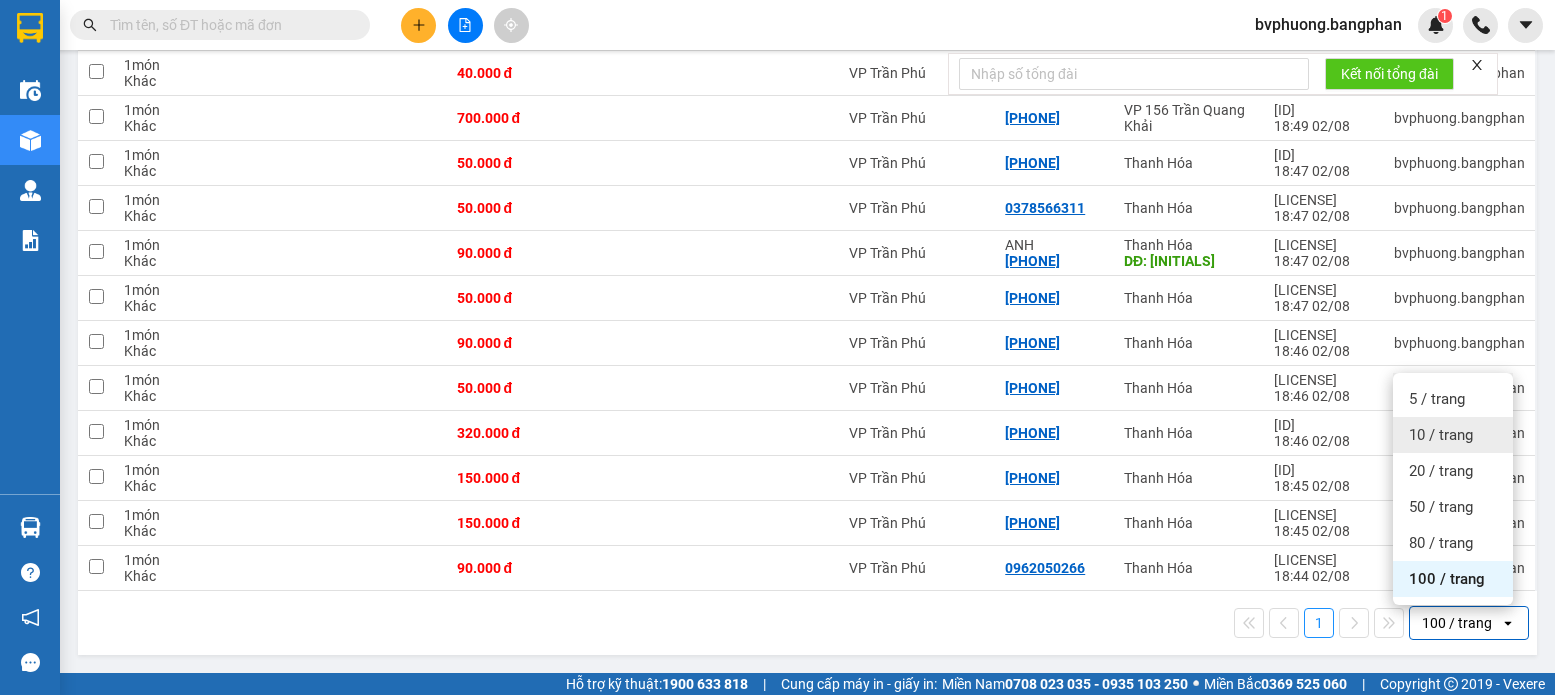 click on "10 / trang" at bounding box center [1441, 435] 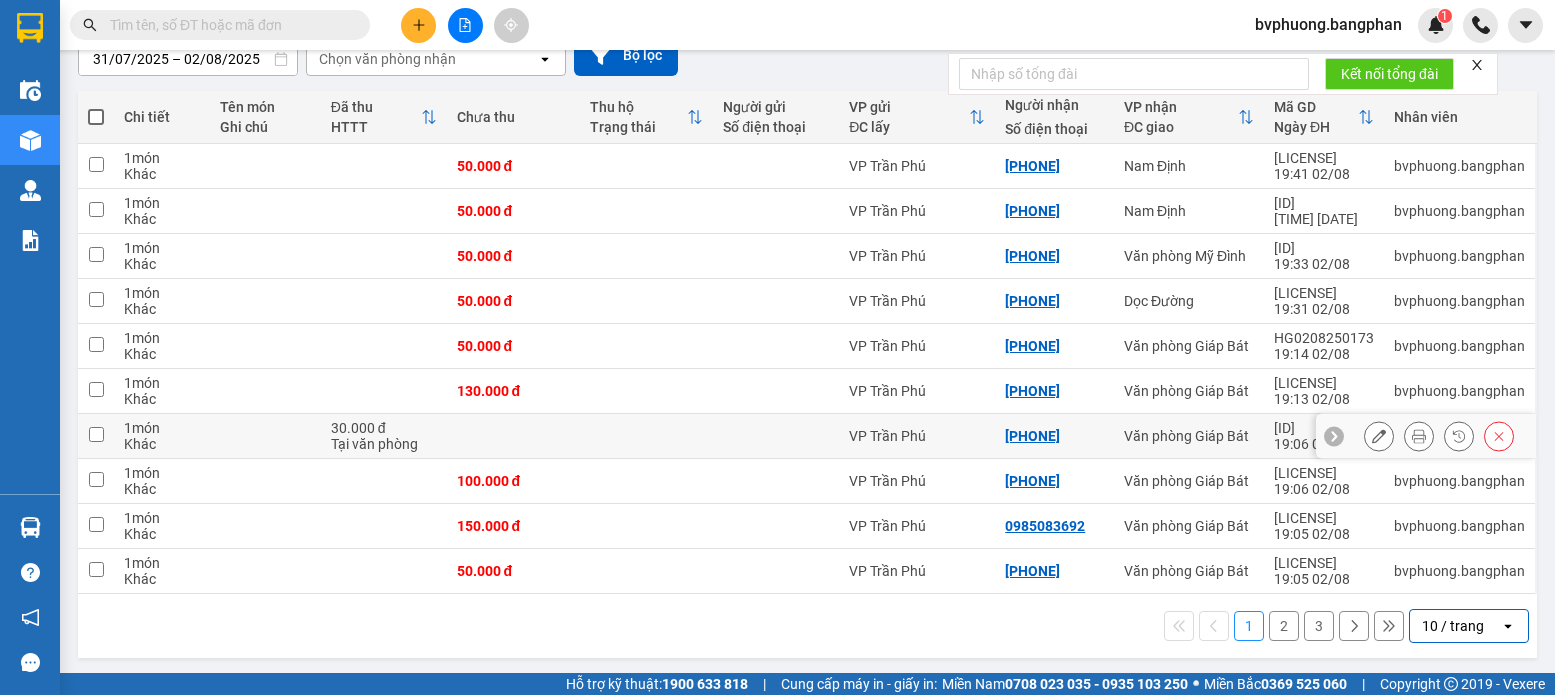 scroll, scrollTop: 194, scrollLeft: 0, axis: vertical 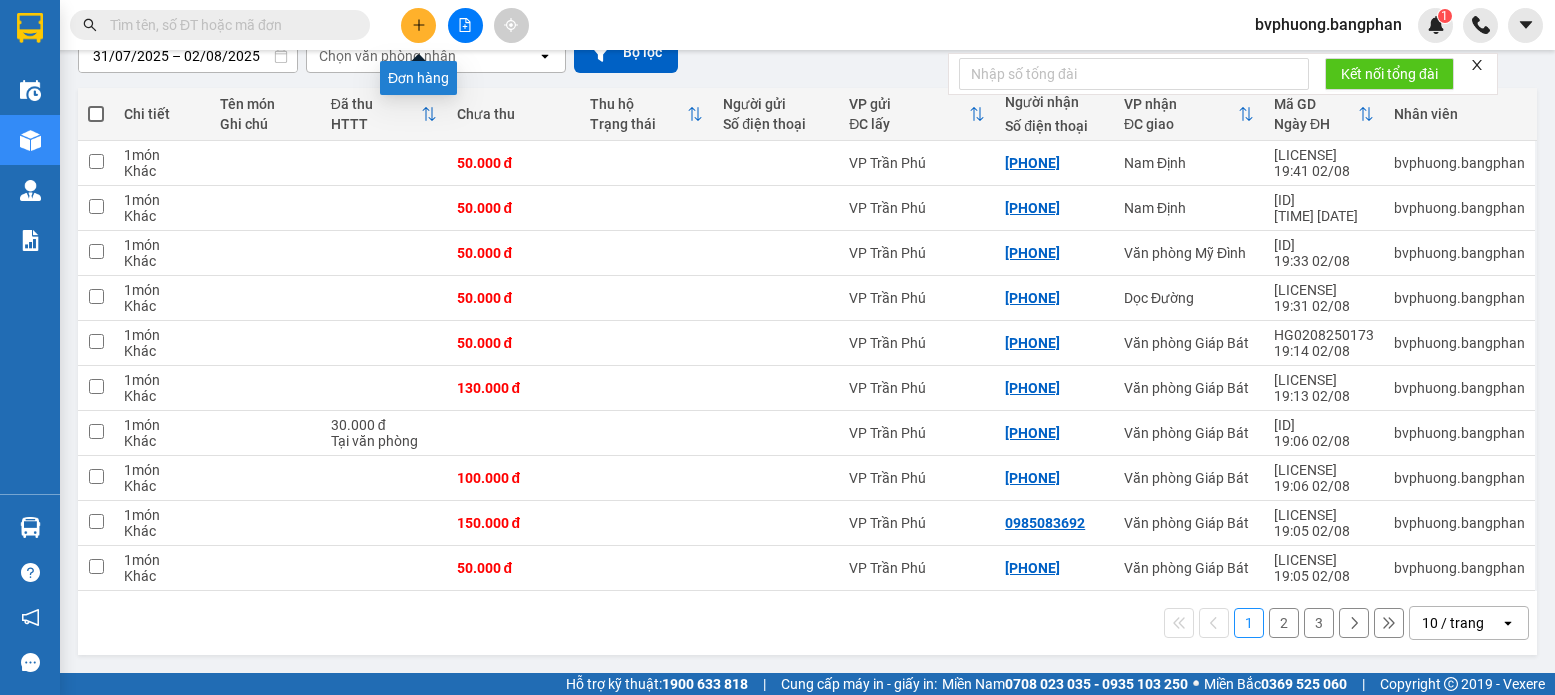 click 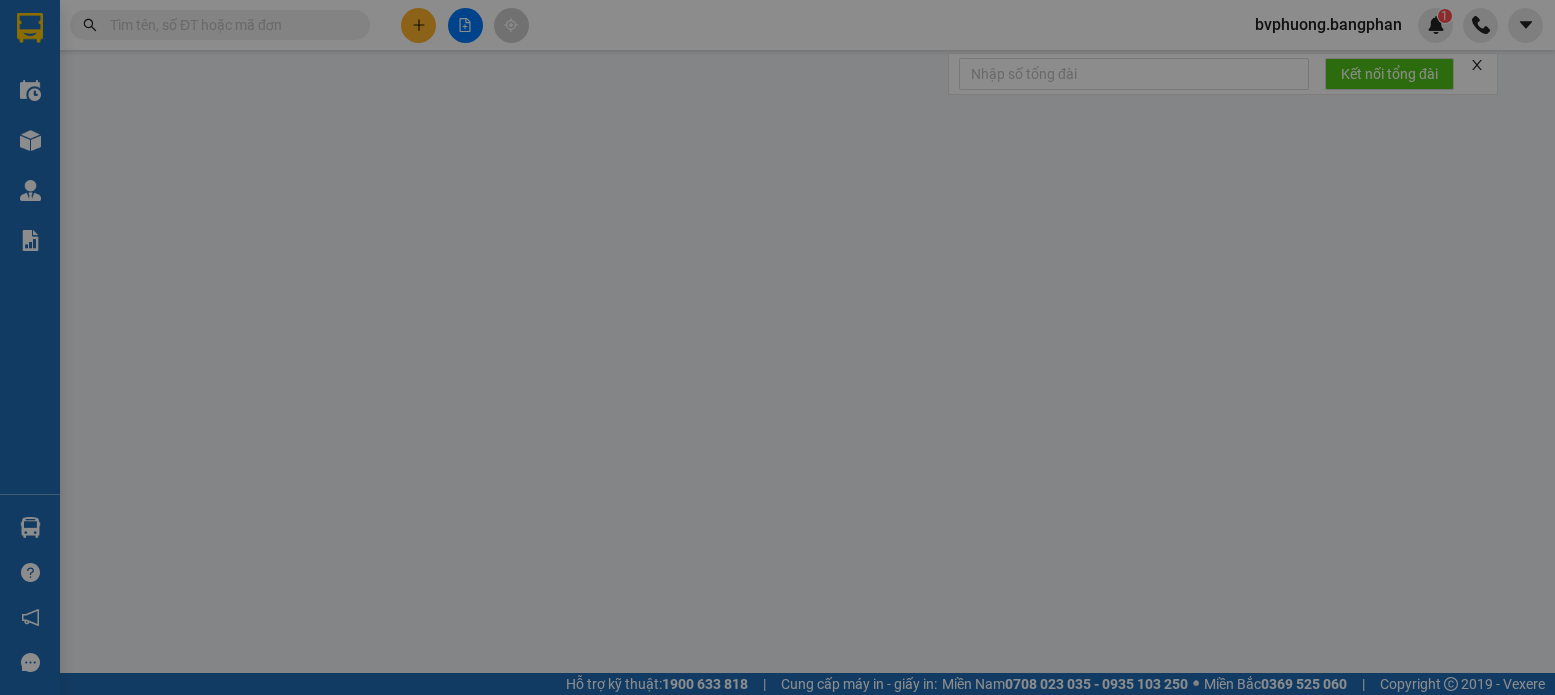 scroll, scrollTop: 0, scrollLeft: 0, axis: both 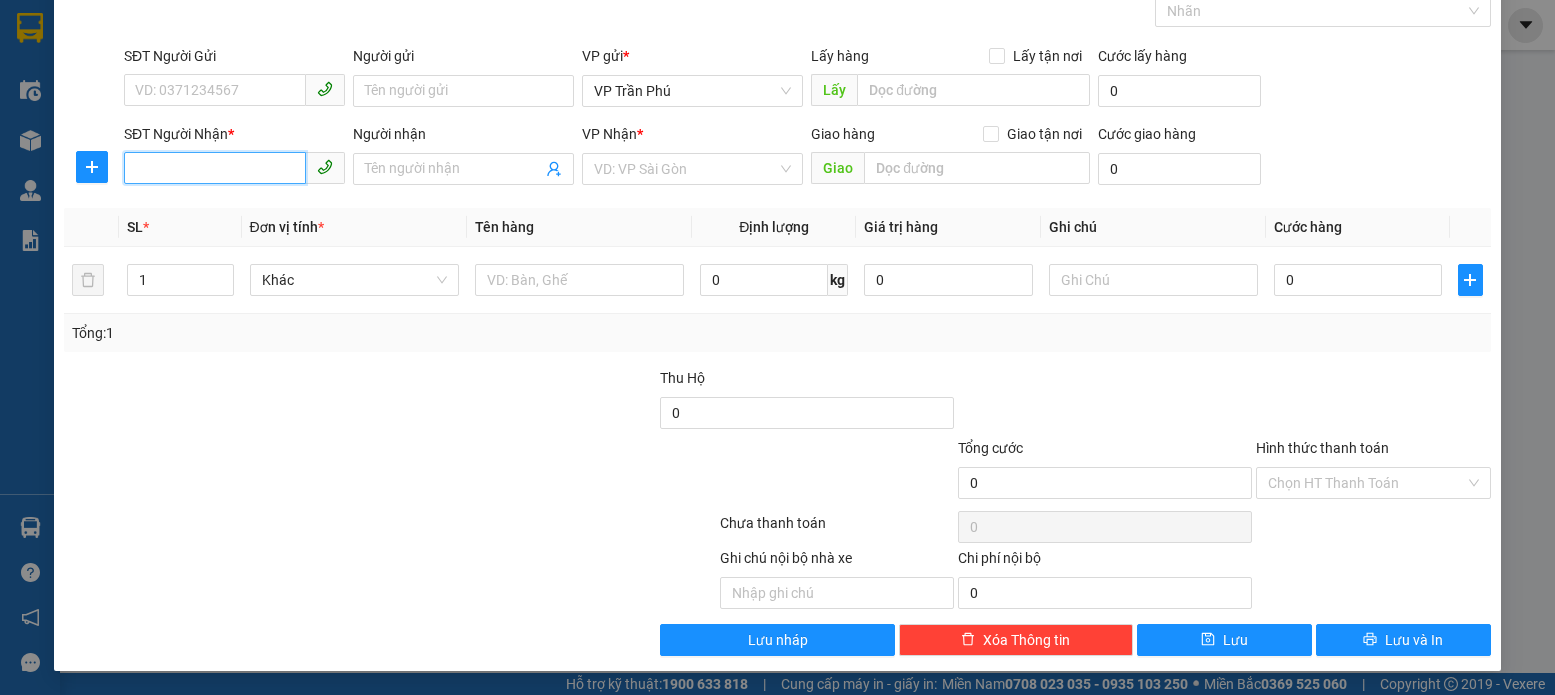 click on "SĐT Người Nhận  *" at bounding box center [215, 168] 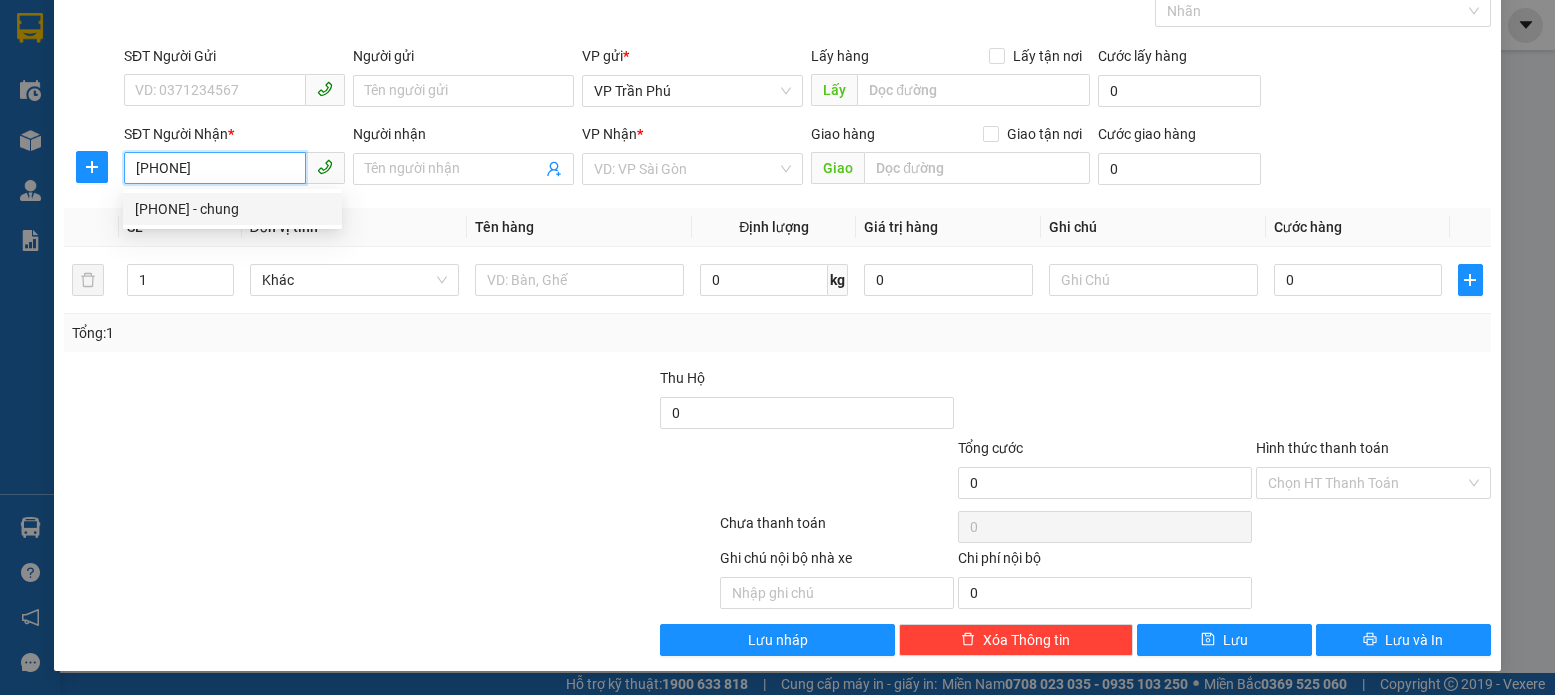 click on "[PHONE] - chung" at bounding box center [232, 209] 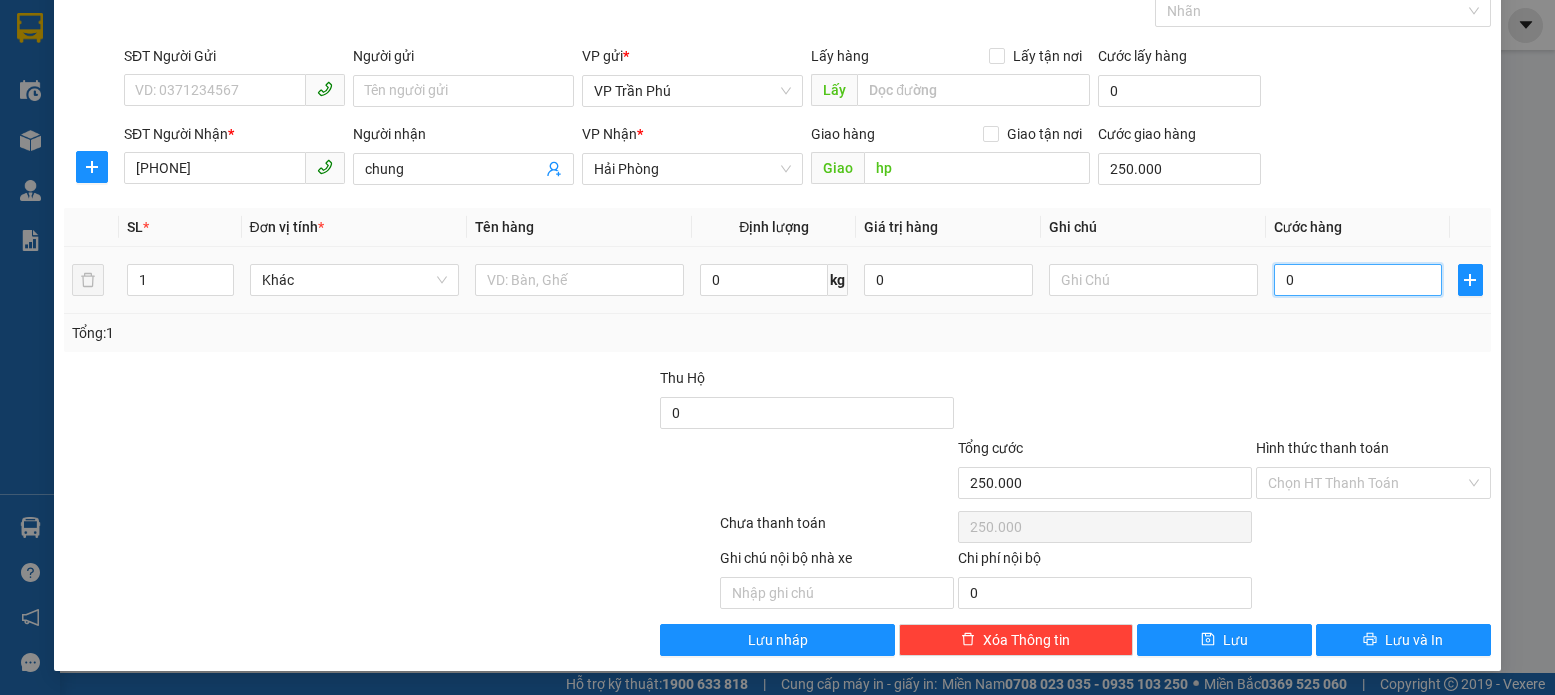 click on "0" at bounding box center (1358, 280) 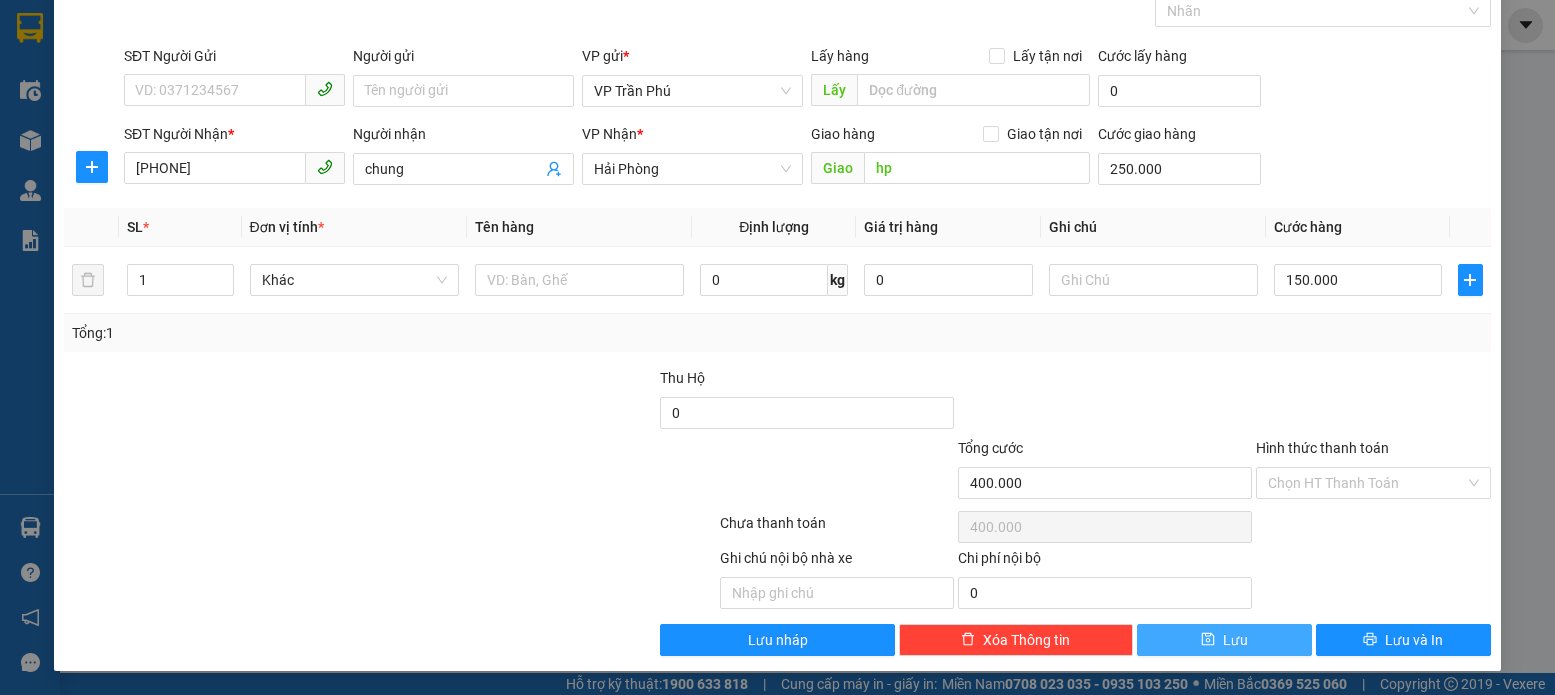 click 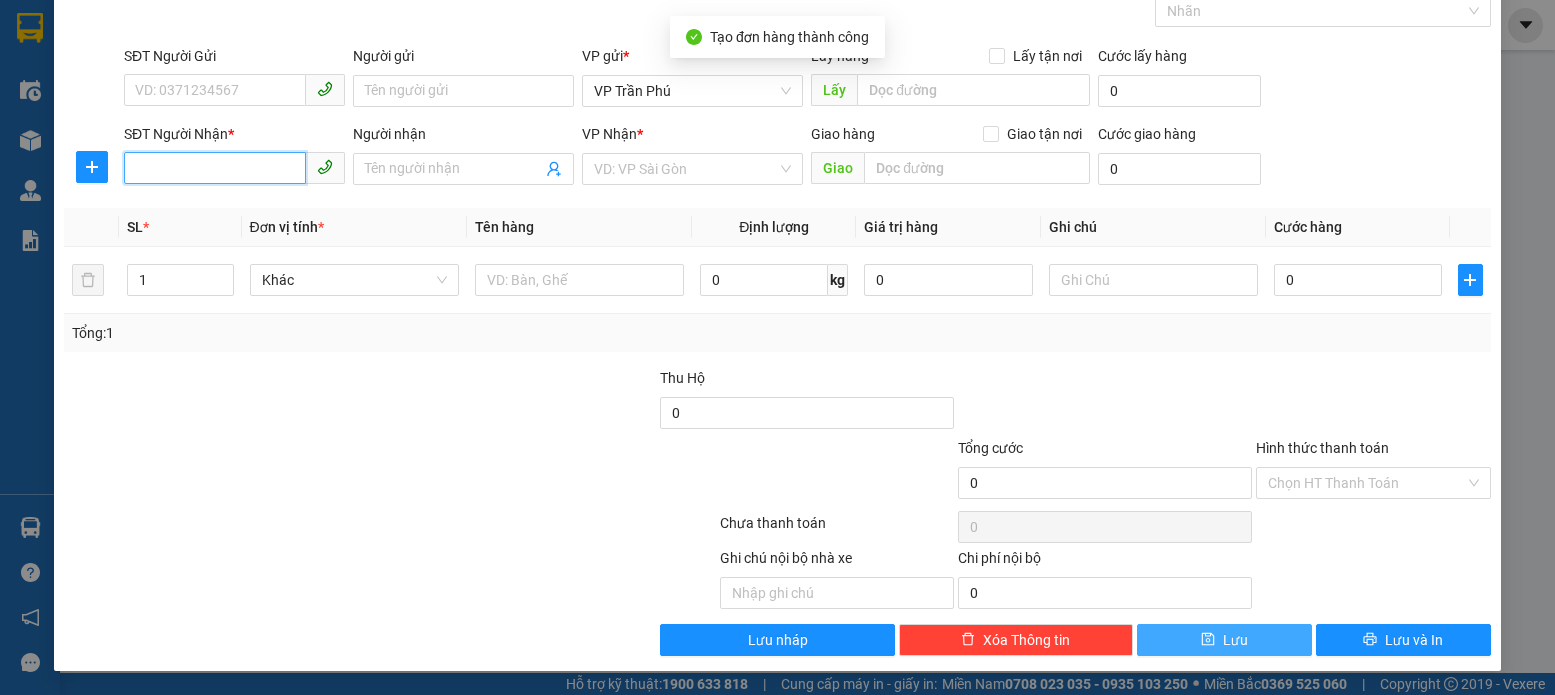click on "SĐT Người Nhận  *" at bounding box center [215, 168] 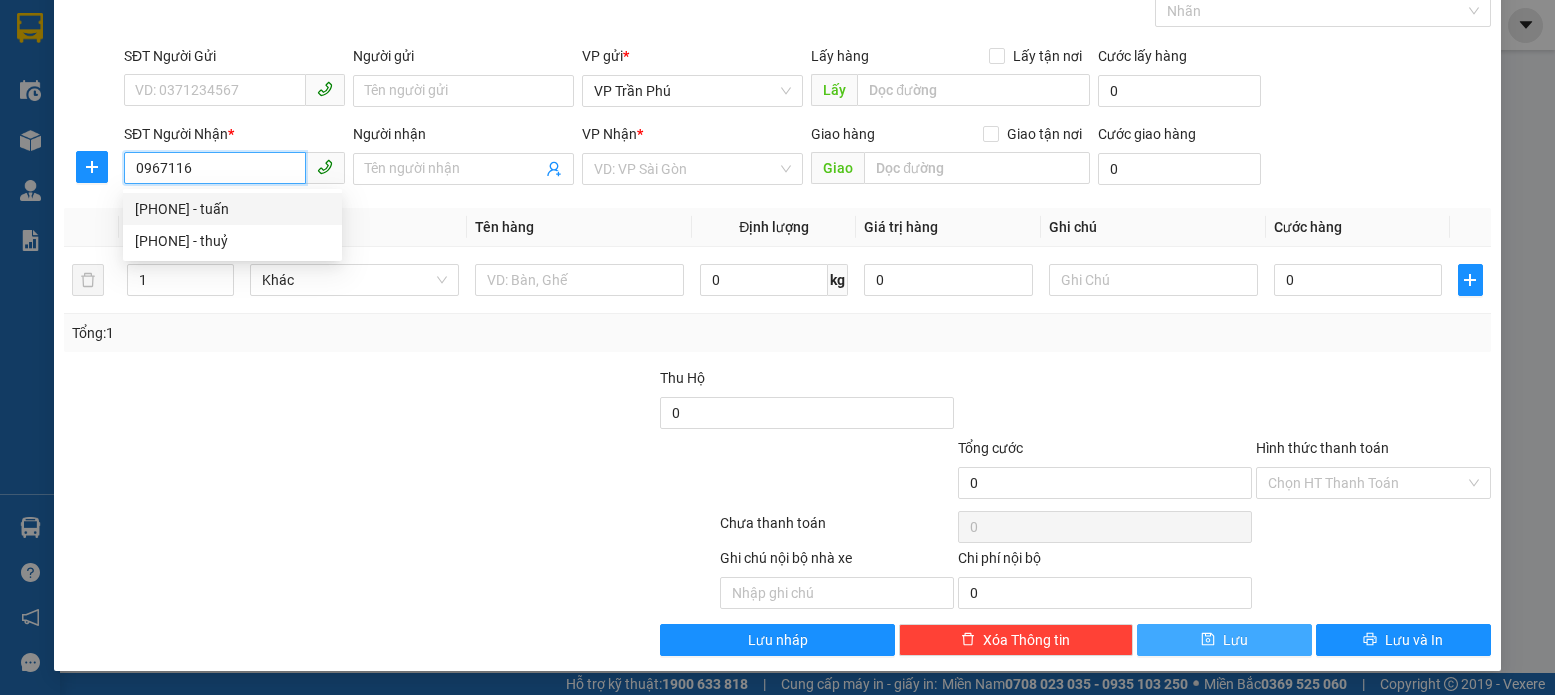 click on "[PHONE] - tuấn" at bounding box center [232, 209] 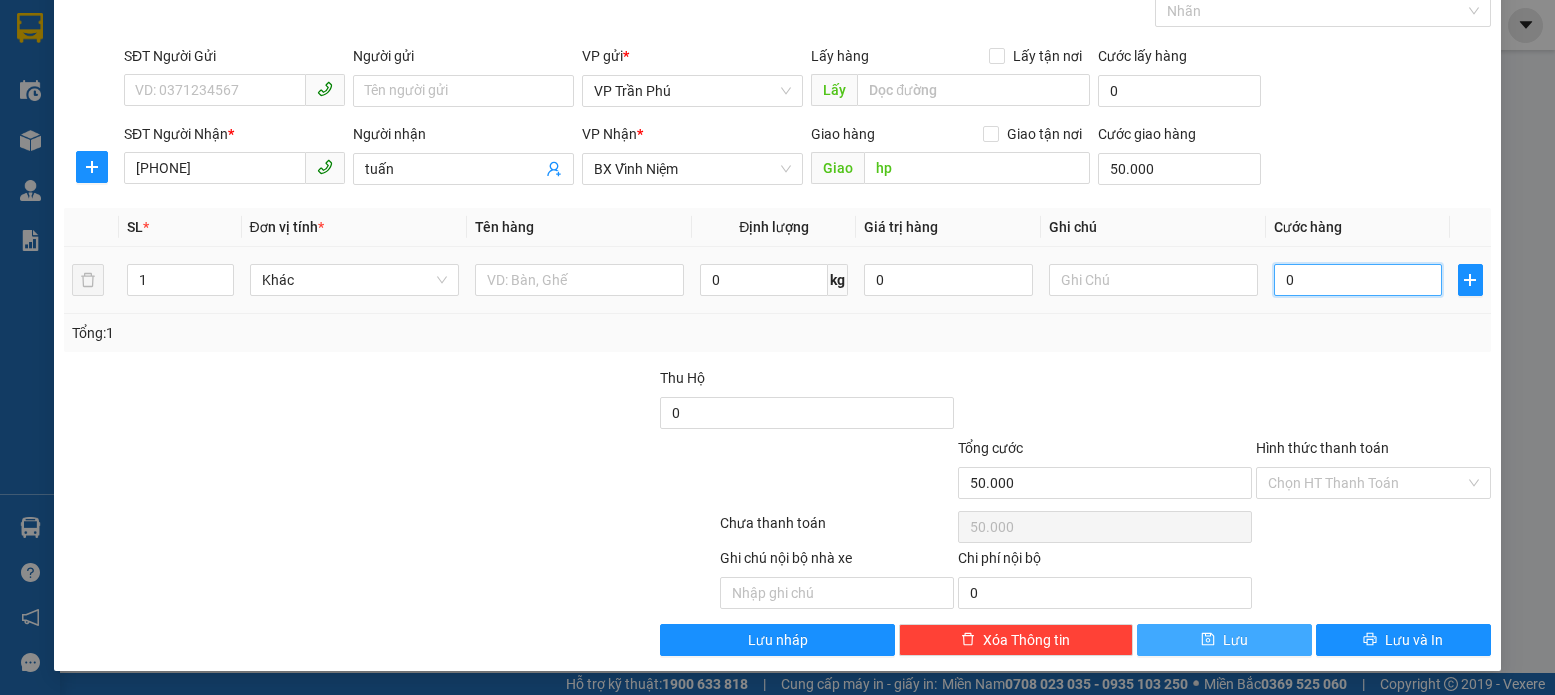 click on "0" at bounding box center [1358, 280] 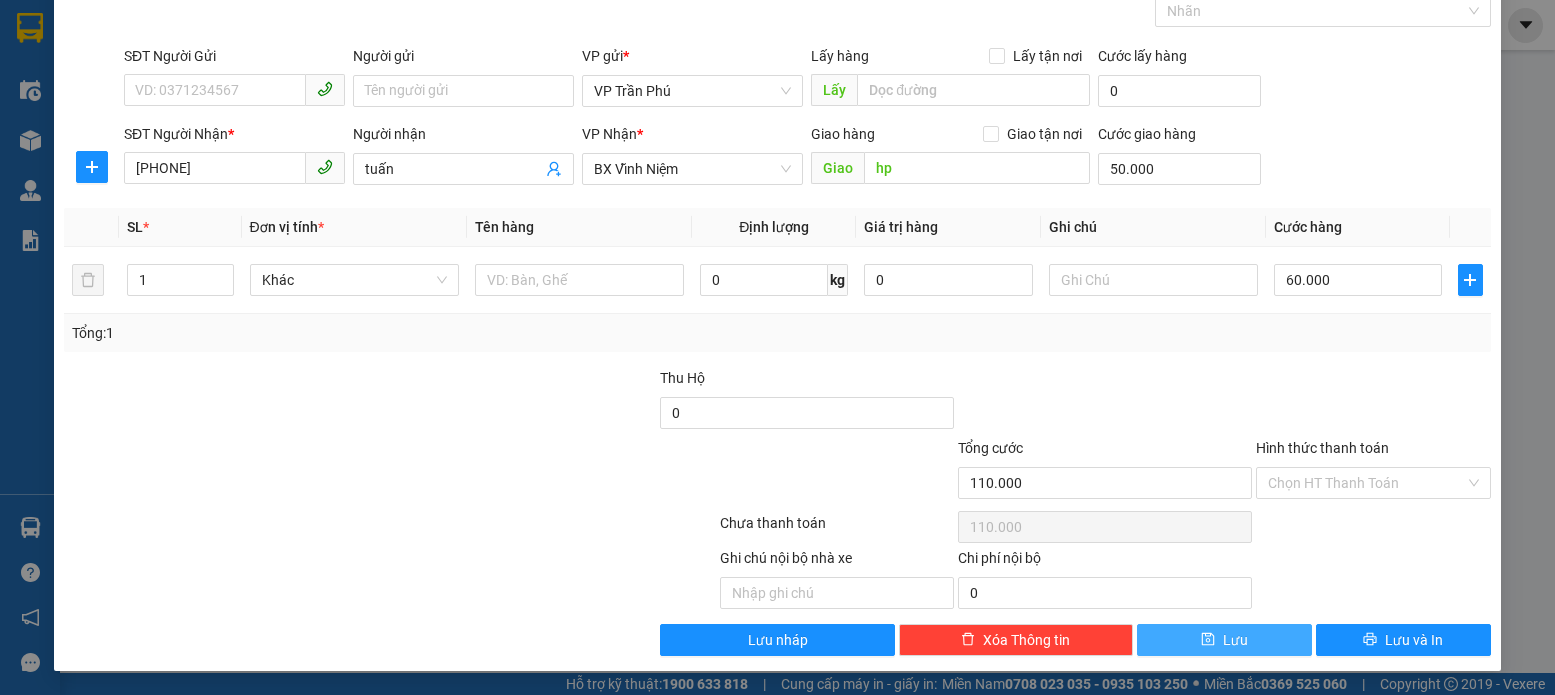 click on "Lưu" at bounding box center [1224, 640] 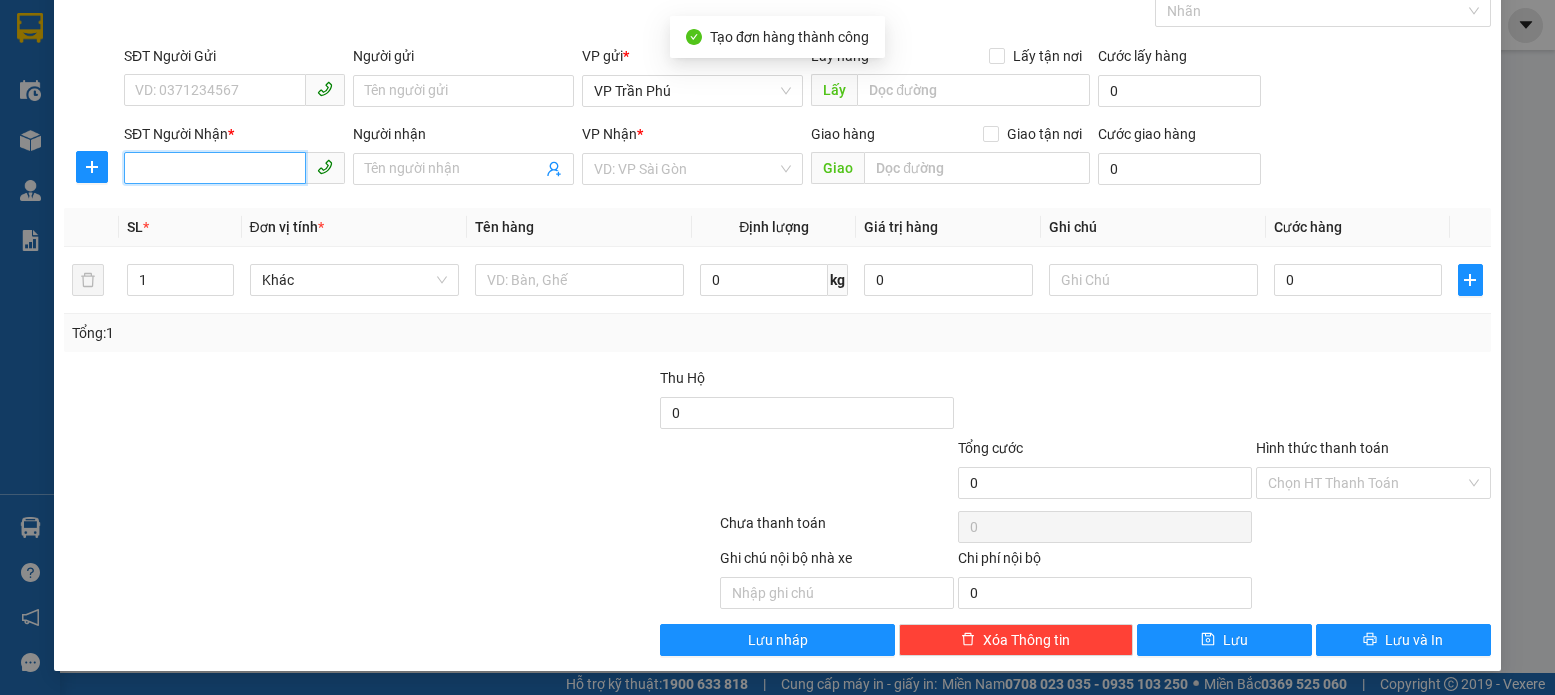 click on "SĐT Người Nhận  *" at bounding box center [215, 168] 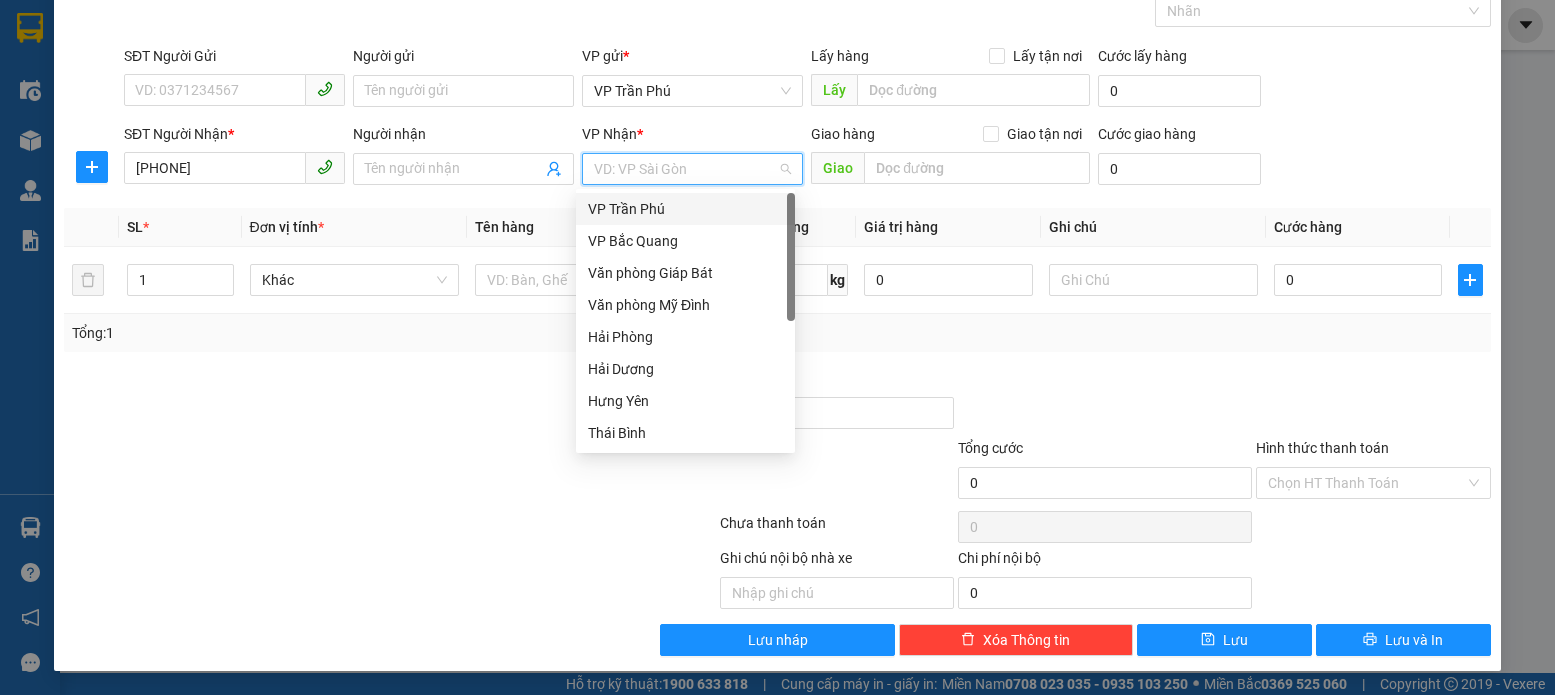 click at bounding box center (685, 169) 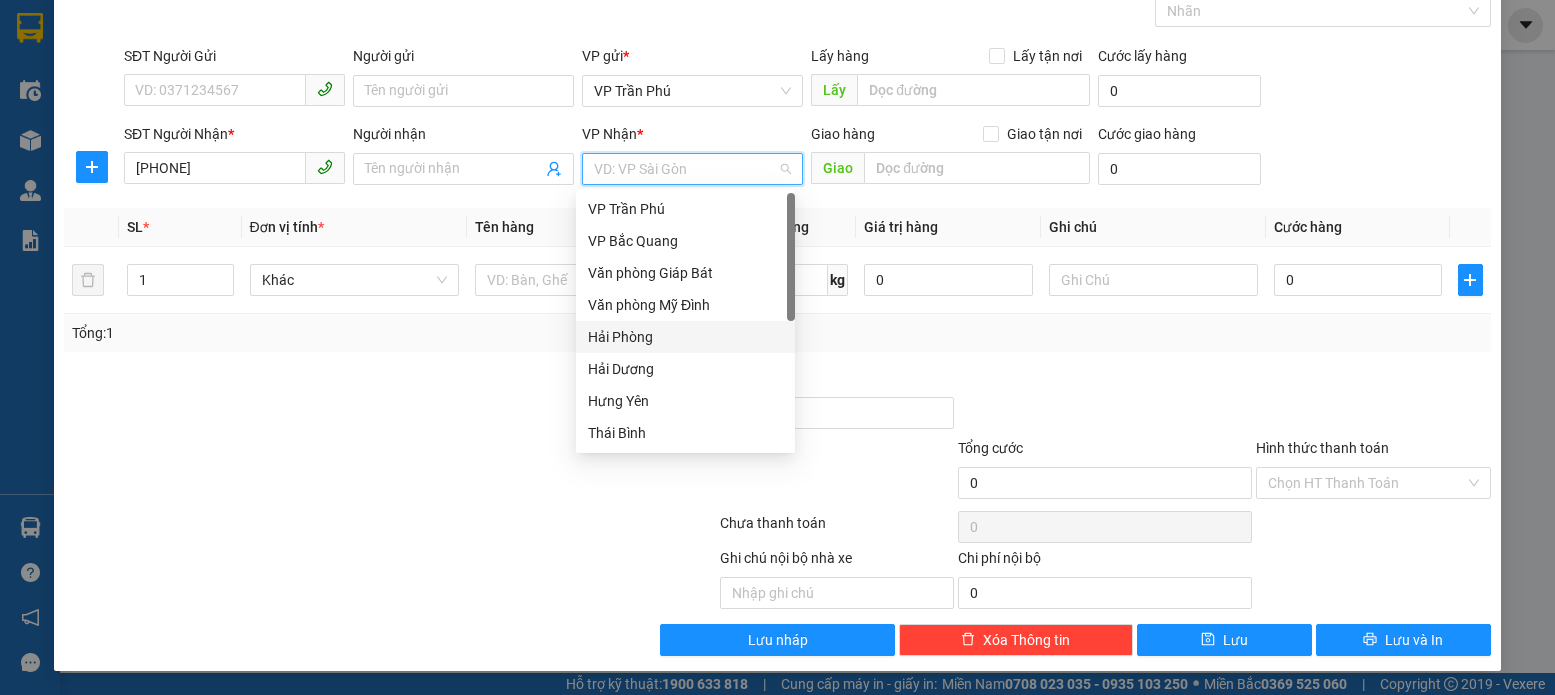 click on "Hải Phòng" at bounding box center (685, 337) 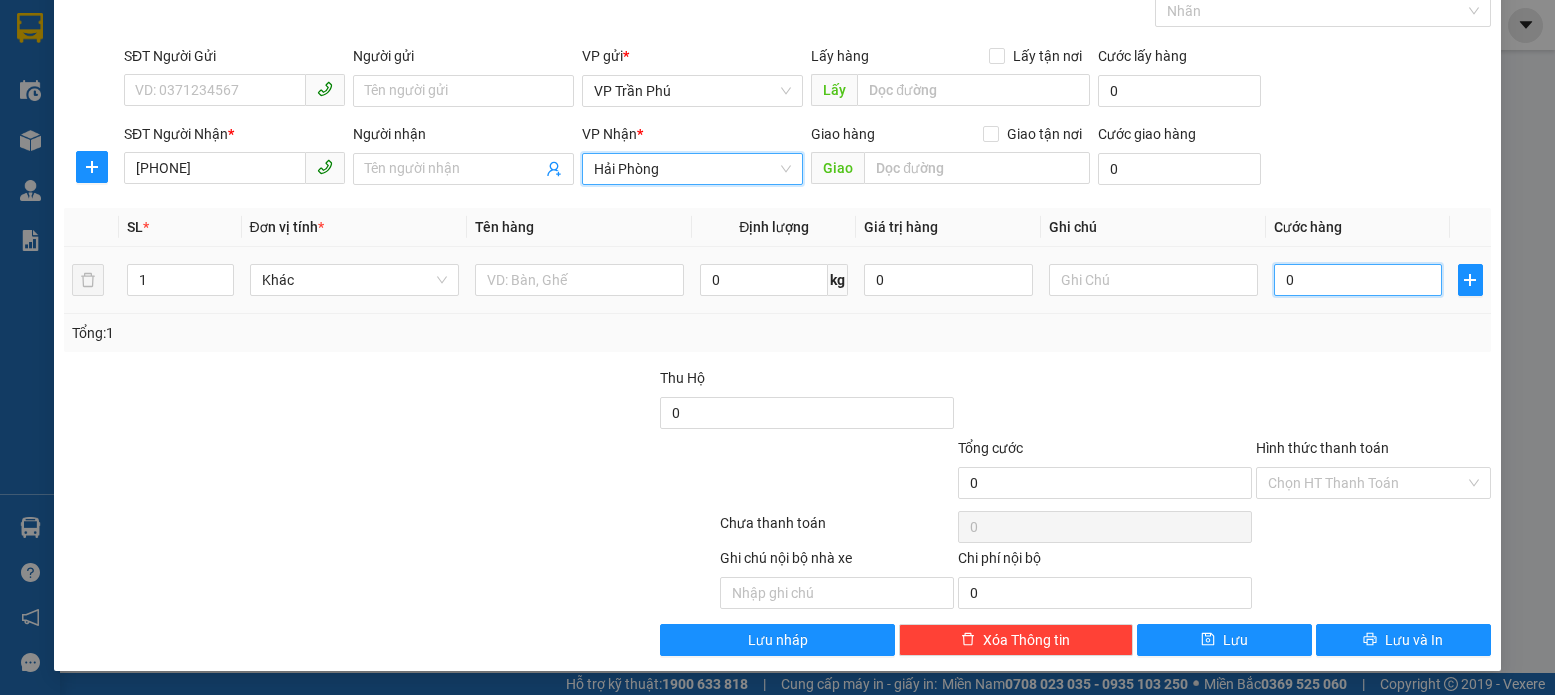 click on "0" at bounding box center [1358, 280] 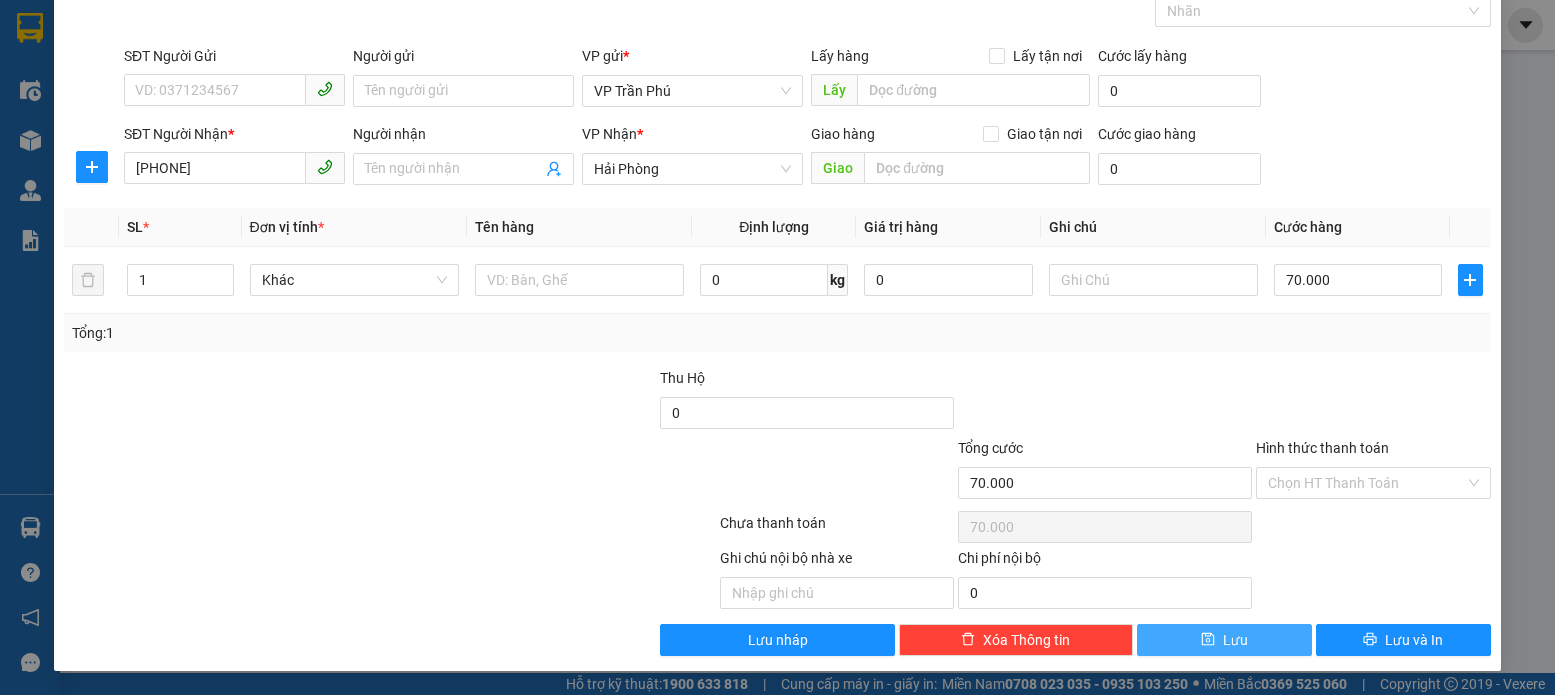 click 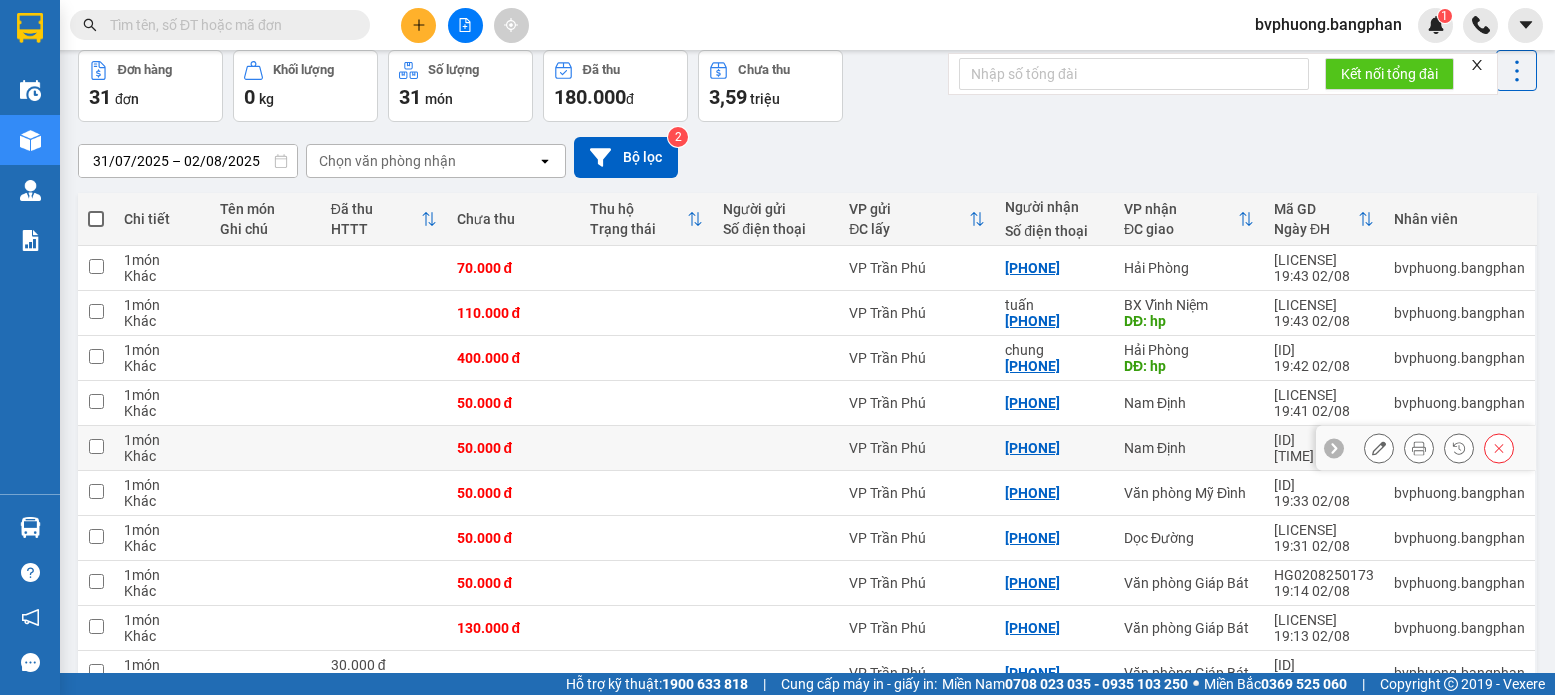 scroll, scrollTop: 194, scrollLeft: 0, axis: vertical 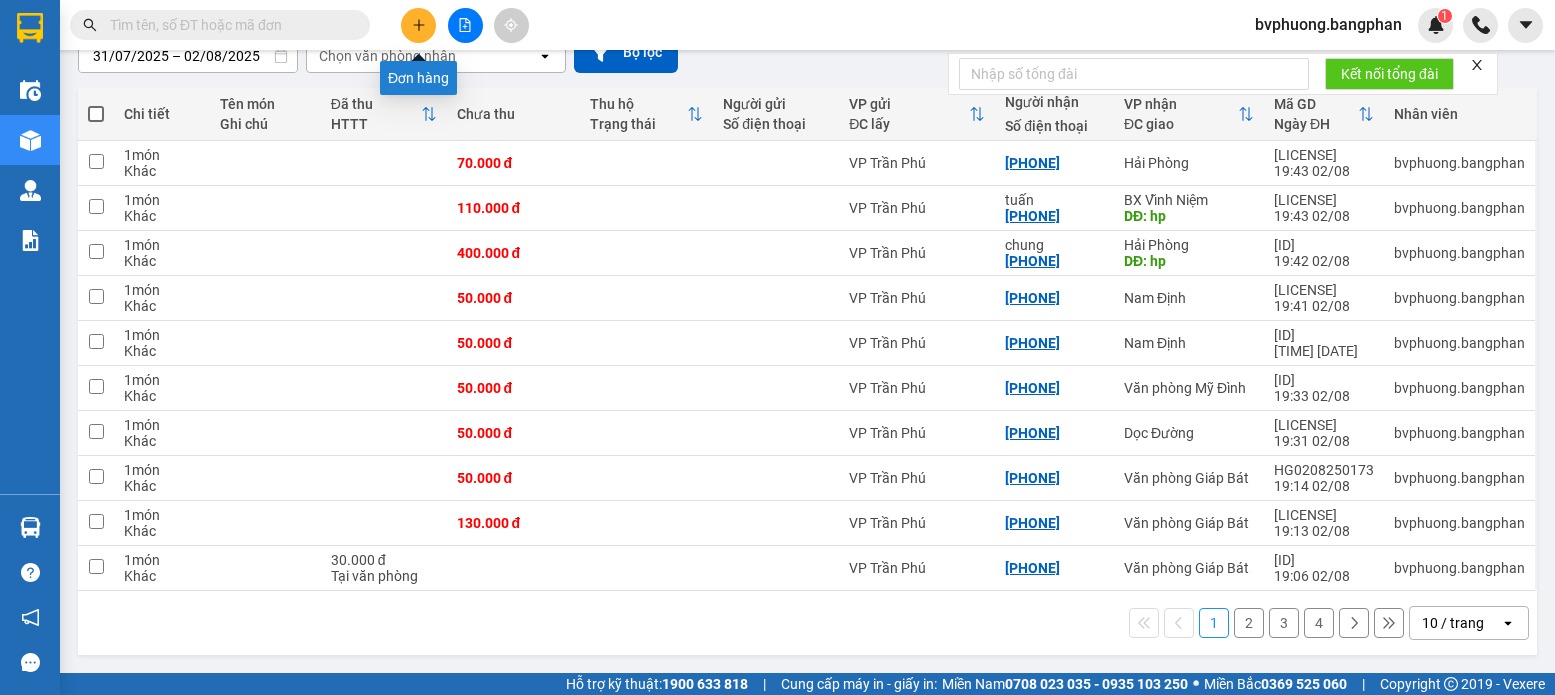 click at bounding box center [418, 25] 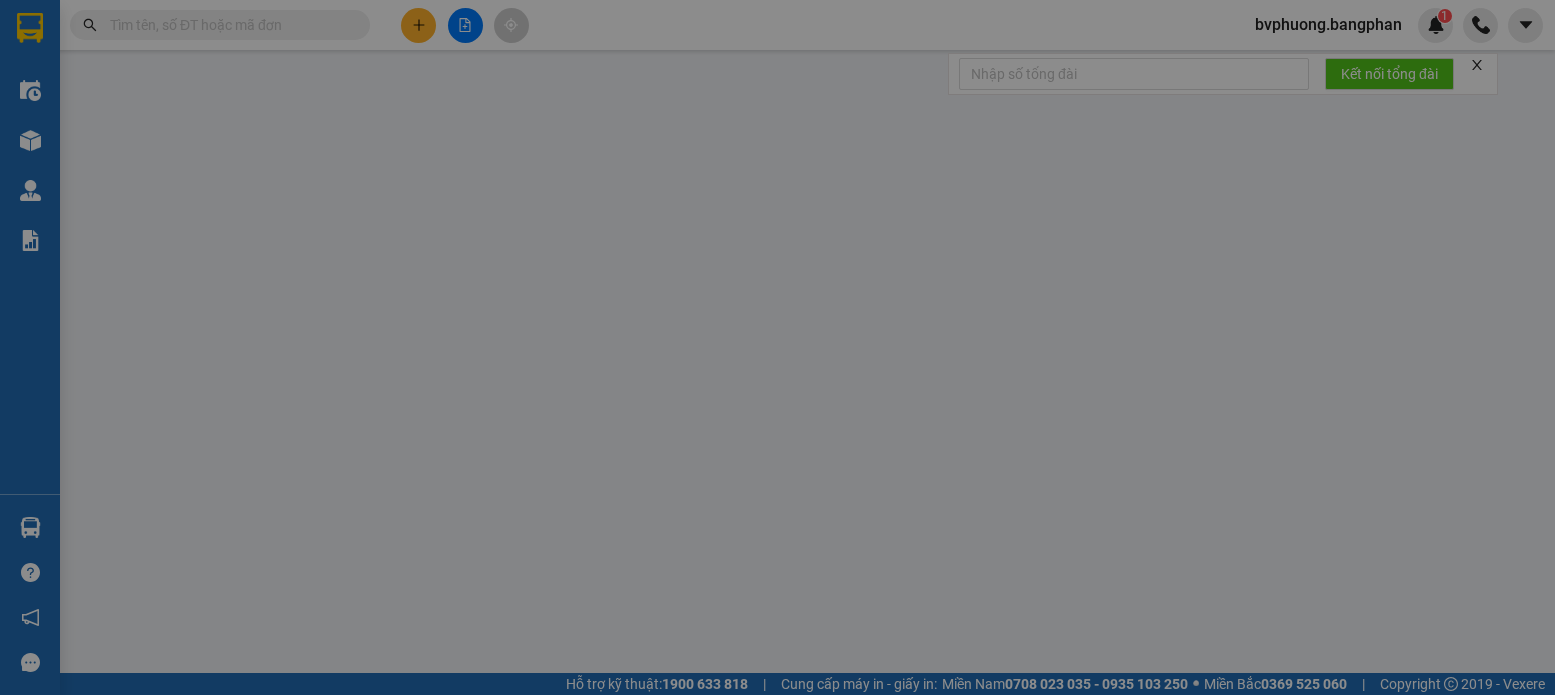scroll, scrollTop: 0, scrollLeft: 0, axis: both 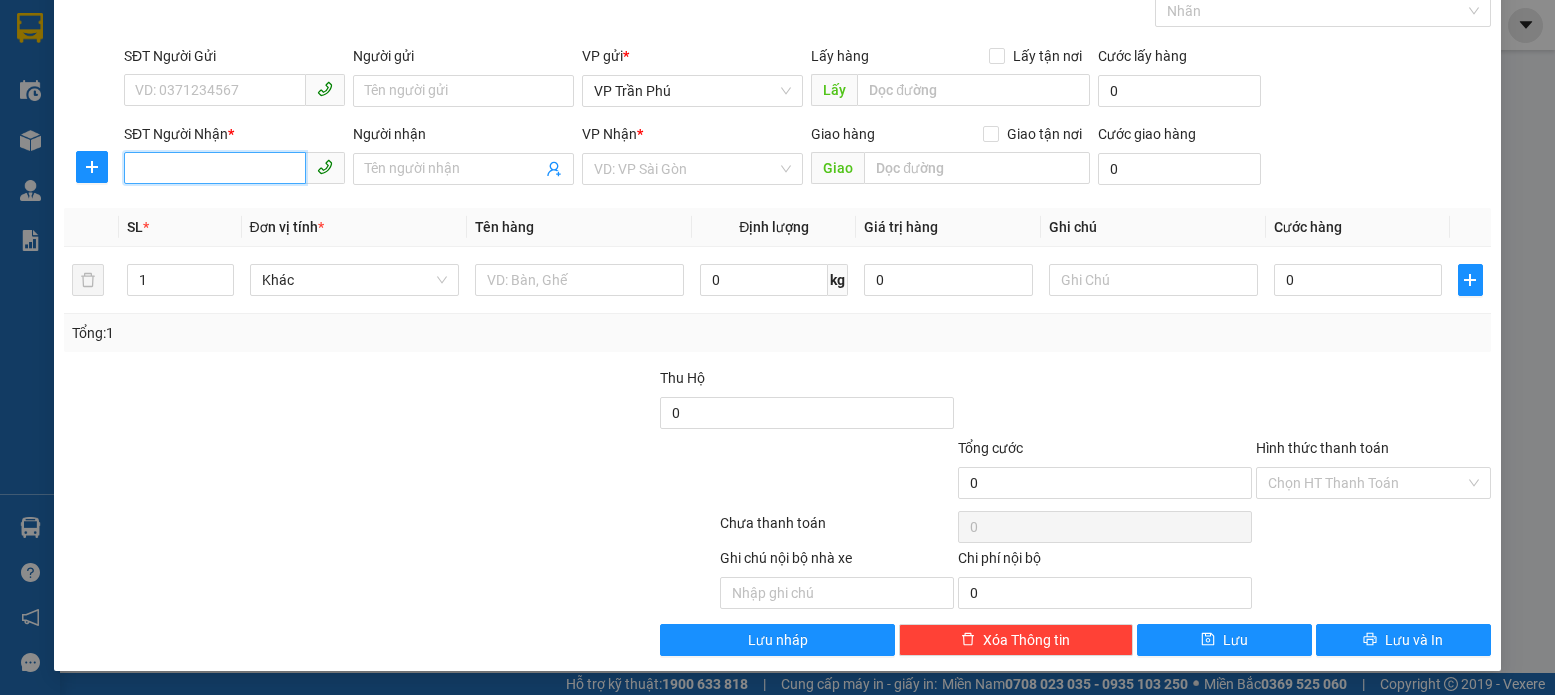click on "SĐT Người Nhận  *" at bounding box center [215, 168] 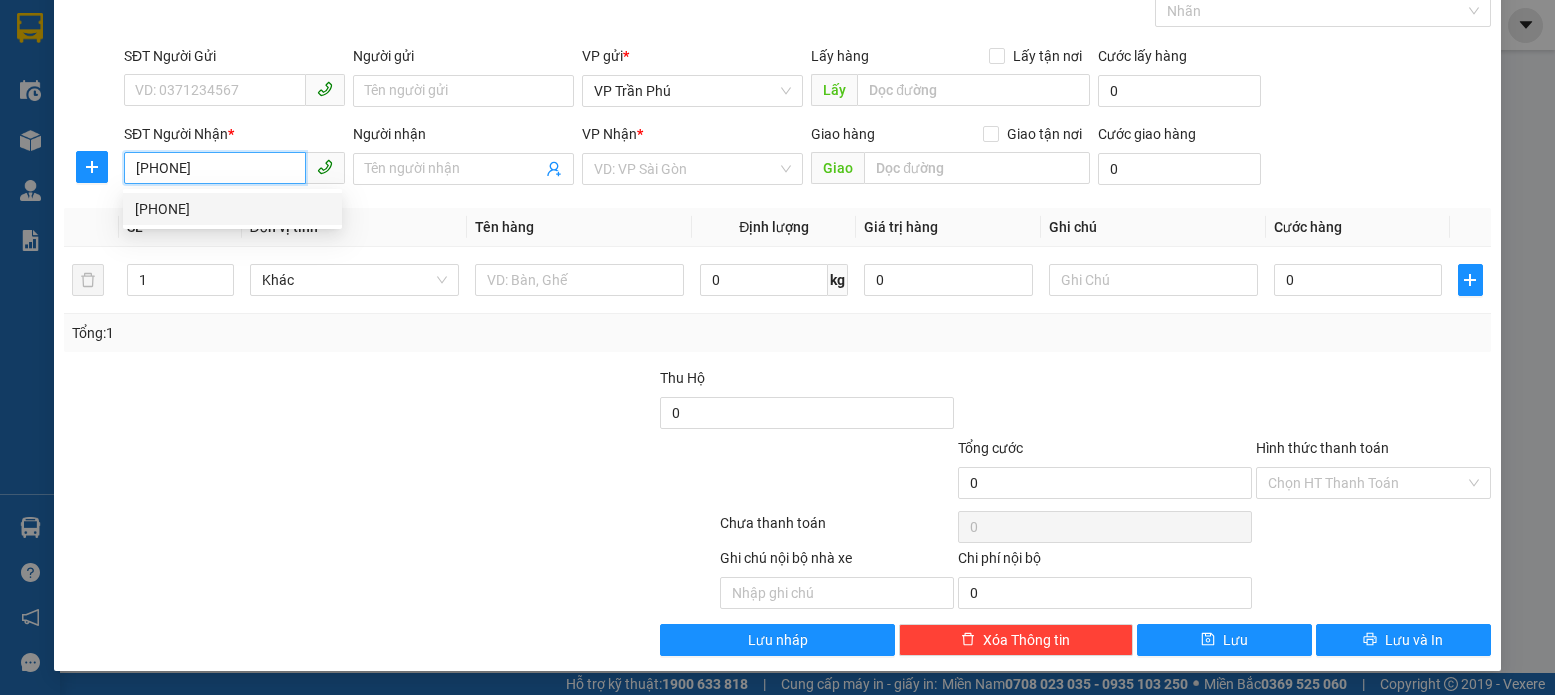 click on "[PHONE]" at bounding box center (232, 209) 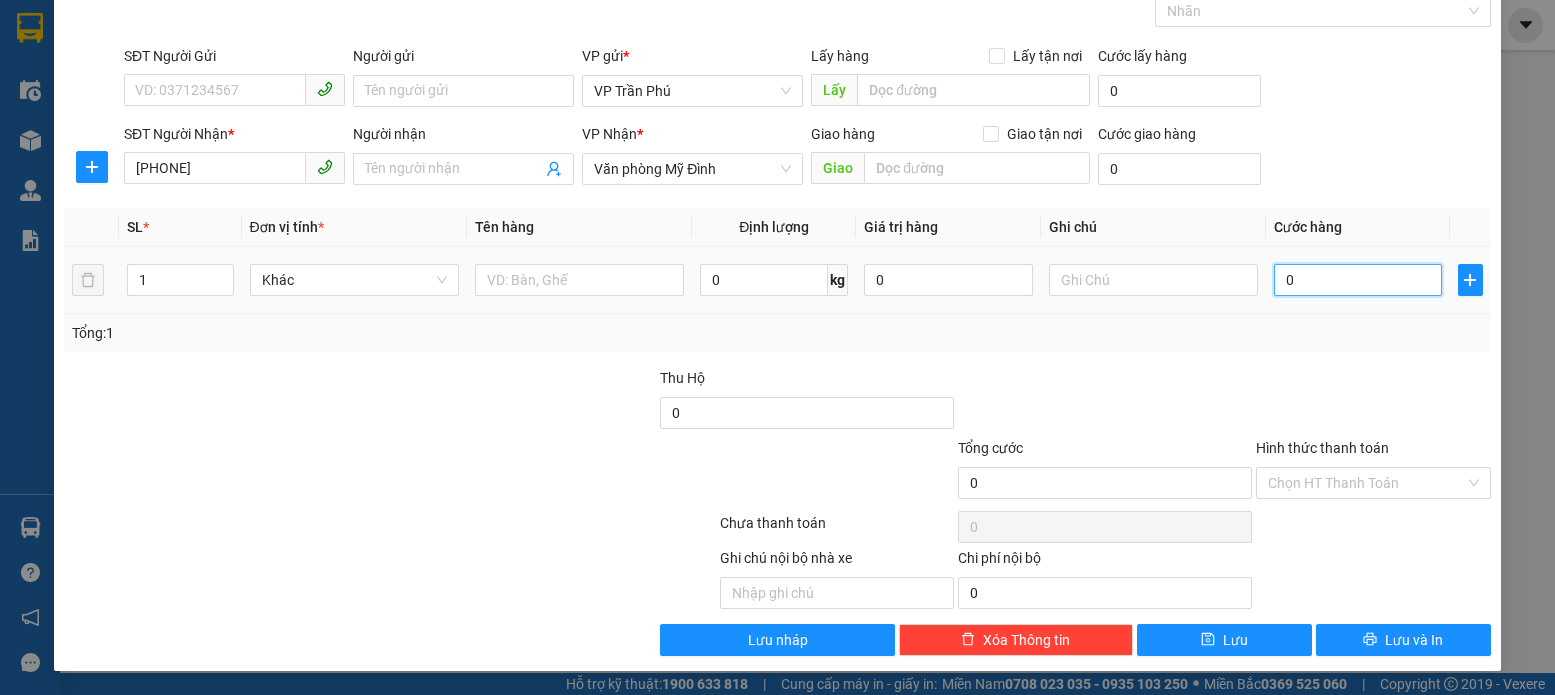 click on "0" at bounding box center [1358, 280] 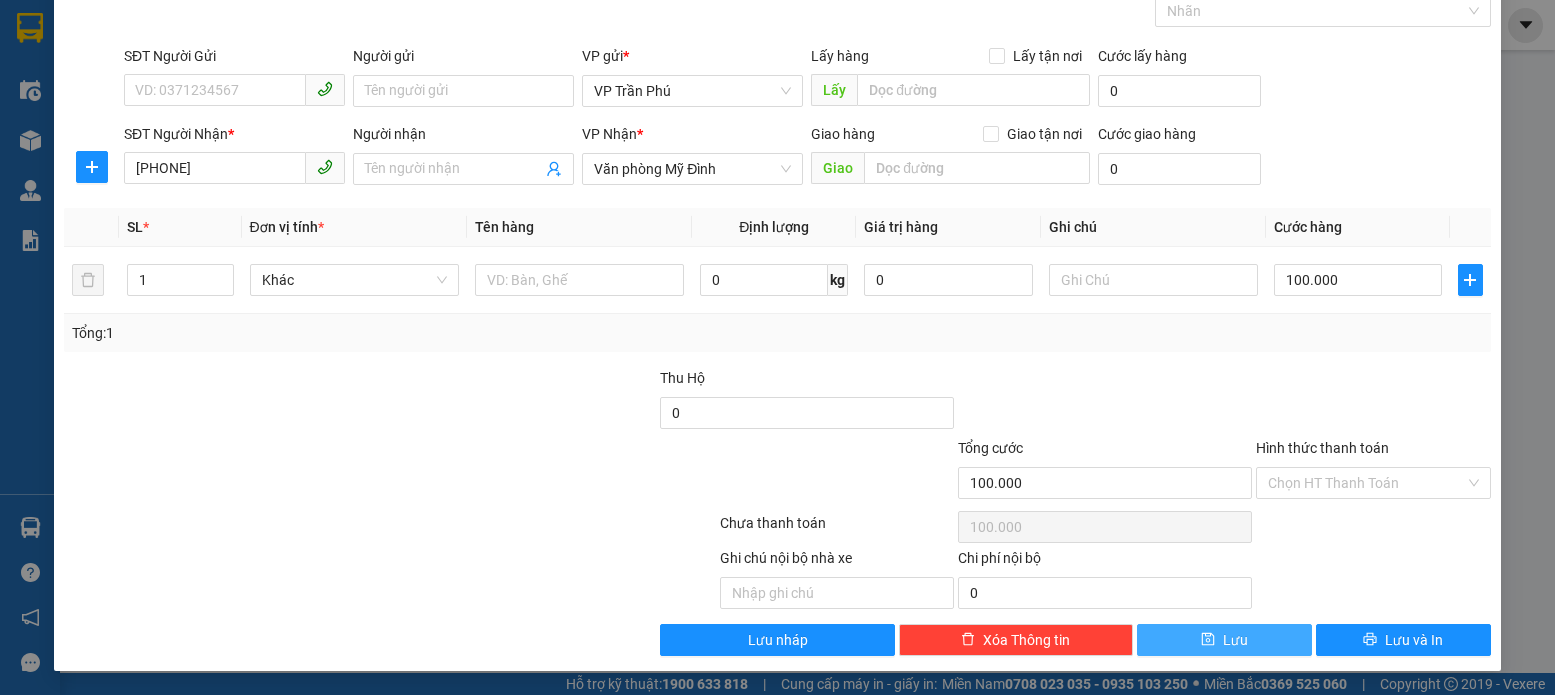click 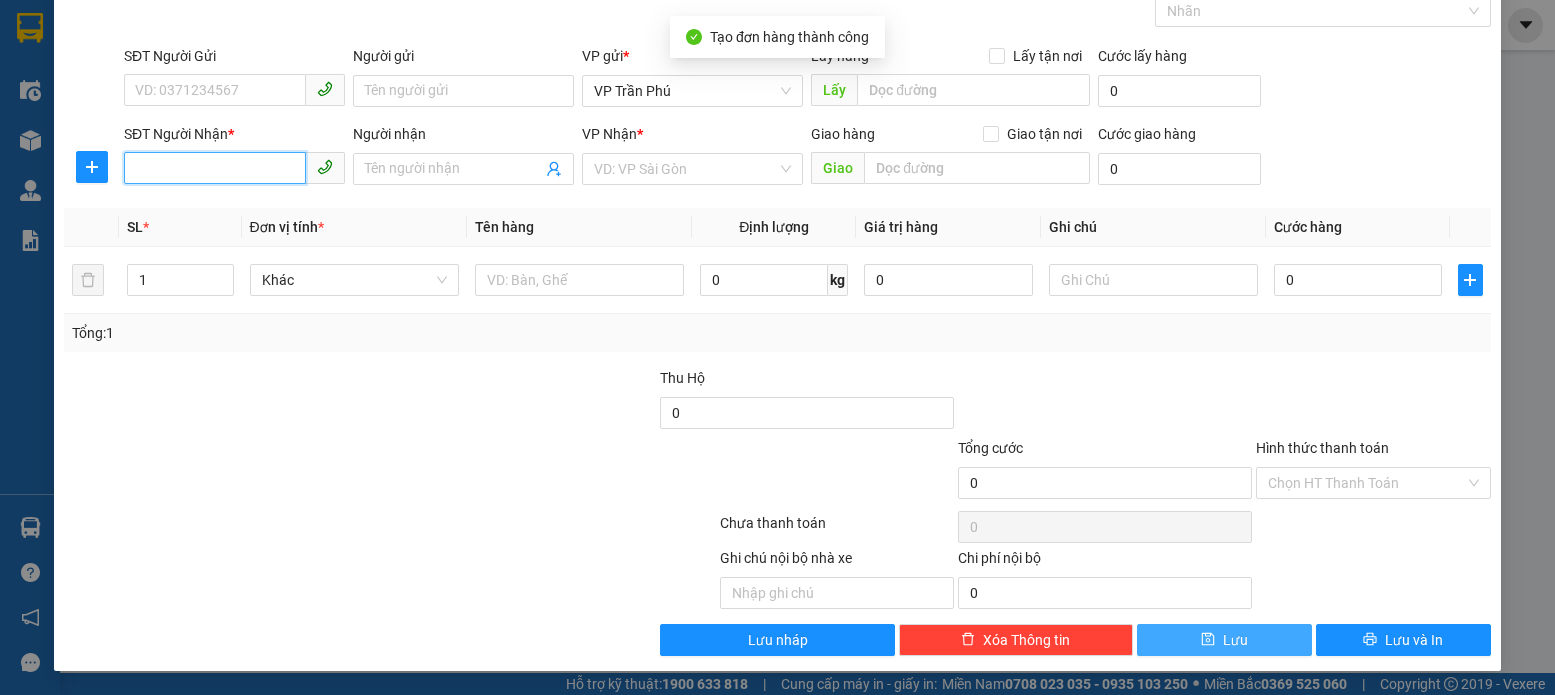 click on "SĐT Người Nhận  *" at bounding box center [215, 168] 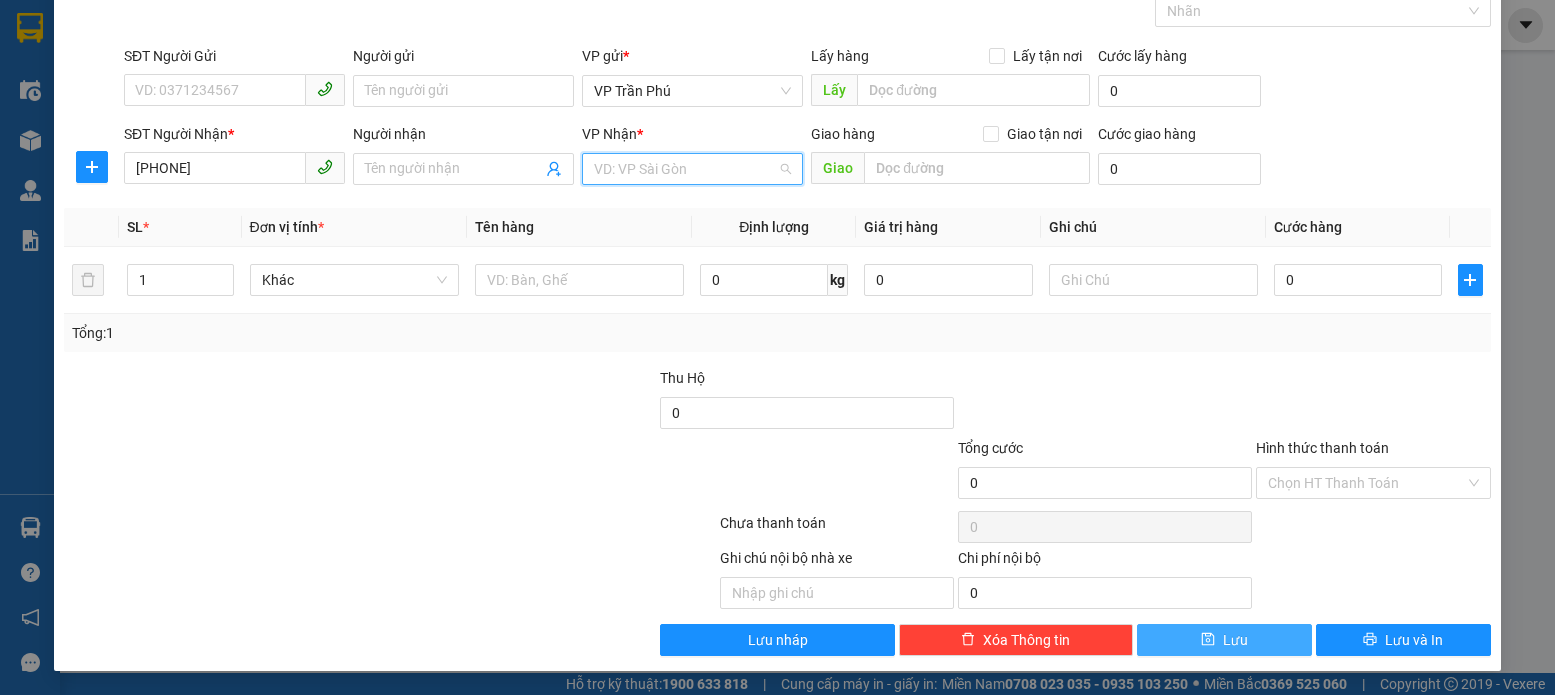 click at bounding box center (685, 169) 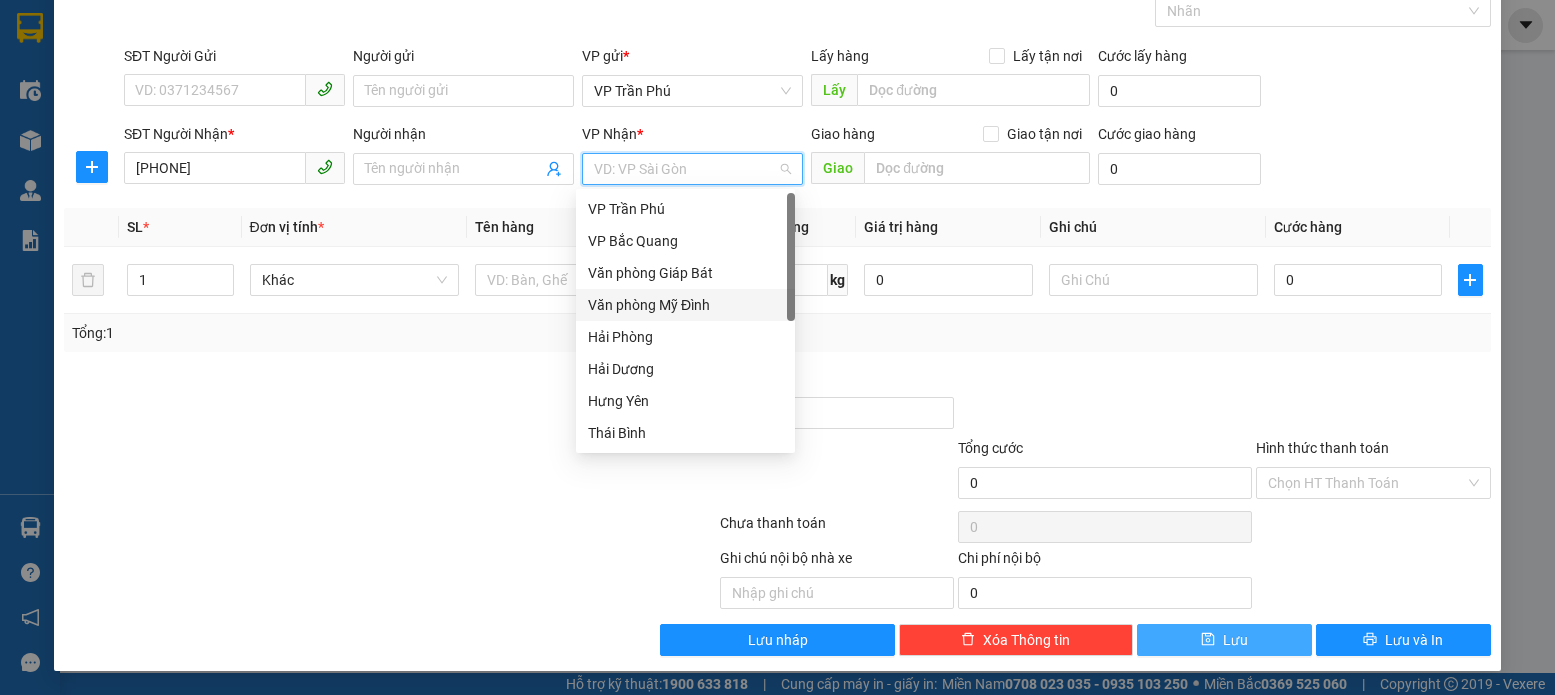 click on "Văn phòng Mỹ Đình" at bounding box center (685, 305) 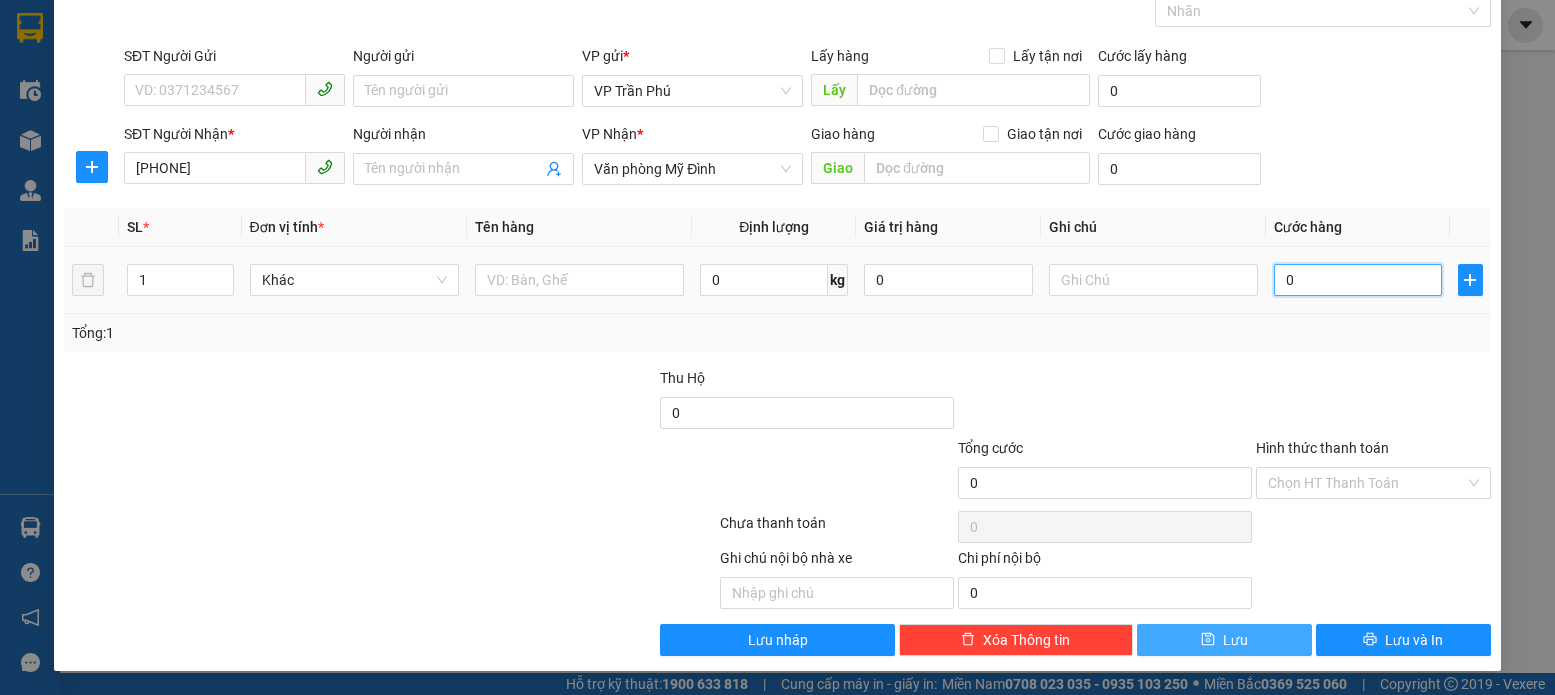 click on "0" at bounding box center (1358, 280) 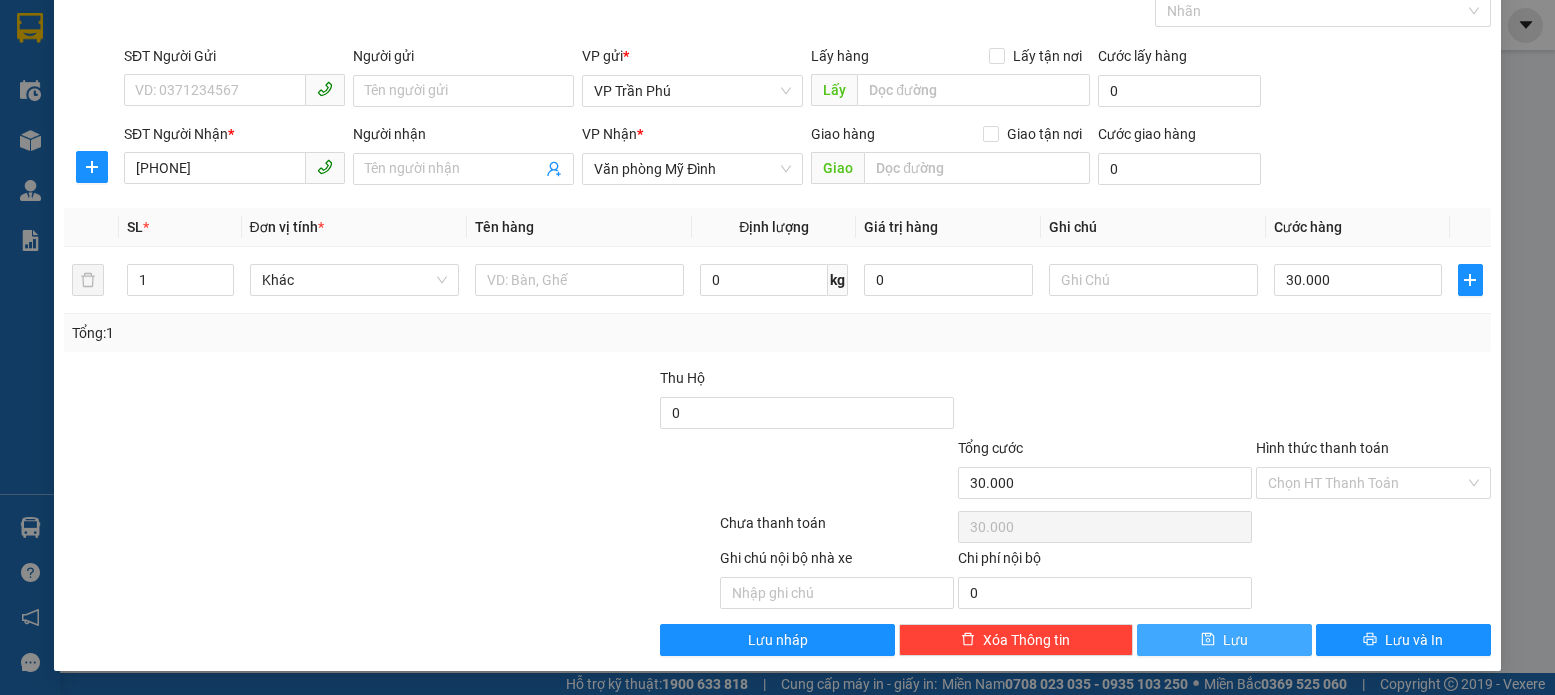 click on "Hình thức thanh toán" at bounding box center (1322, 448) 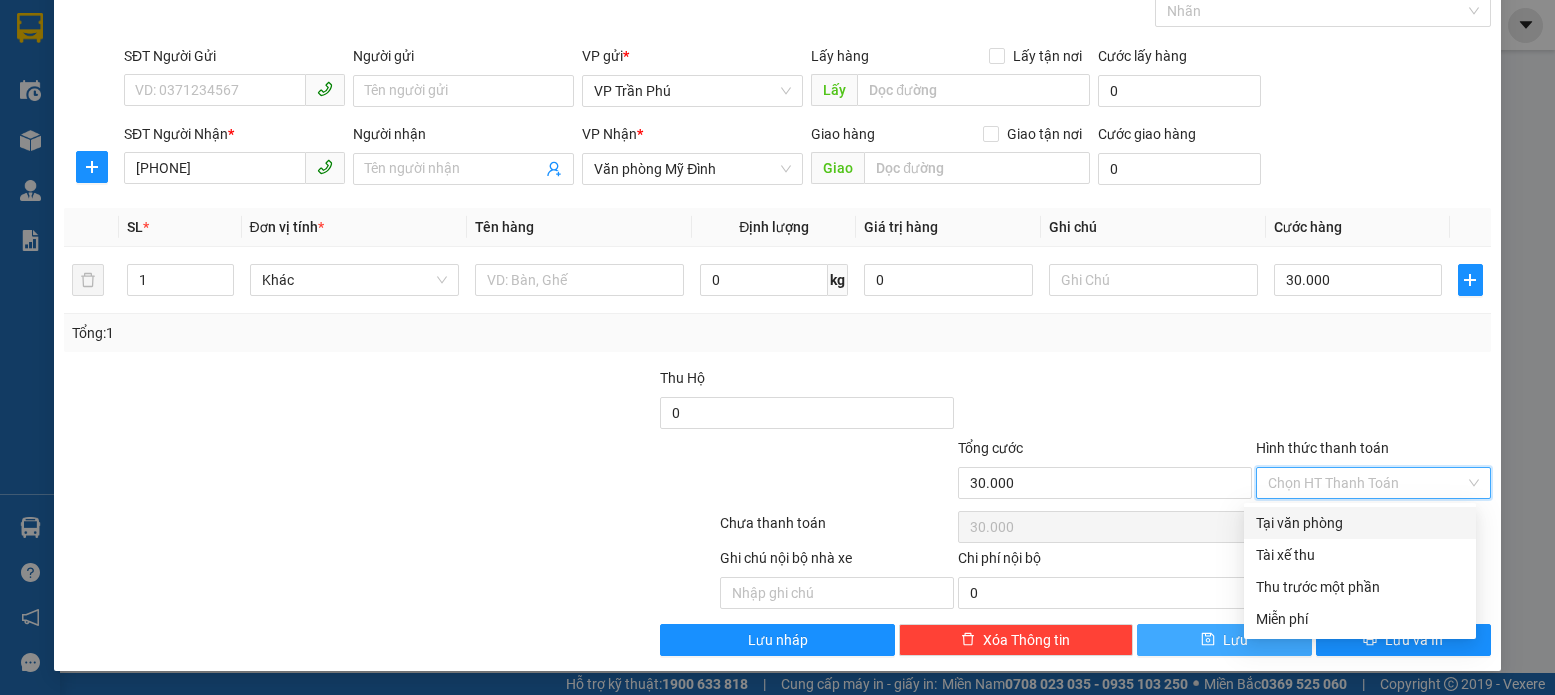 click on "Tại văn phòng" at bounding box center (1360, 523) 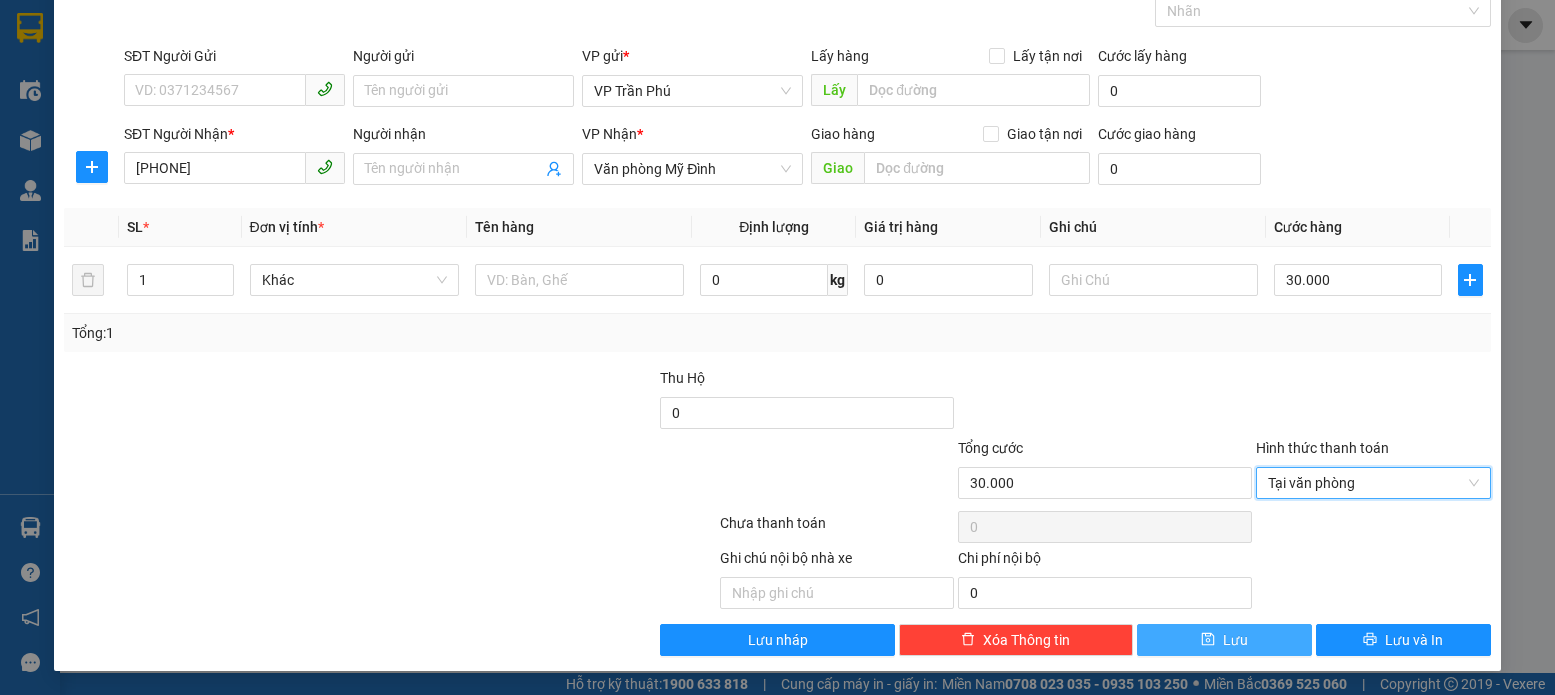click 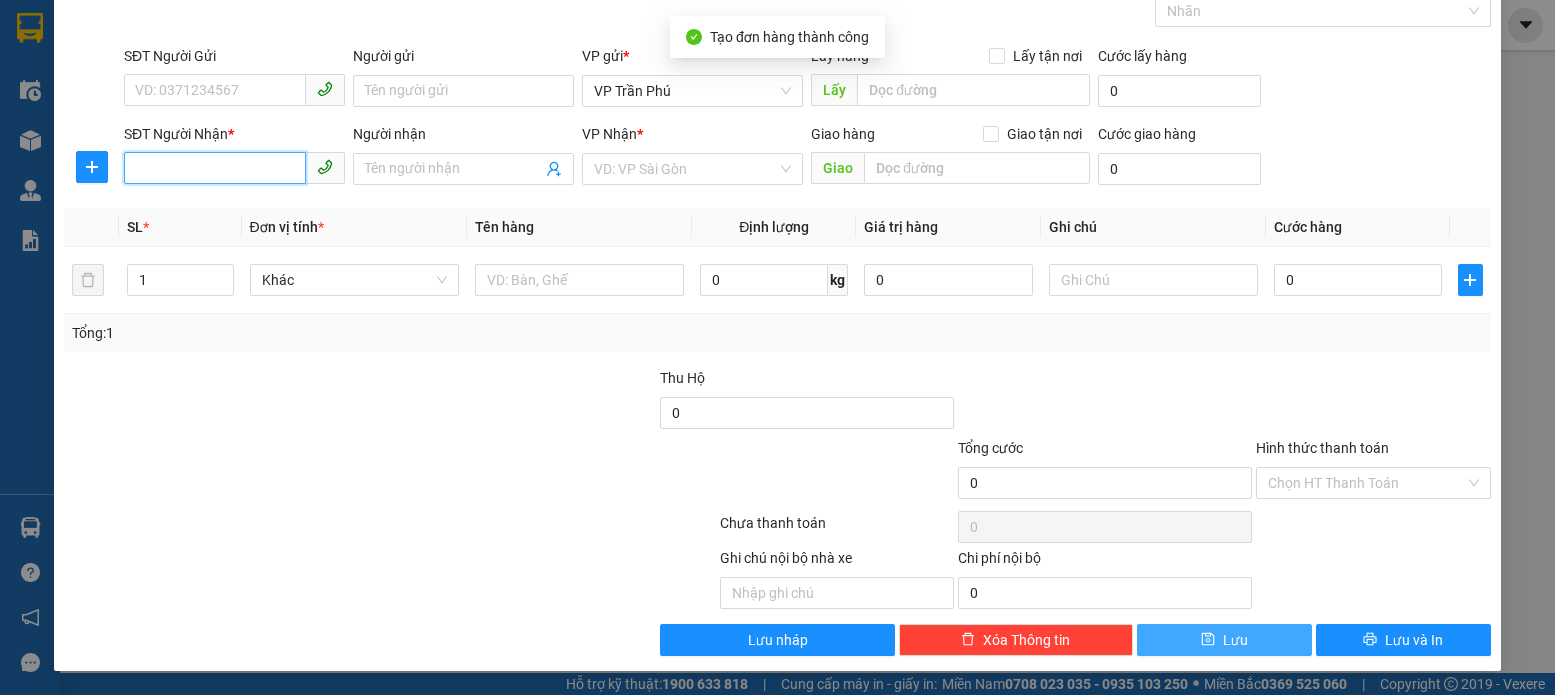 click on "SĐT Người Nhận  *" at bounding box center (215, 168) 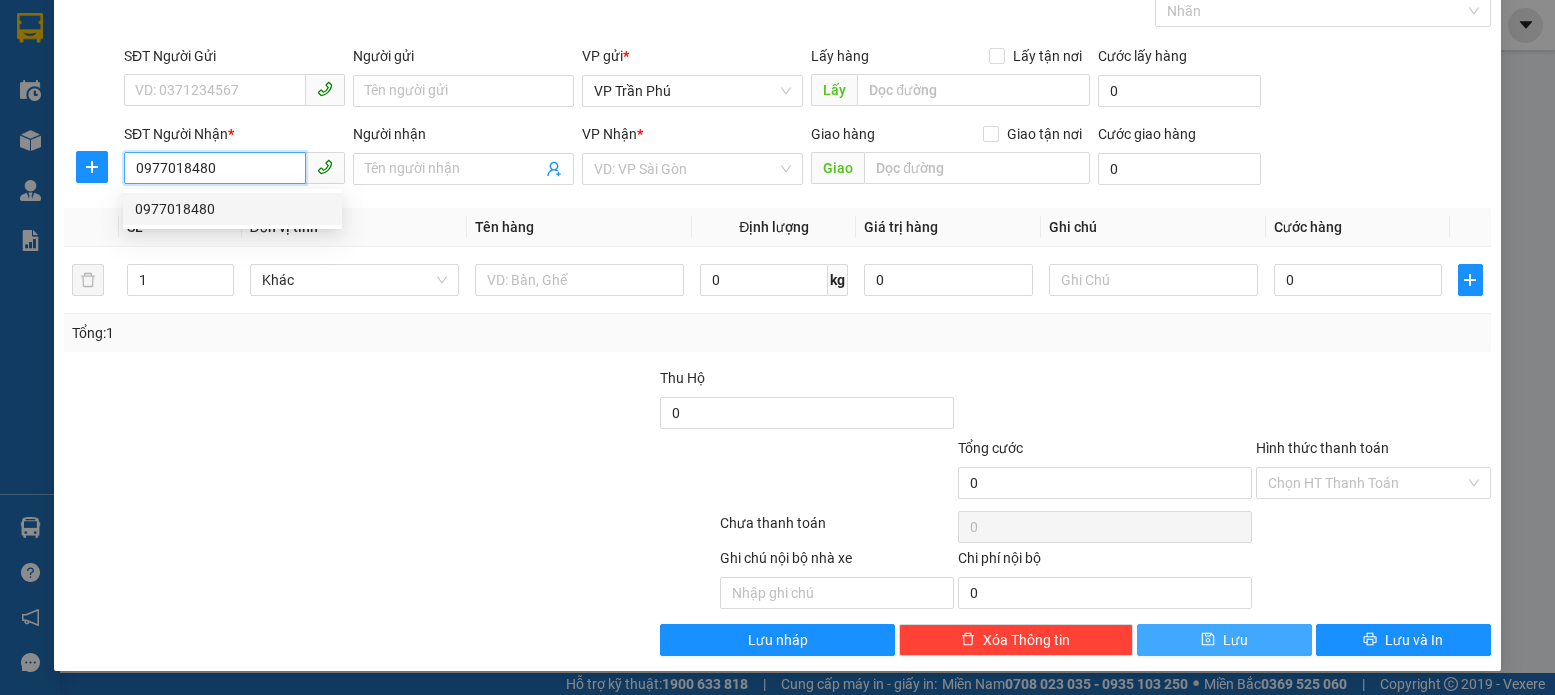 click on "0977018480" at bounding box center [232, 209] 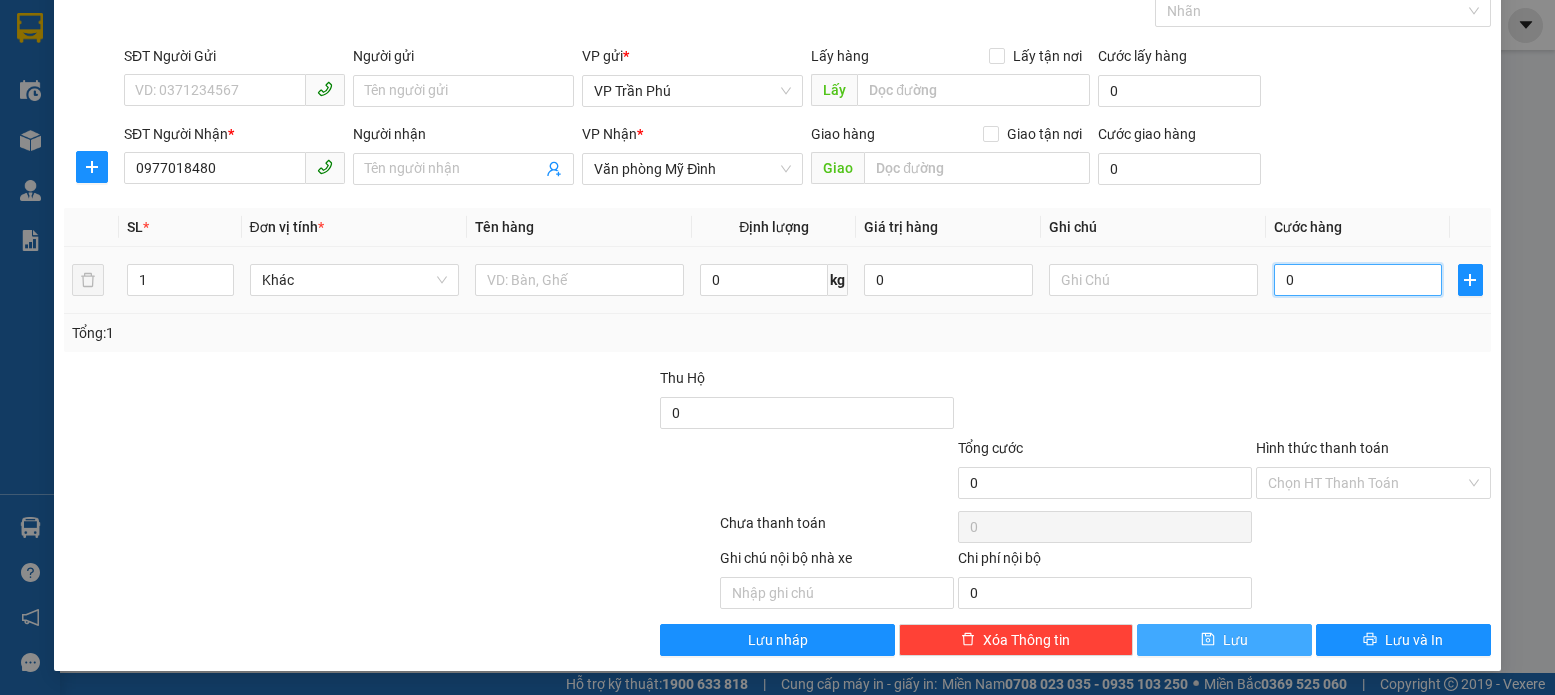 click on "0" at bounding box center [1358, 280] 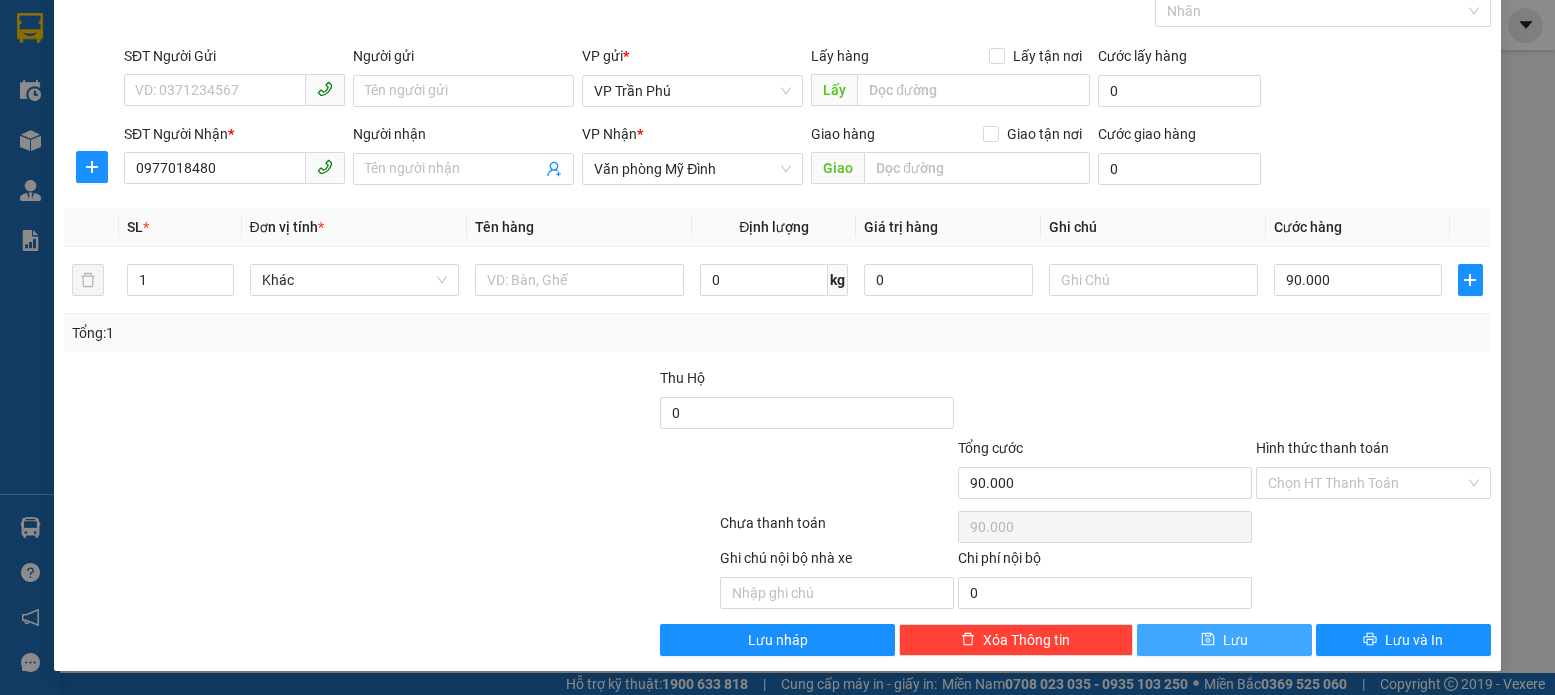click on "Hình thức thanh toán" at bounding box center [1322, 448] 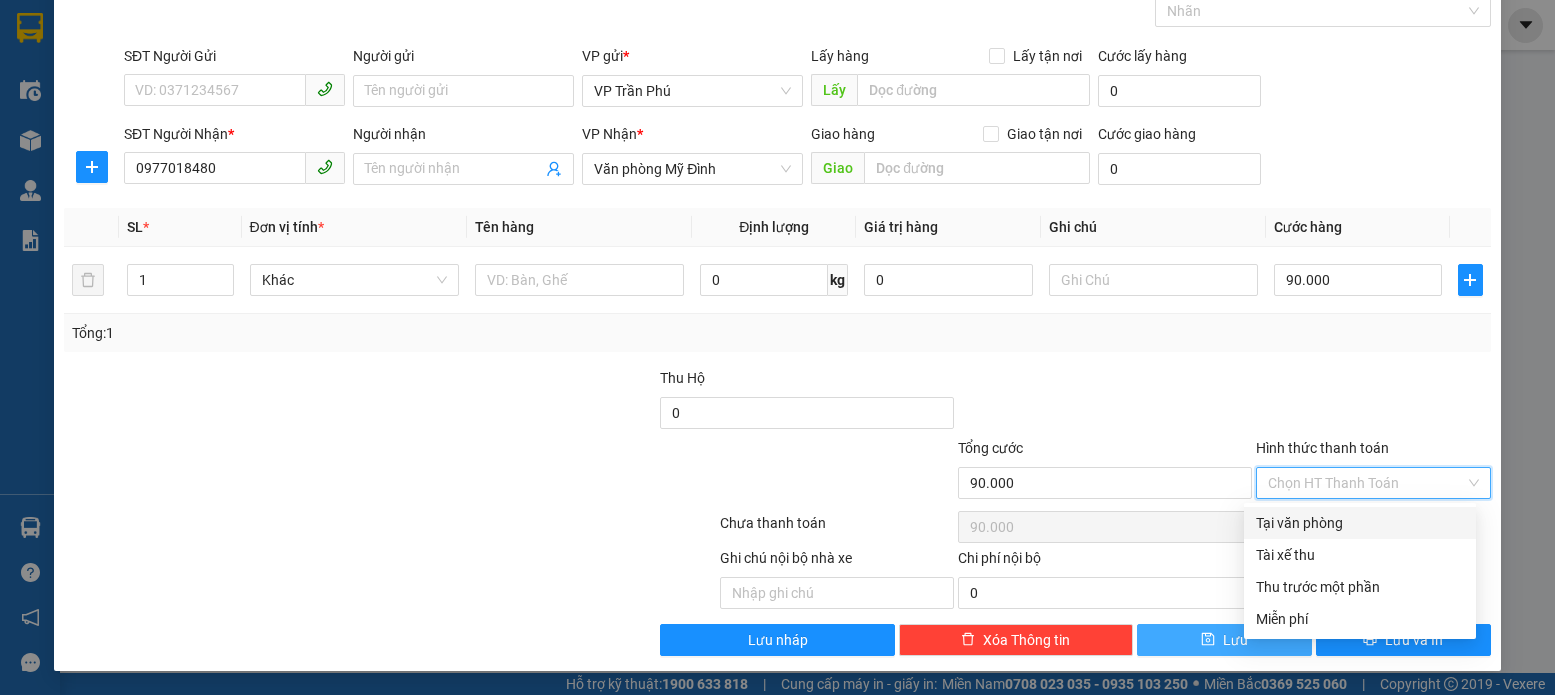click on "Tại văn phòng" at bounding box center (1360, 523) 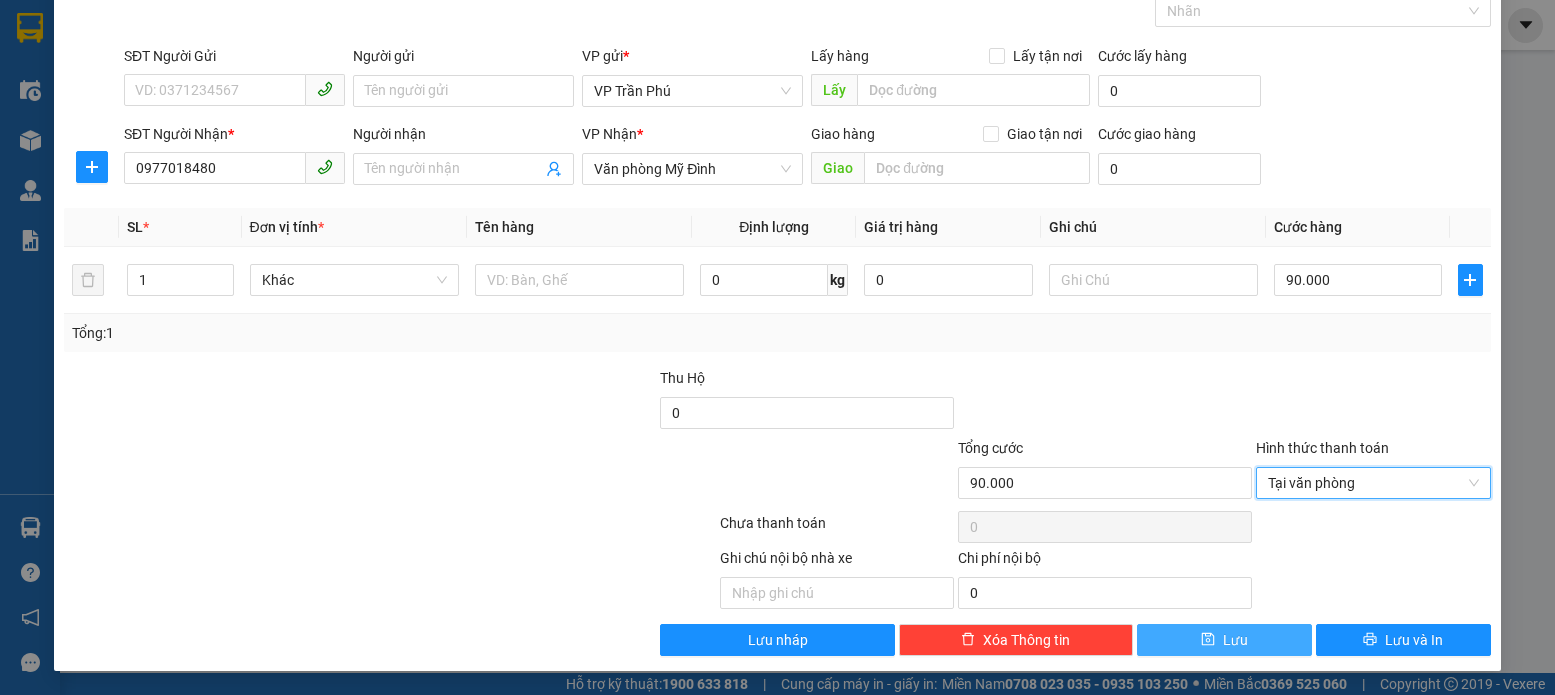 click 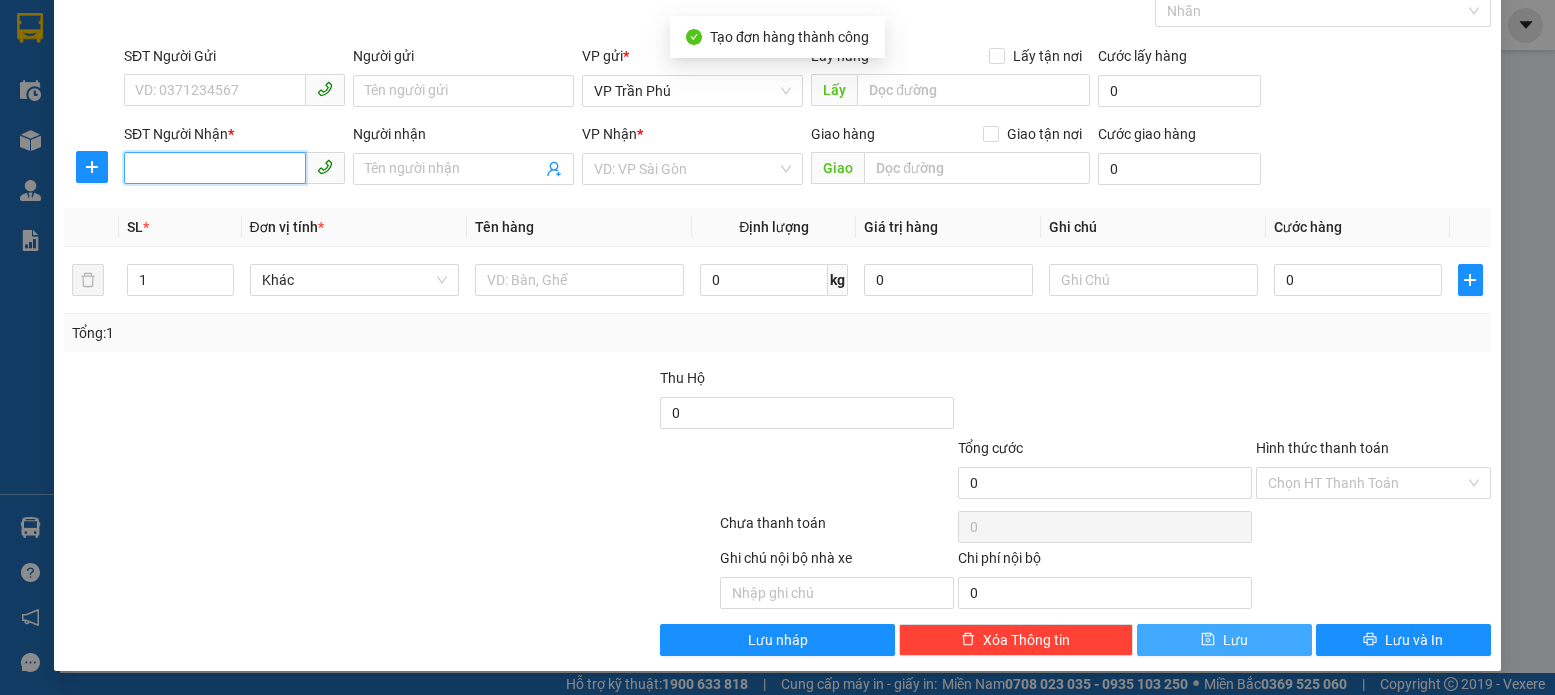 click on "SĐT Người Nhận  *" at bounding box center (215, 168) 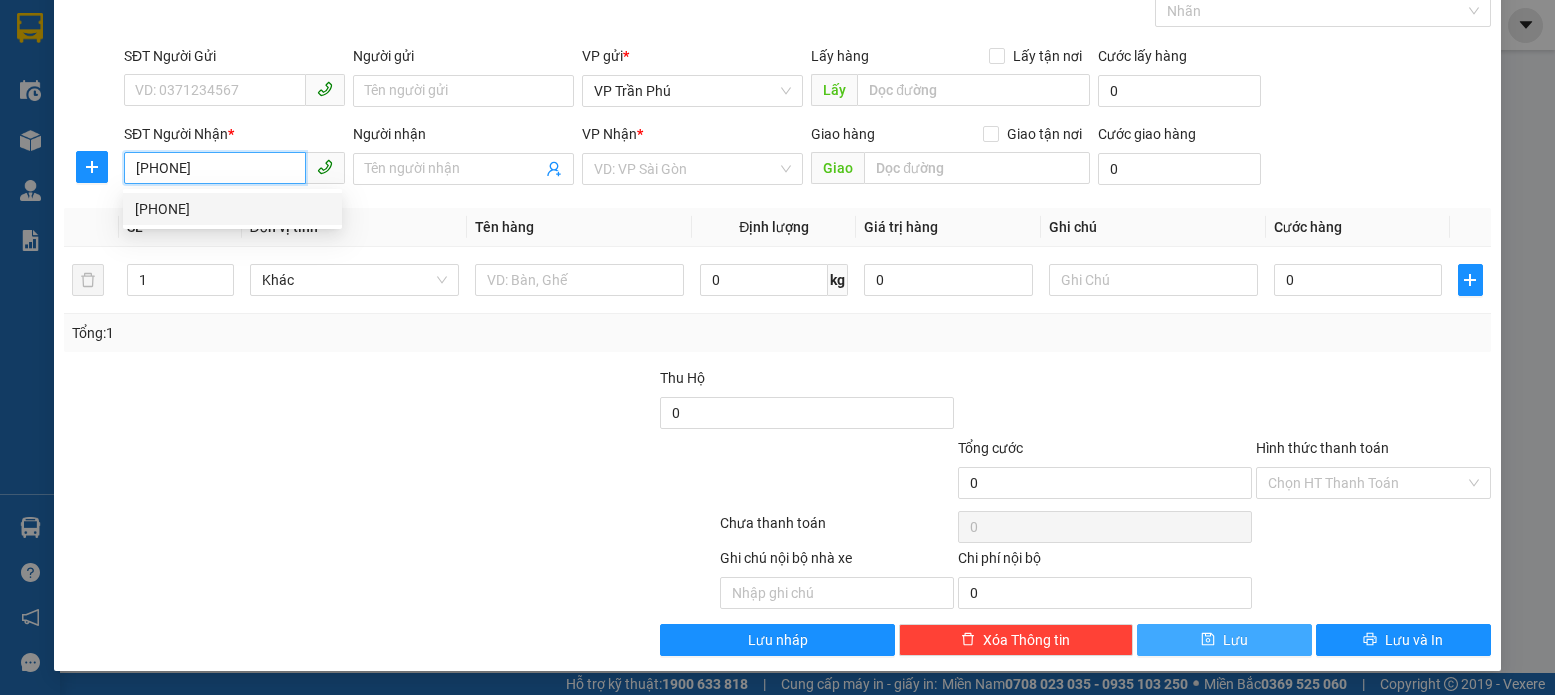 click on "[PHONE]" at bounding box center [232, 209] 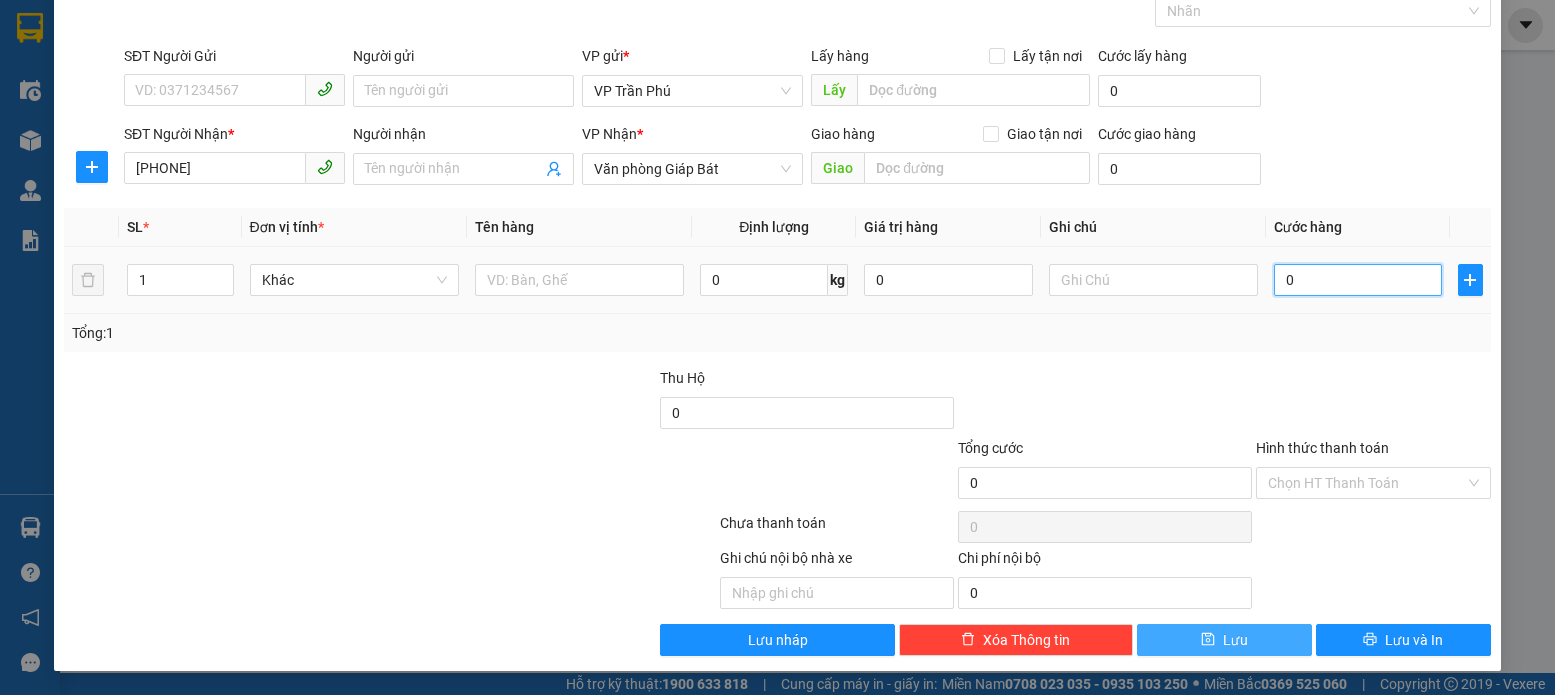 click on "0" at bounding box center (1358, 280) 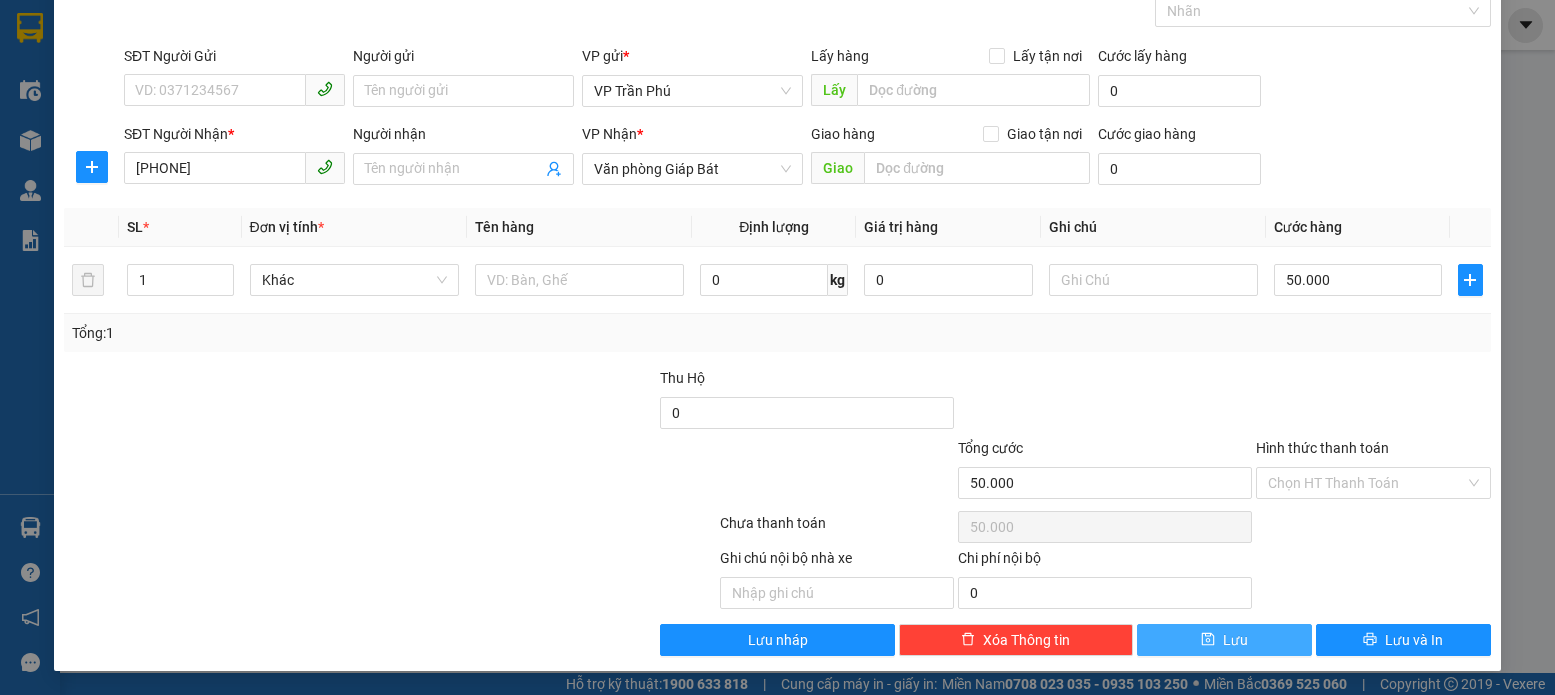 click 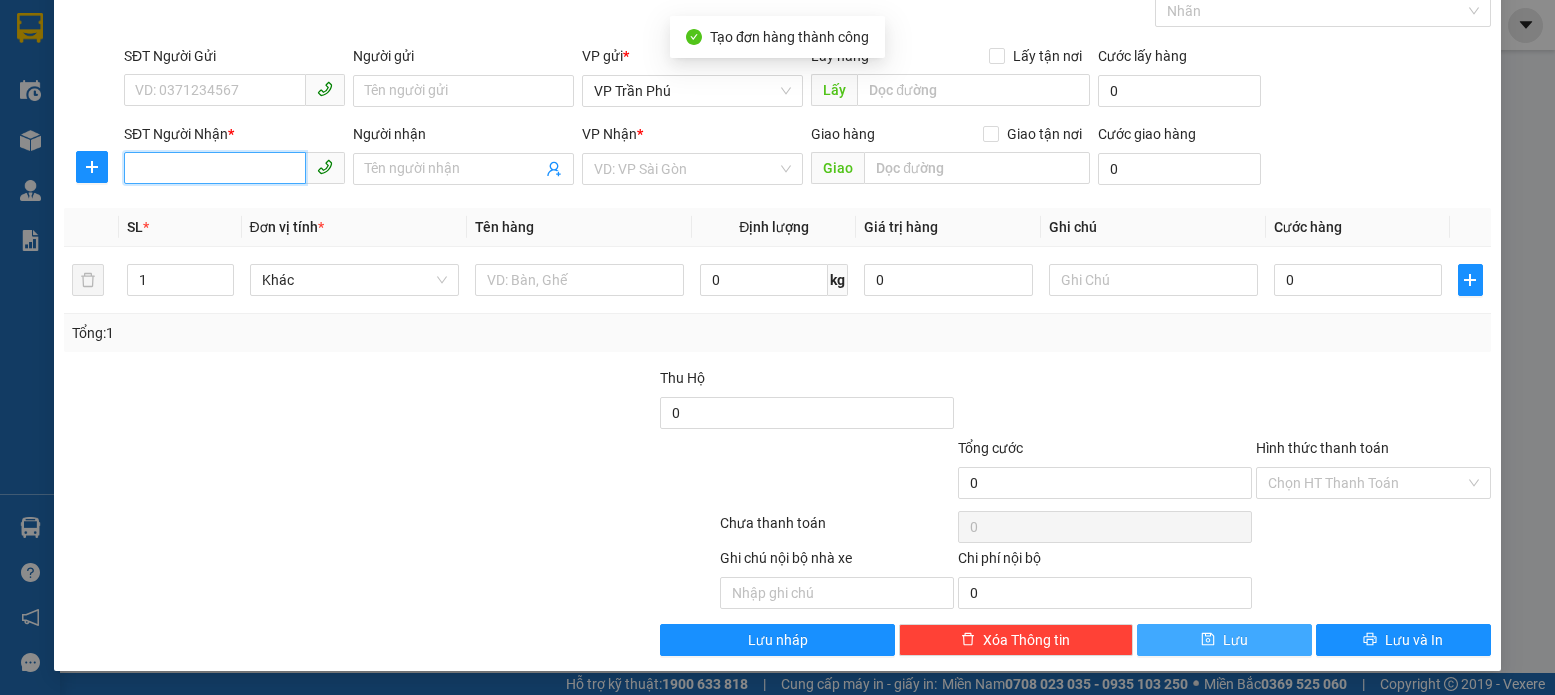 click on "SĐT Người Nhận  *" at bounding box center [215, 168] 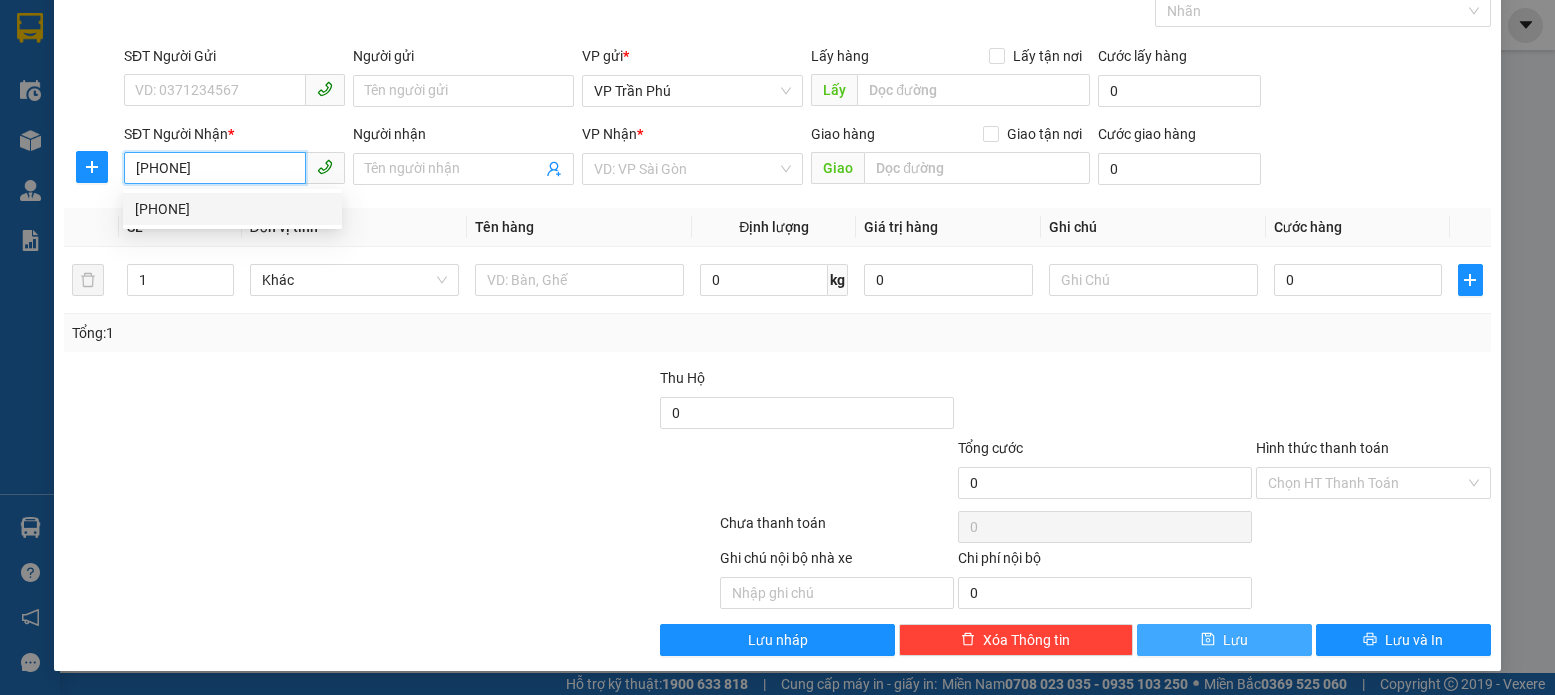 click on "[PHONE]" at bounding box center (232, 209) 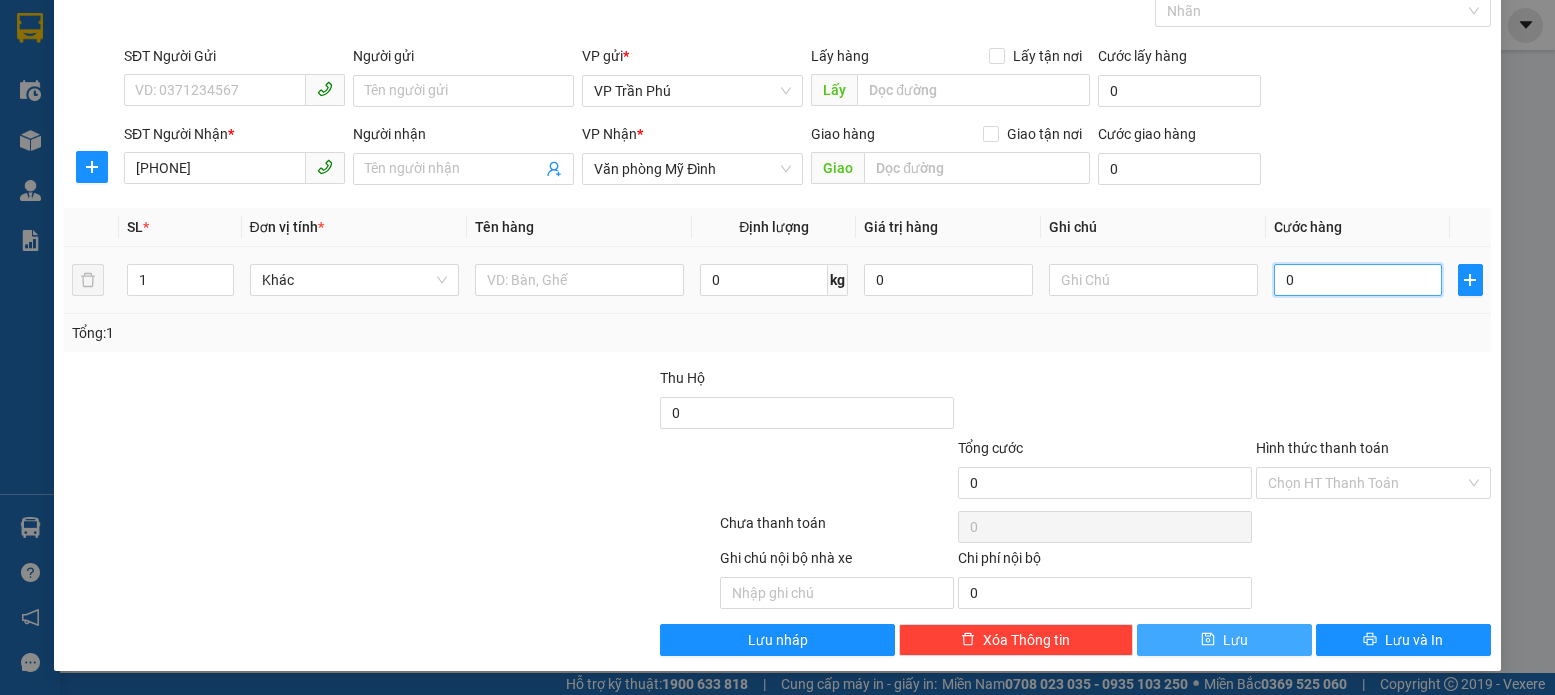 click on "0" at bounding box center [1358, 280] 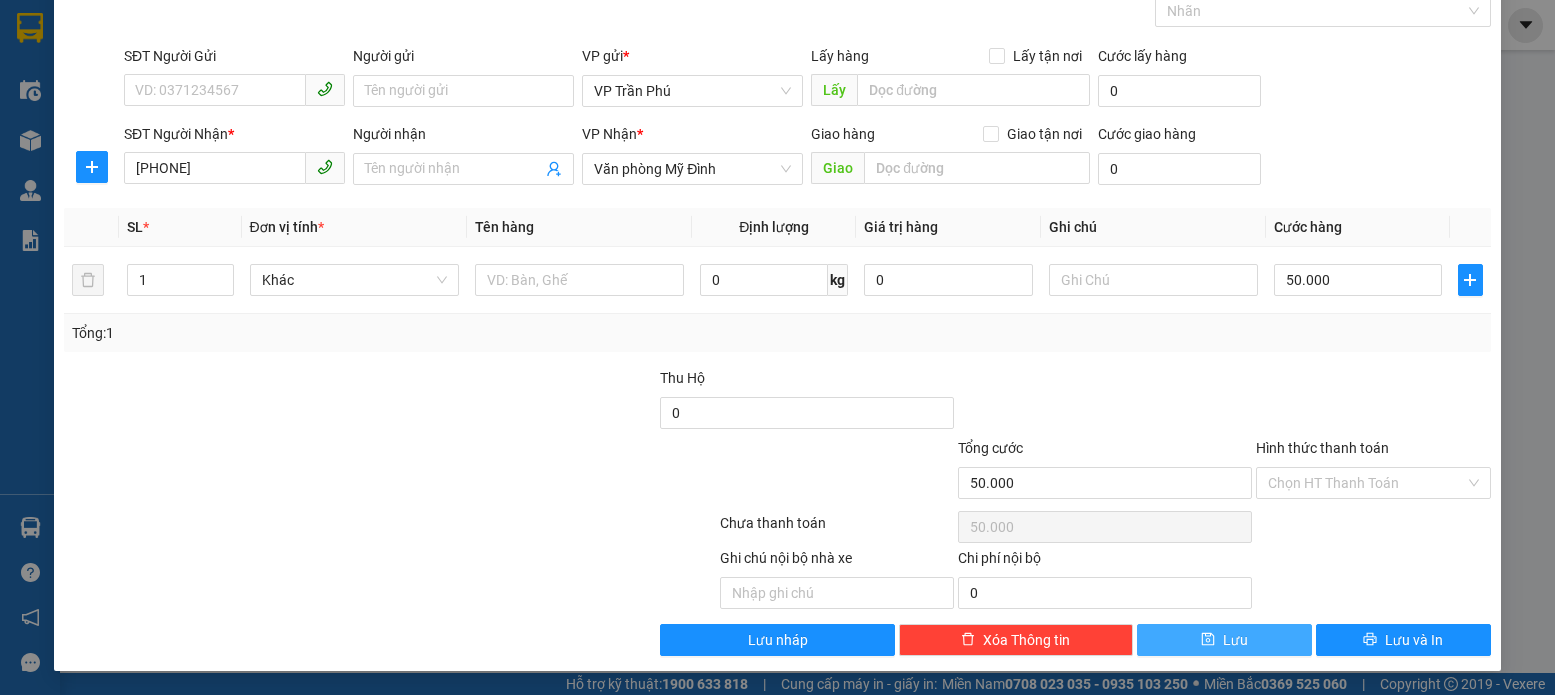click 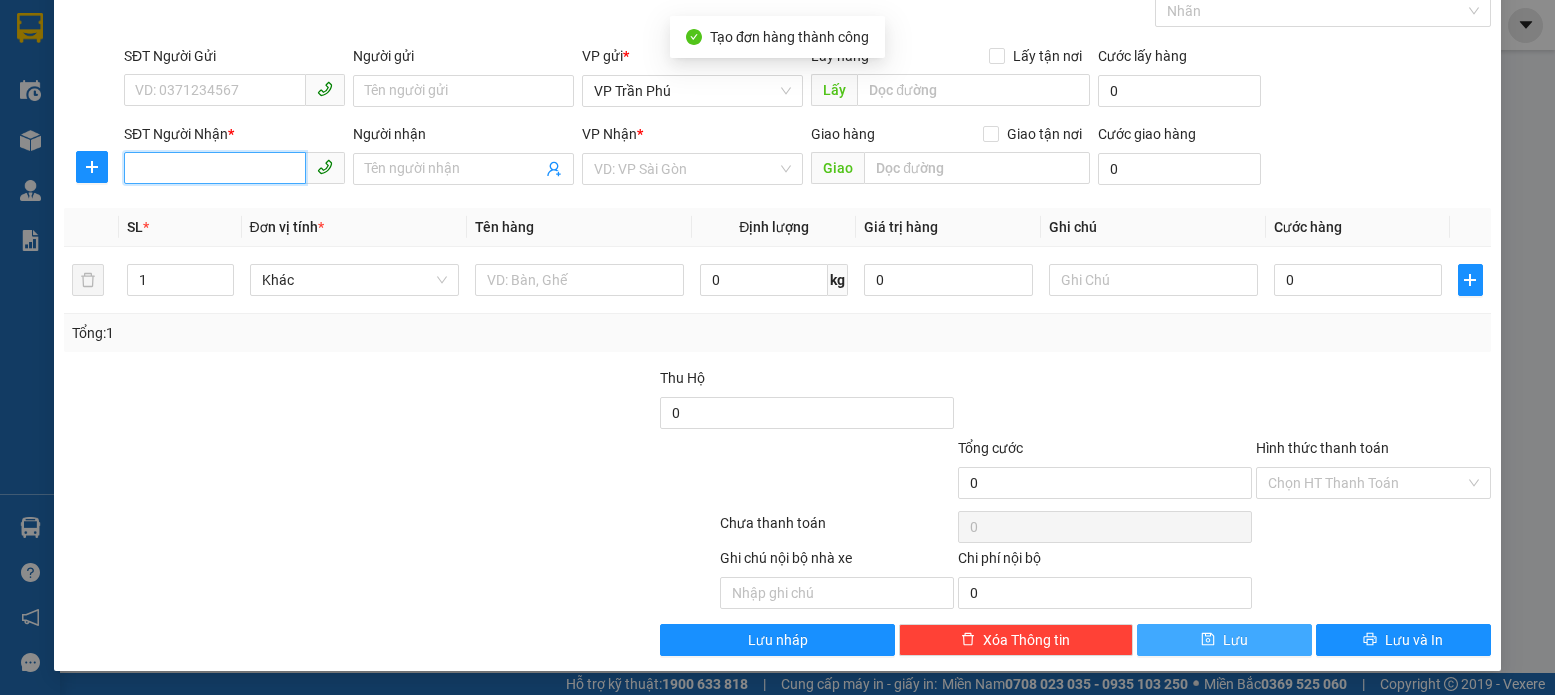 click on "SĐT Người Nhận  *" at bounding box center [215, 168] 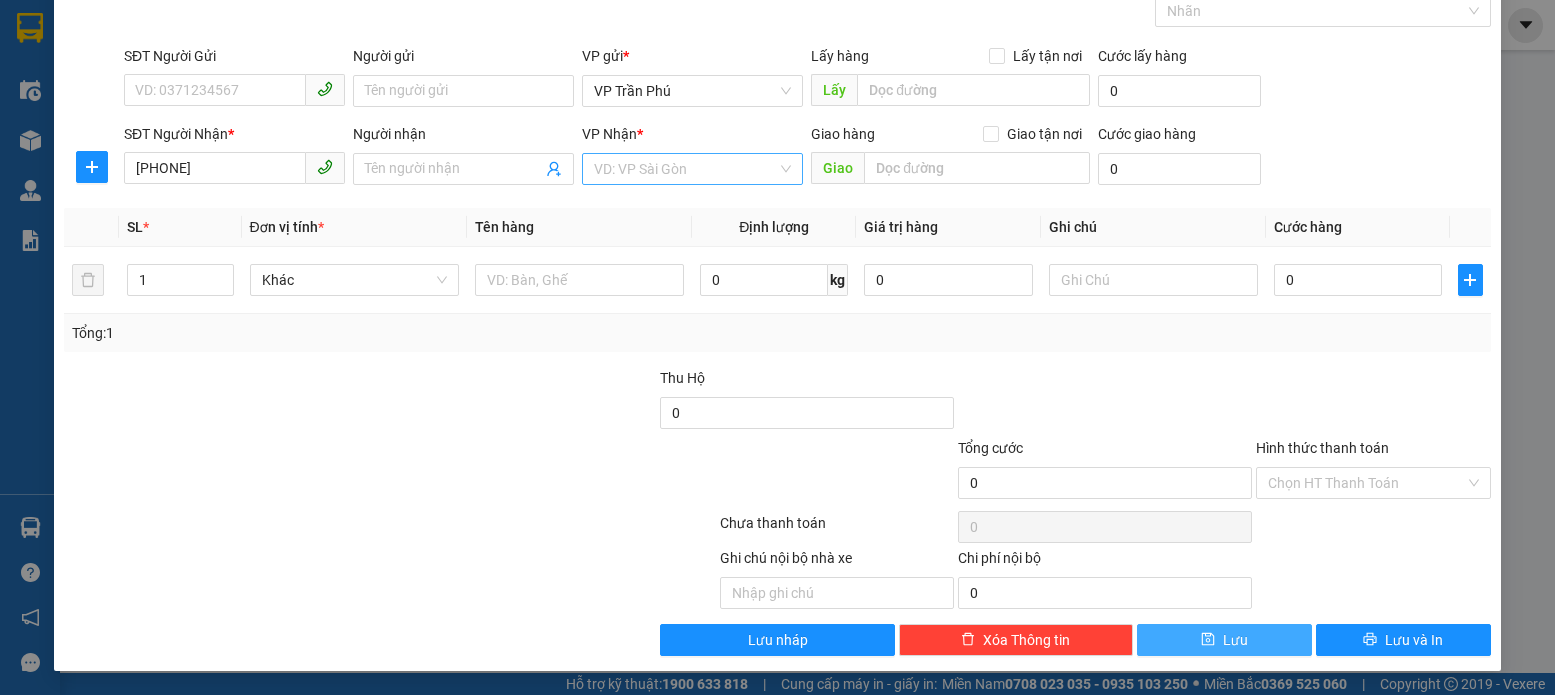 click at bounding box center (685, 169) 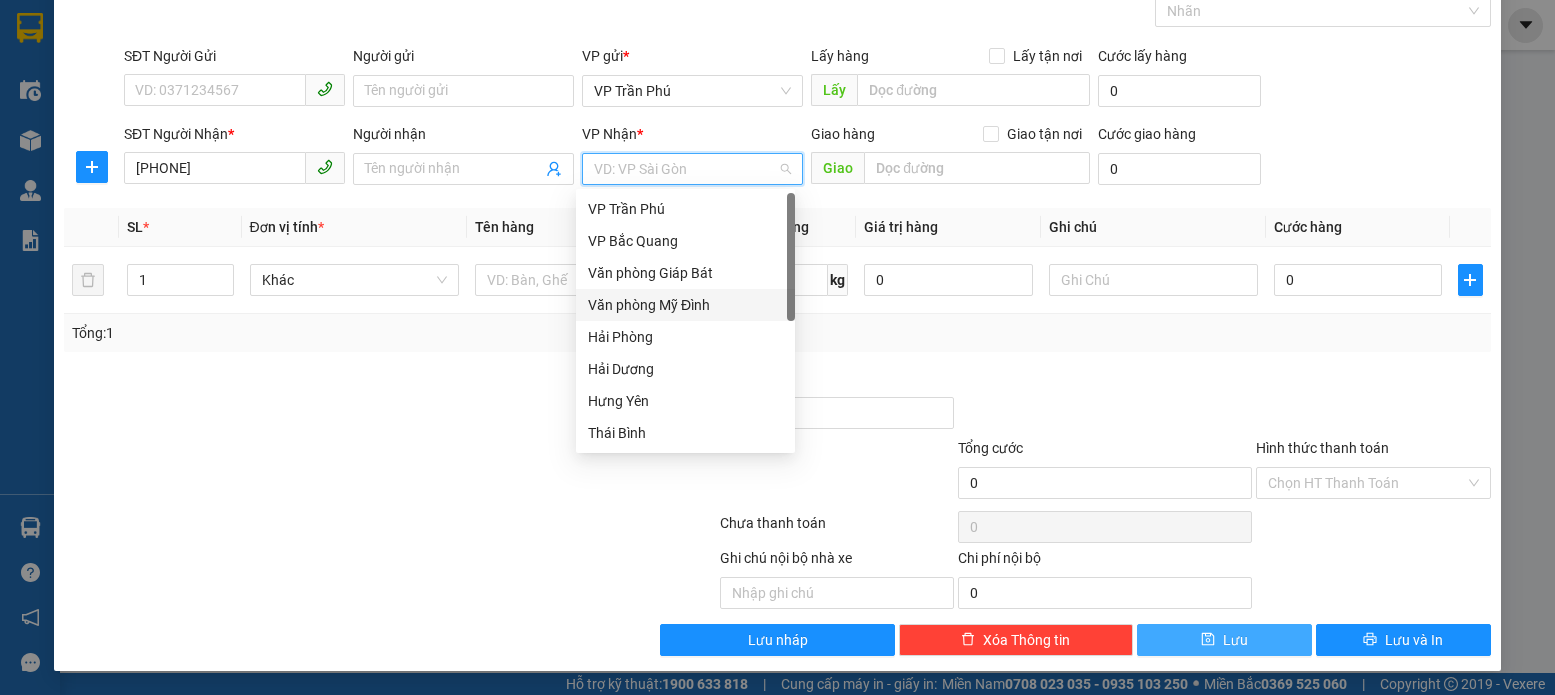 click on "Văn phòng Mỹ Đình" at bounding box center (685, 305) 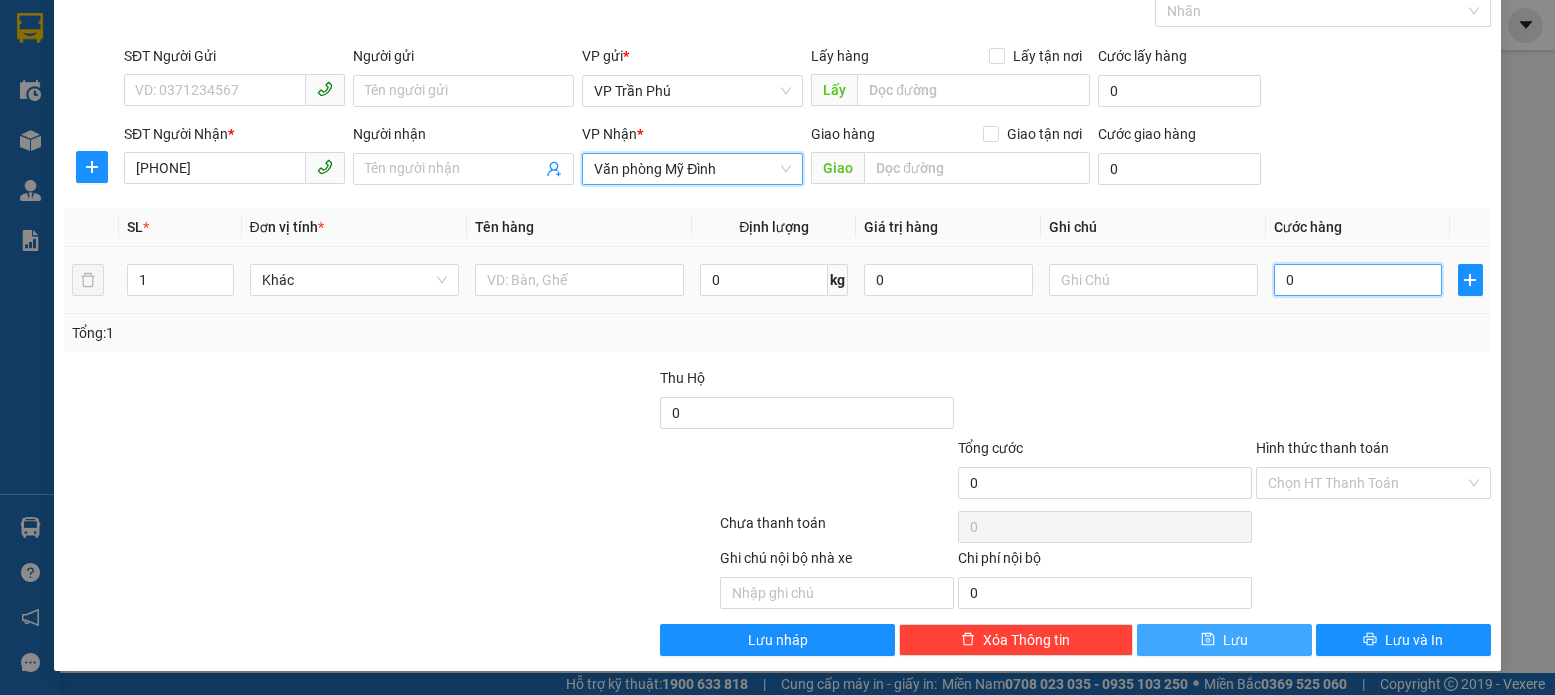 click on "0" at bounding box center (1358, 280) 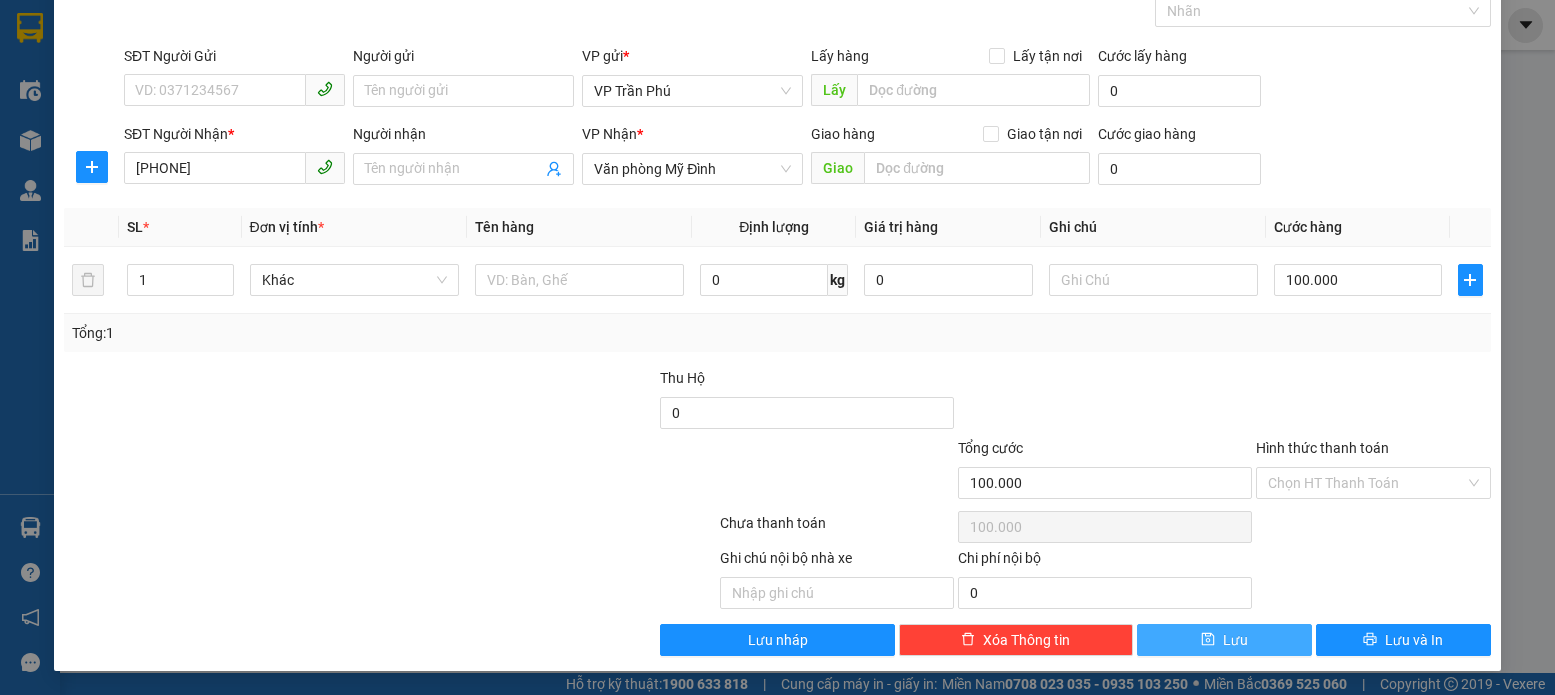 click 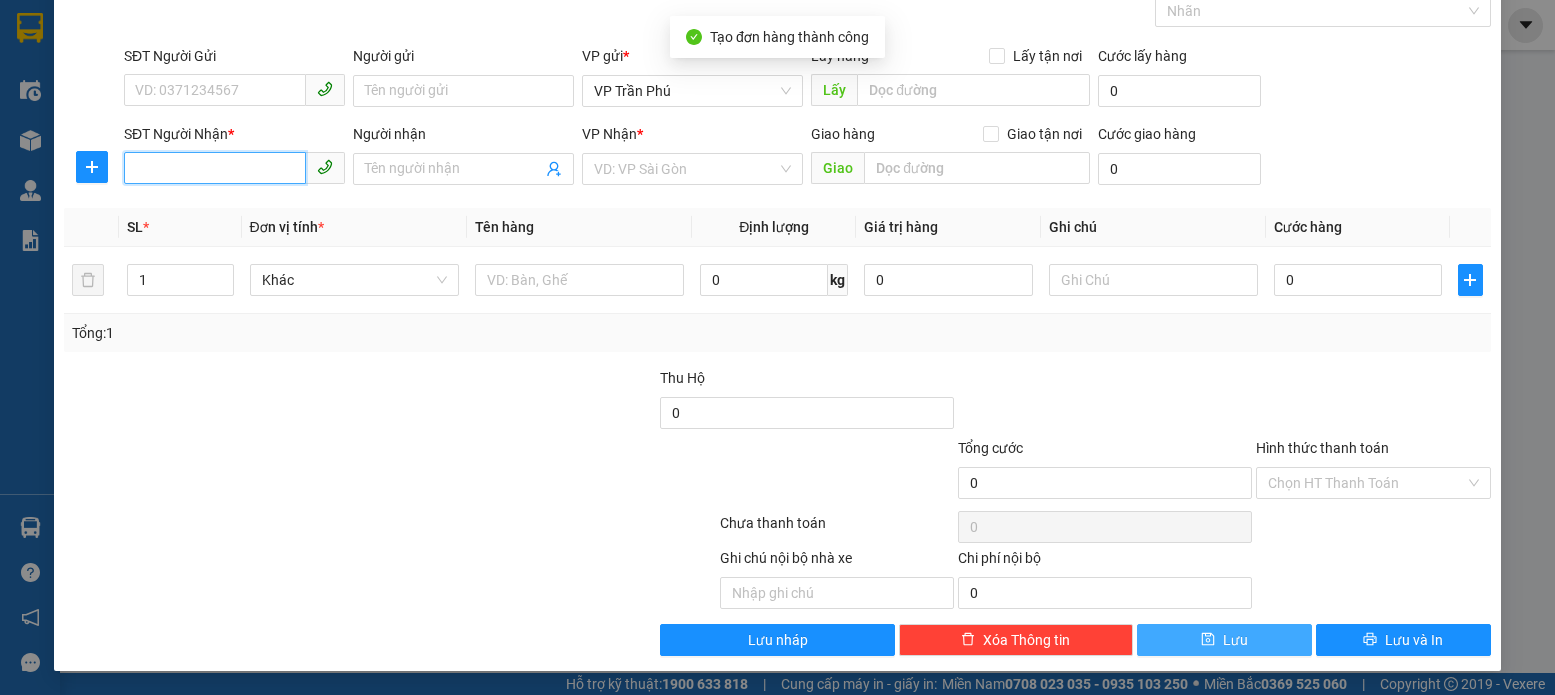 click on "SĐT Người Nhận  *" at bounding box center (215, 168) 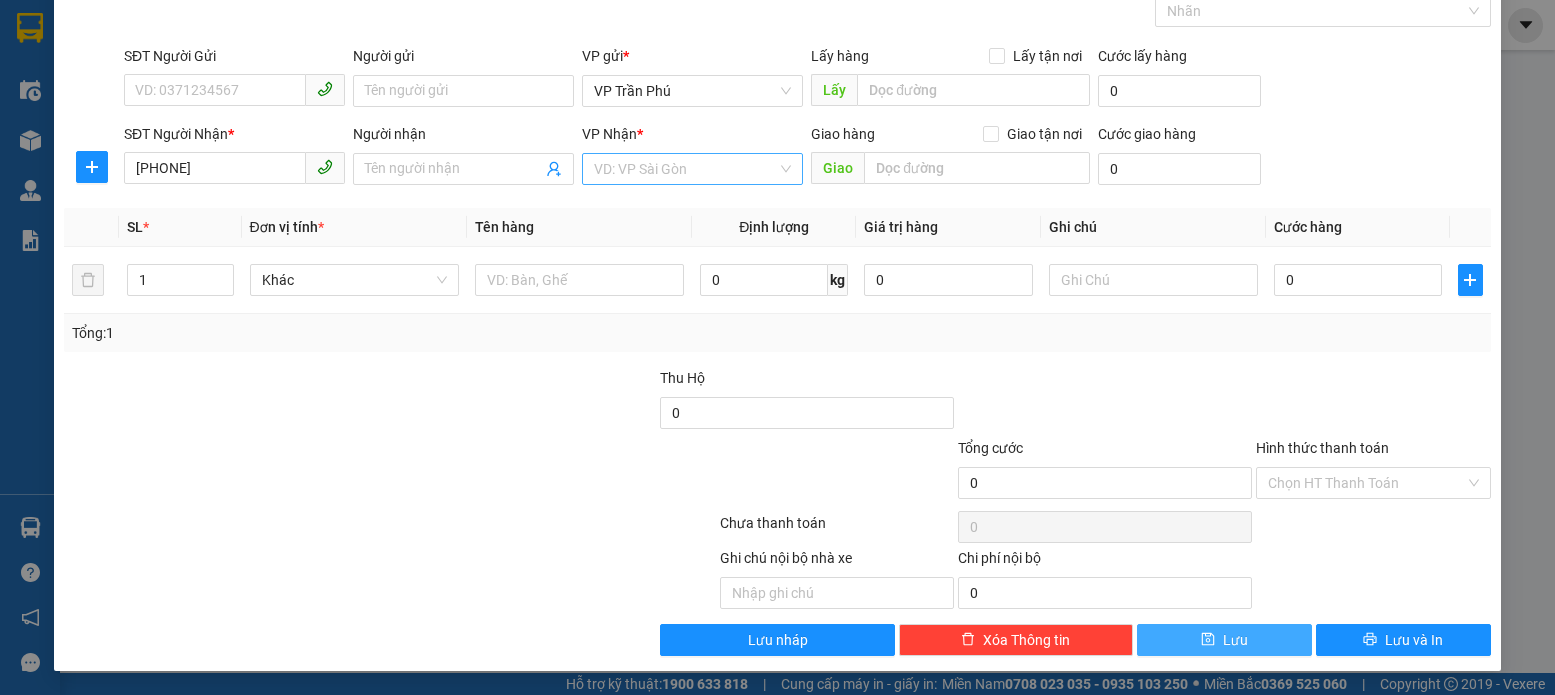 click at bounding box center [685, 169] 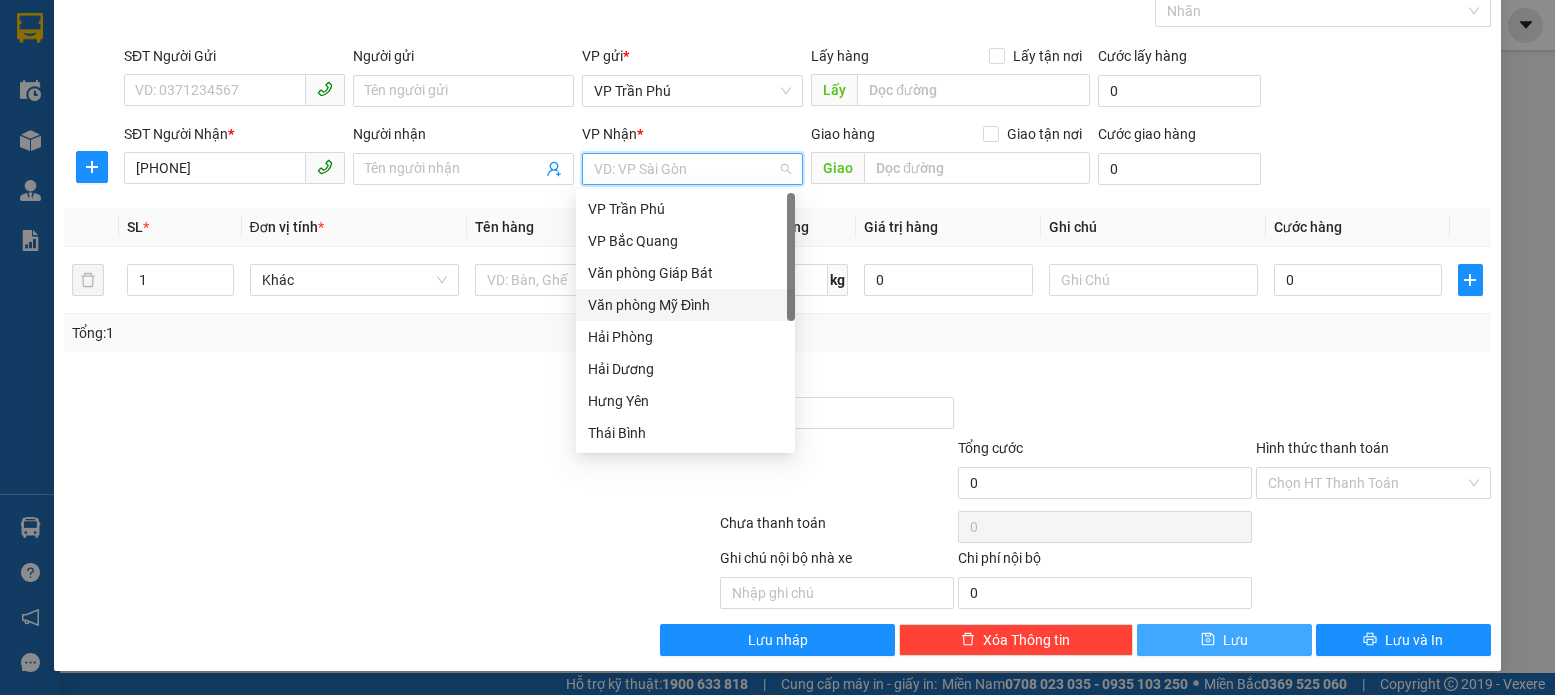 click on "Văn phòng Mỹ Đình" at bounding box center [685, 305] 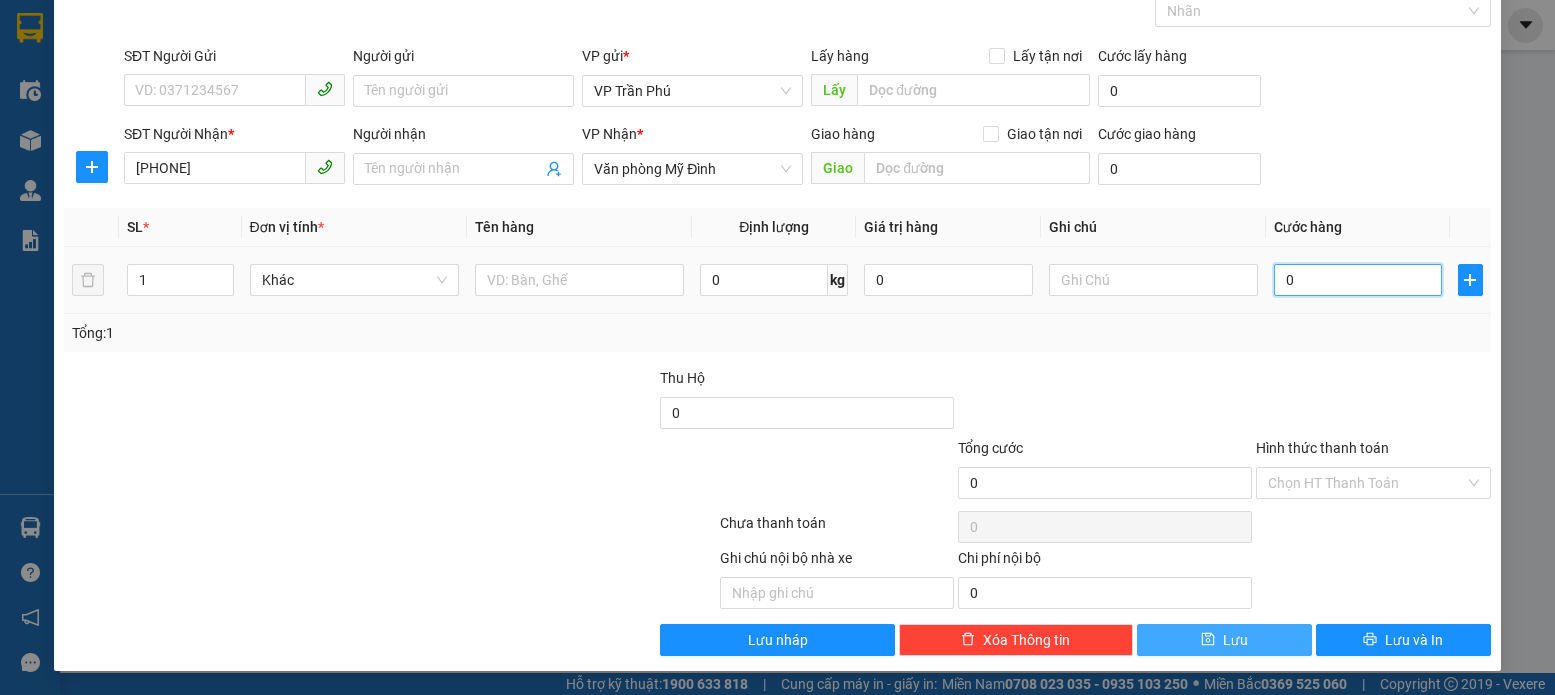 click on "0" at bounding box center [1358, 280] 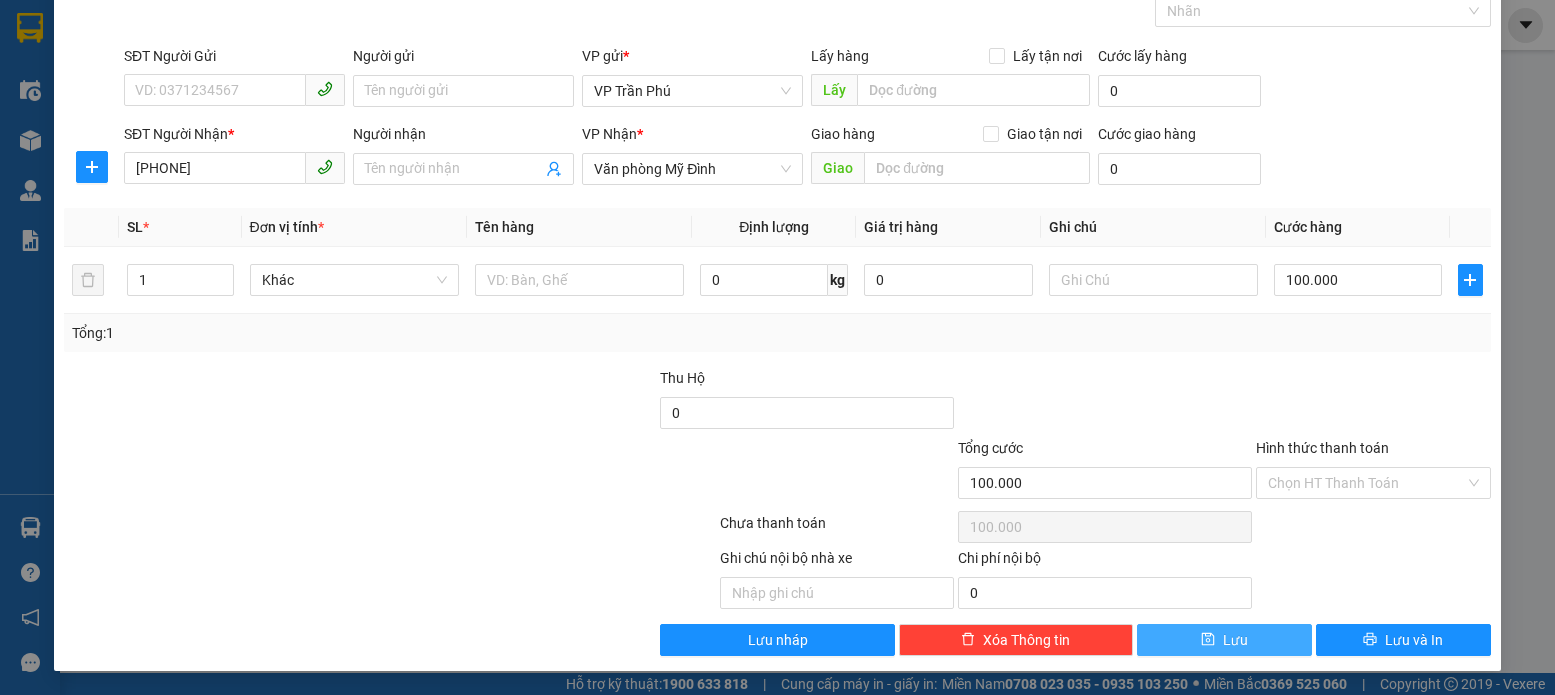 click 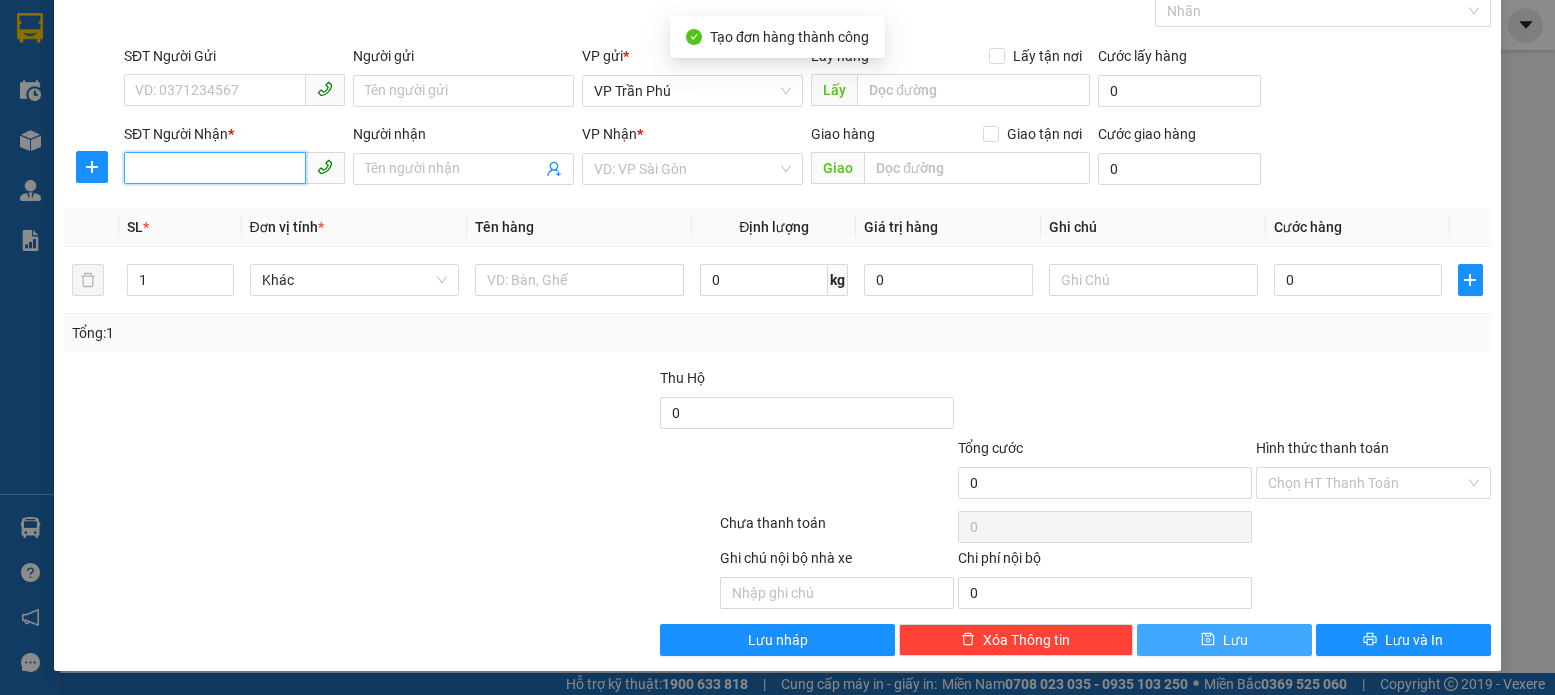 click on "SĐT Người Nhận  *" at bounding box center (215, 168) 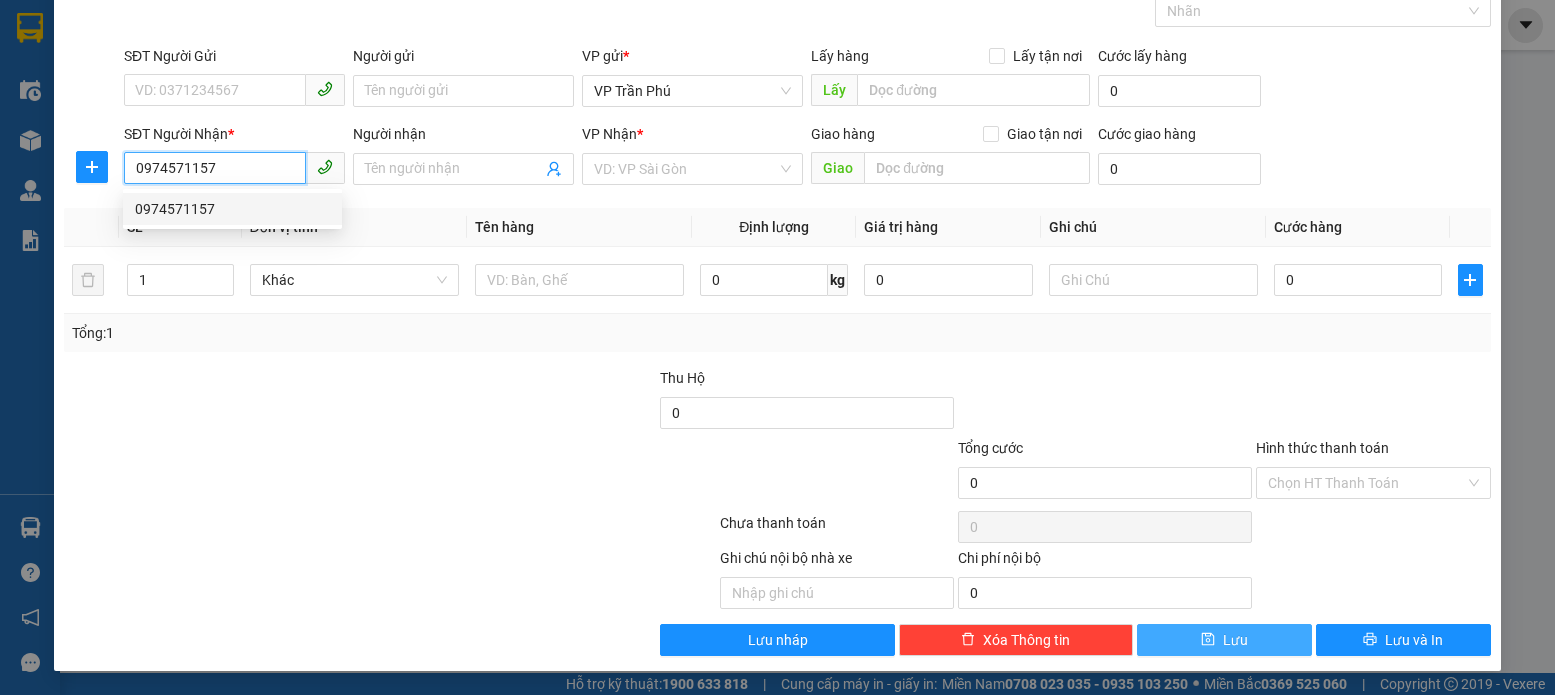 click on "0974571157" at bounding box center [232, 209] 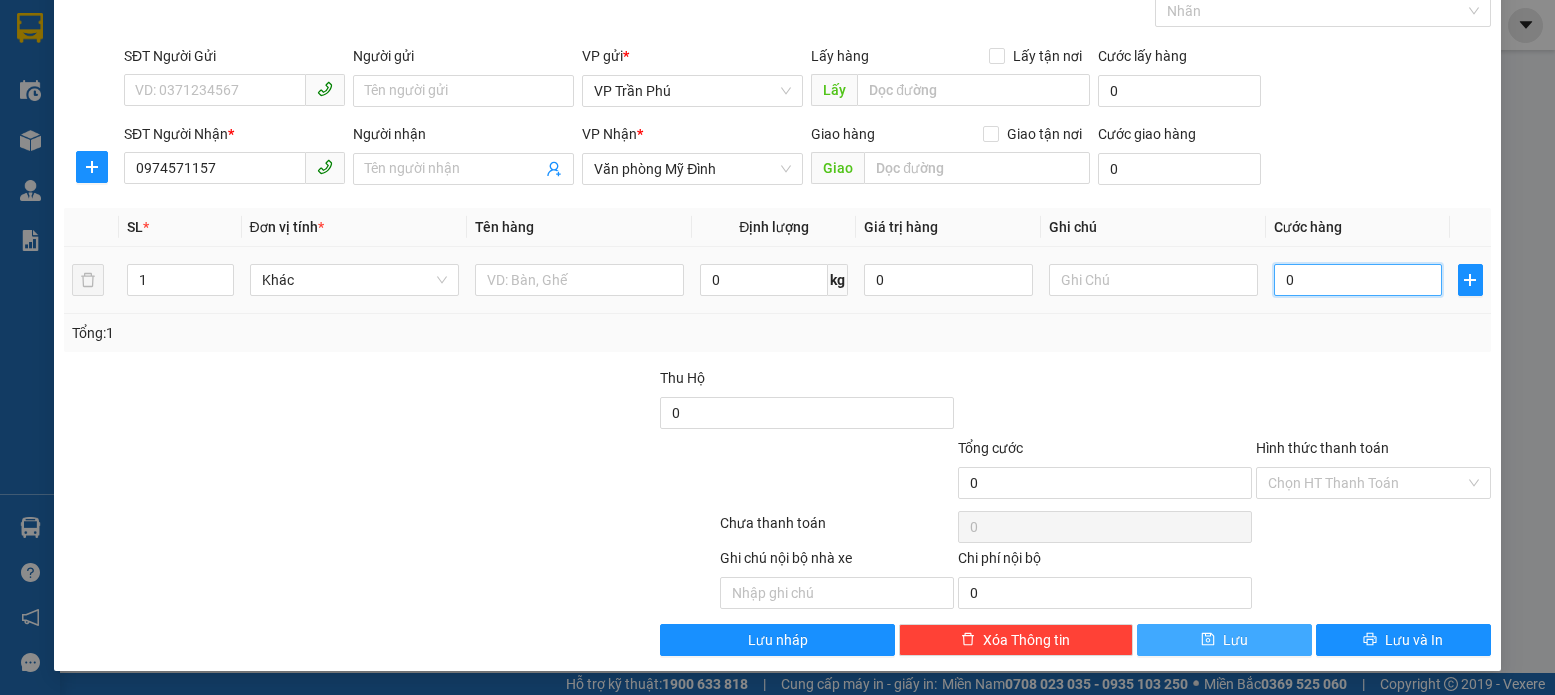 click on "0" at bounding box center [1358, 280] 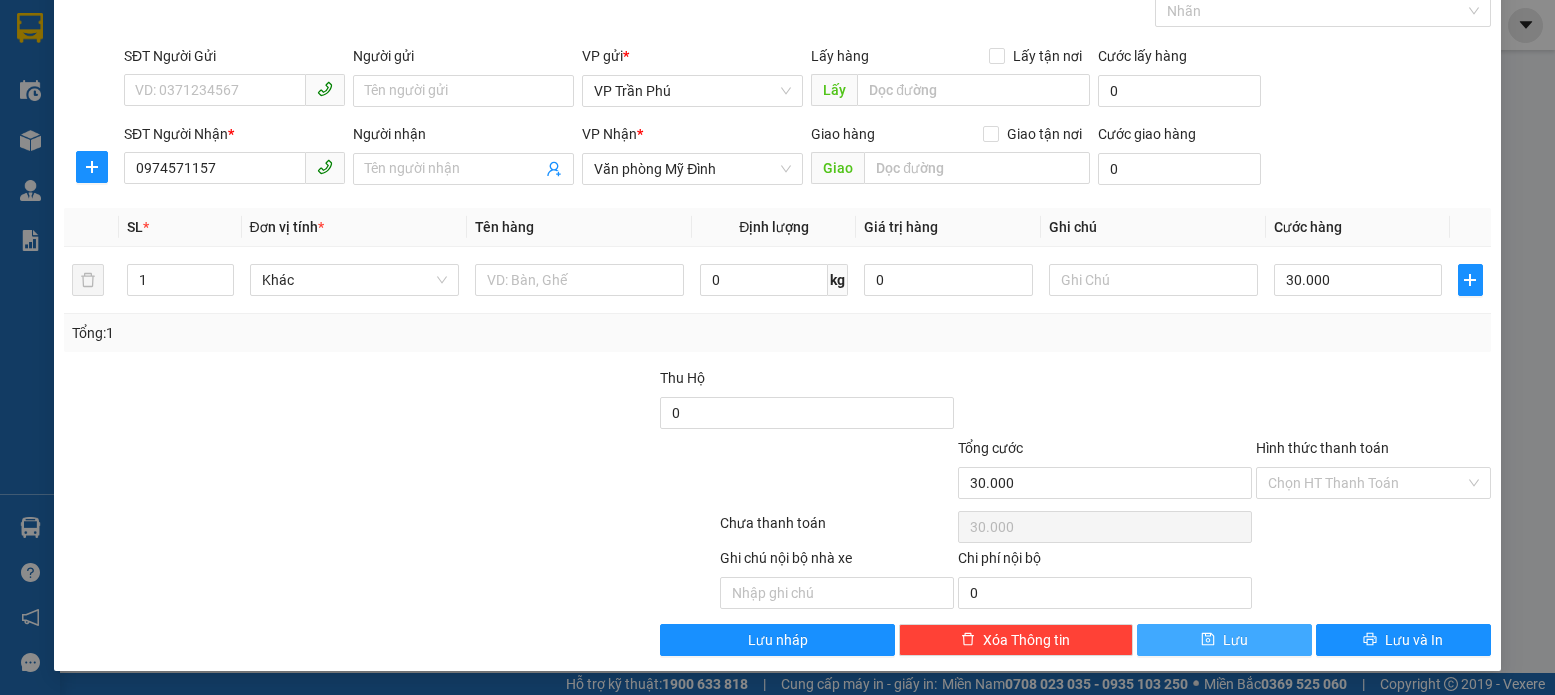 click 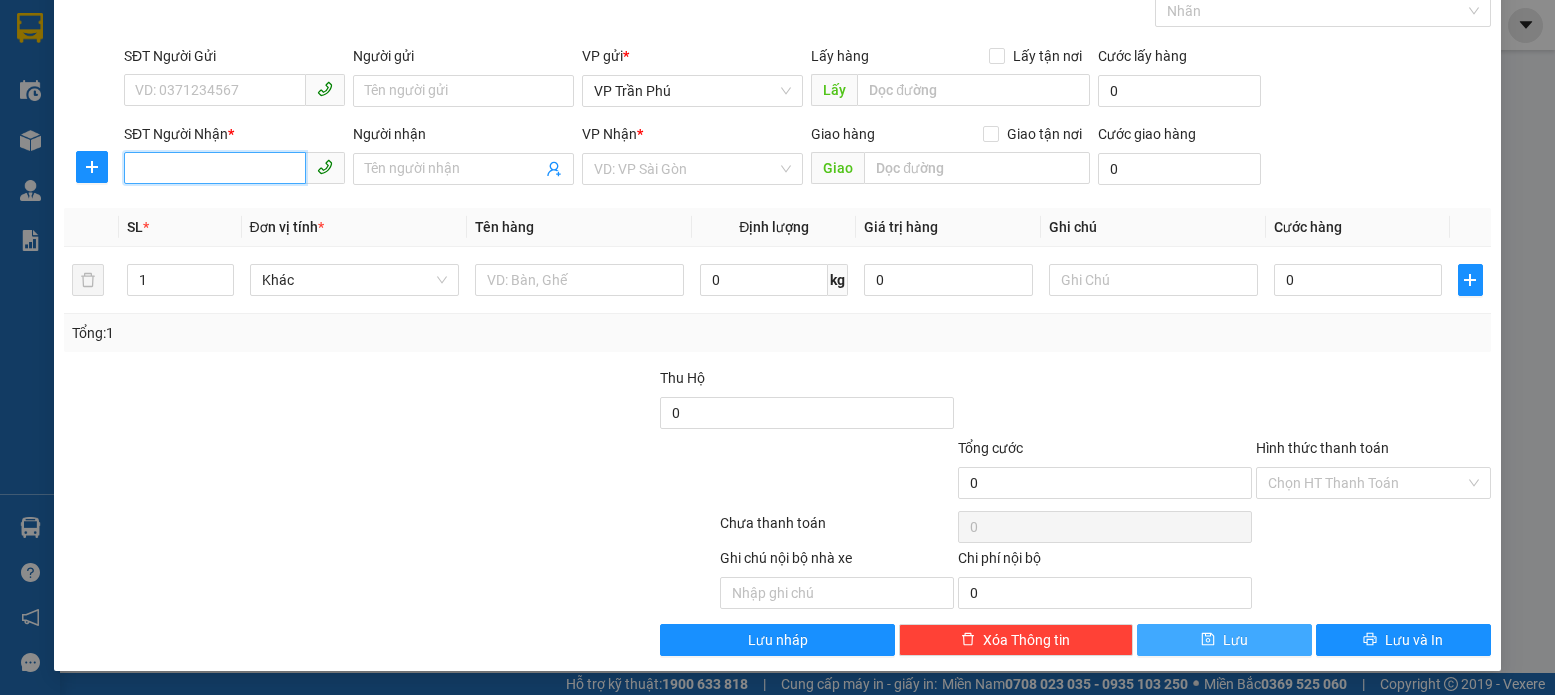 drag, startPoint x: 139, startPoint y: 174, endPoint x: 135, endPoint y: 163, distance: 11.7046995 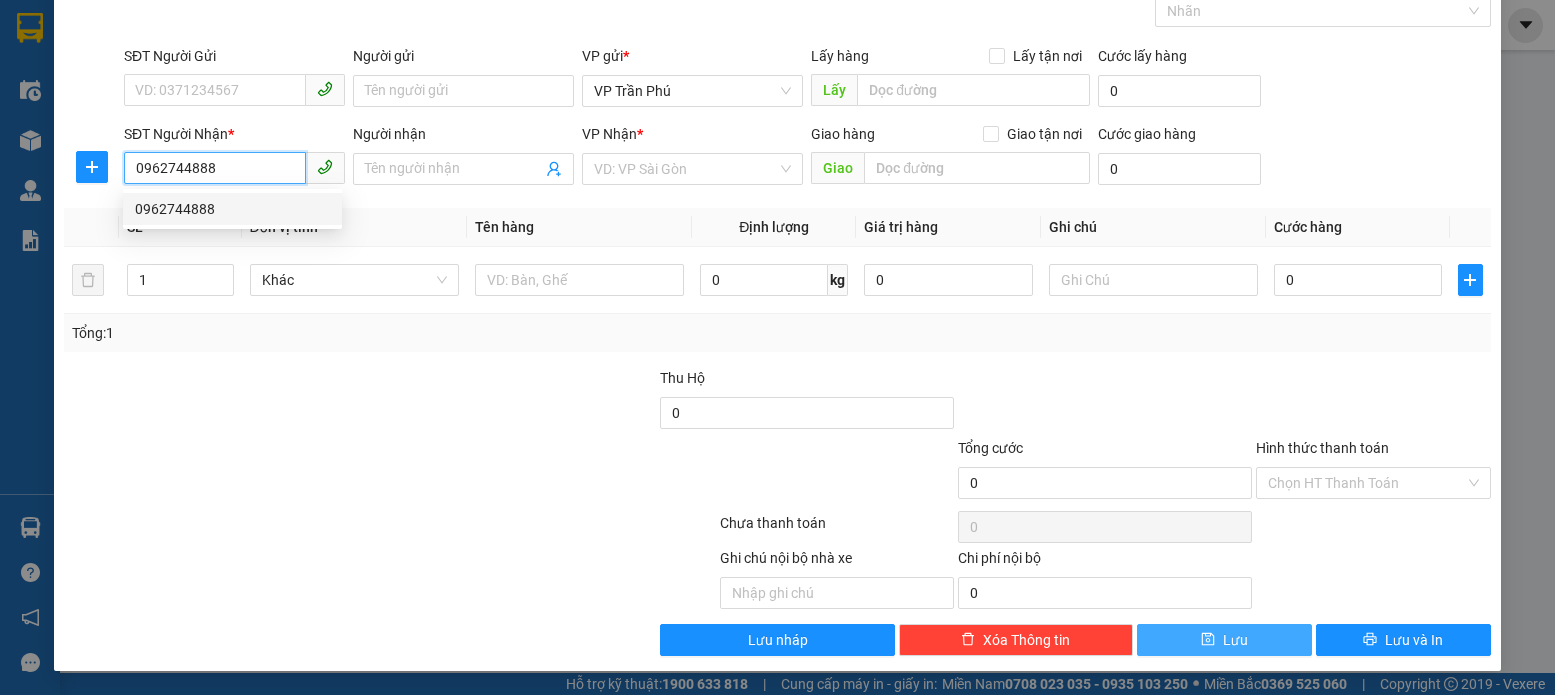 click on "0962744888" at bounding box center (232, 209) 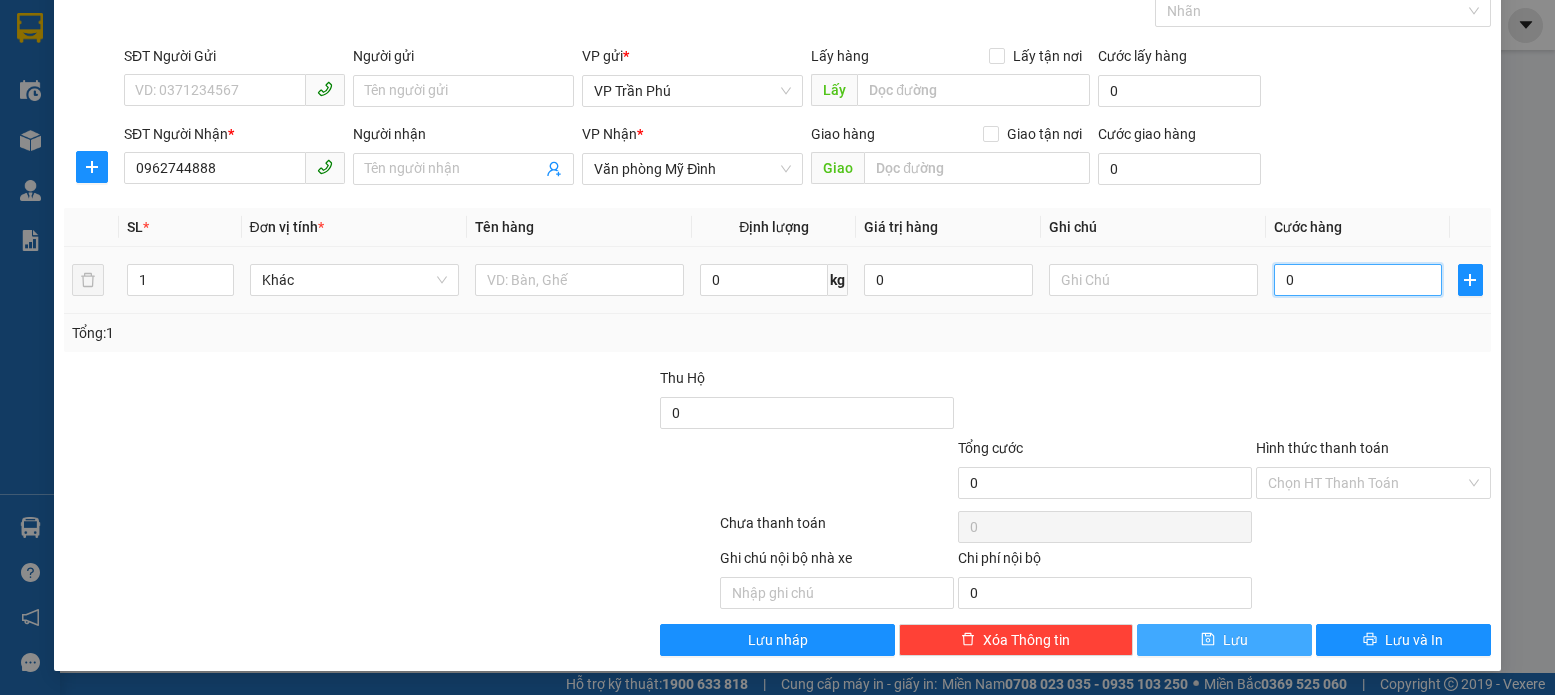 click on "0" at bounding box center (1358, 280) 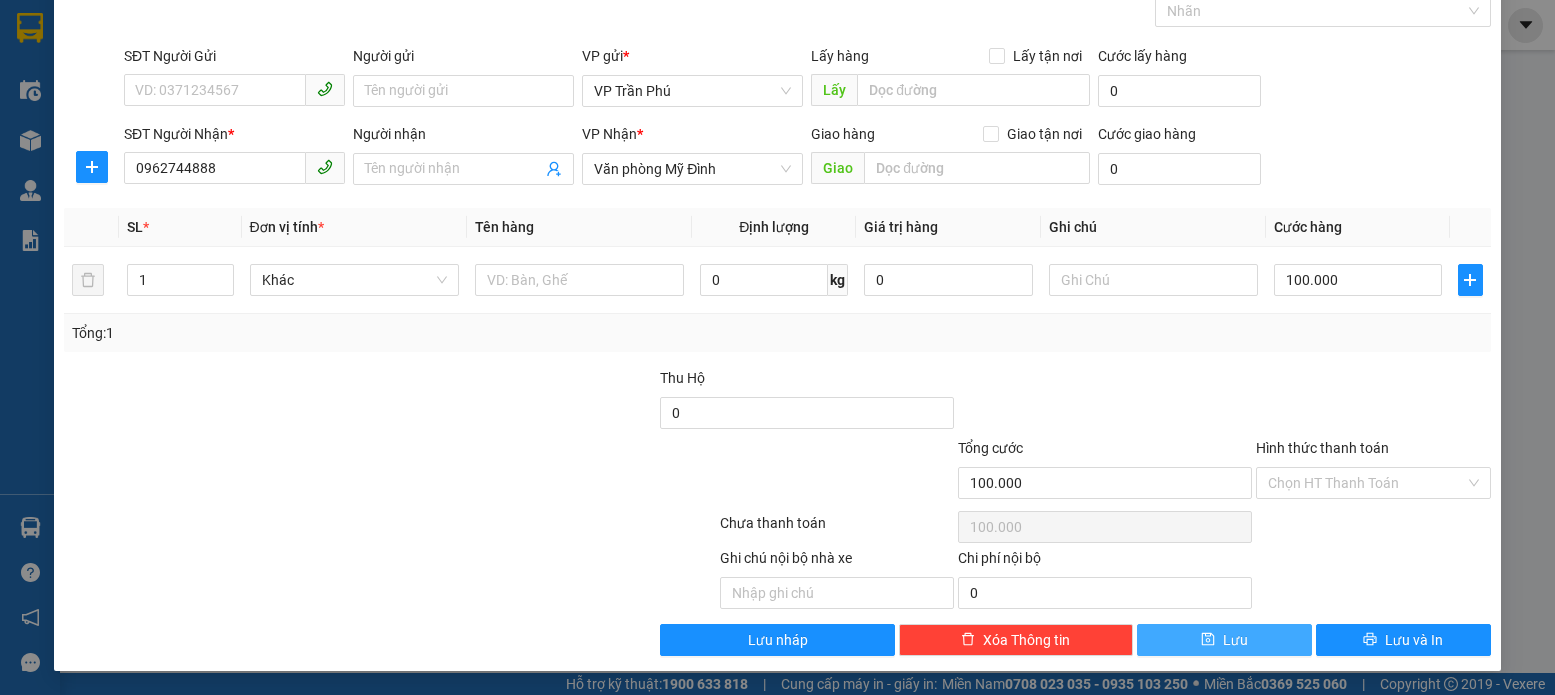 click 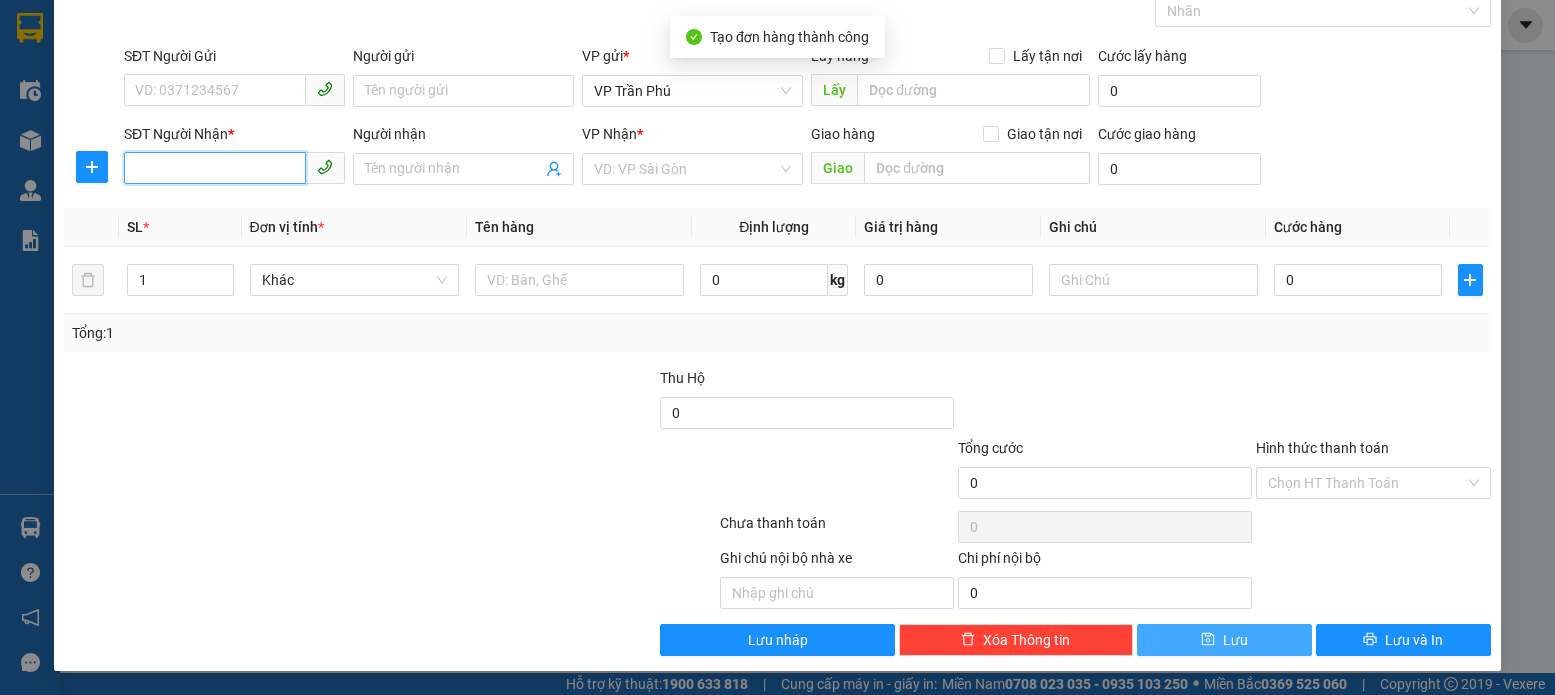 click on "SĐT Người Nhận  *" at bounding box center (215, 168) 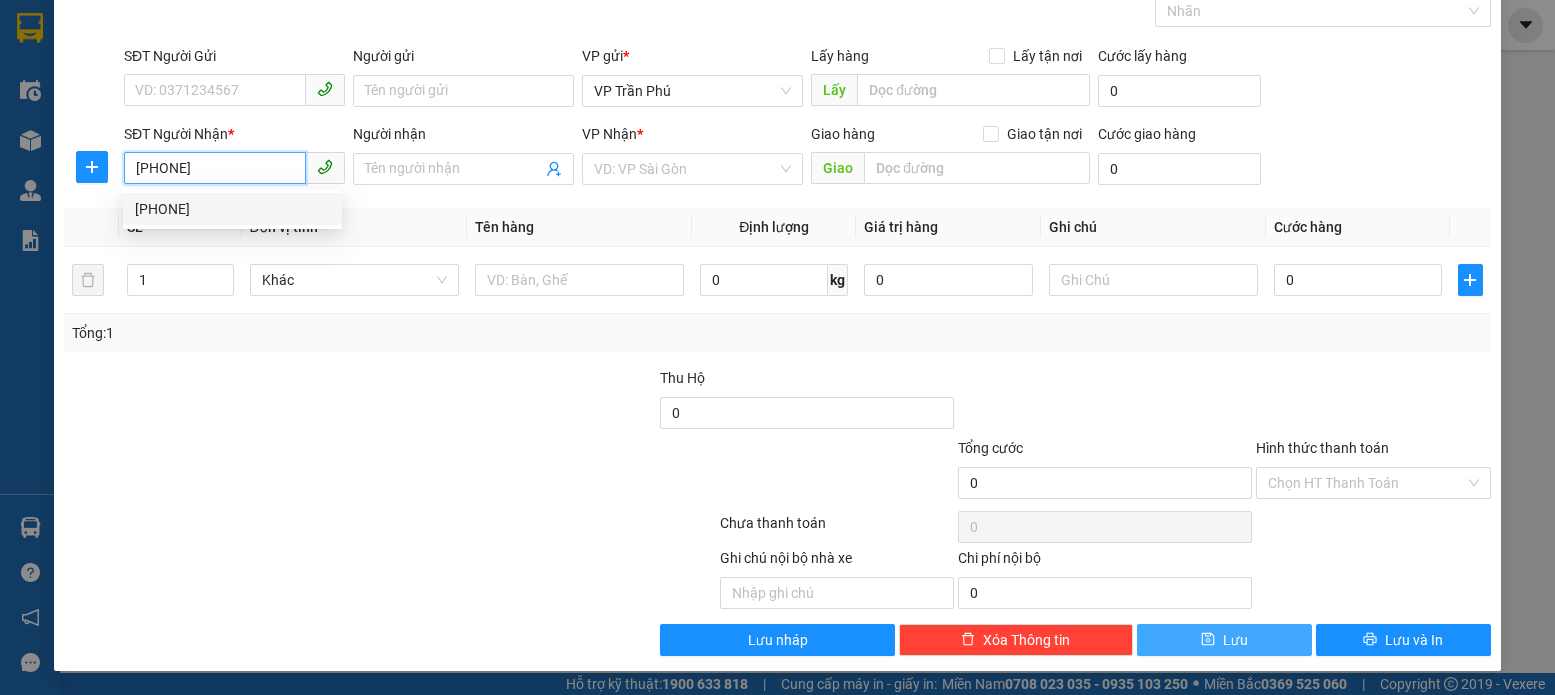 click on "[PHONE]" at bounding box center (232, 209) 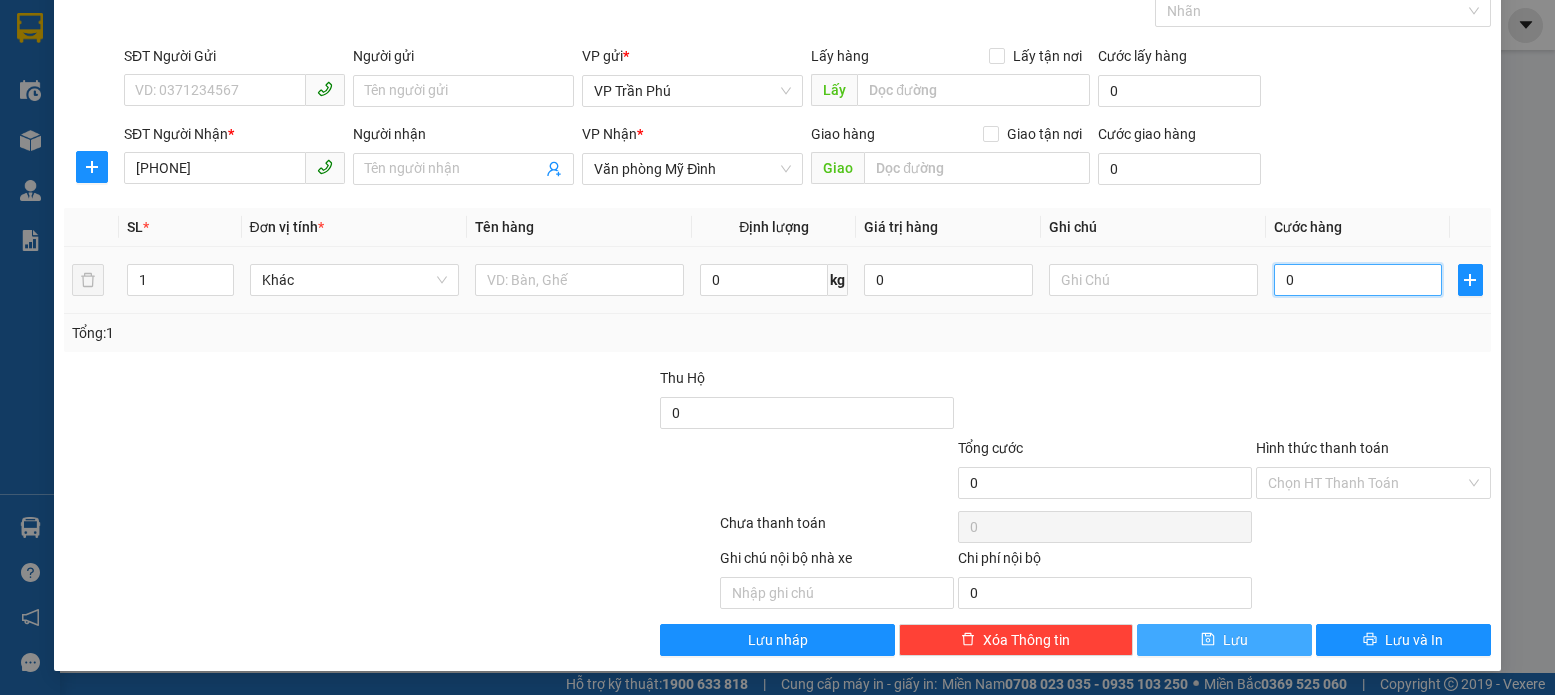 click on "0" at bounding box center (1358, 280) 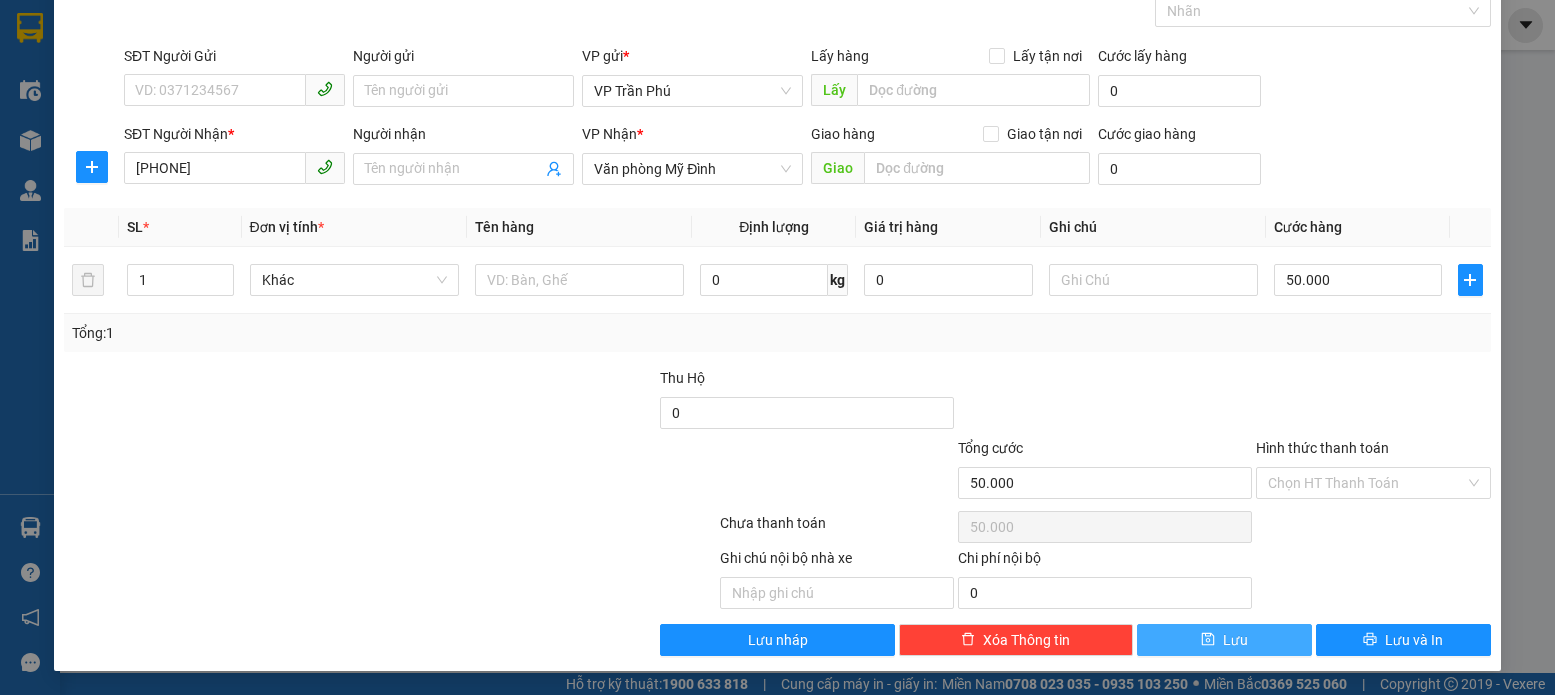 click 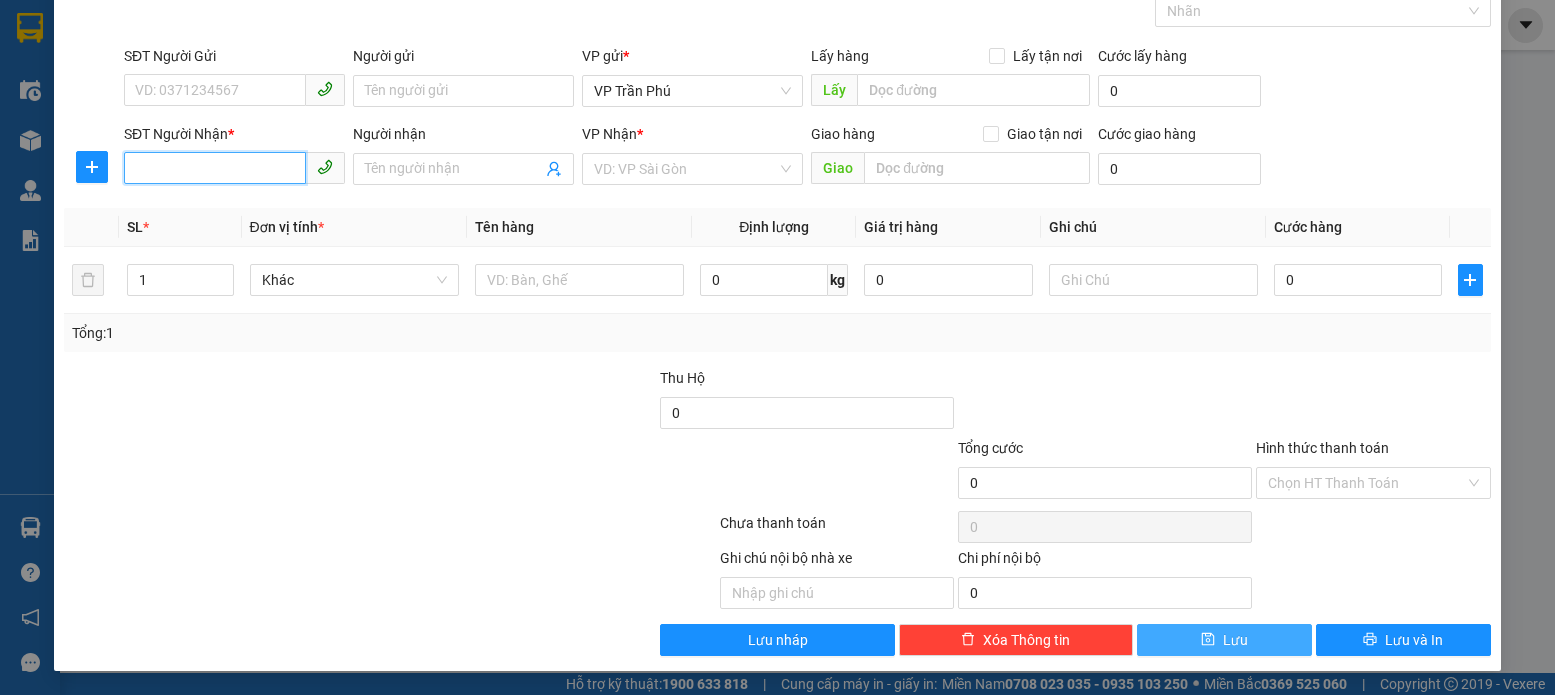 click on "SĐT Người Nhận  *" at bounding box center [215, 168] 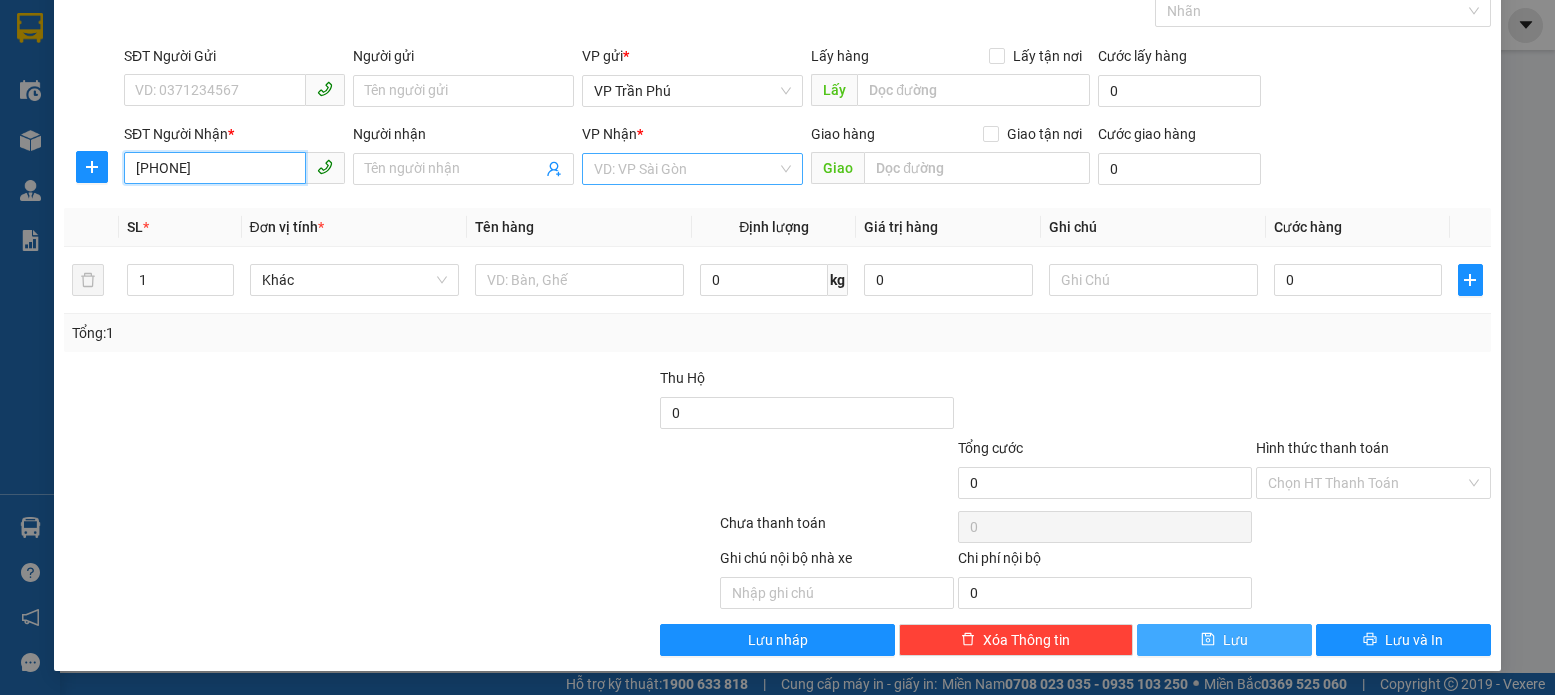 click on "VD: VP Sài Gòn" at bounding box center (692, 169) 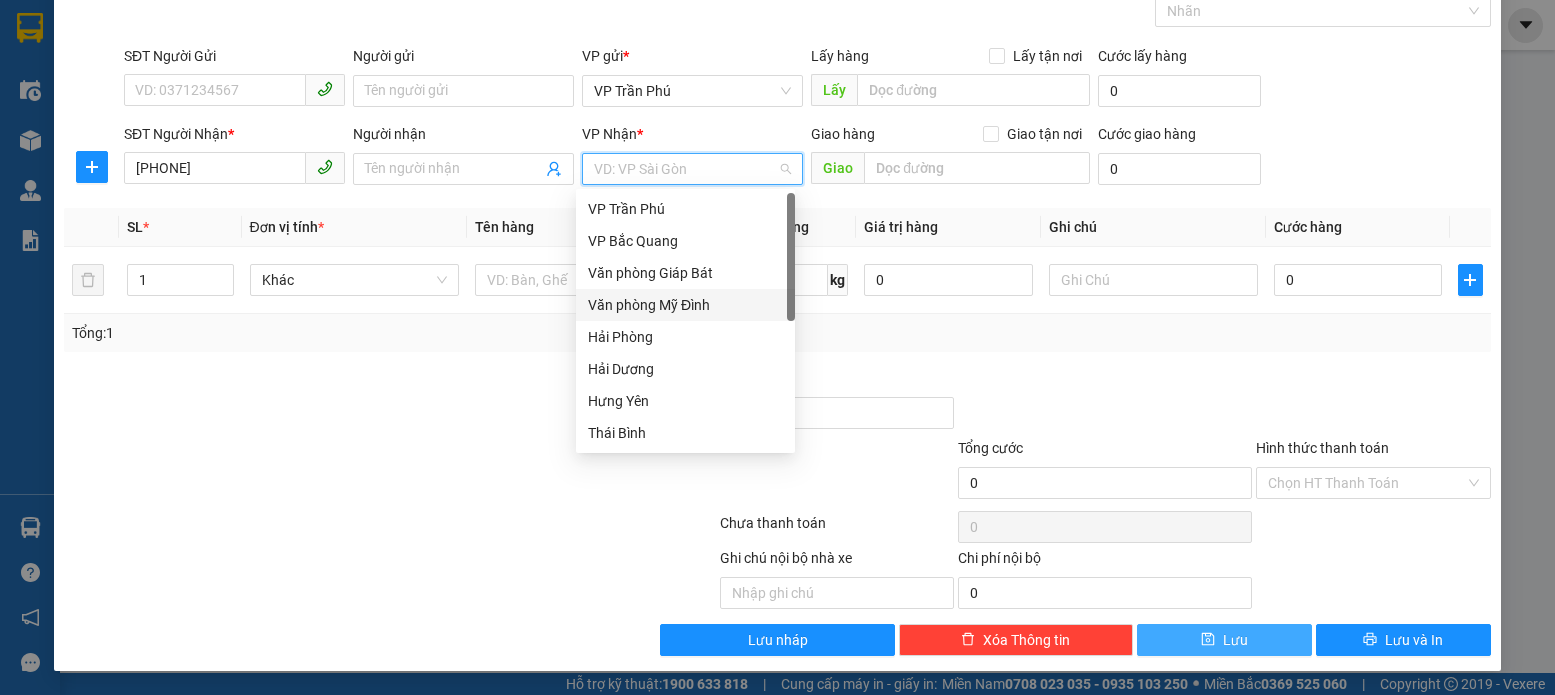 click on "Văn phòng Mỹ Đình" at bounding box center (685, 305) 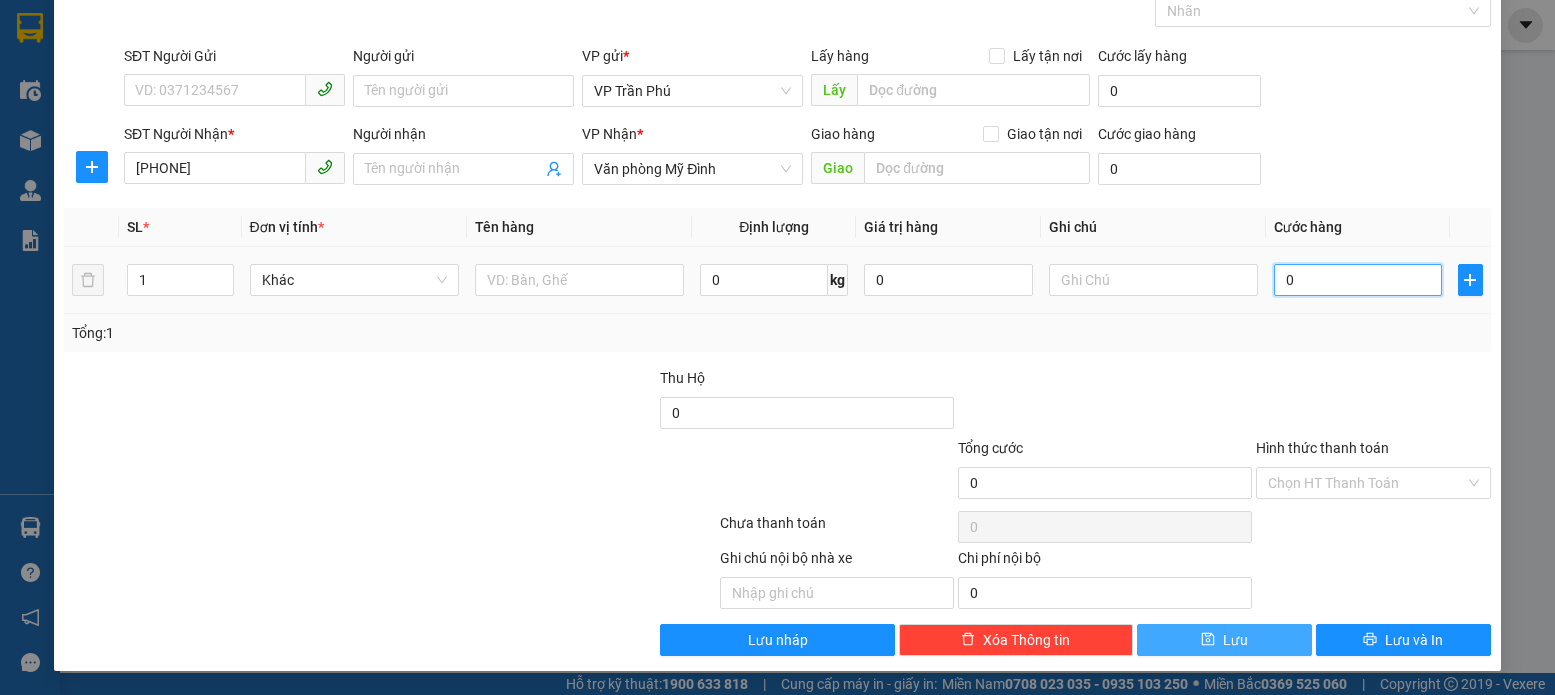 click on "0" at bounding box center (1358, 280) 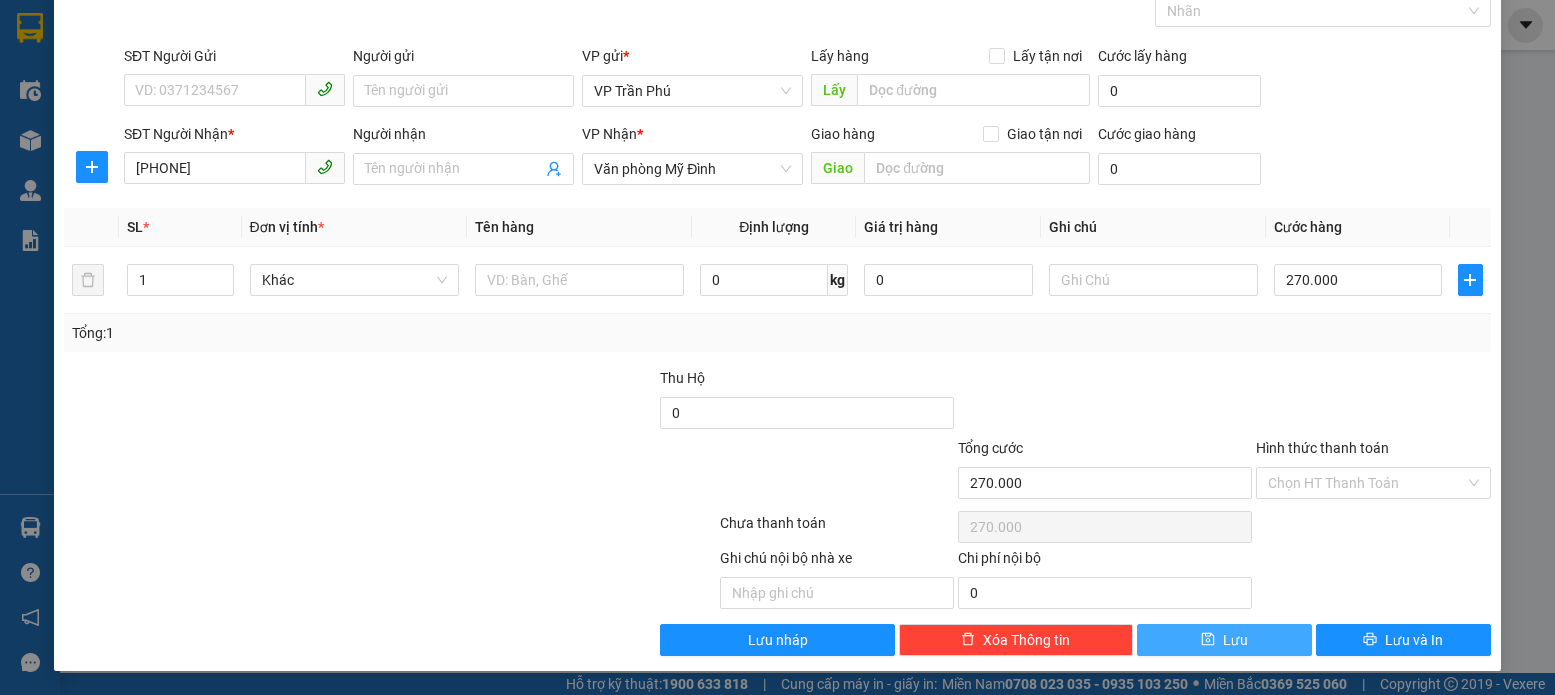 click on "Hình thức thanh toán" at bounding box center (1322, 448) 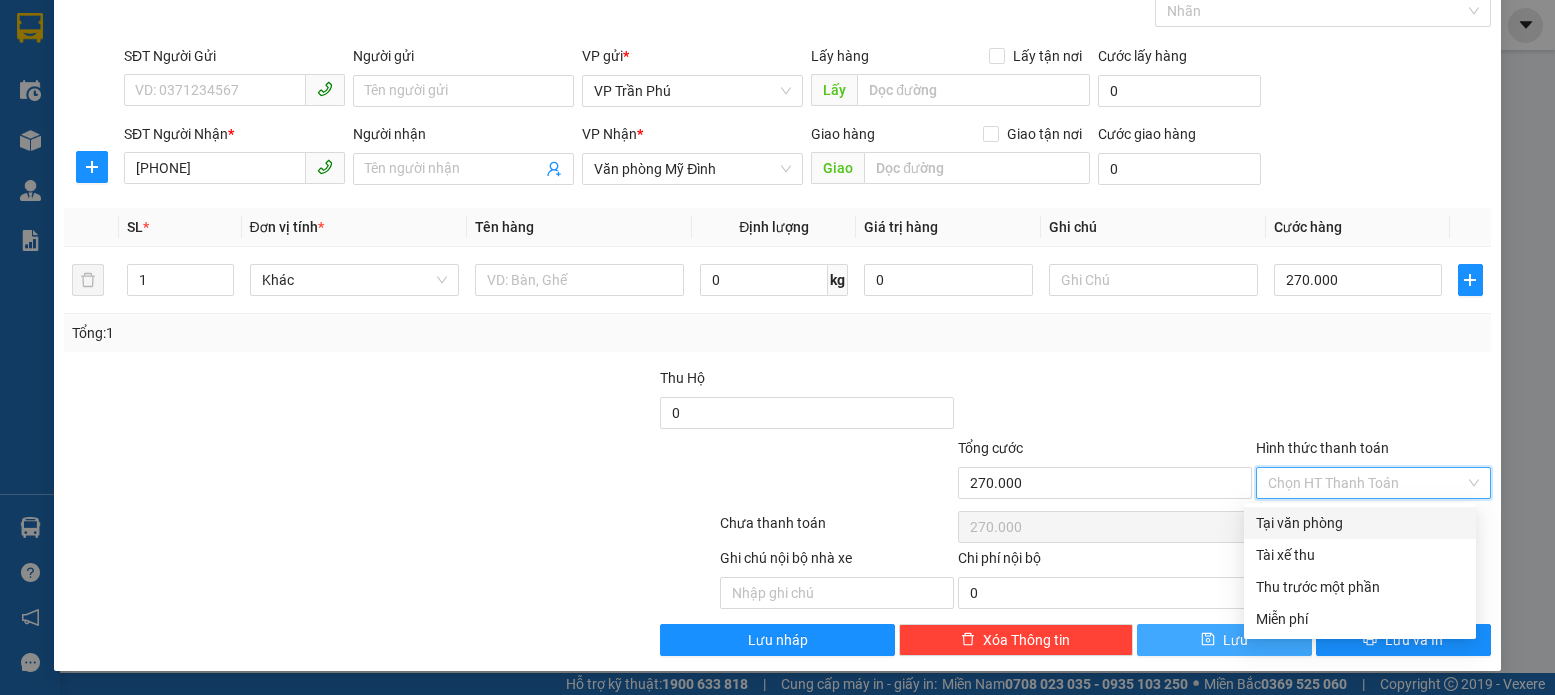 click on "Tại văn phòng" at bounding box center (1360, 523) 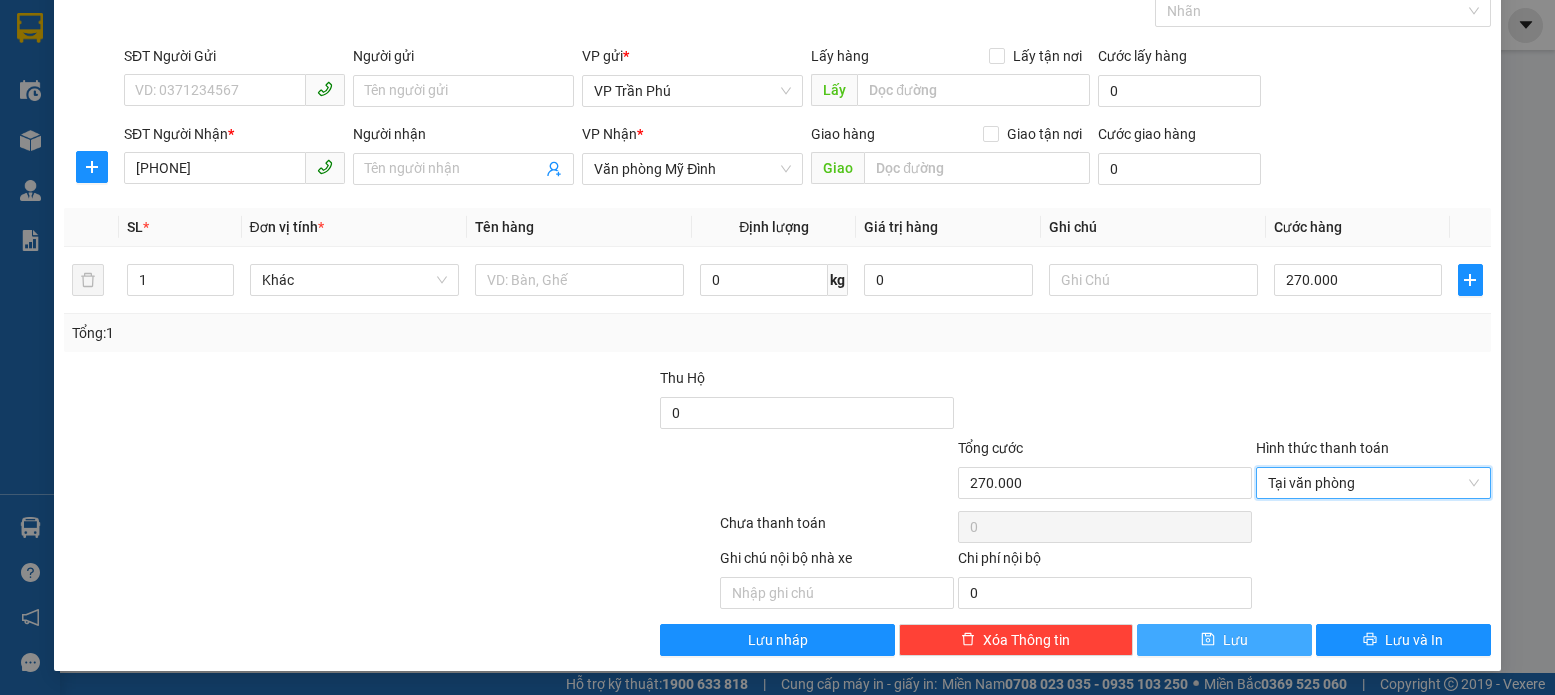 click 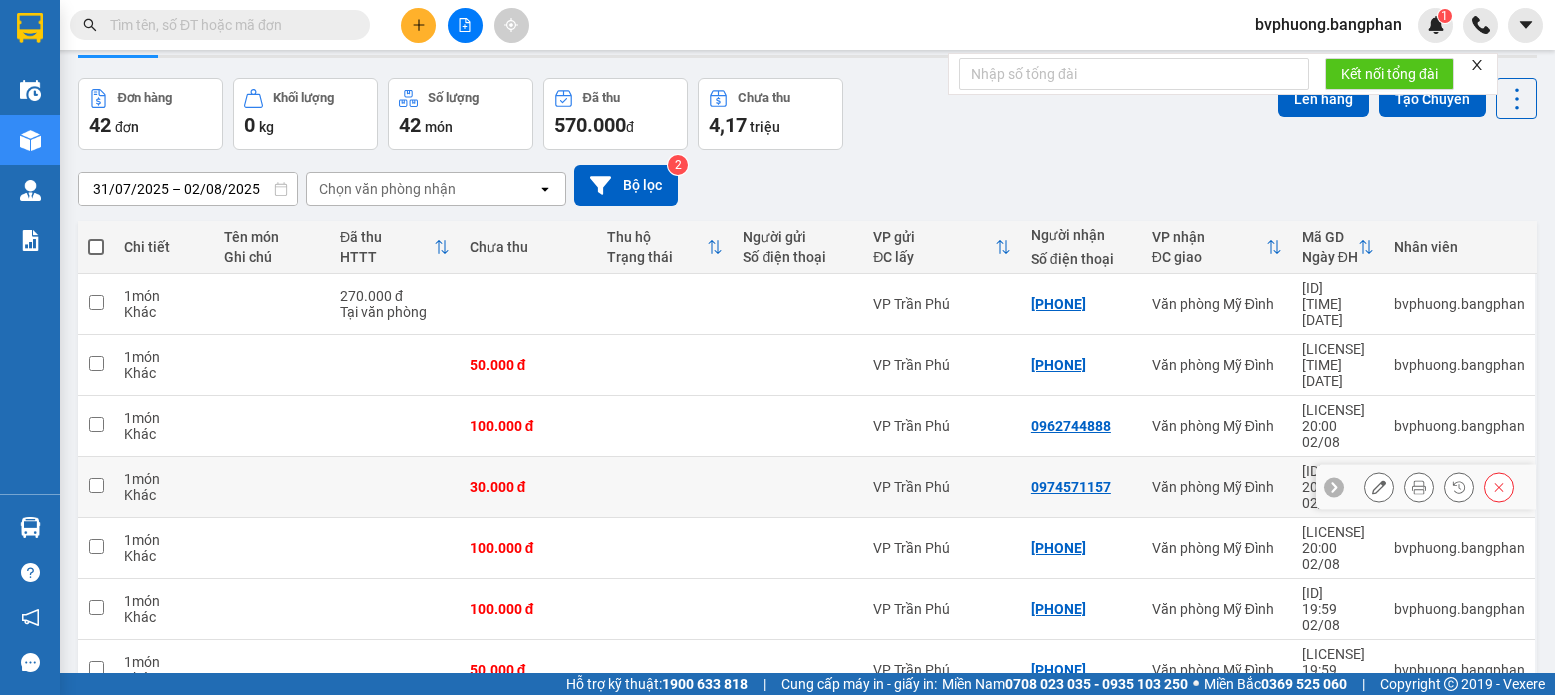 scroll, scrollTop: 194, scrollLeft: 0, axis: vertical 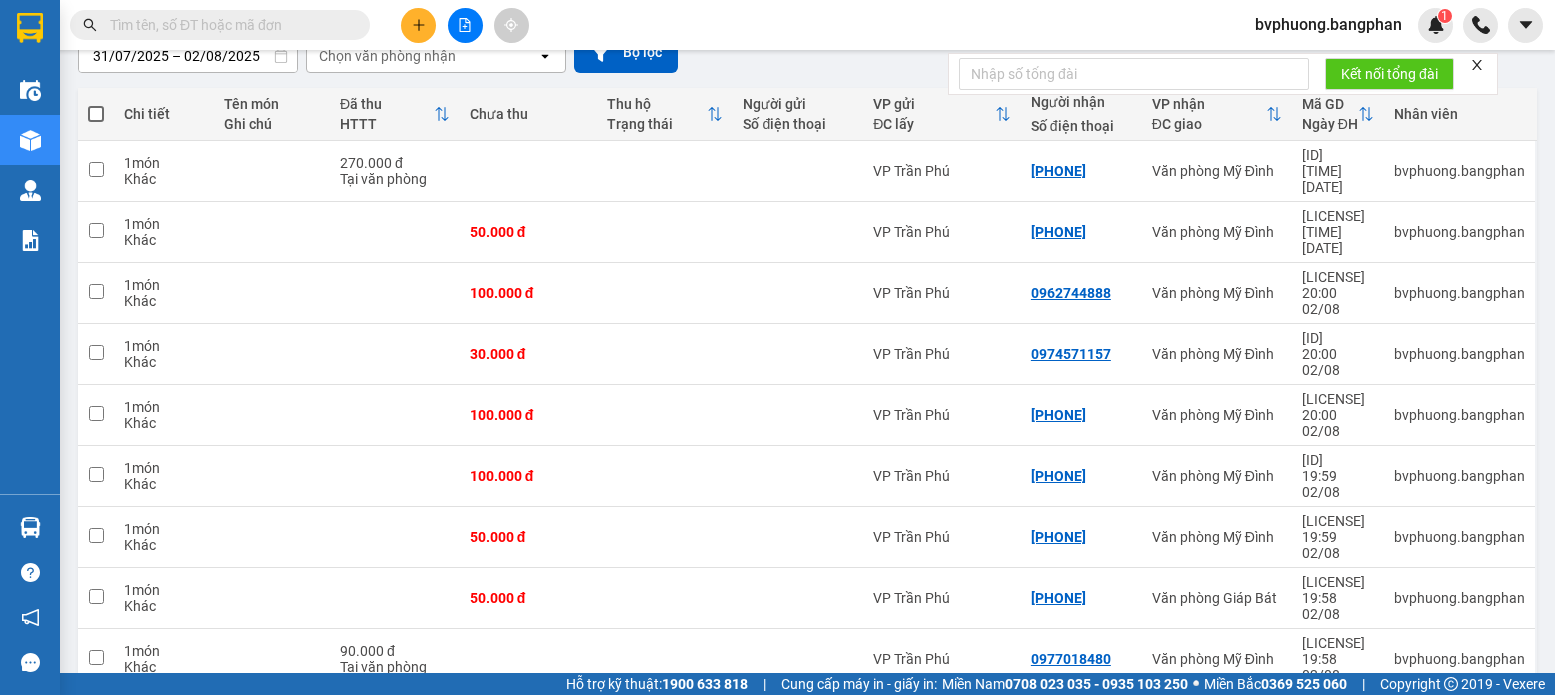 click 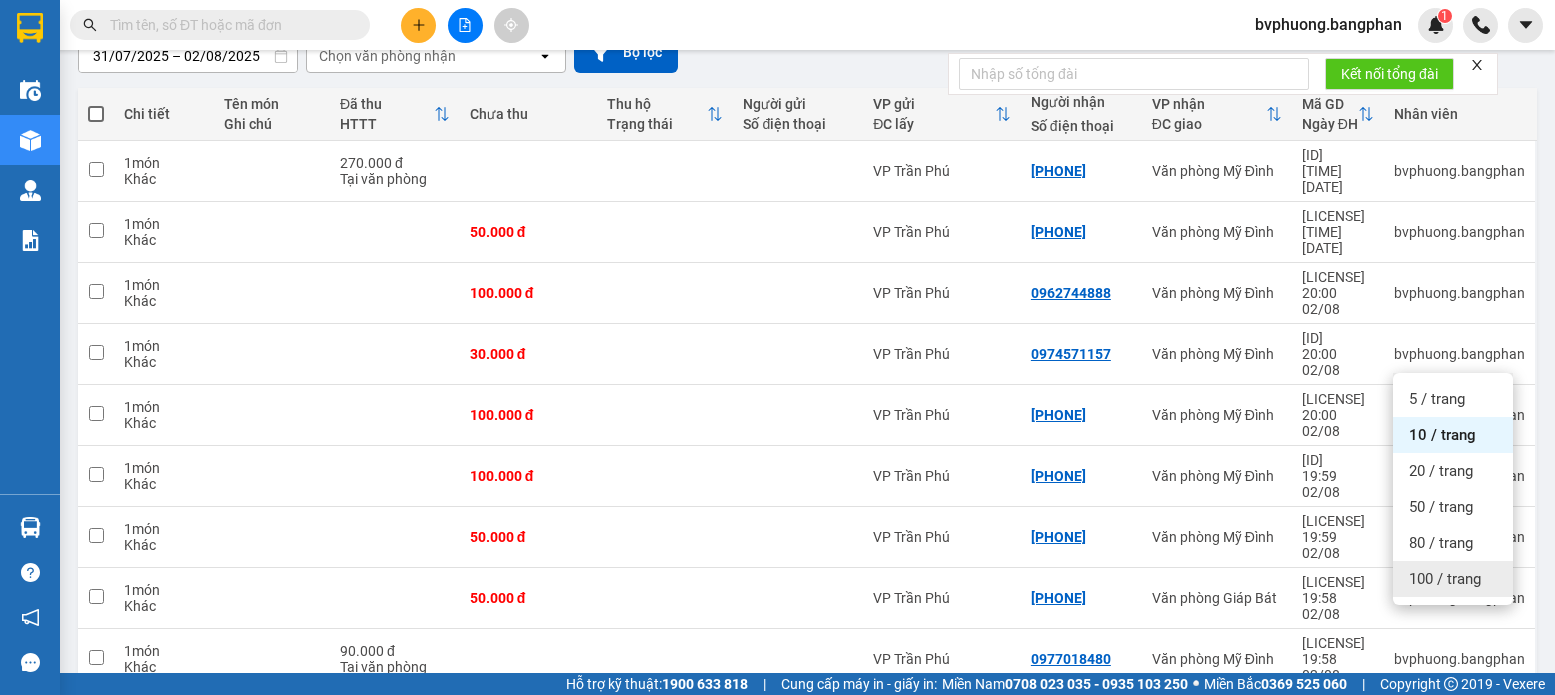 click on "100 / trang" at bounding box center (1445, 579) 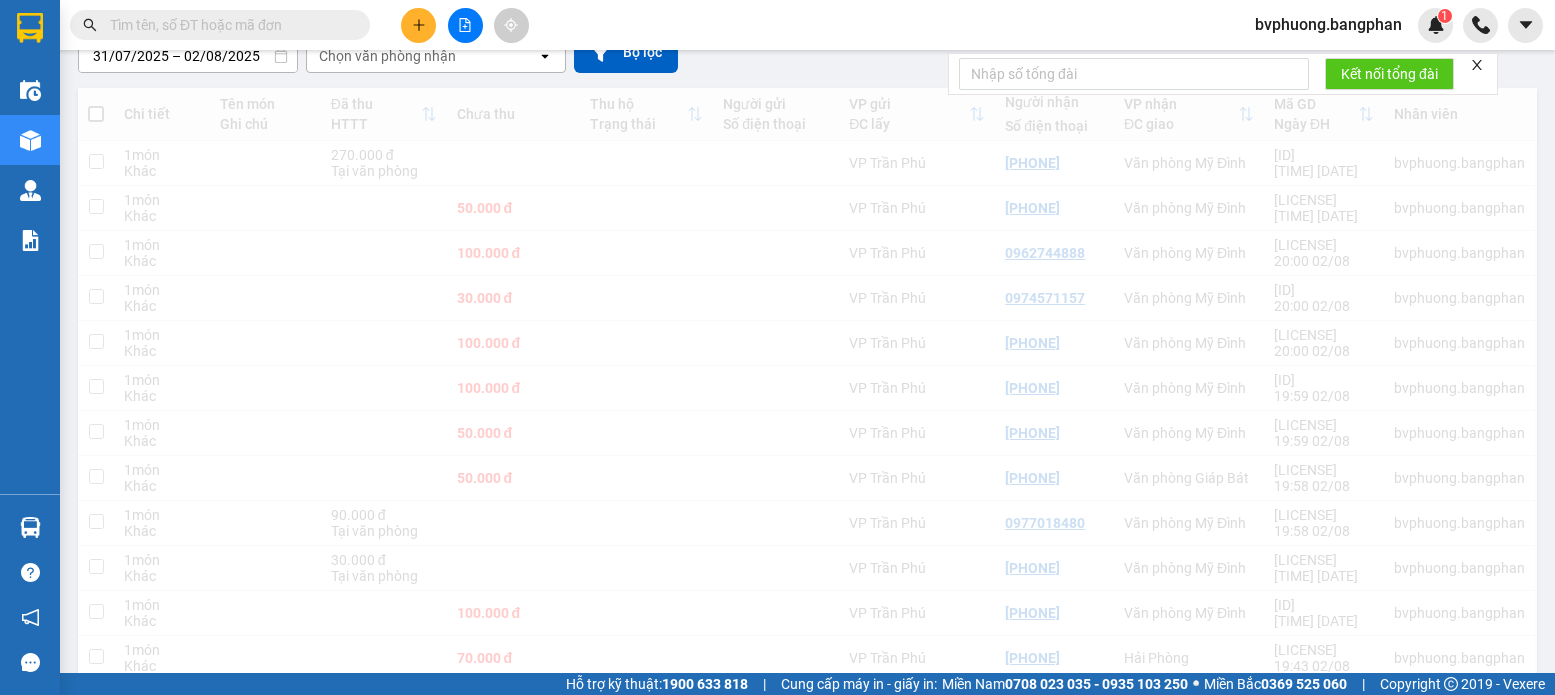 scroll, scrollTop: 194, scrollLeft: 0, axis: vertical 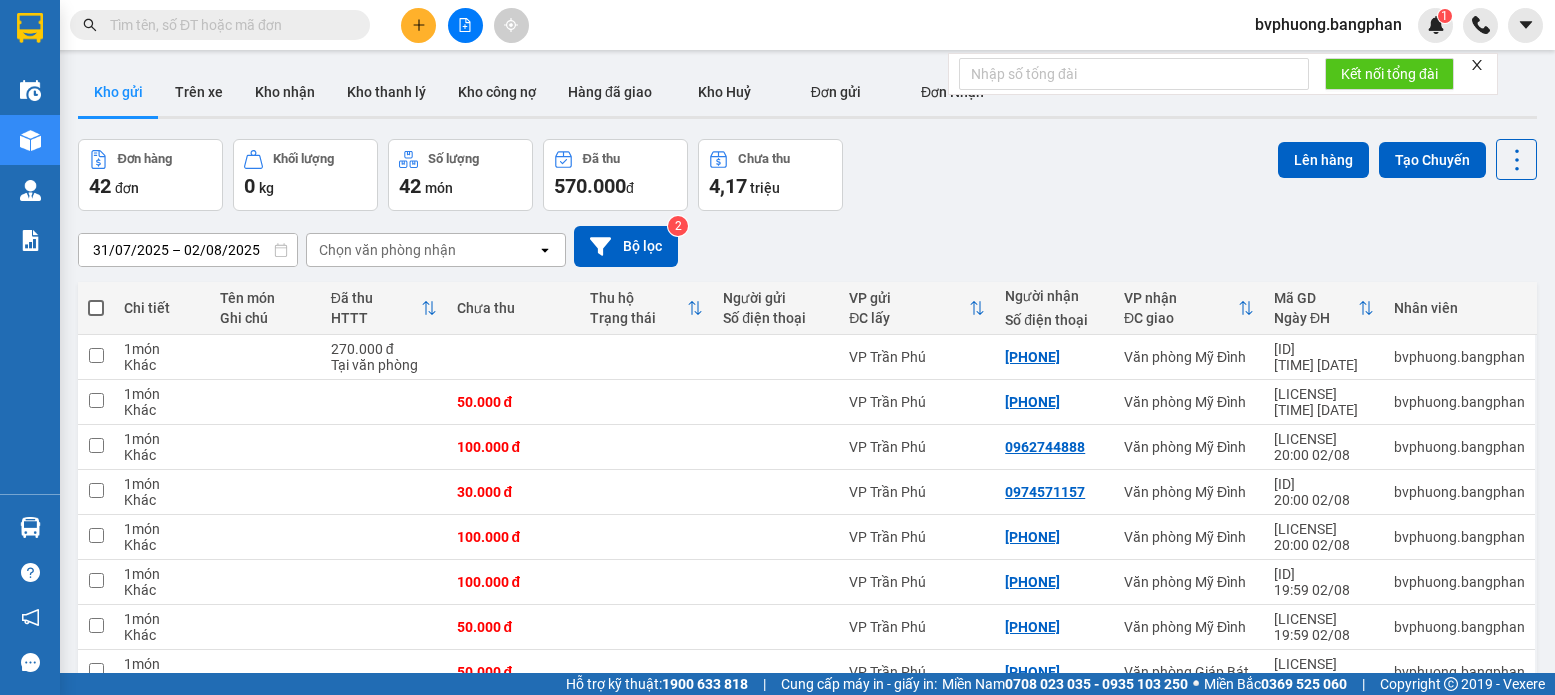 click at bounding box center (96, 308) 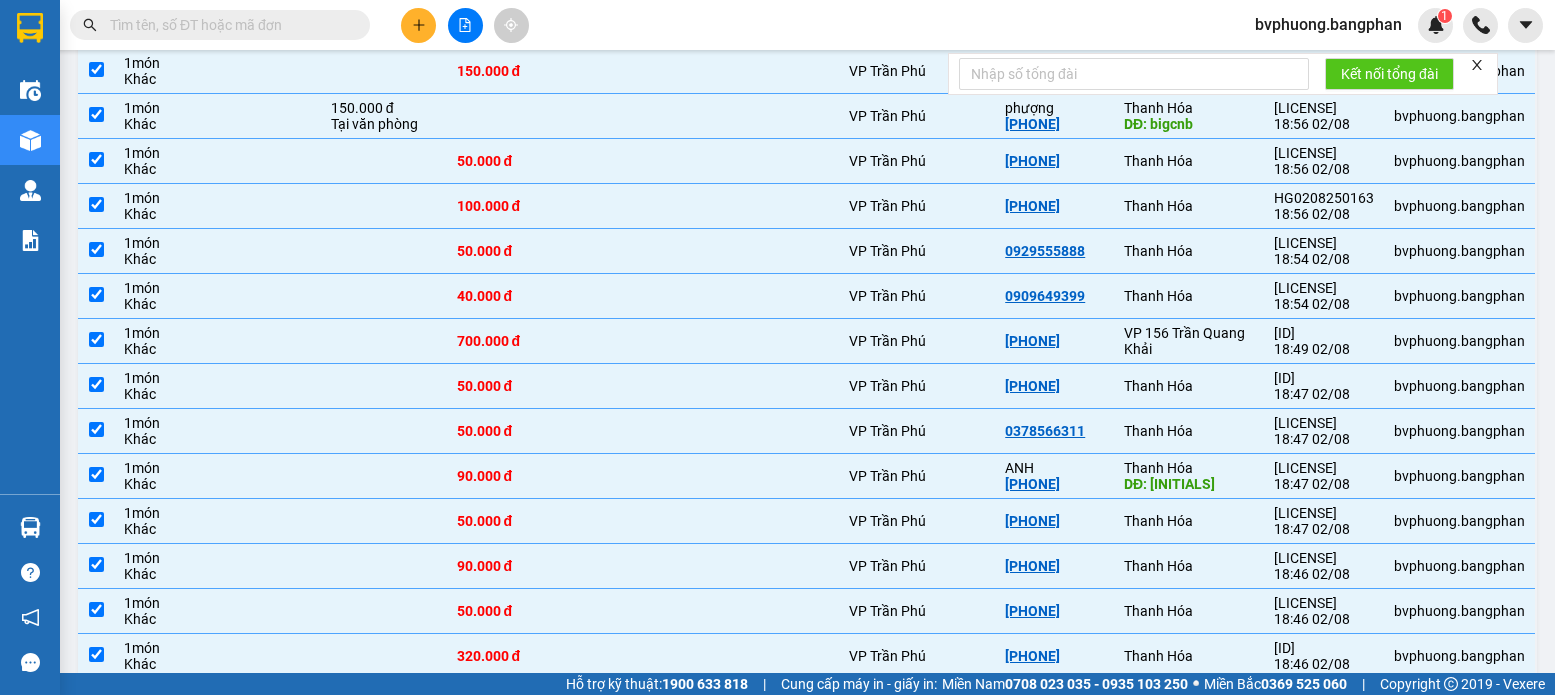 scroll, scrollTop: 1634, scrollLeft: 0, axis: vertical 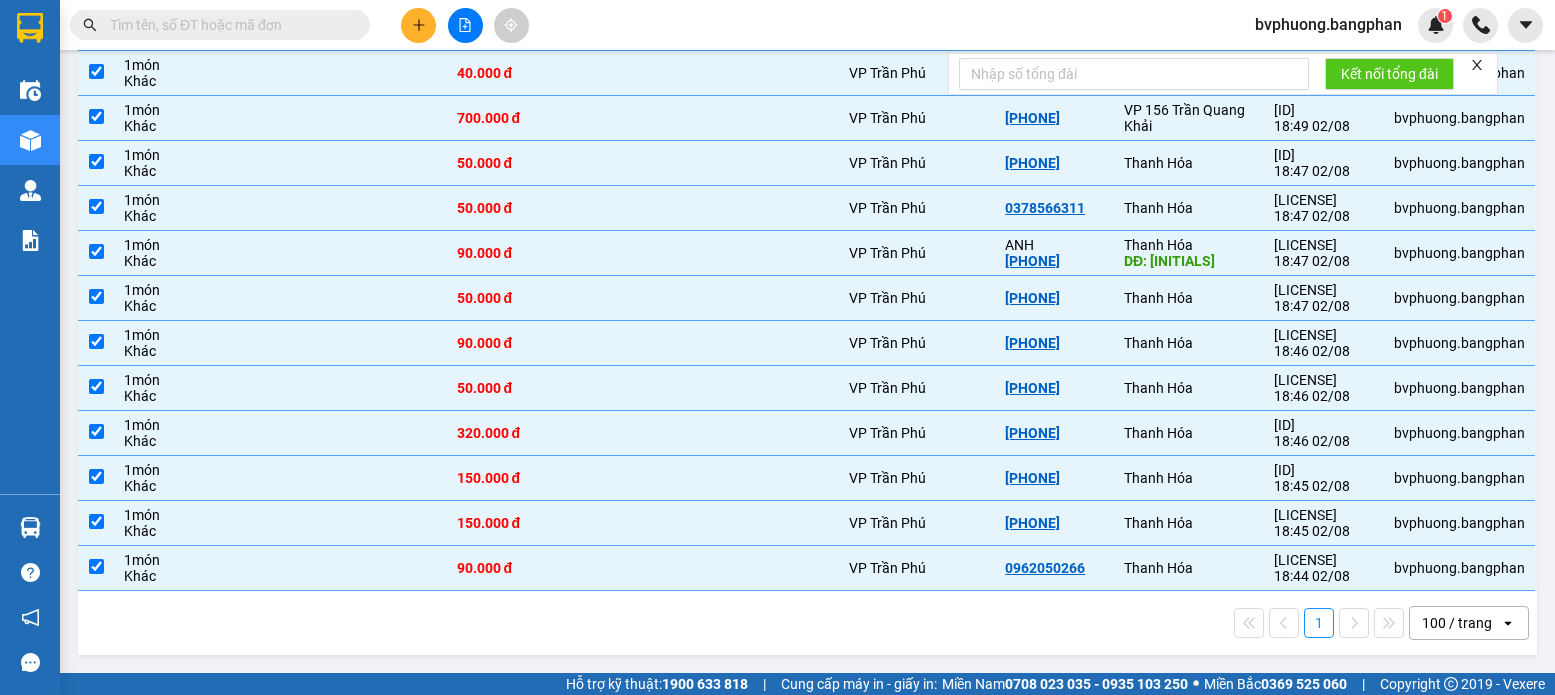 click on "open" 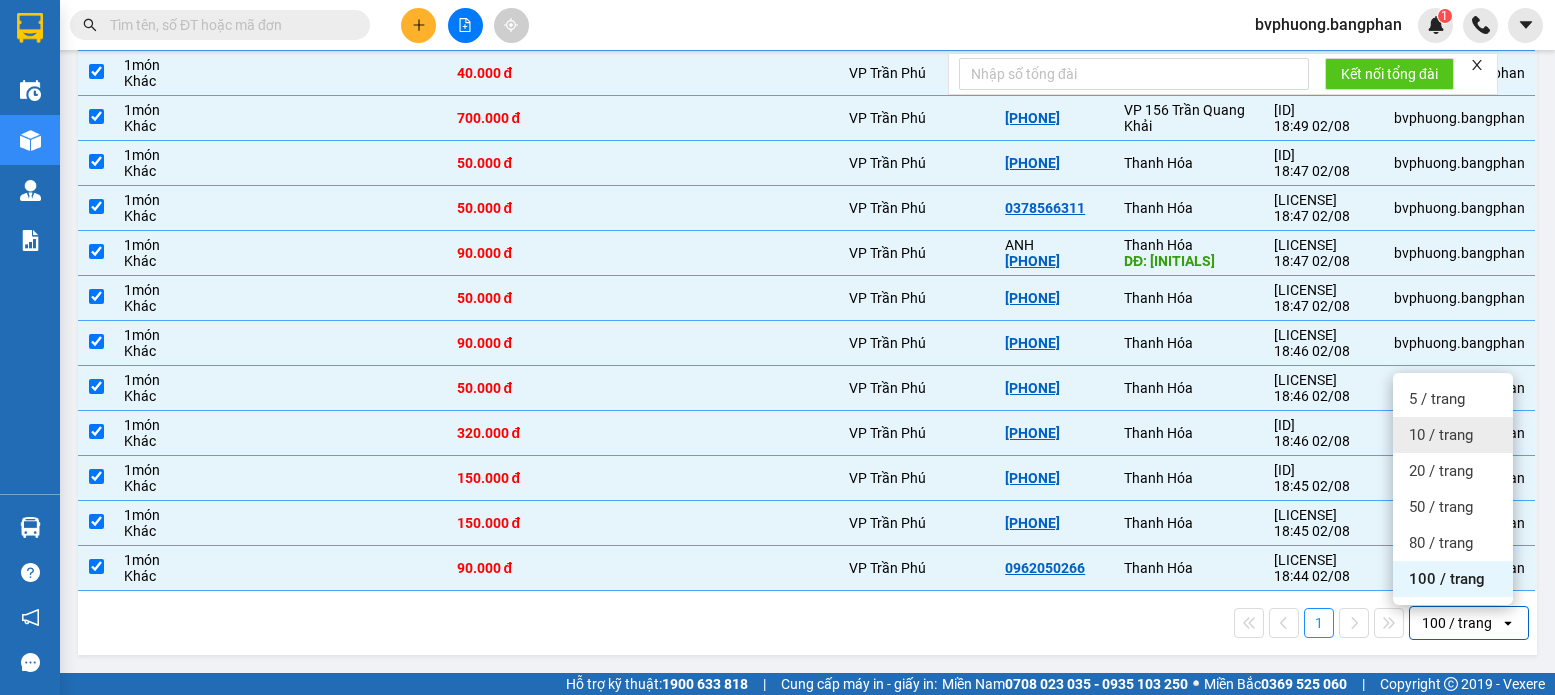 click on "10 / trang" at bounding box center (1441, 435) 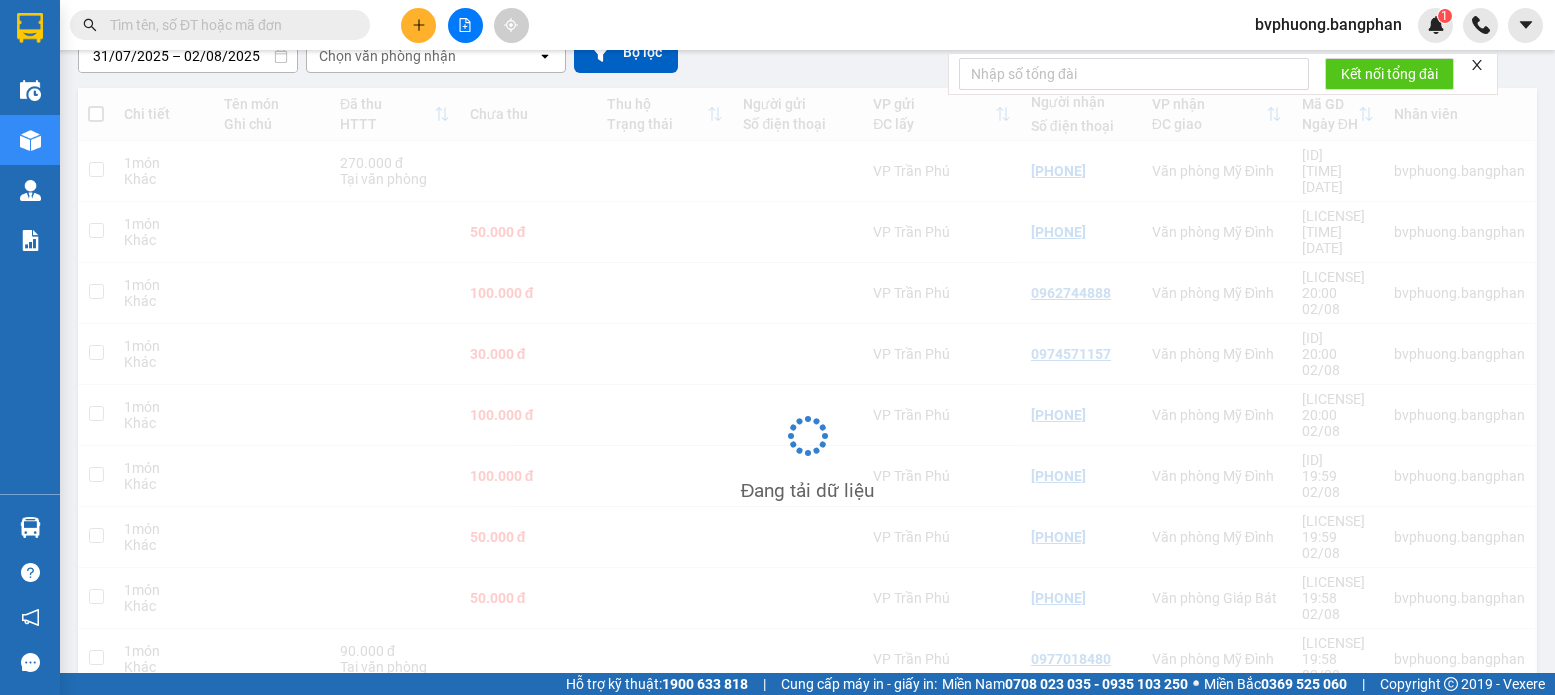 scroll, scrollTop: 194, scrollLeft: 0, axis: vertical 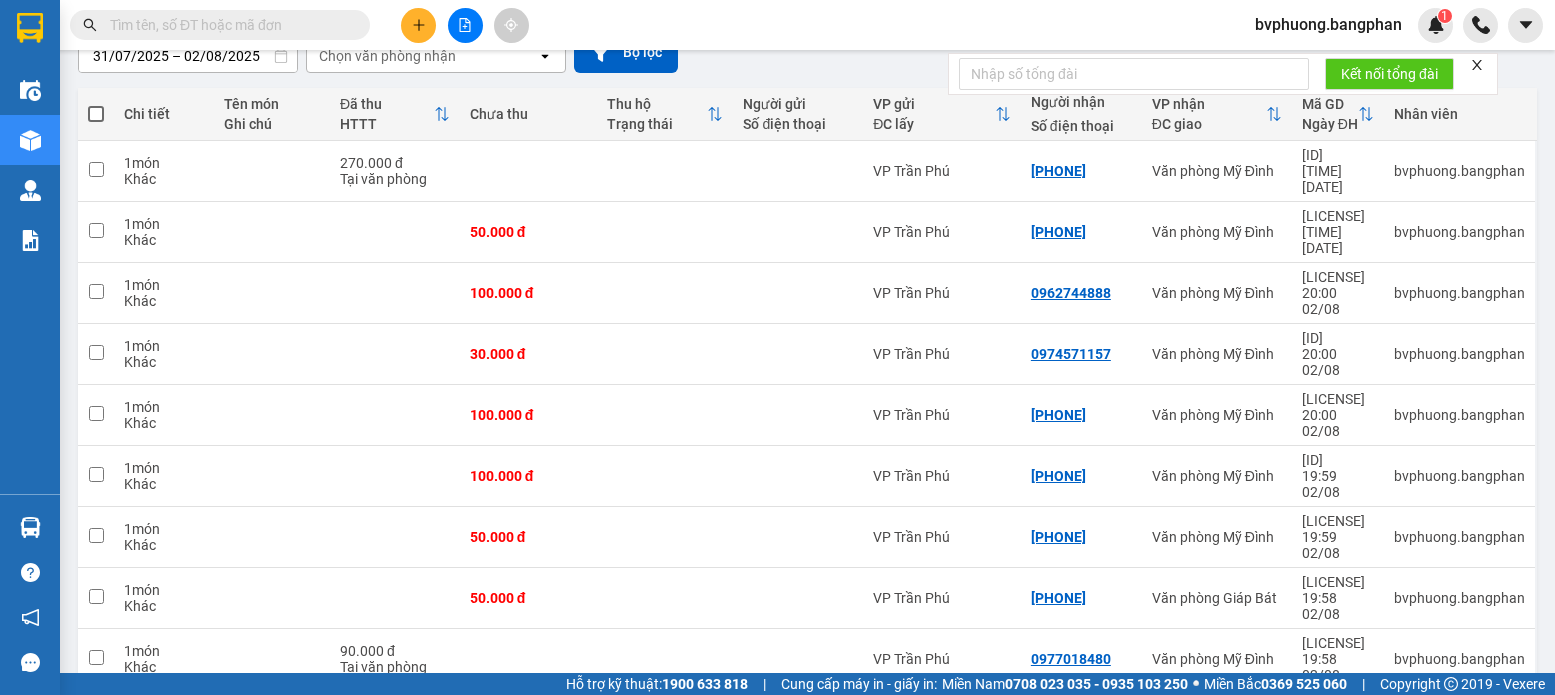 click at bounding box center (96, 114) 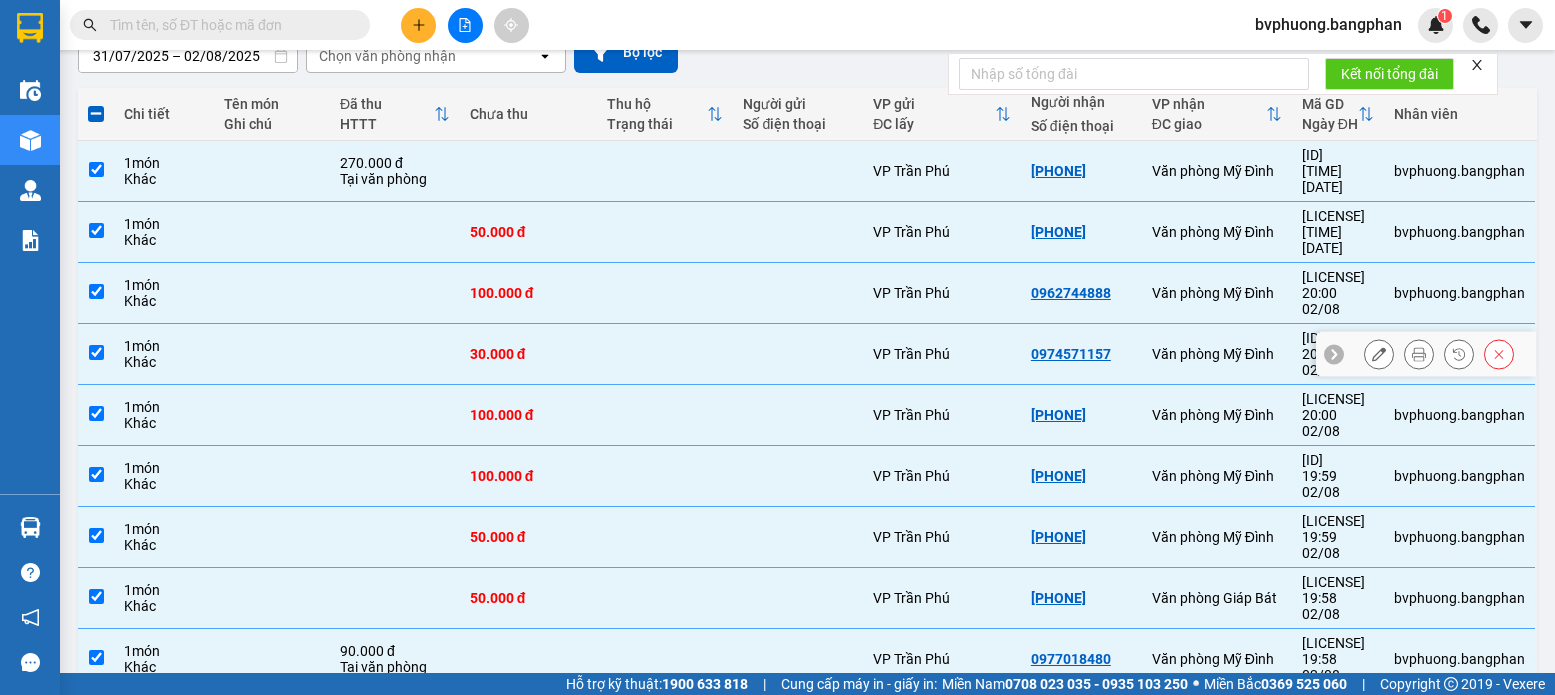 scroll, scrollTop: 0, scrollLeft: 0, axis: both 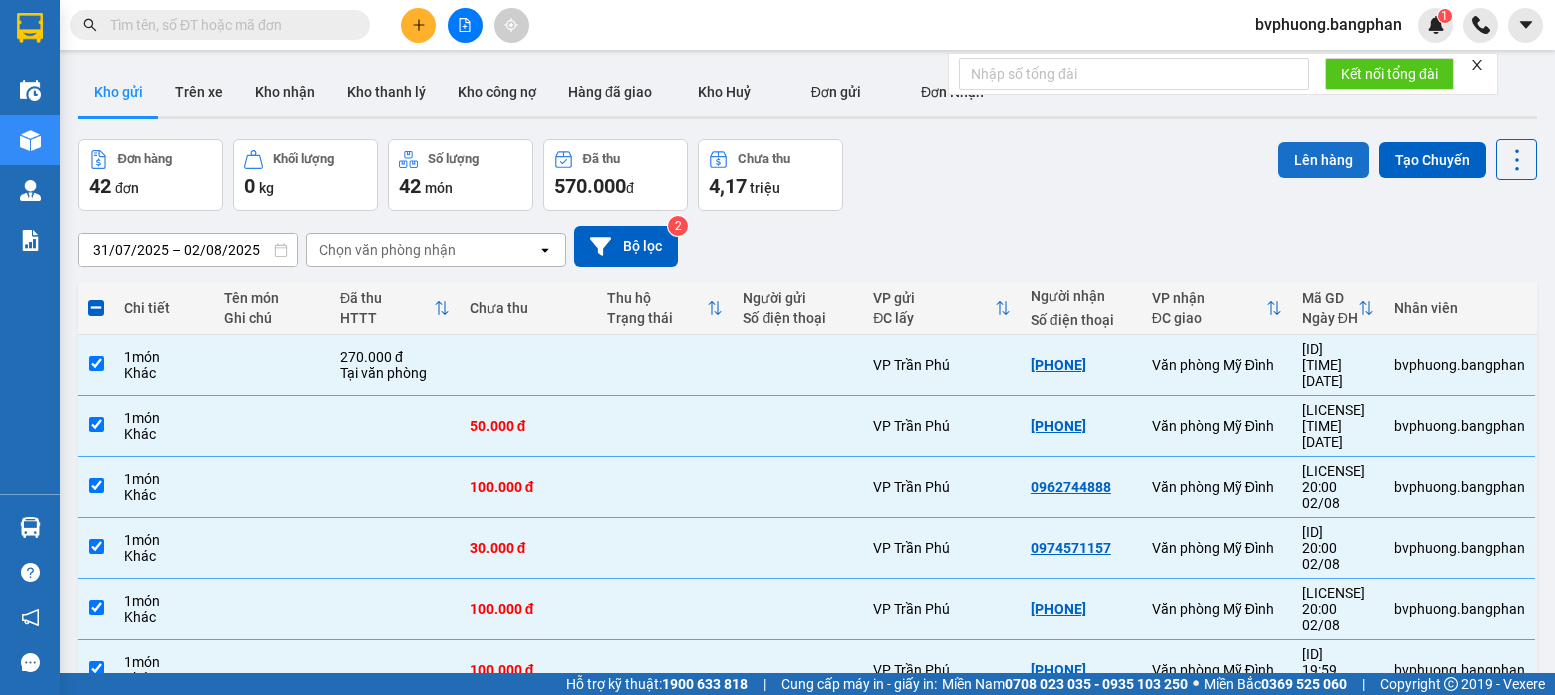 click on "Lên hàng" at bounding box center (1323, 160) 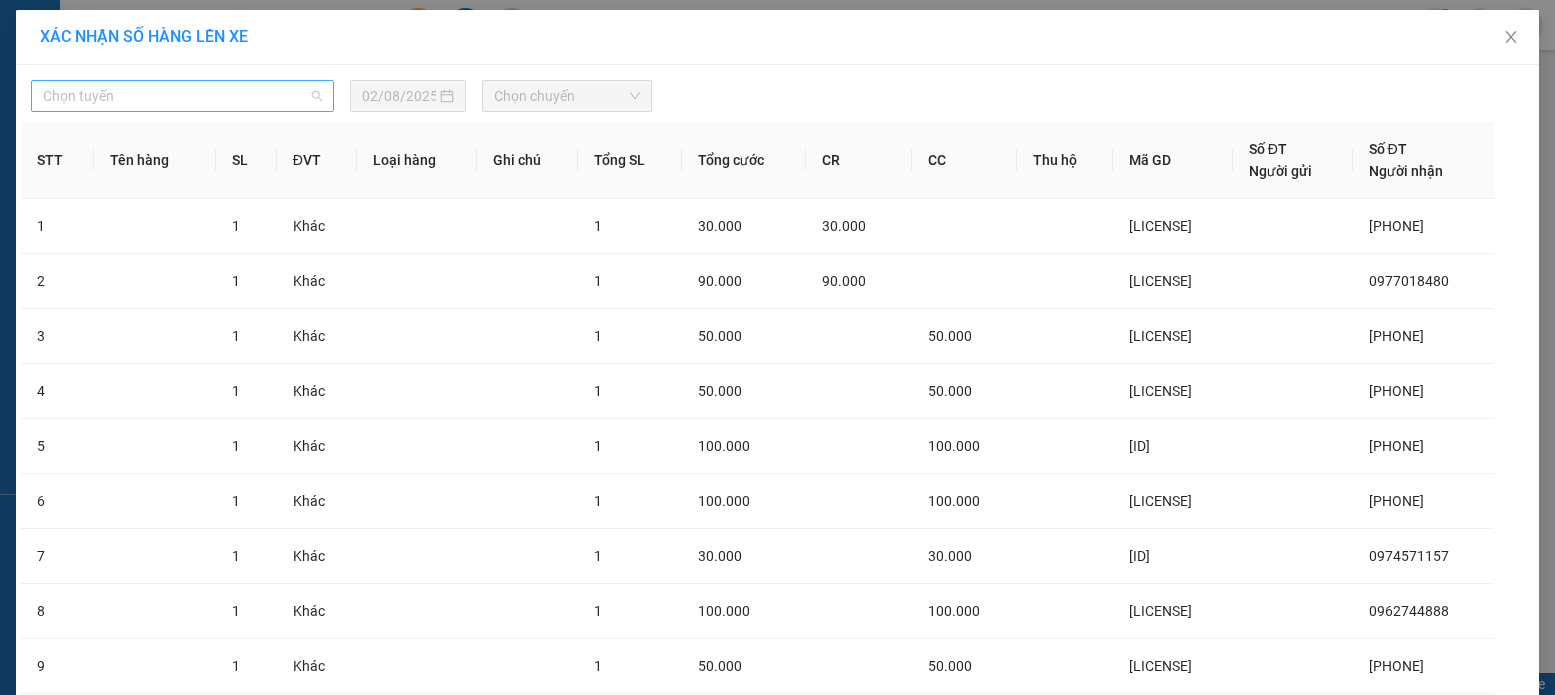drag, startPoint x: 265, startPoint y: 87, endPoint x: 257, endPoint y: 104, distance: 18.788294 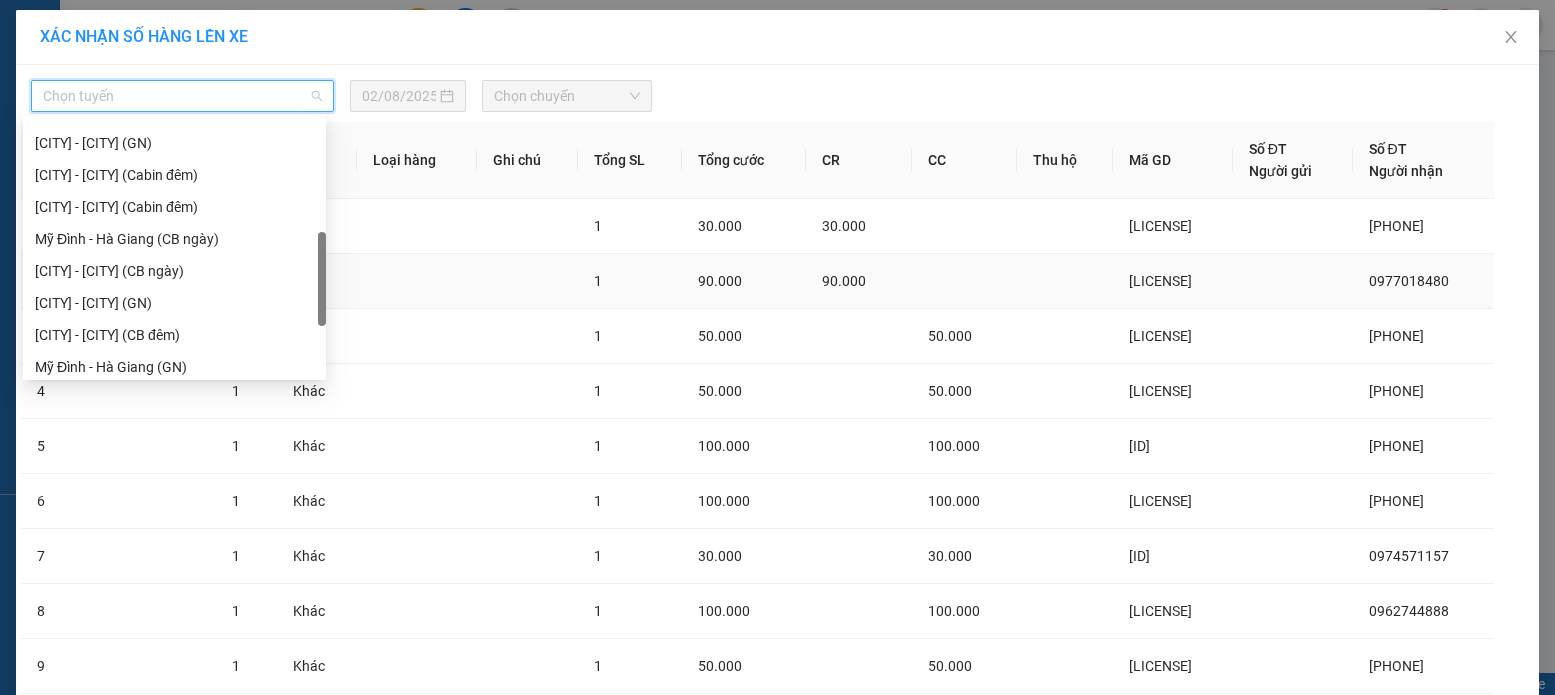 scroll, scrollTop: 393, scrollLeft: 0, axis: vertical 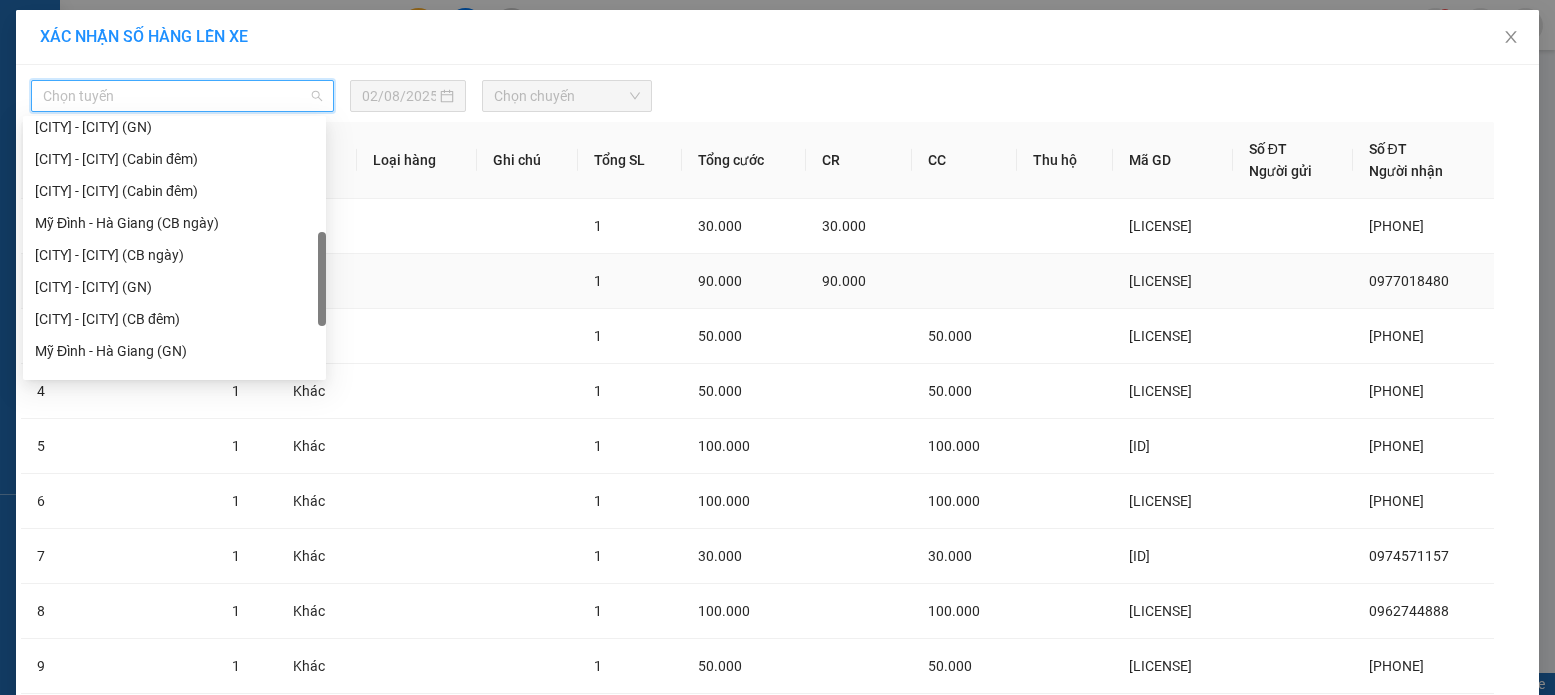 drag, startPoint x: 323, startPoint y: 168, endPoint x: 329, endPoint y: 266, distance: 98.1835 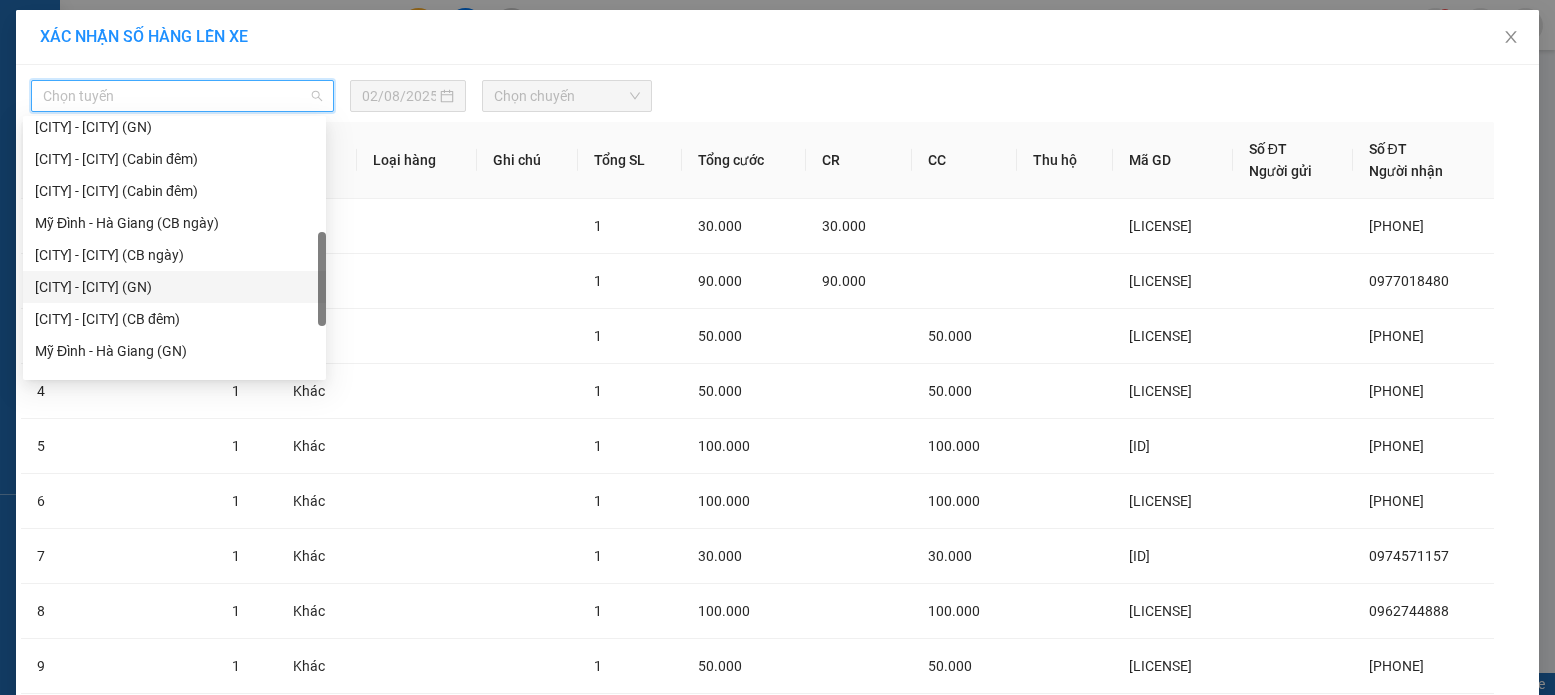 click on "[CITY] - [CITY] (GN)" at bounding box center (174, 287) 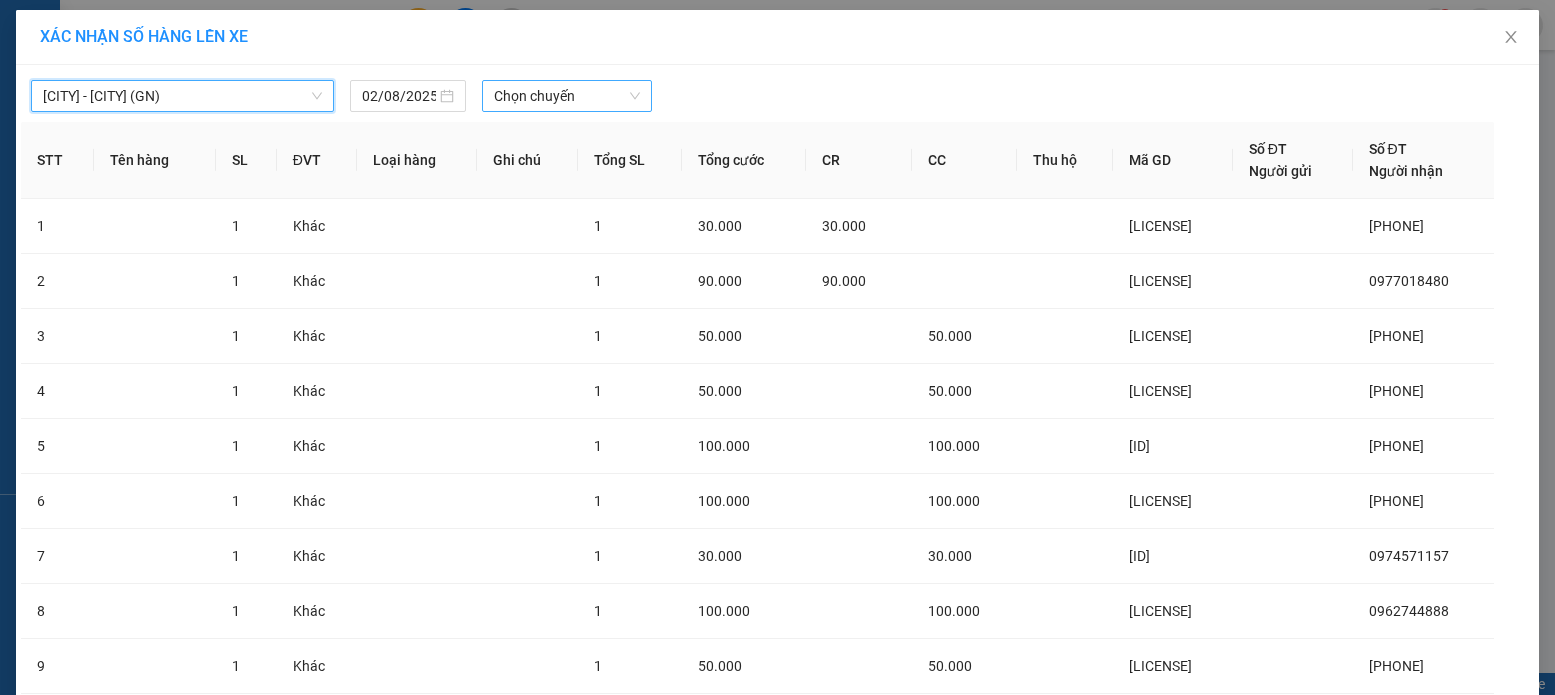 click on "Chọn chuyến" at bounding box center (567, 96) 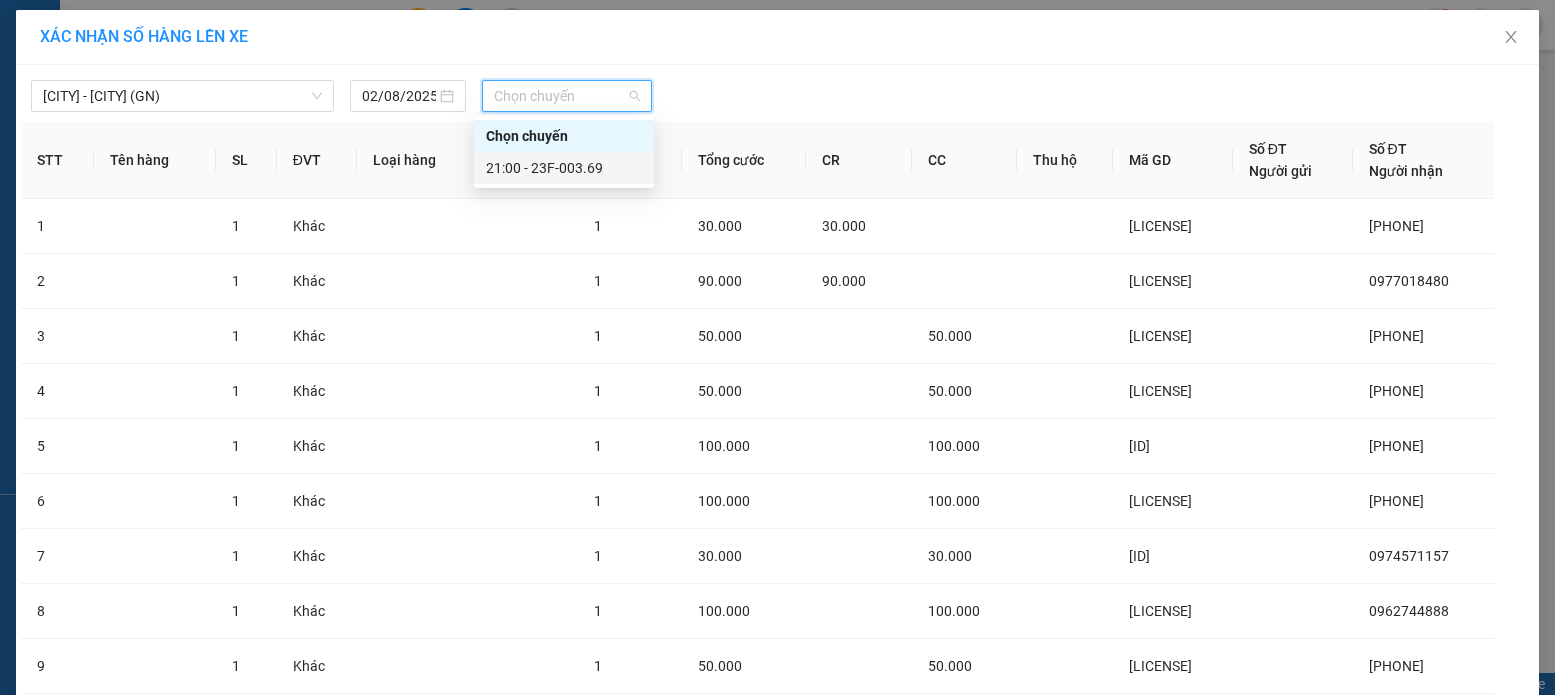 click on "21:00     - 23F-003.69" at bounding box center [564, 168] 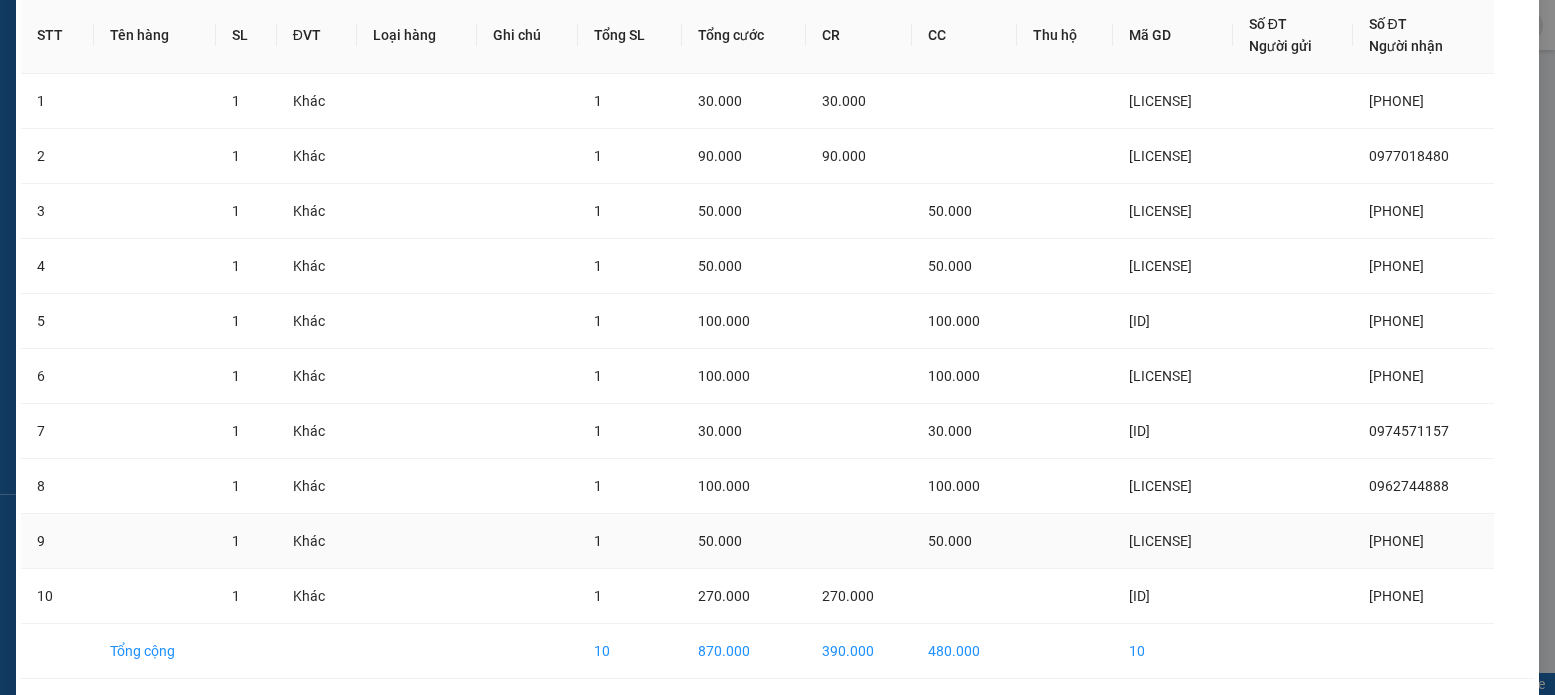scroll, scrollTop: 245, scrollLeft: 0, axis: vertical 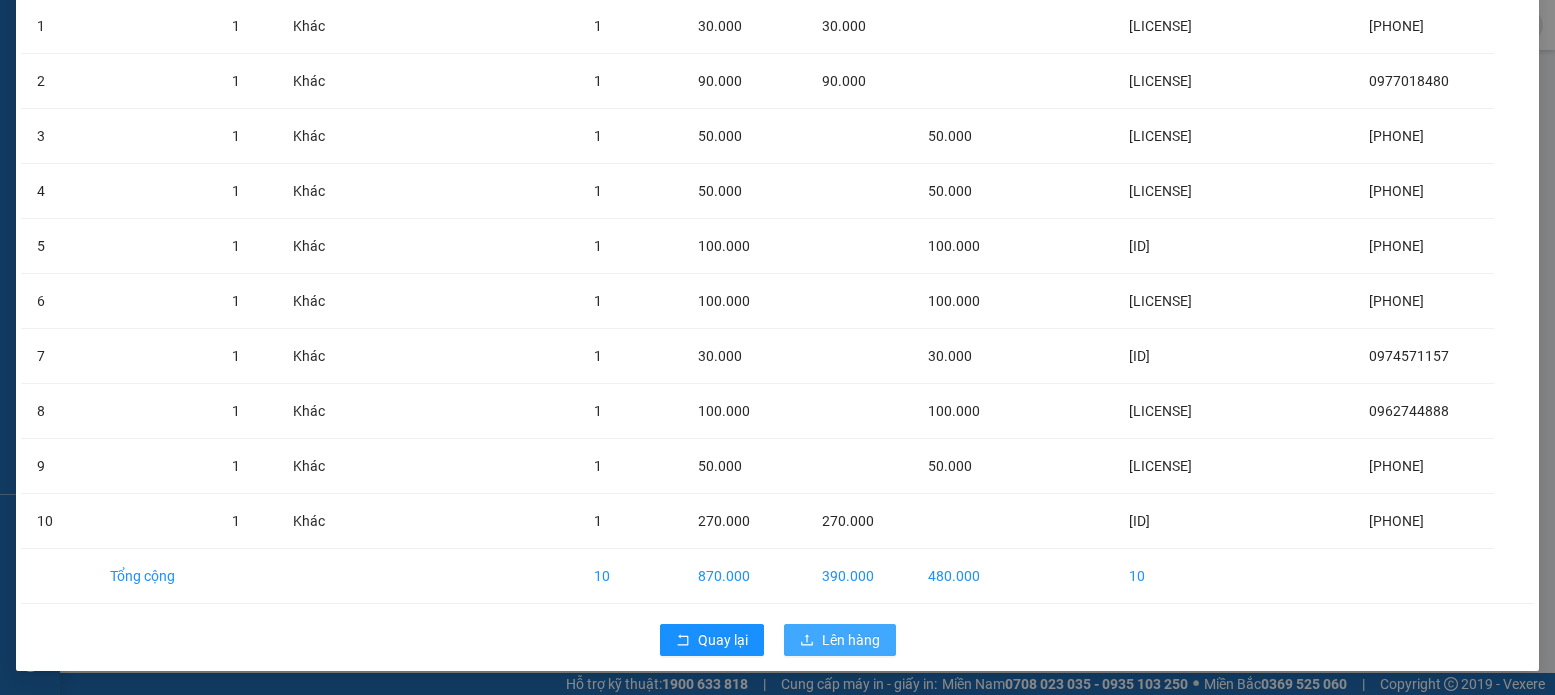 click on "Lên hàng" at bounding box center [851, 640] 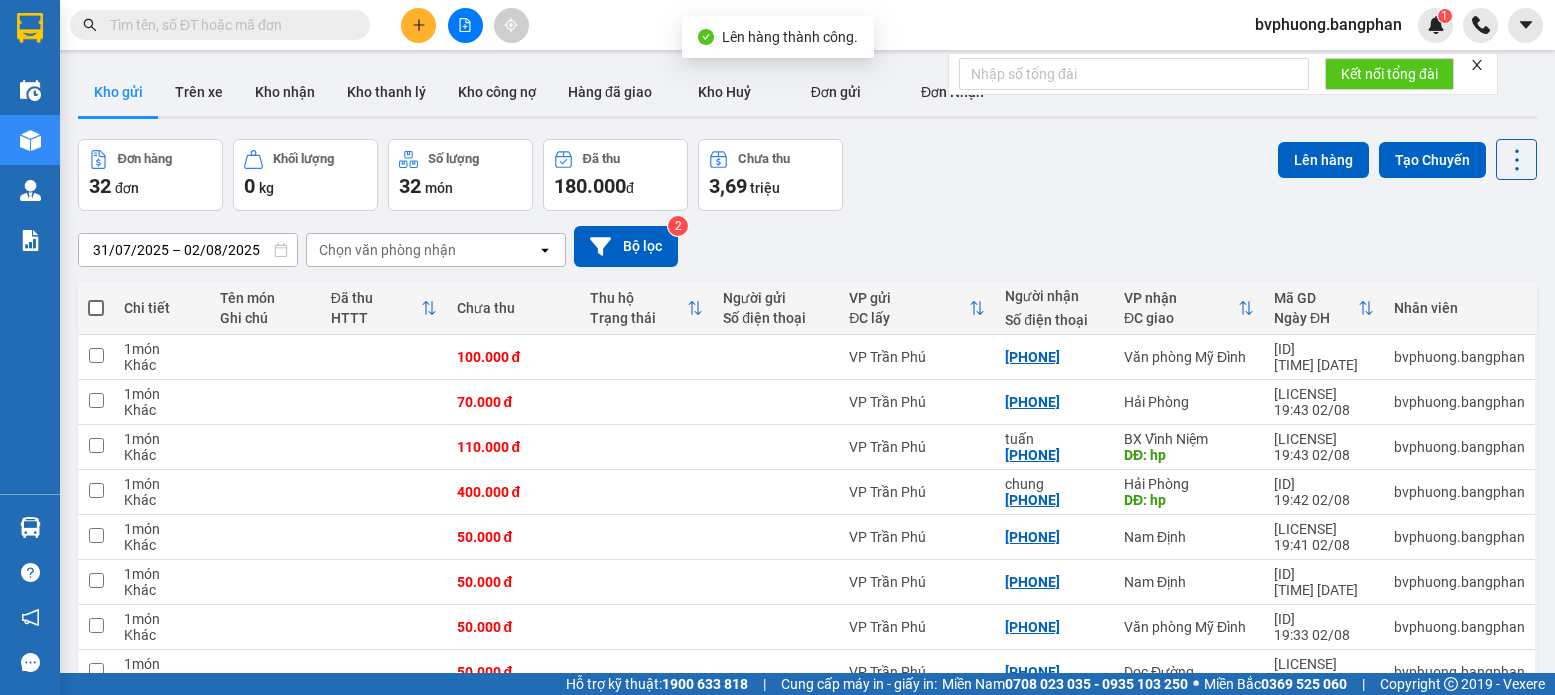 click at bounding box center [96, 308] 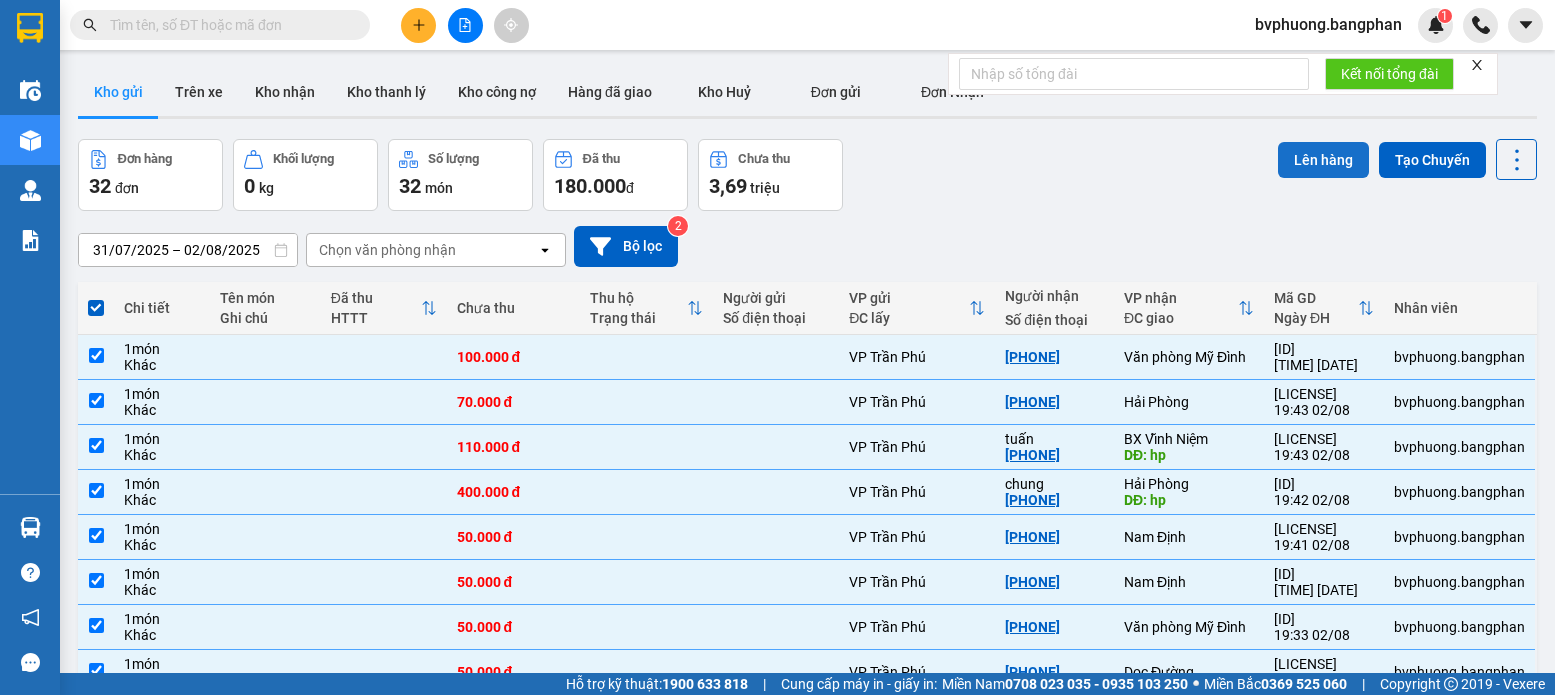click on "Lên hàng" at bounding box center (1323, 160) 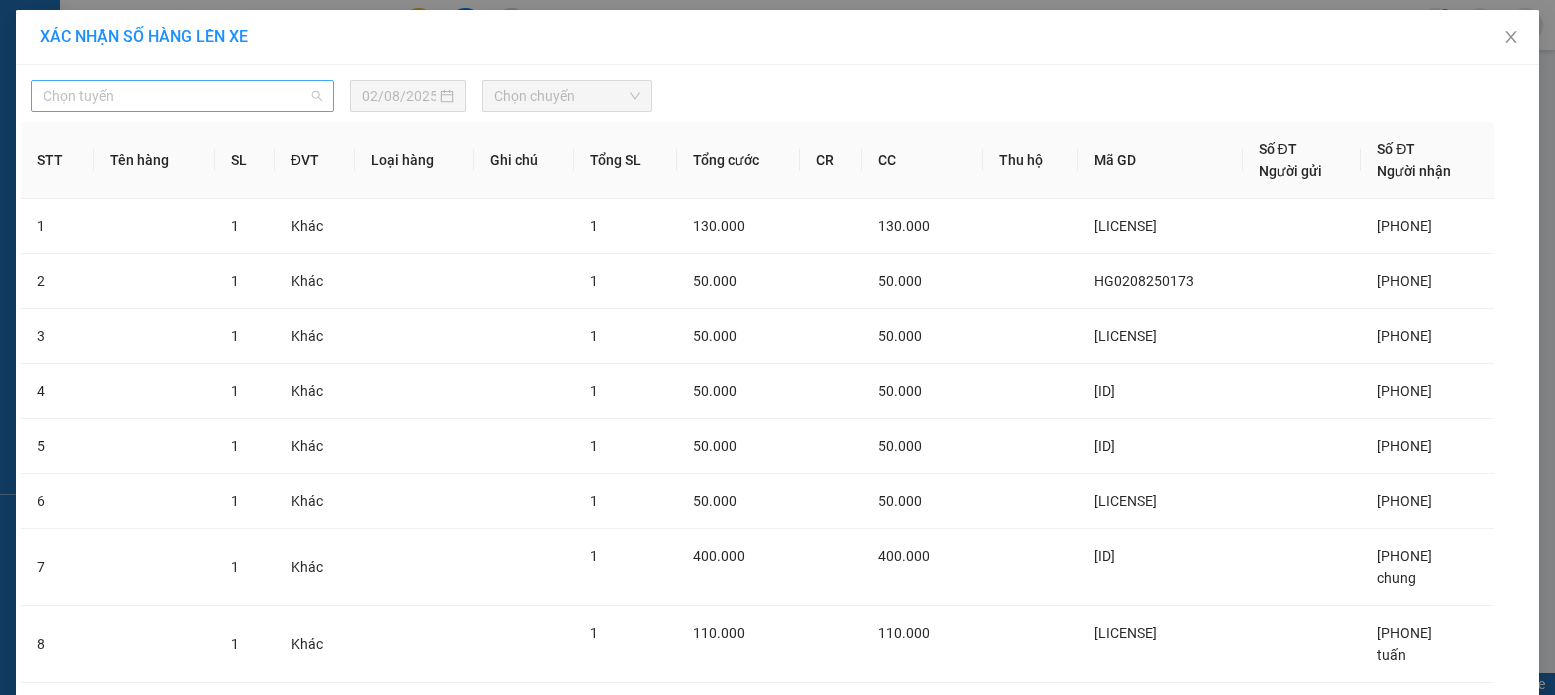 click on "Chọn tuyến" at bounding box center [182, 96] 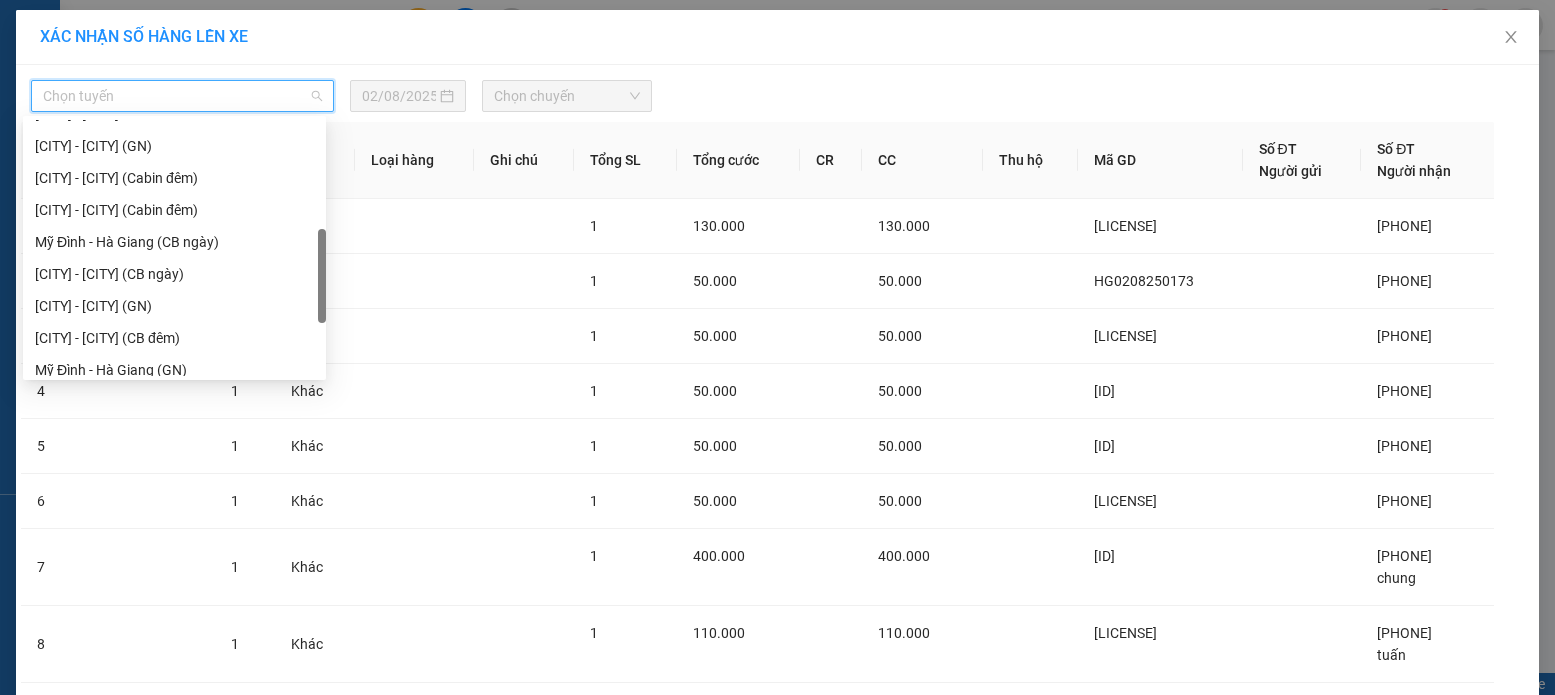 scroll, scrollTop: 377, scrollLeft: 0, axis: vertical 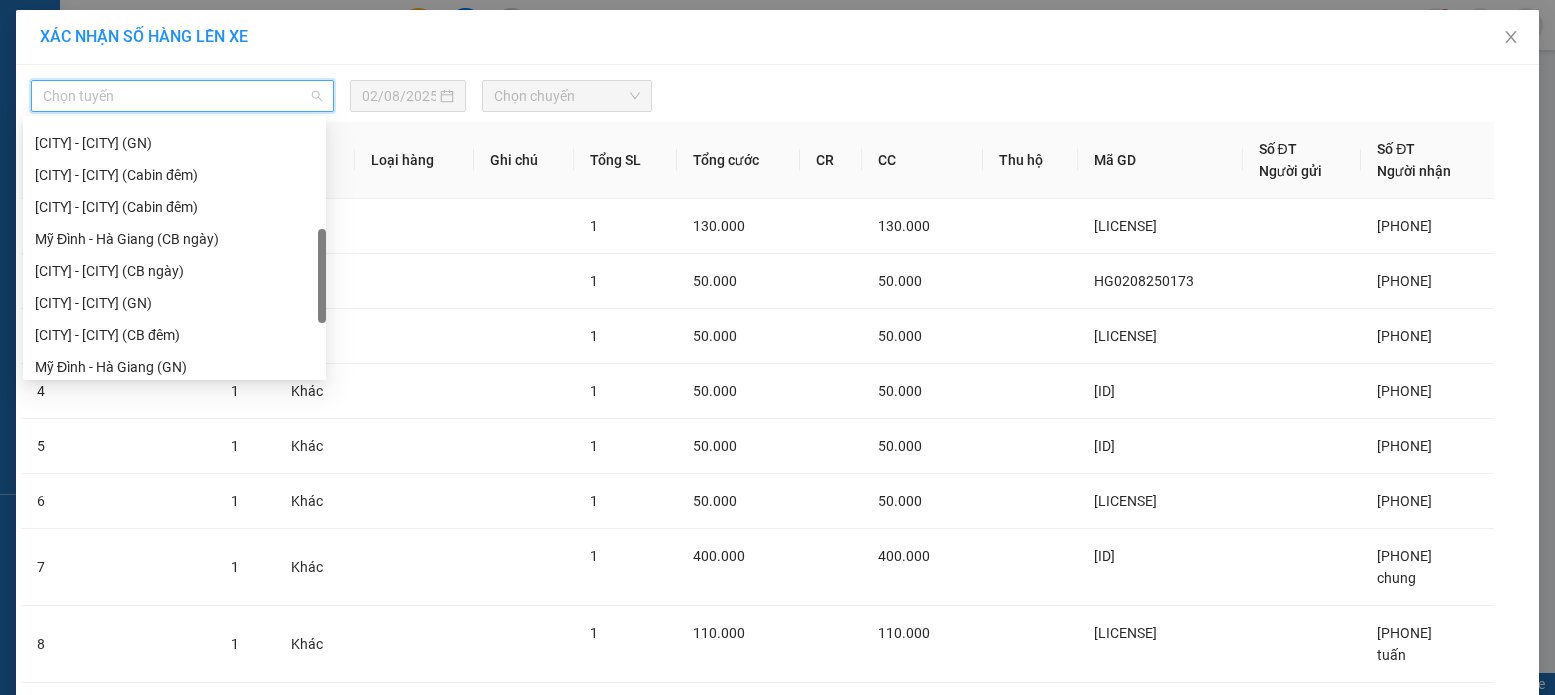 drag, startPoint x: 319, startPoint y: 141, endPoint x: 322, endPoint y: 246, distance: 105.04285 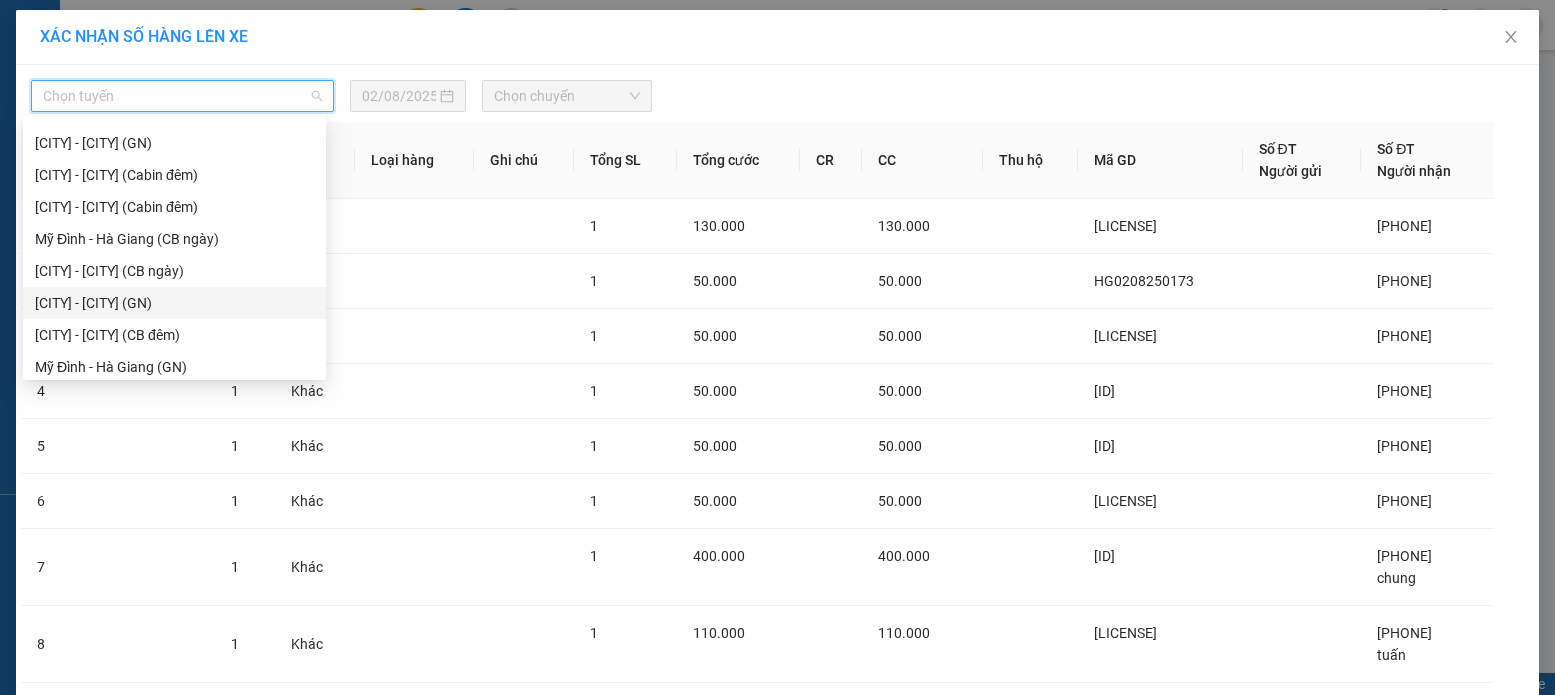 click on "[CITY] - [CITY] (GN)" at bounding box center [174, 303] 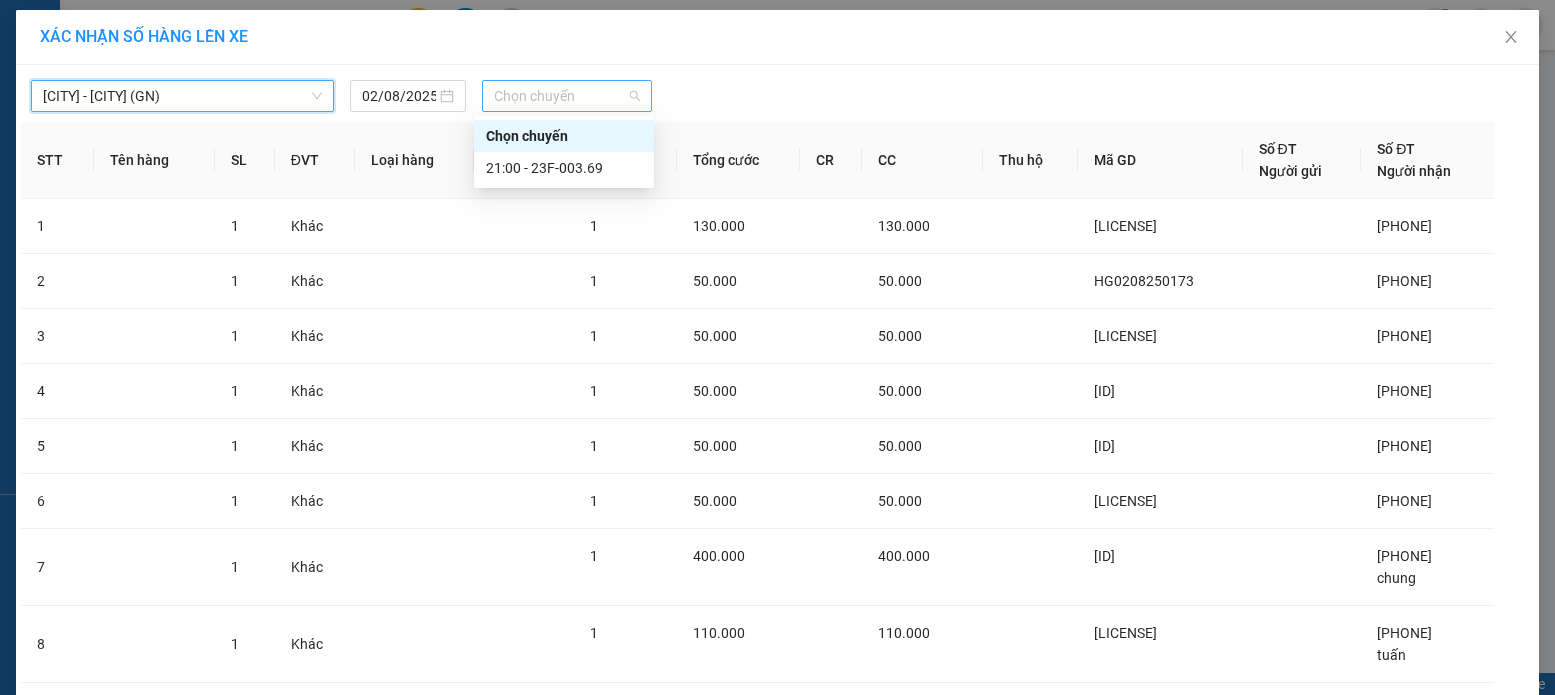 click on "Chọn chuyến" at bounding box center (567, 96) 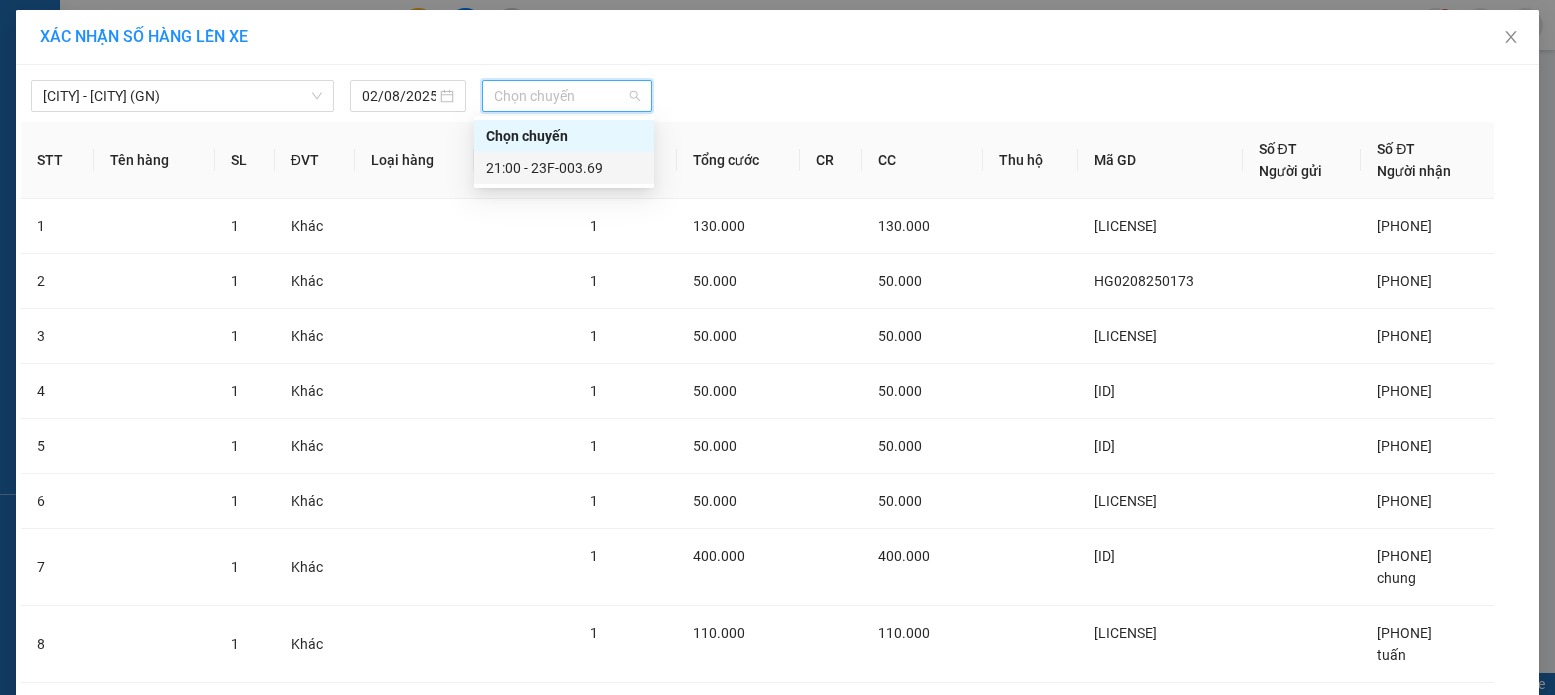 click on "21:00     - 23F-003.69" at bounding box center [564, 168] 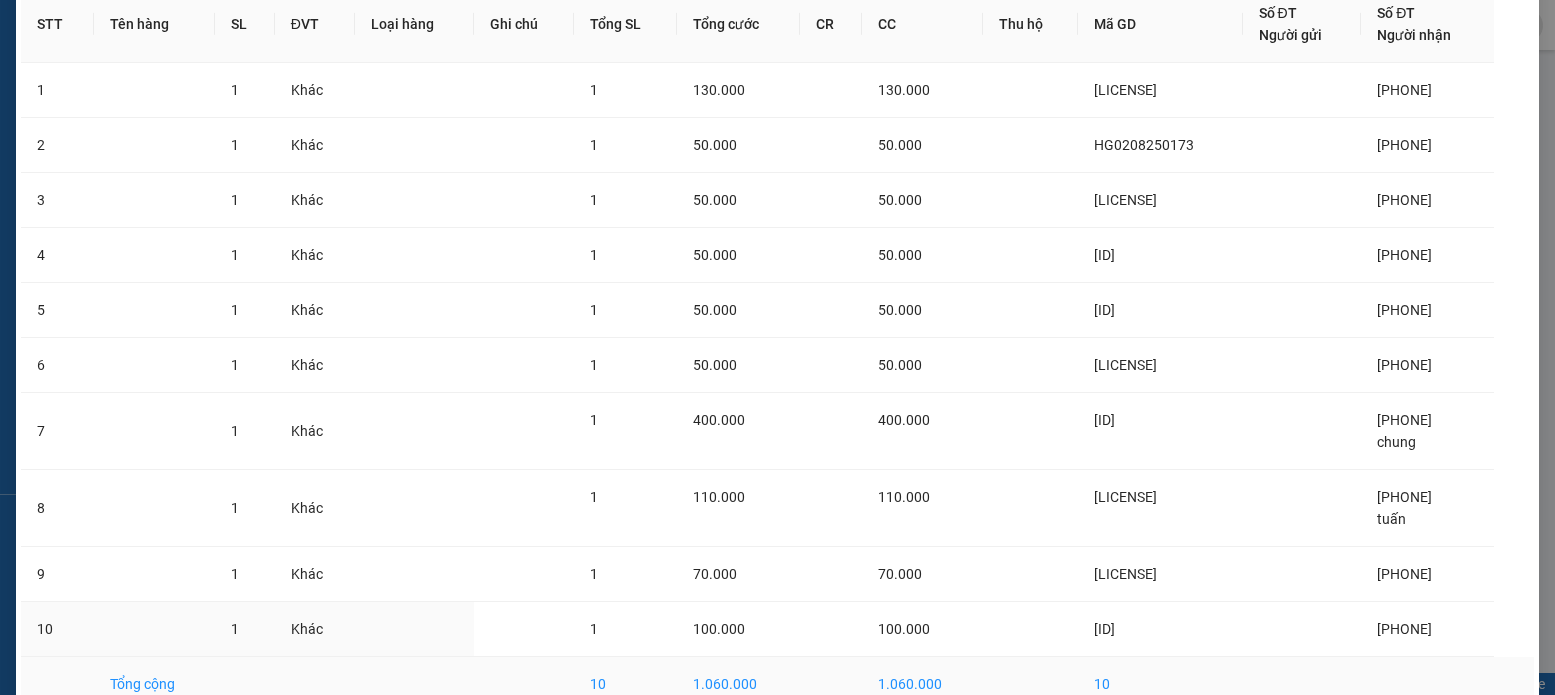 scroll, scrollTop: 289, scrollLeft: 0, axis: vertical 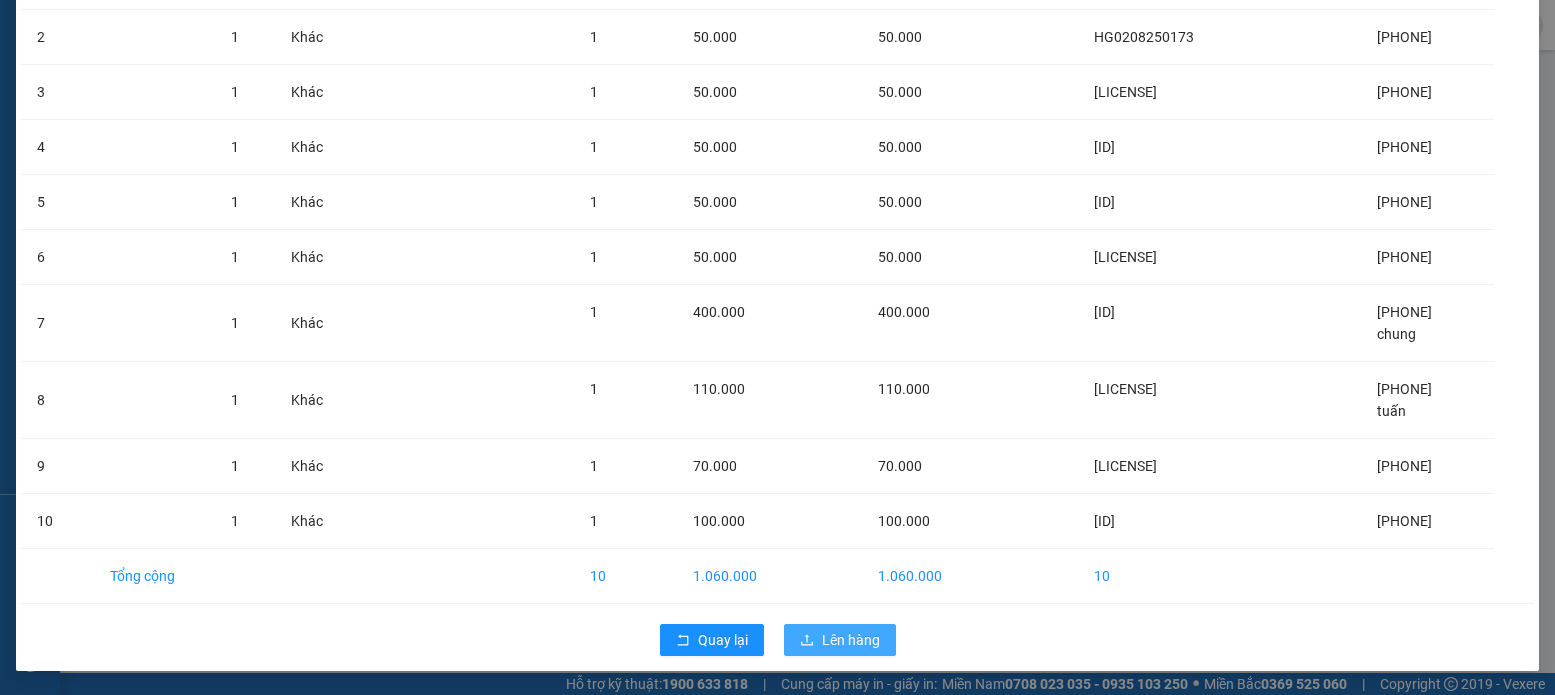 click on "Lên hàng" at bounding box center (851, 640) 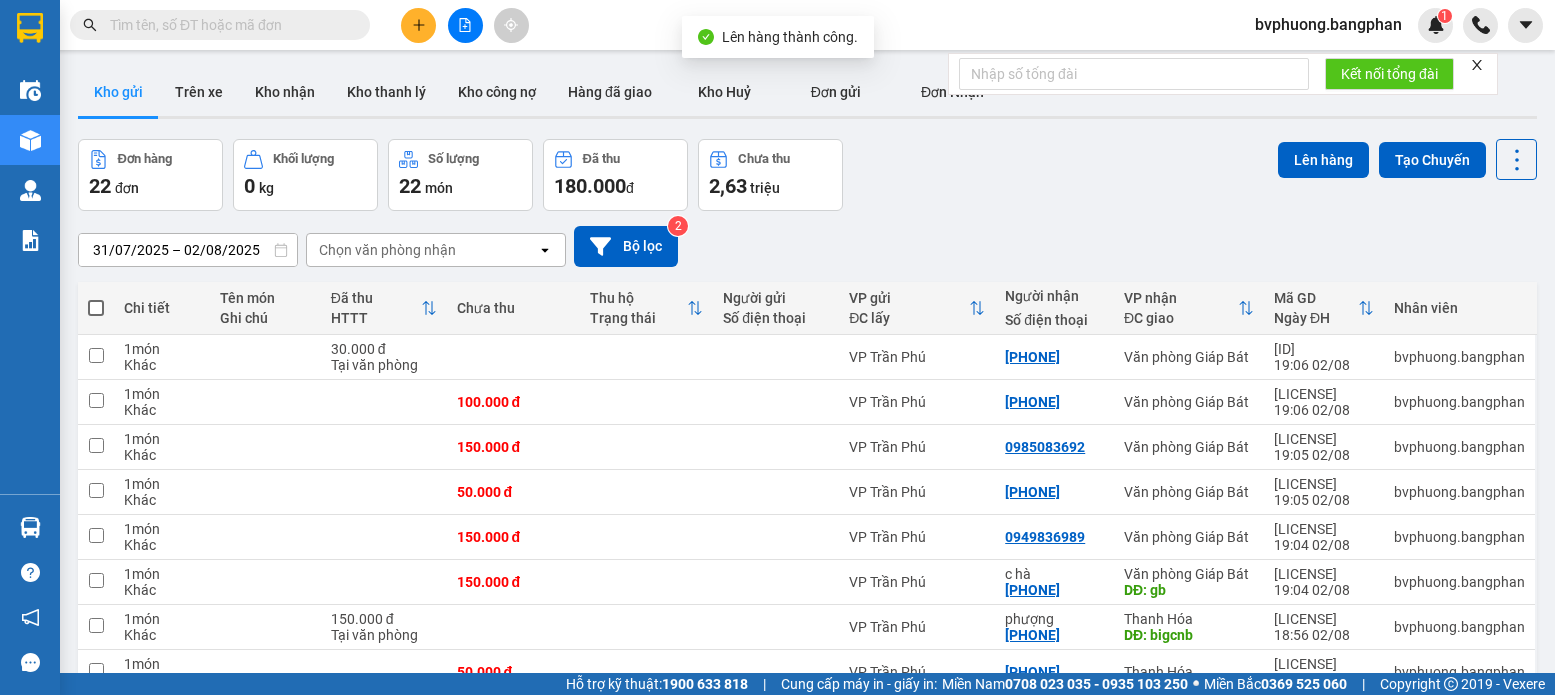 click at bounding box center [96, 308] 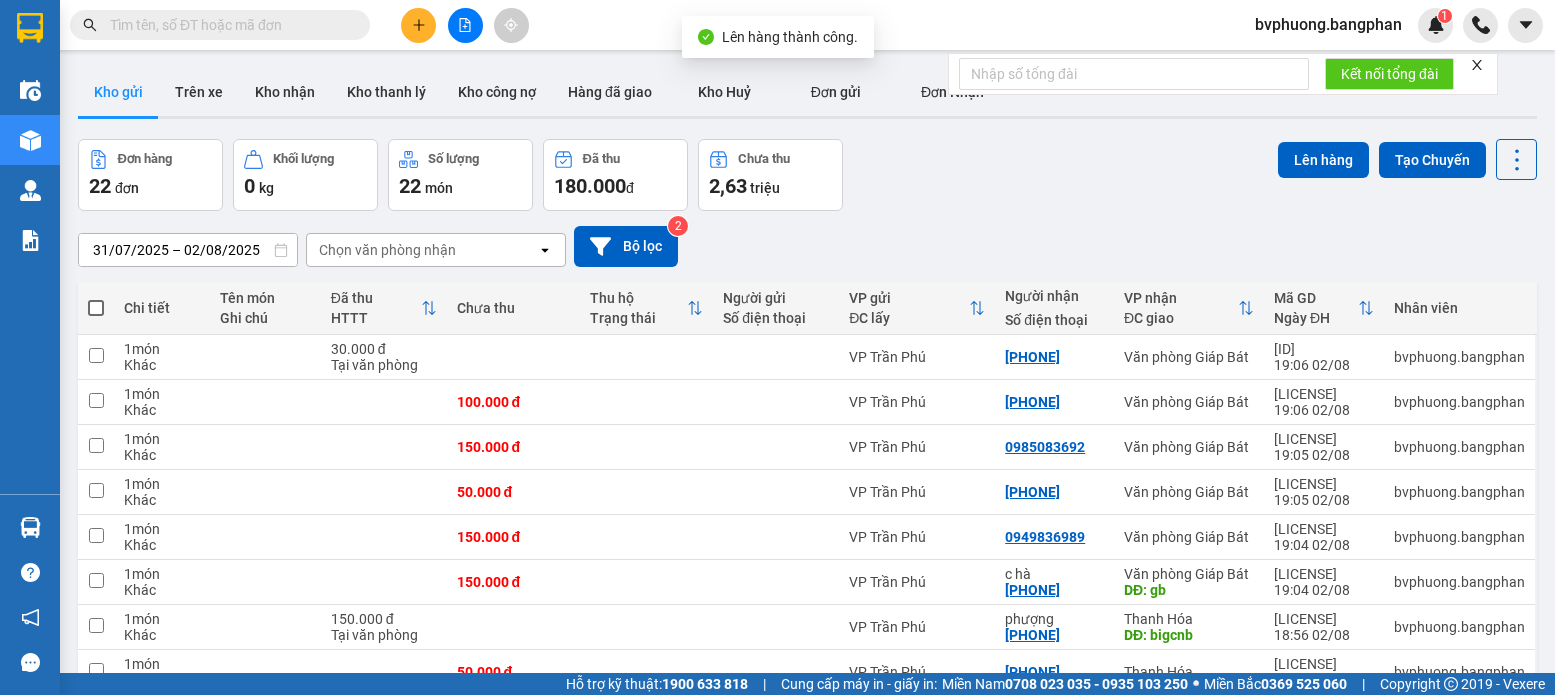 click at bounding box center (96, 298) 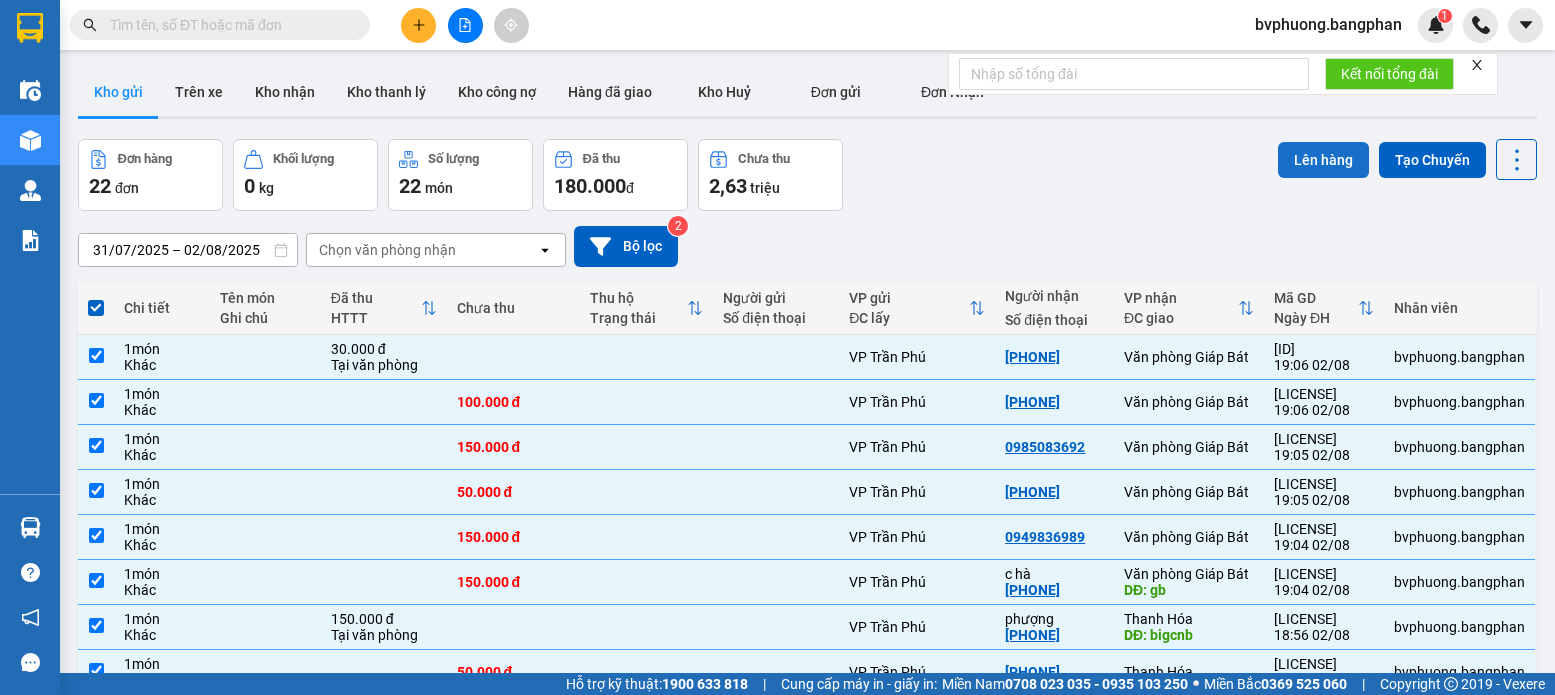 click on "Lên hàng" at bounding box center (1323, 160) 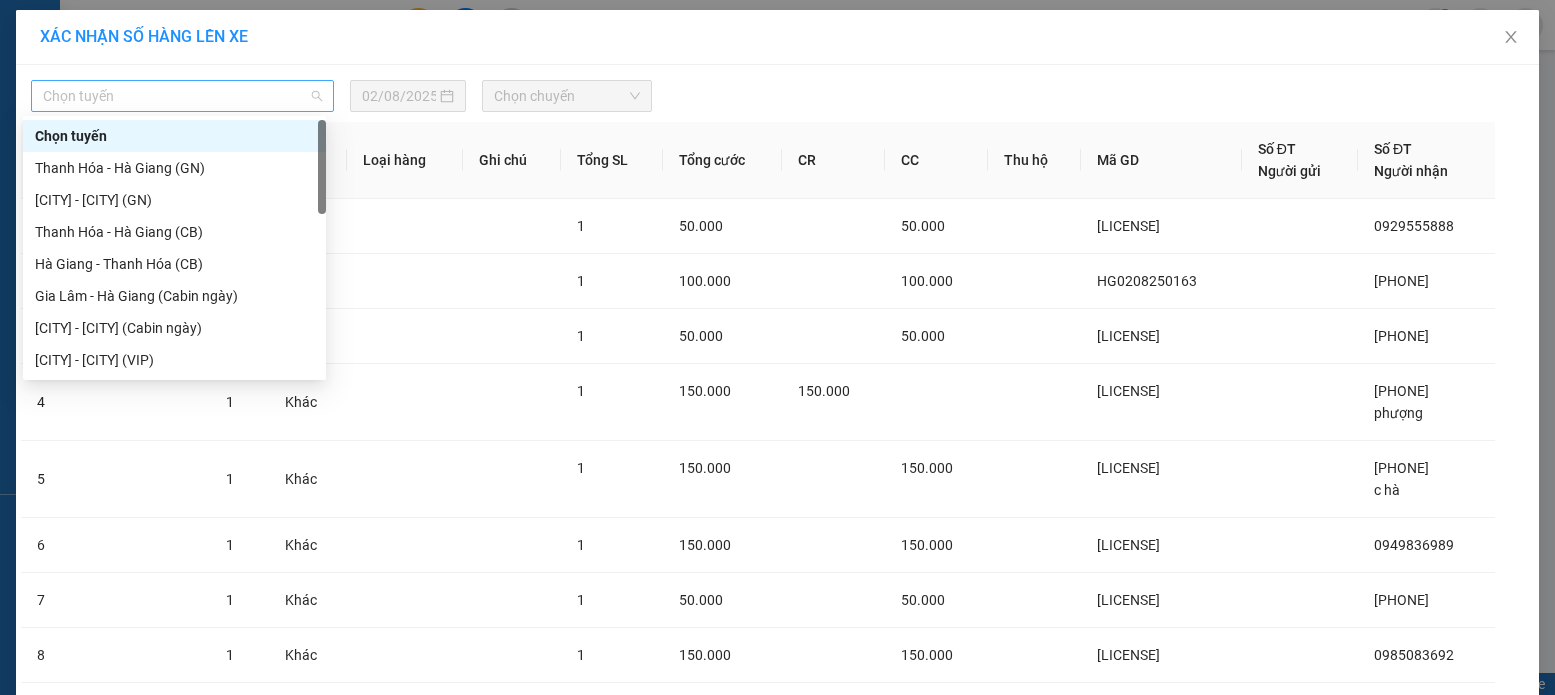 click on "Chọn tuyến" at bounding box center [182, 96] 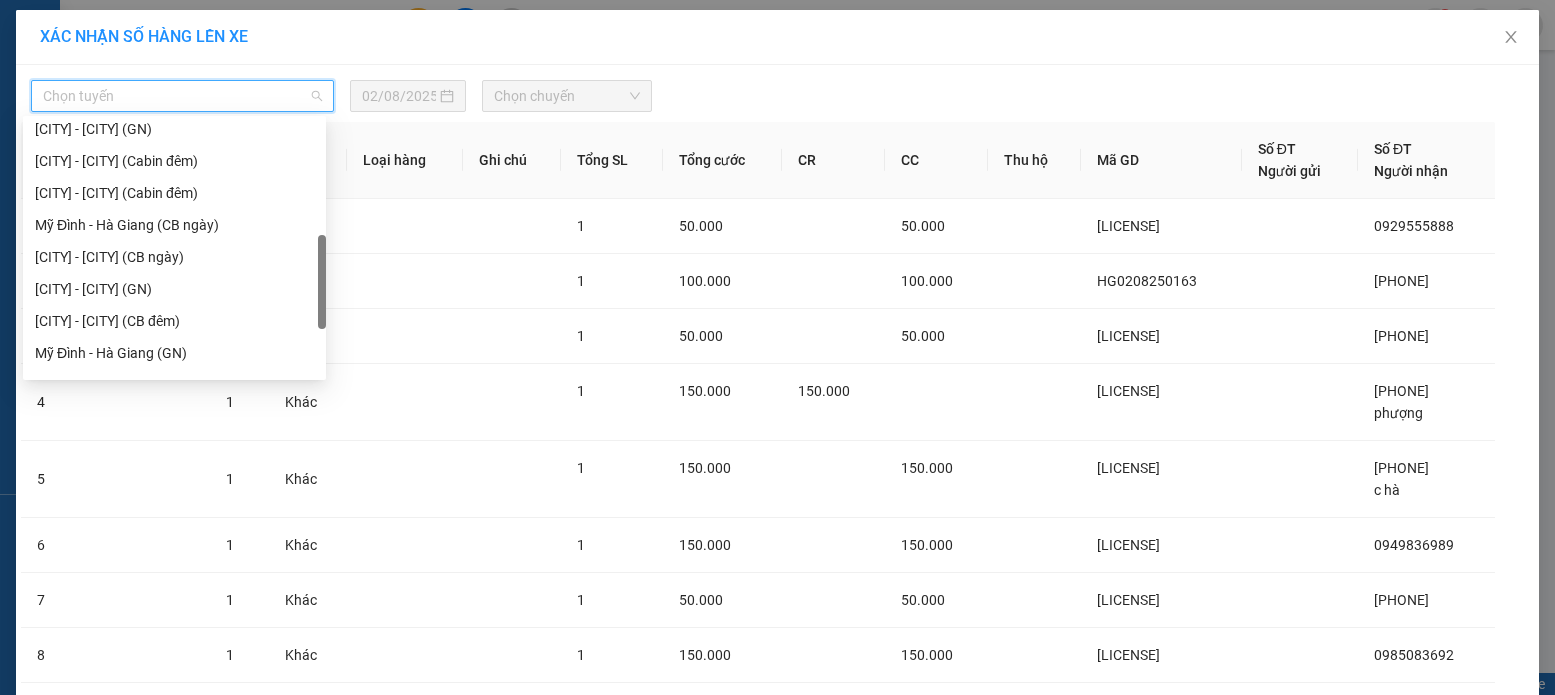 scroll, scrollTop: 411, scrollLeft: 0, axis: vertical 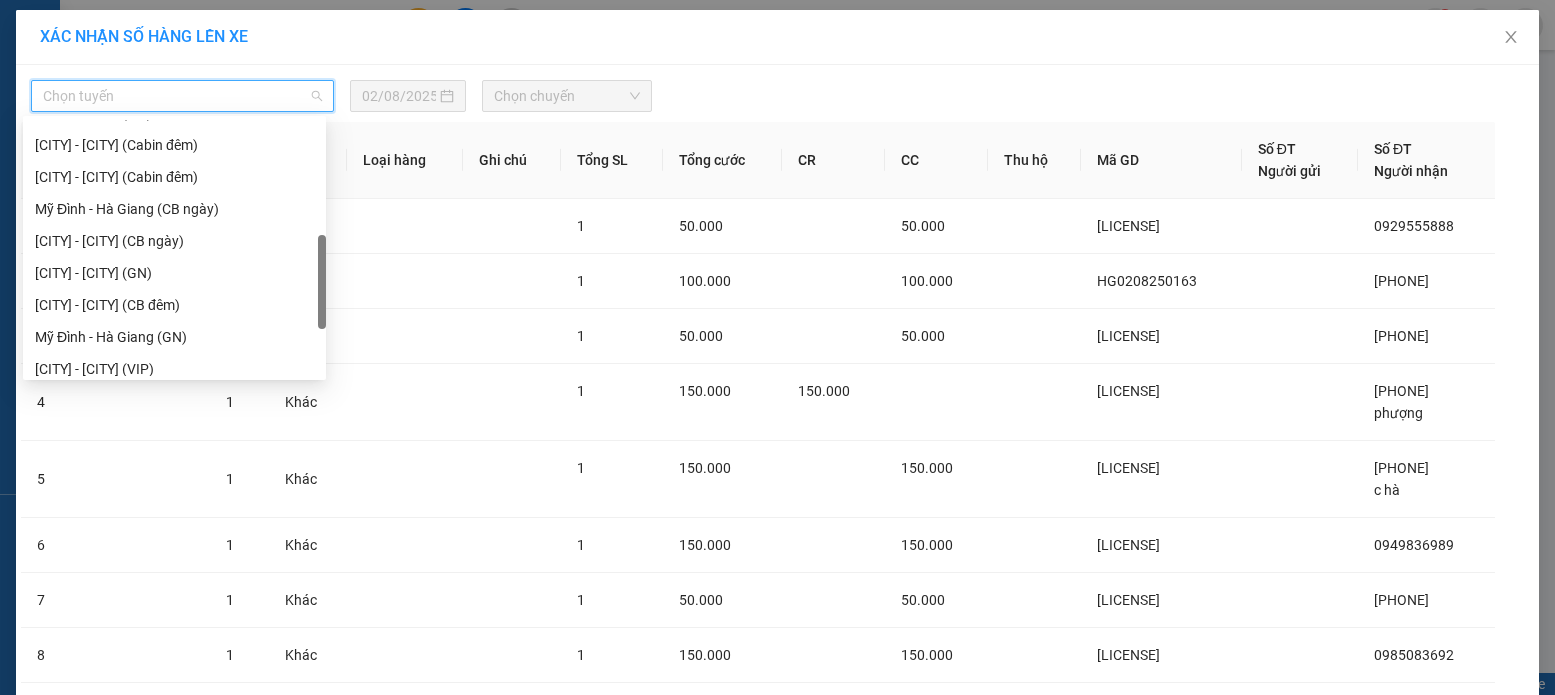 drag, startPoint x: 321, startPoint y: 141, endPoint x: 278, endPoint y: 268, distance: 134.08206 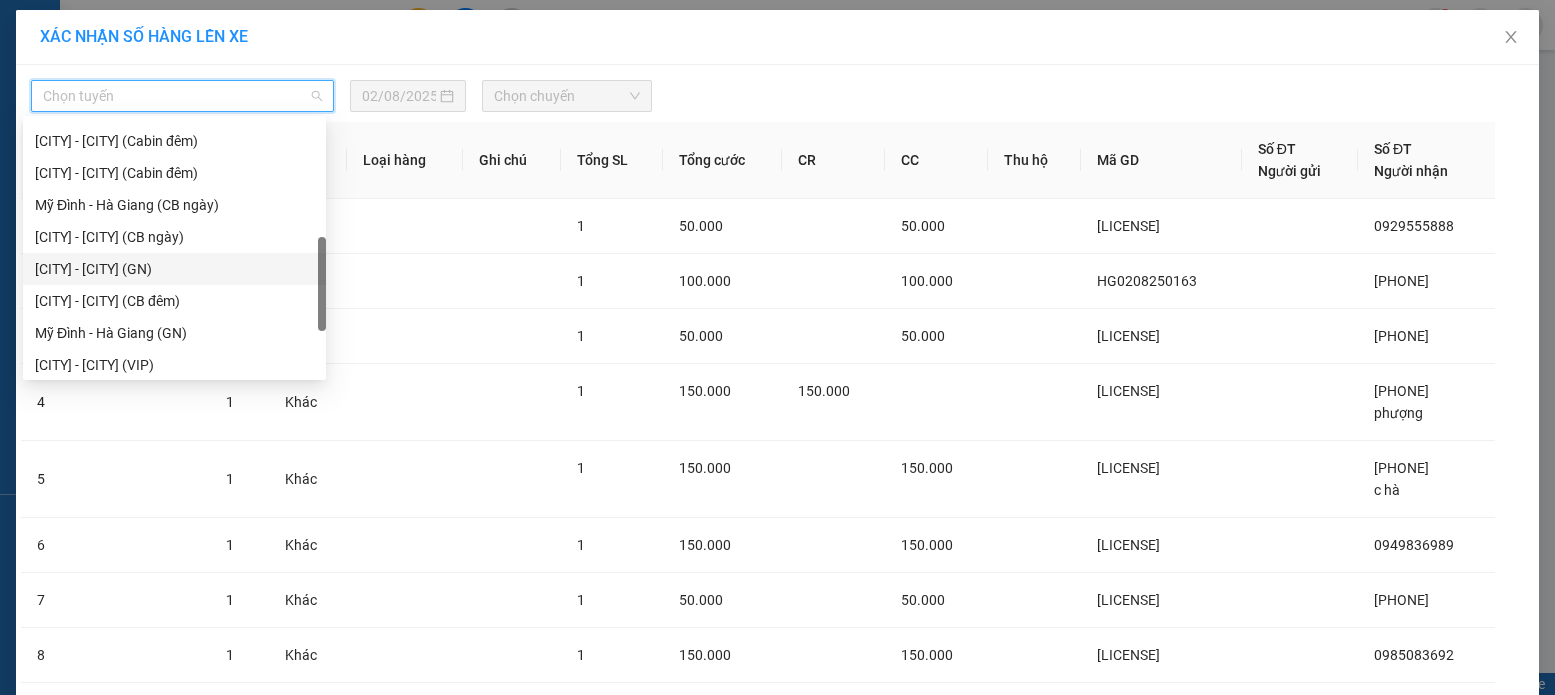 click on "[CITY] - [CITY] (GN)" at bounding box center [174, 269] 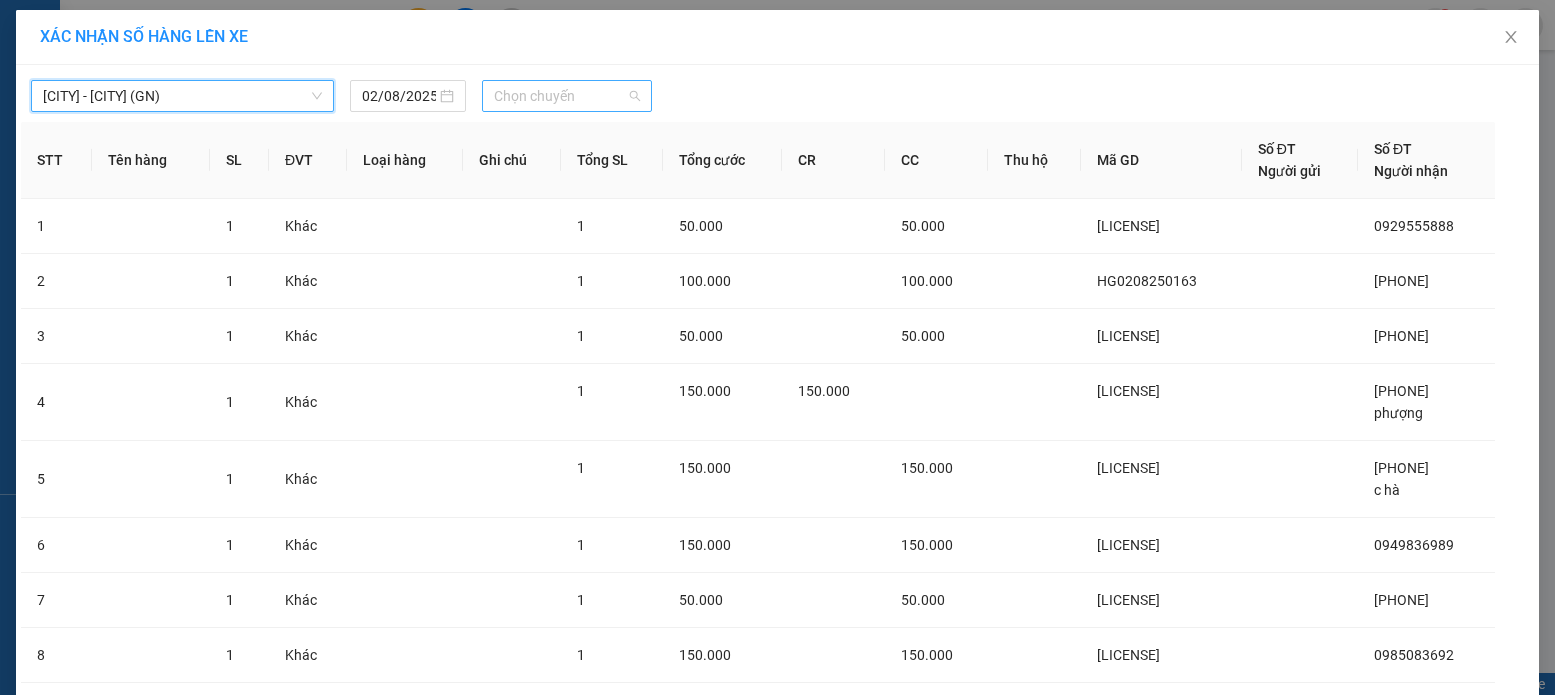 click on "Chọn chuyến" at bounding box center [567, 96] 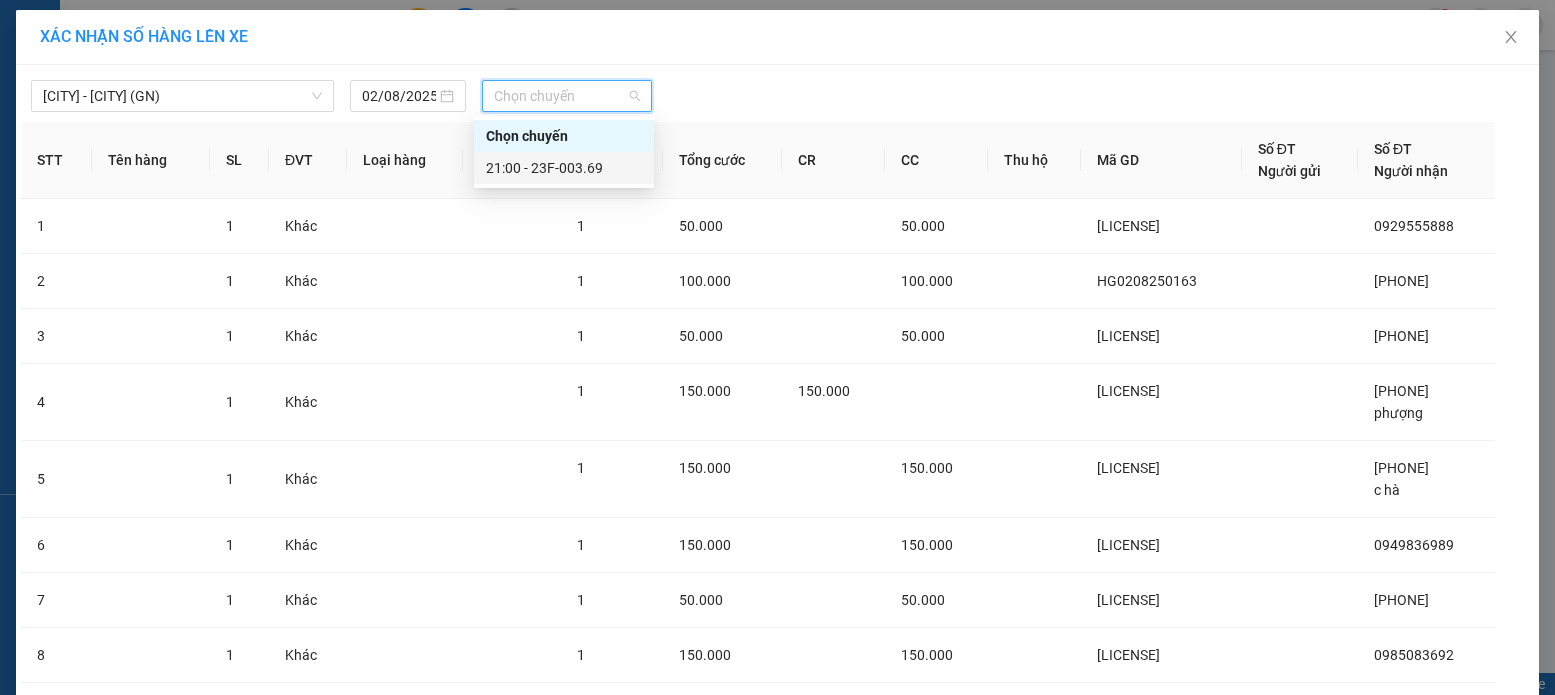 click on "21:00     - 23F-003.69" at bounding box center [564, 168] 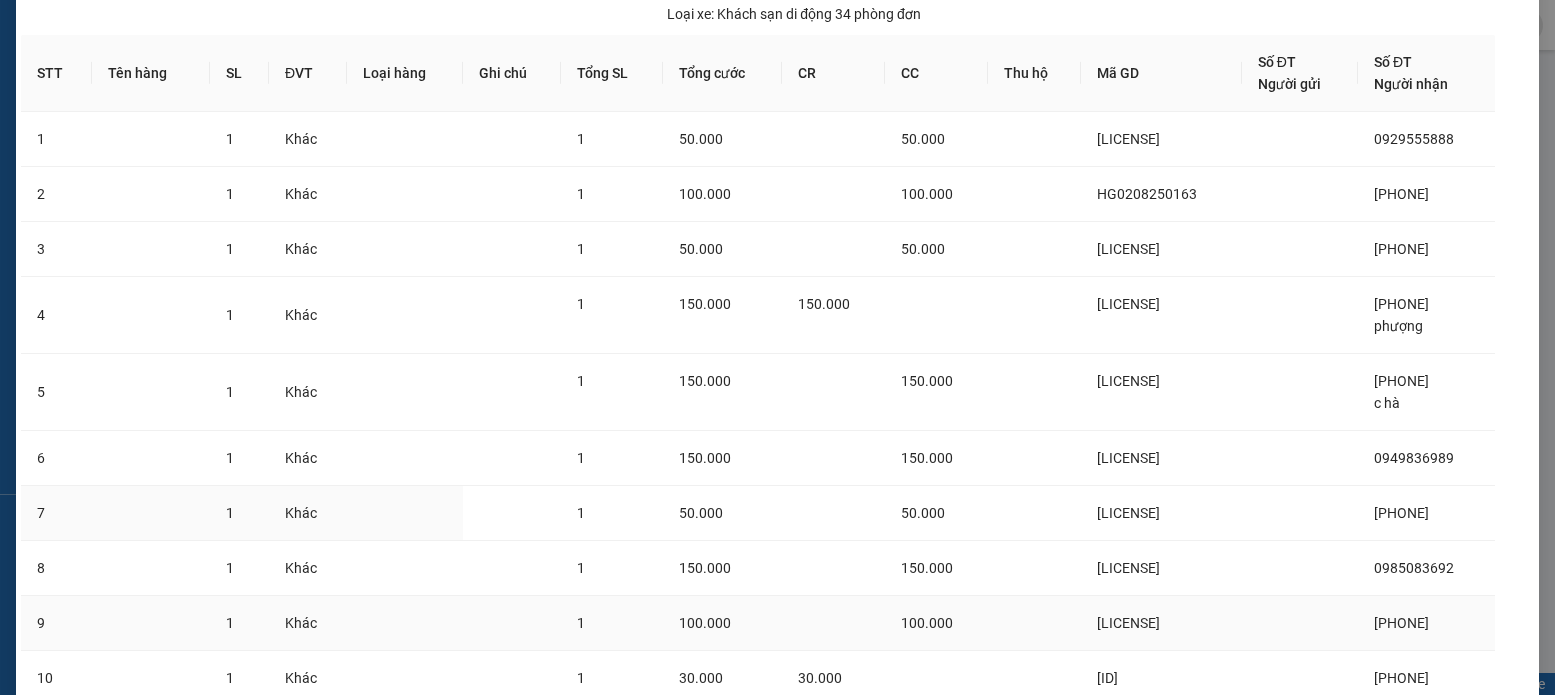 scroll, scrollTop: 289, scrollLeft: 0, axis: vertical 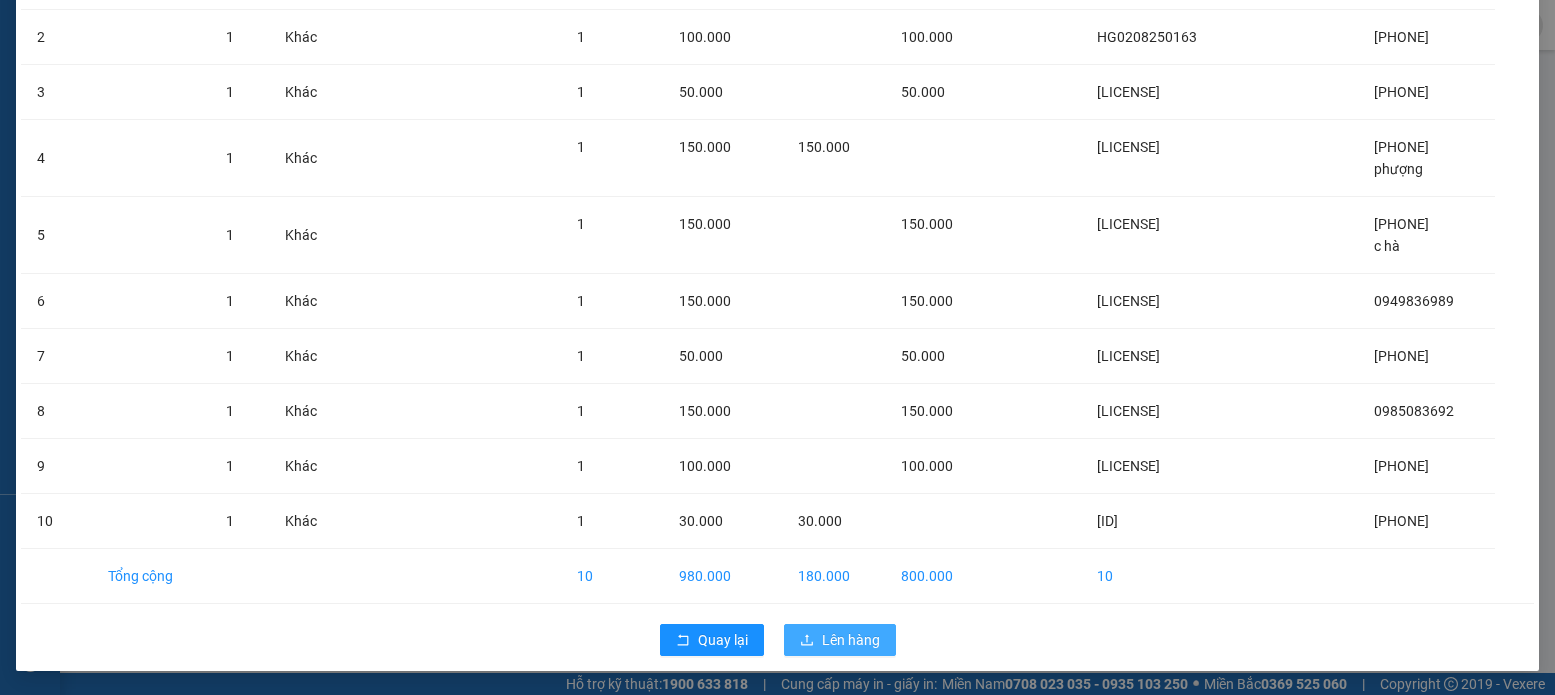 click on "Lên hàng" at bounding box center [851, 640] 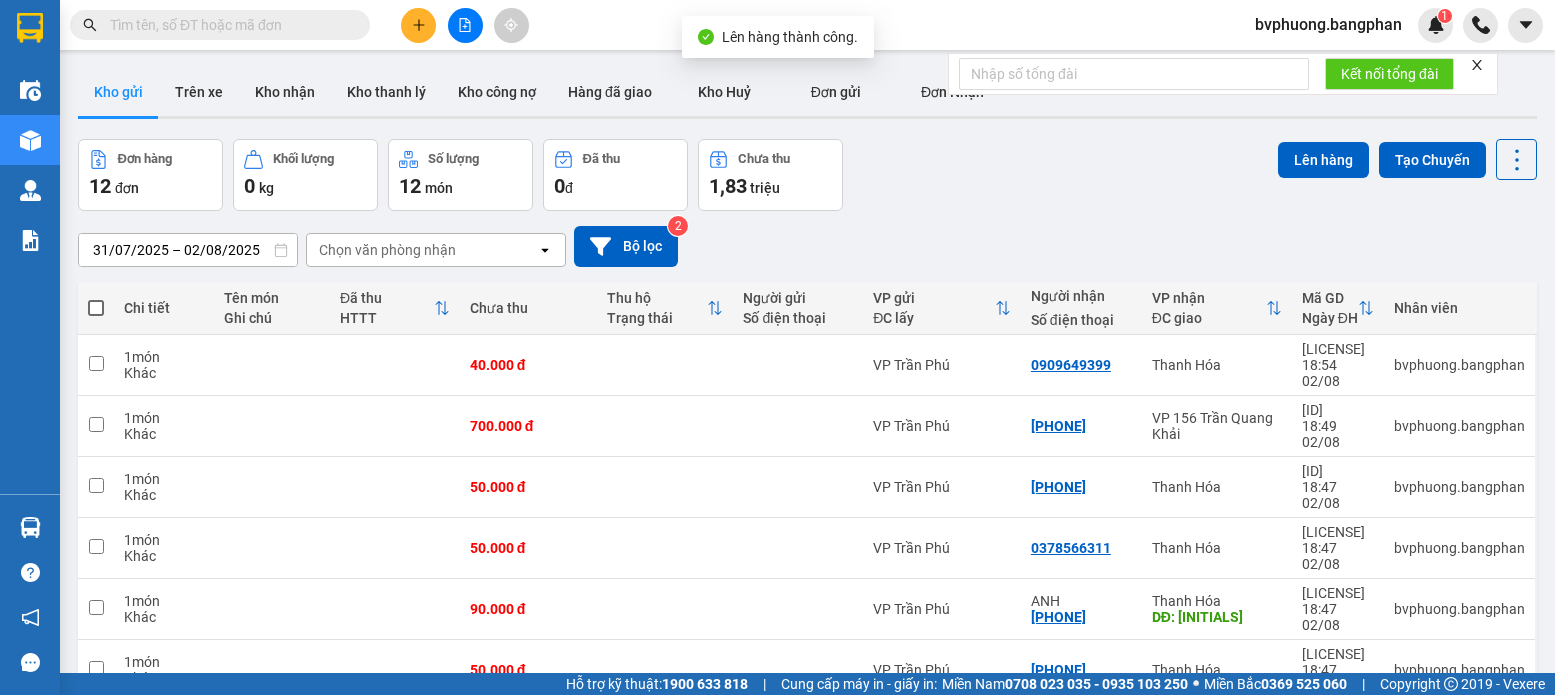 click at bounding box center [96, 308] 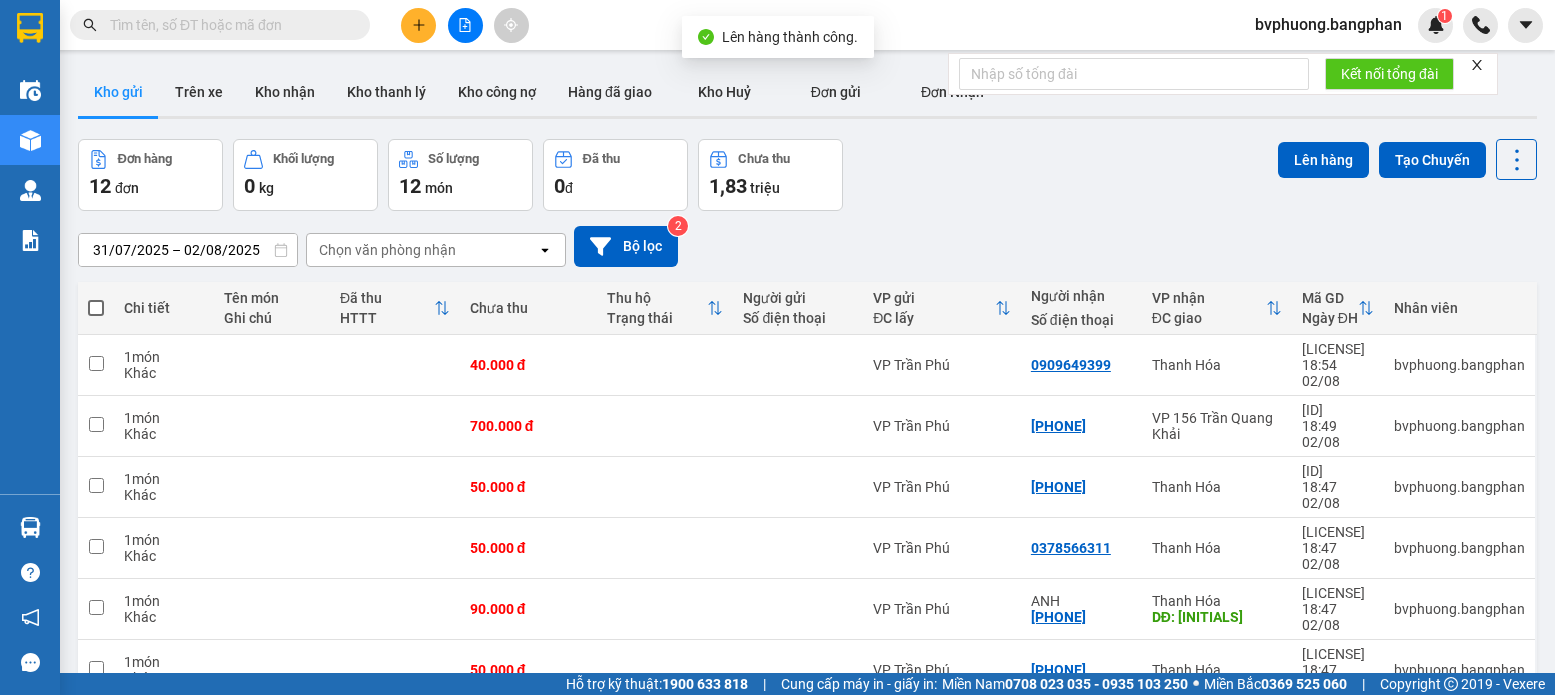 click at bounding box center (96, 298) 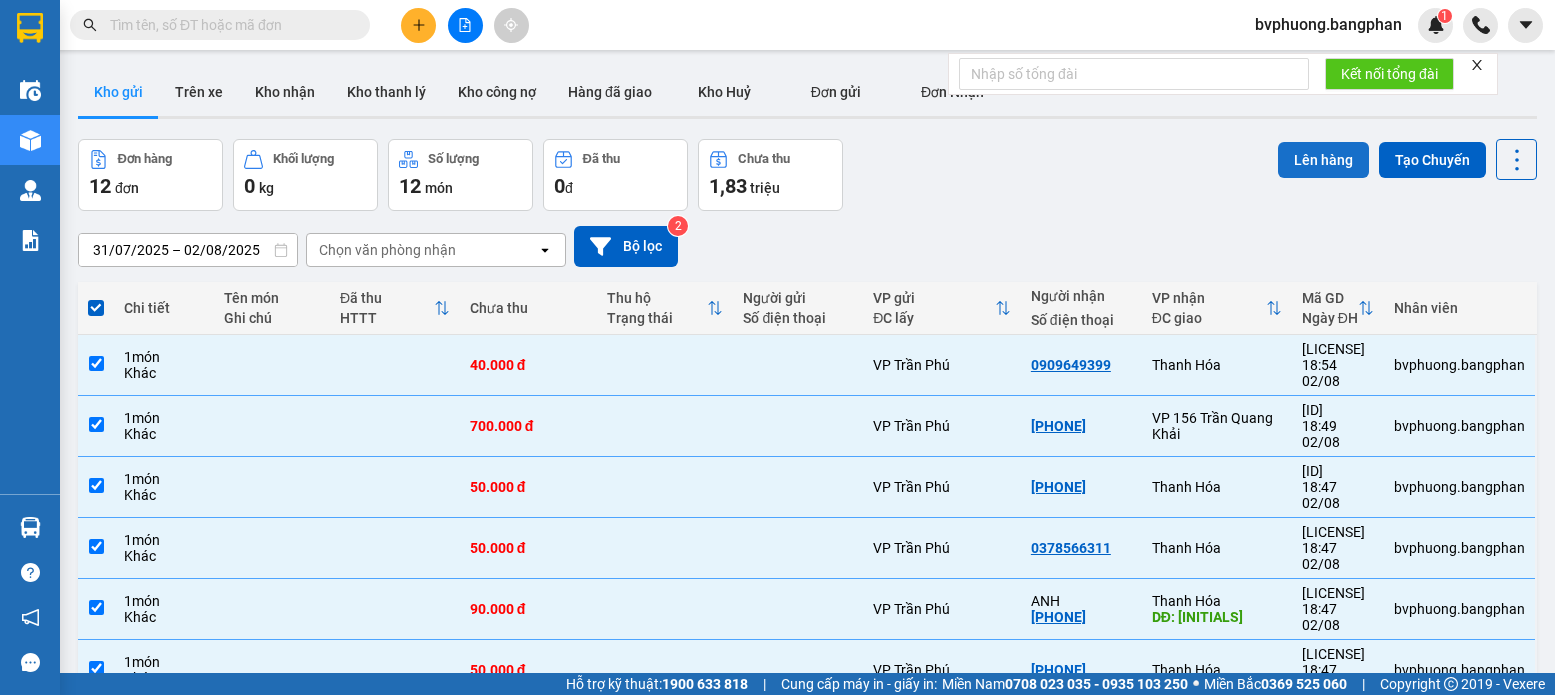 click on "Lên hàng" at bounding box center [1323, 160] 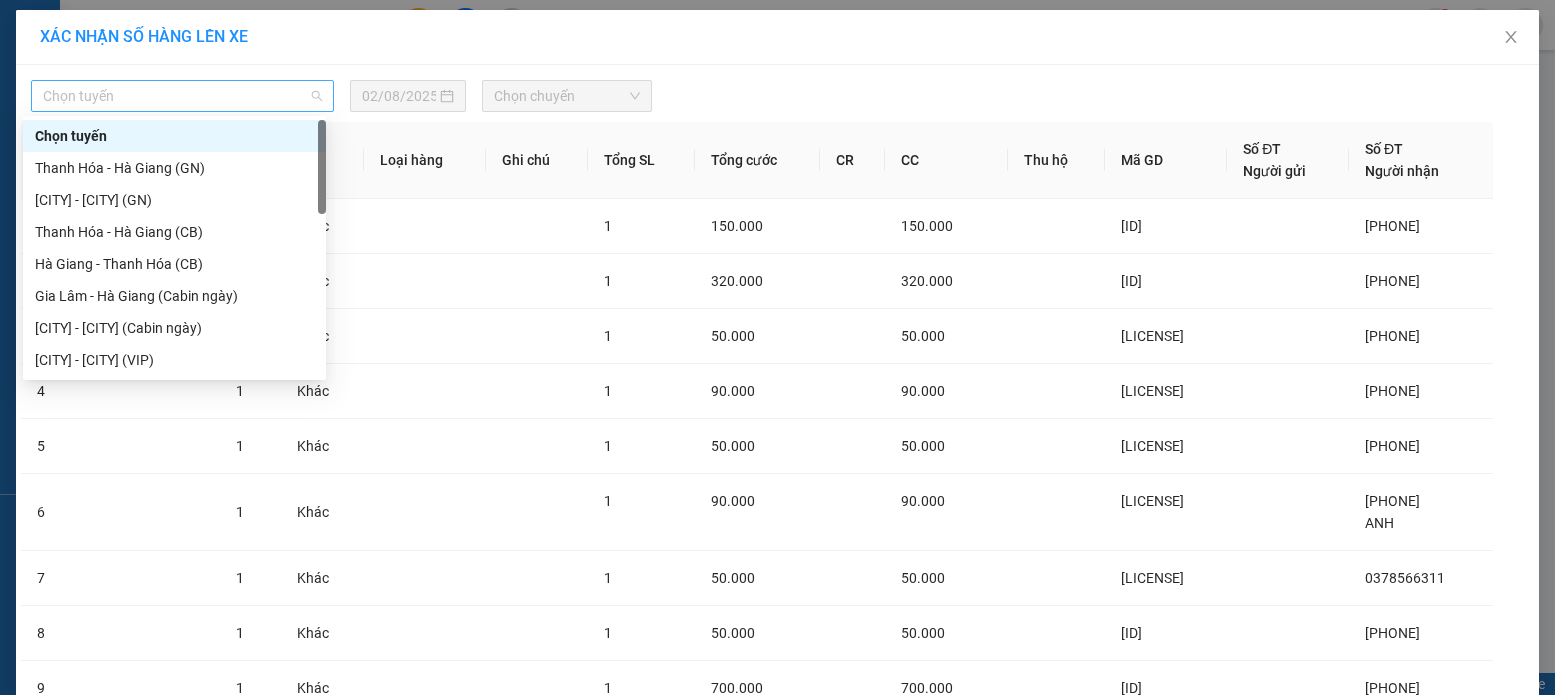 click on "Chọn tuyến" at bounding box center (182, 96) 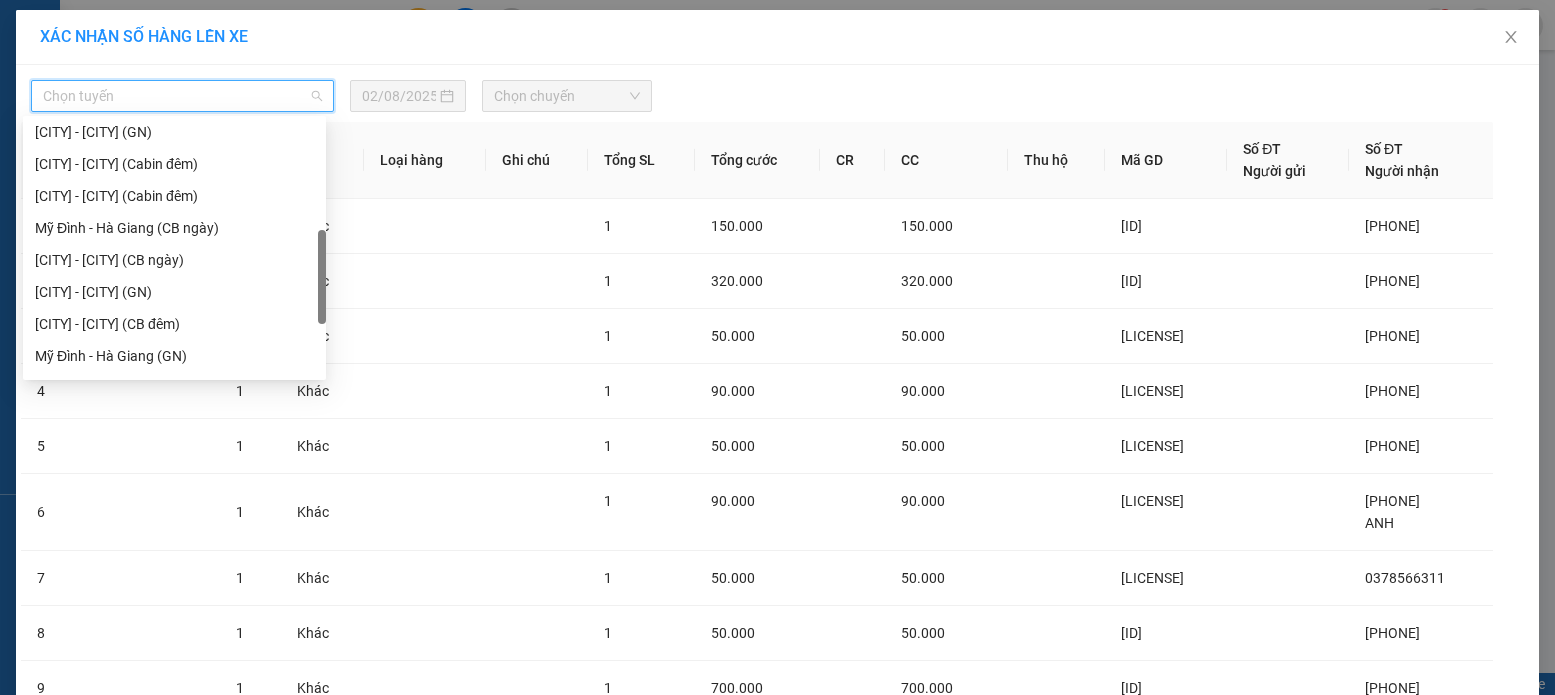 scroll, scrollTop: 418, scrollLeft: 0, axis: vertical 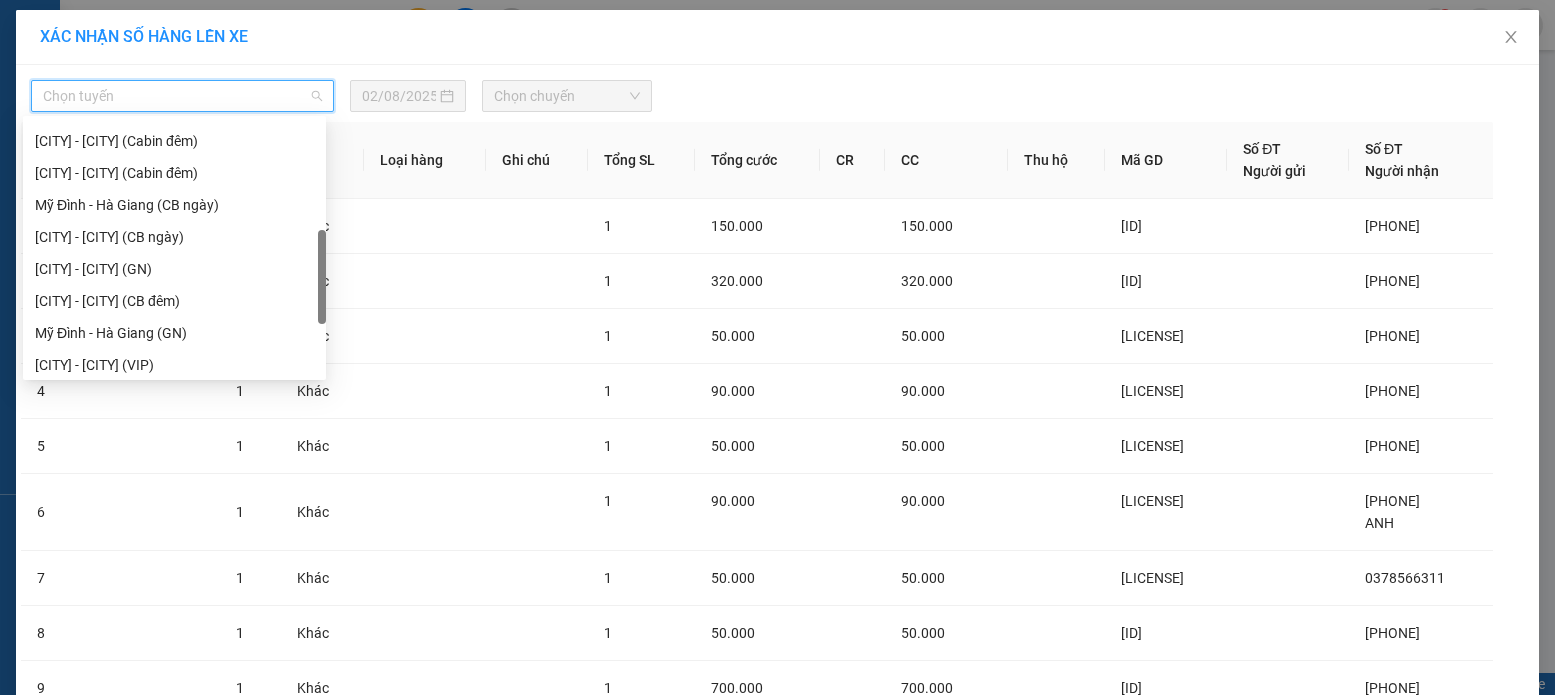 drag, startPoint x: 324, startPoint y: 167, endPoint x: 266, endPoint y: 288, distance: 134.18271 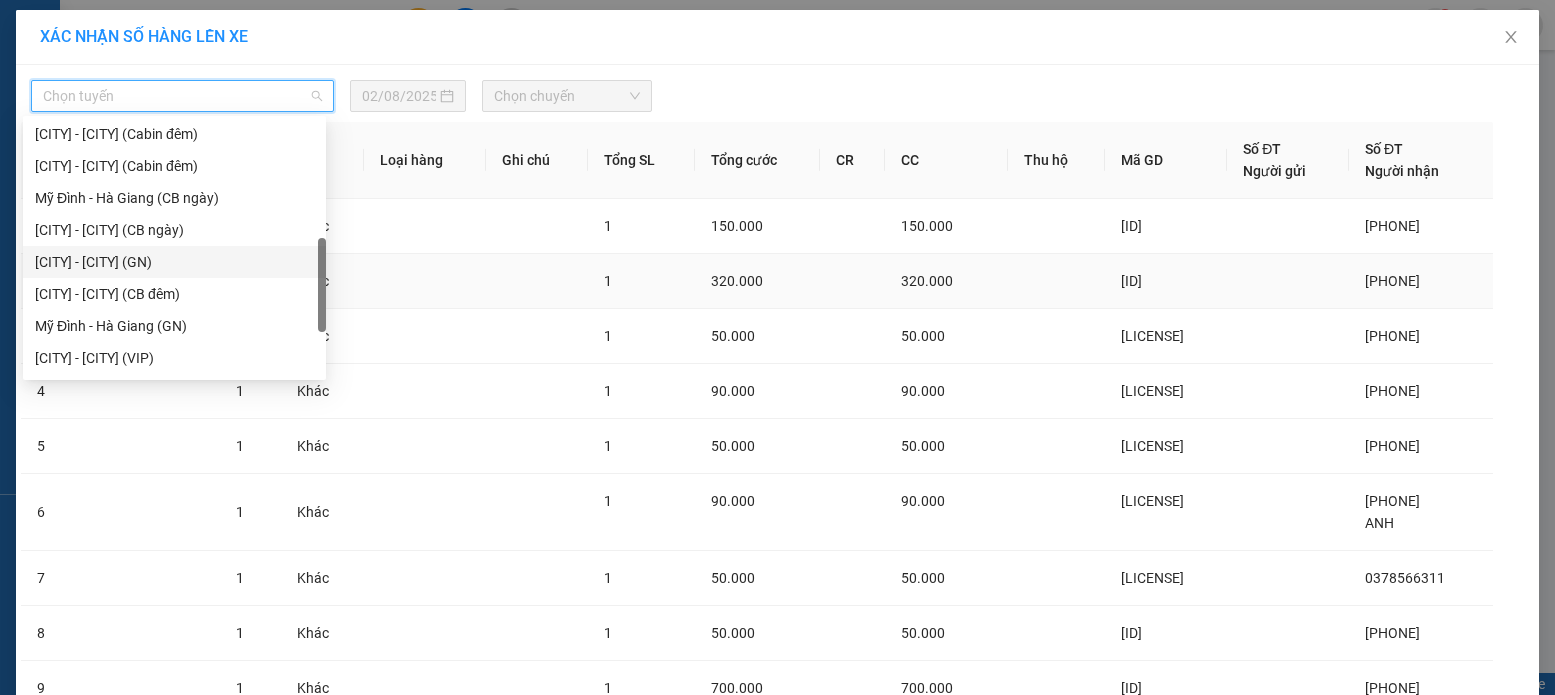 click on "[CITY] - [CITY] (GN)" at bounding box center [174, 262] 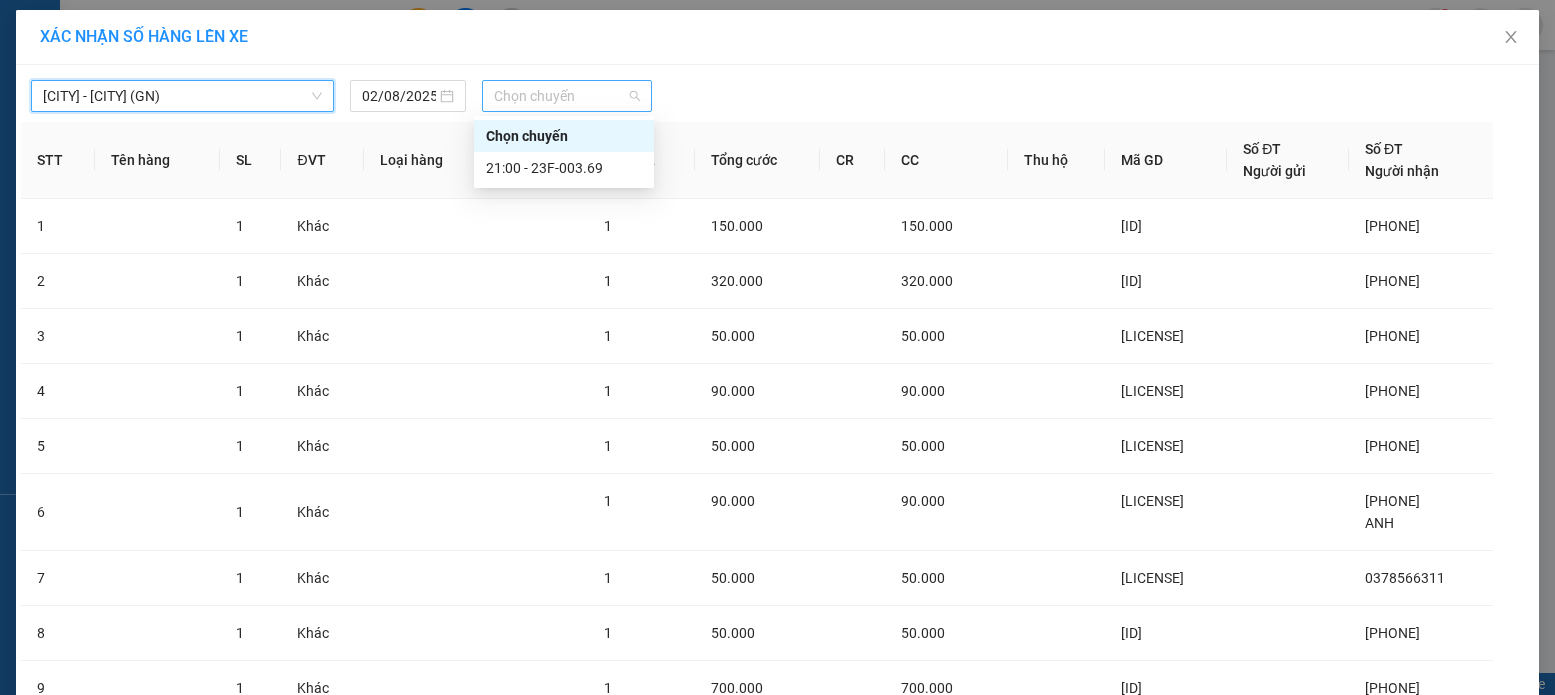 click on "Chọn chuyến" at bounding box center [567, 96] 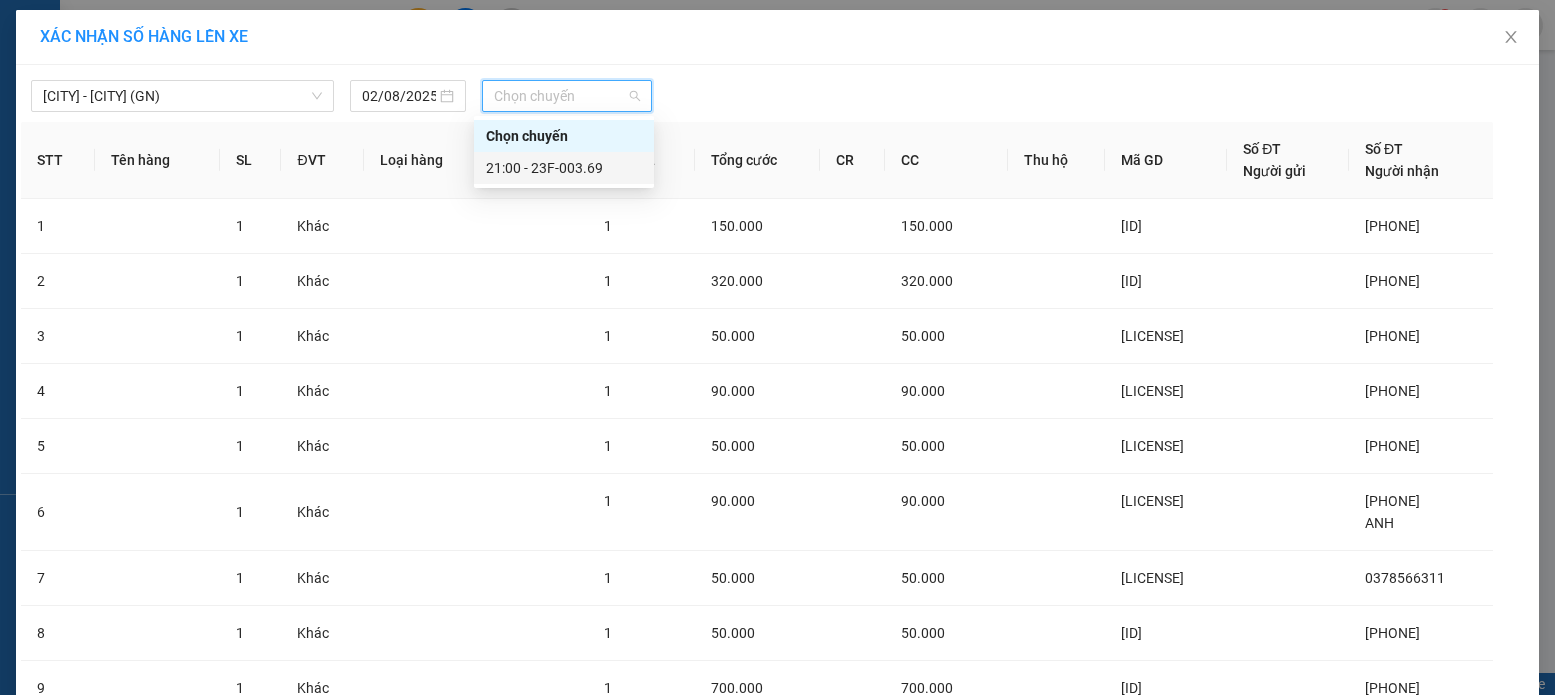 click on "21:00     - 23F-003.69" at bounding box center (564, 168) 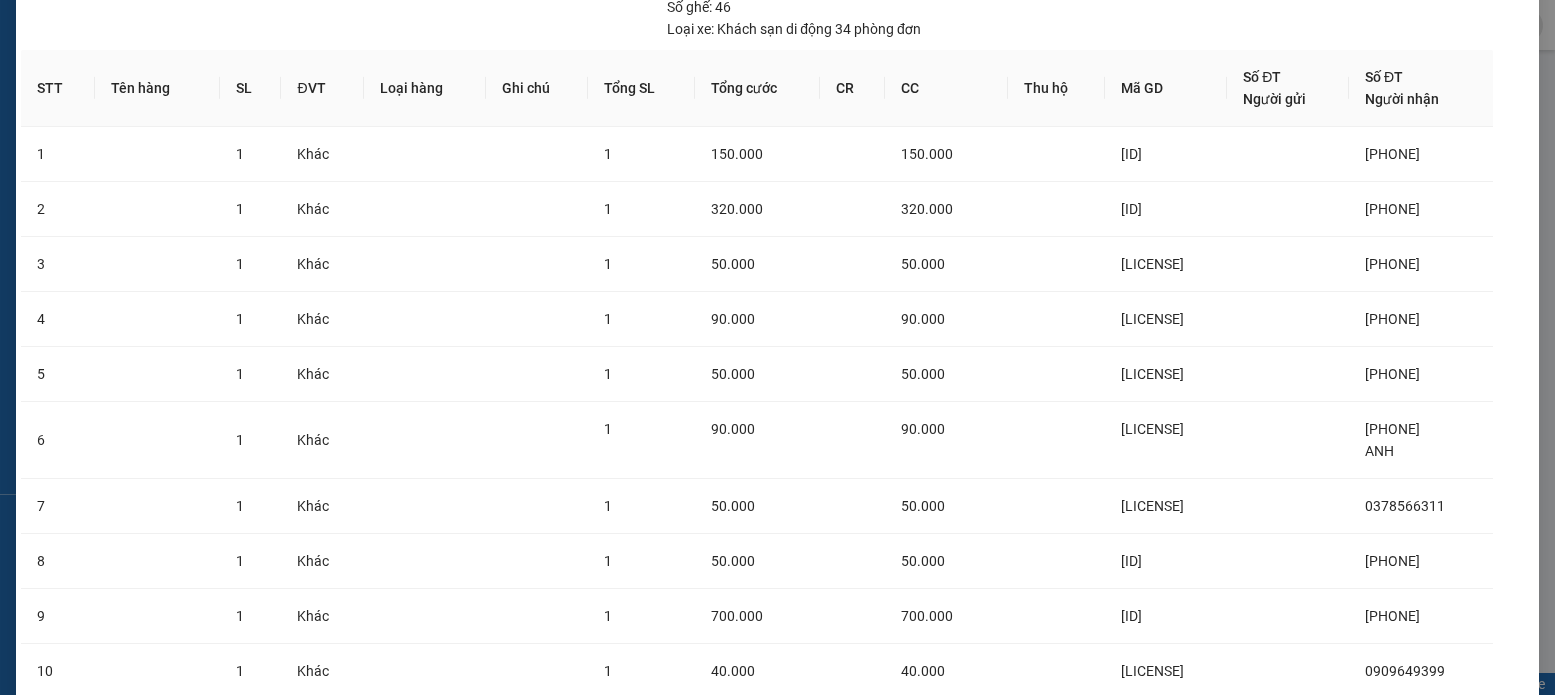 scroll, scrollTop: 267, scrollLeft: 0, axis: vertical 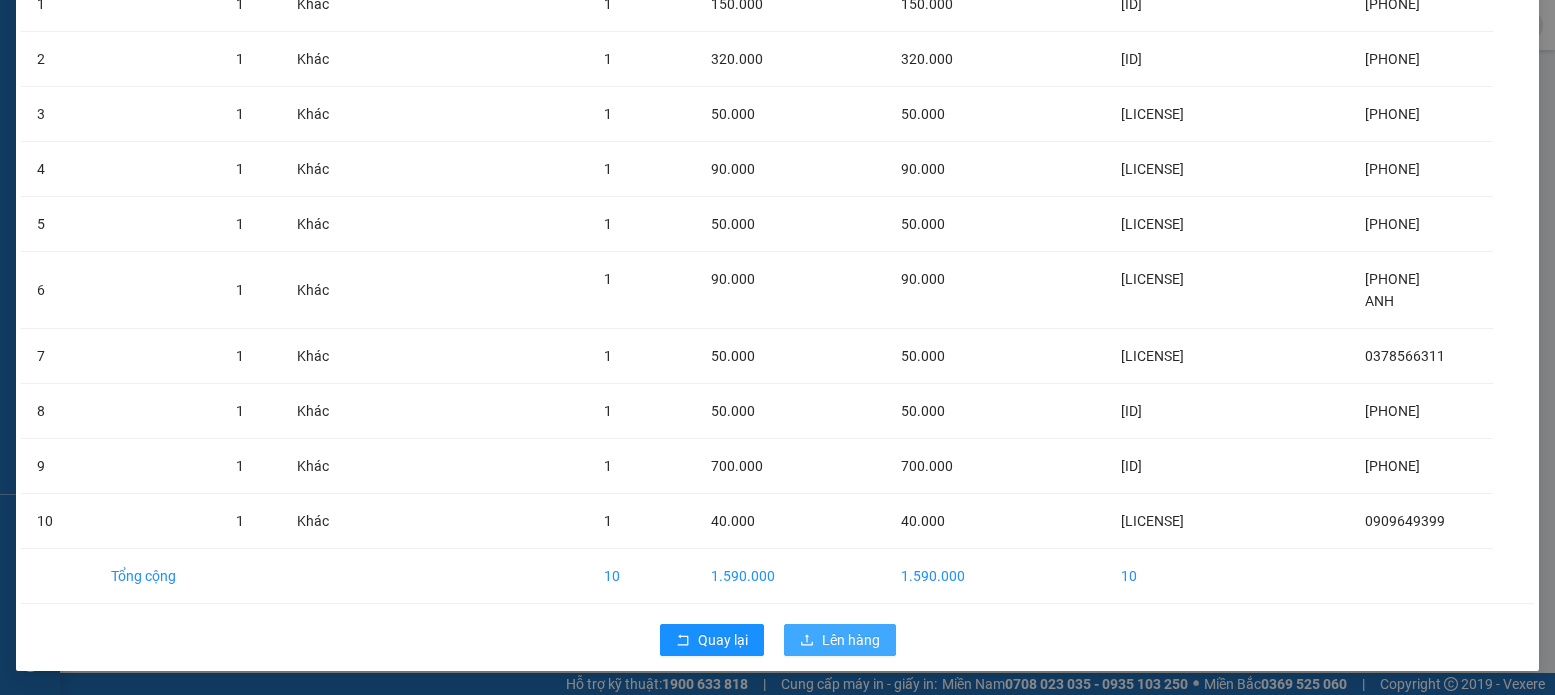 click on "Lên hàng" at bounding box center (851, 640) 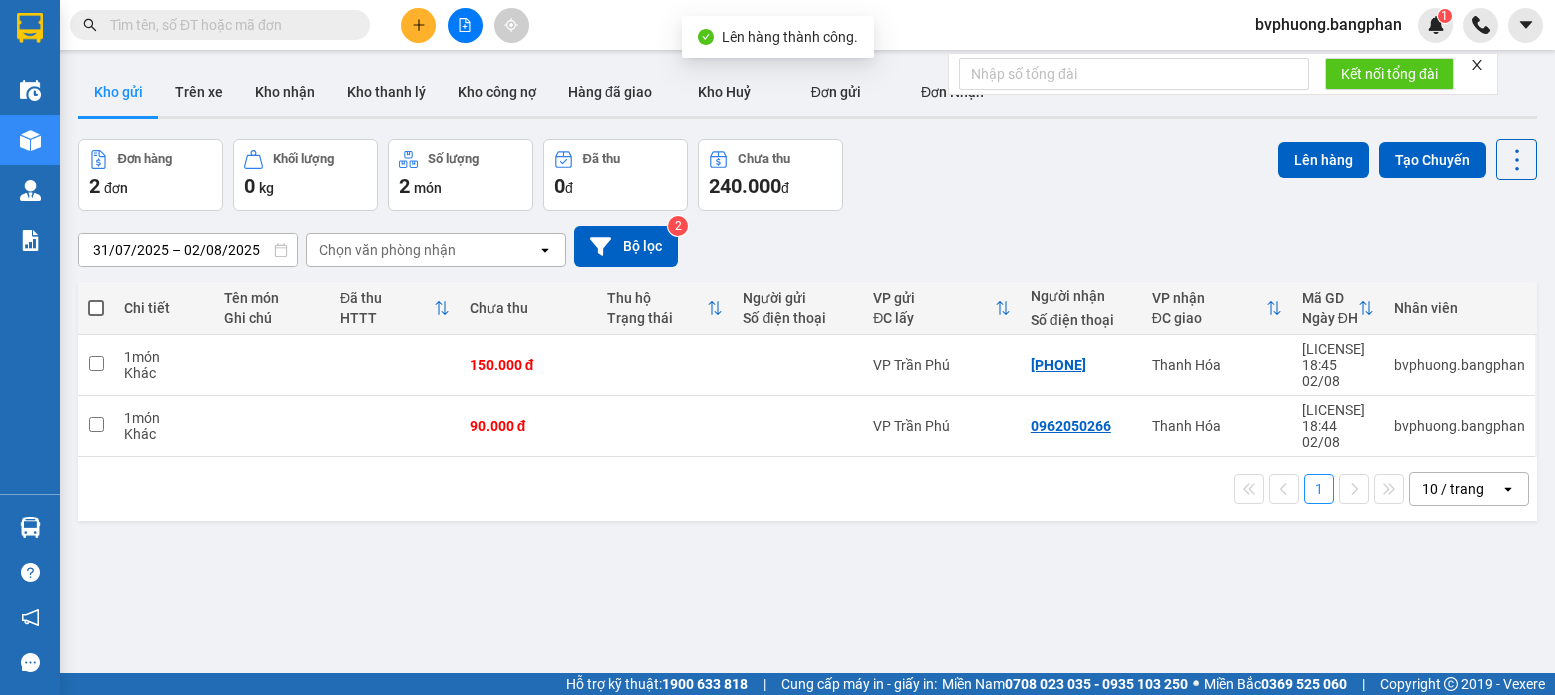 click at bounding box center (96, 308) 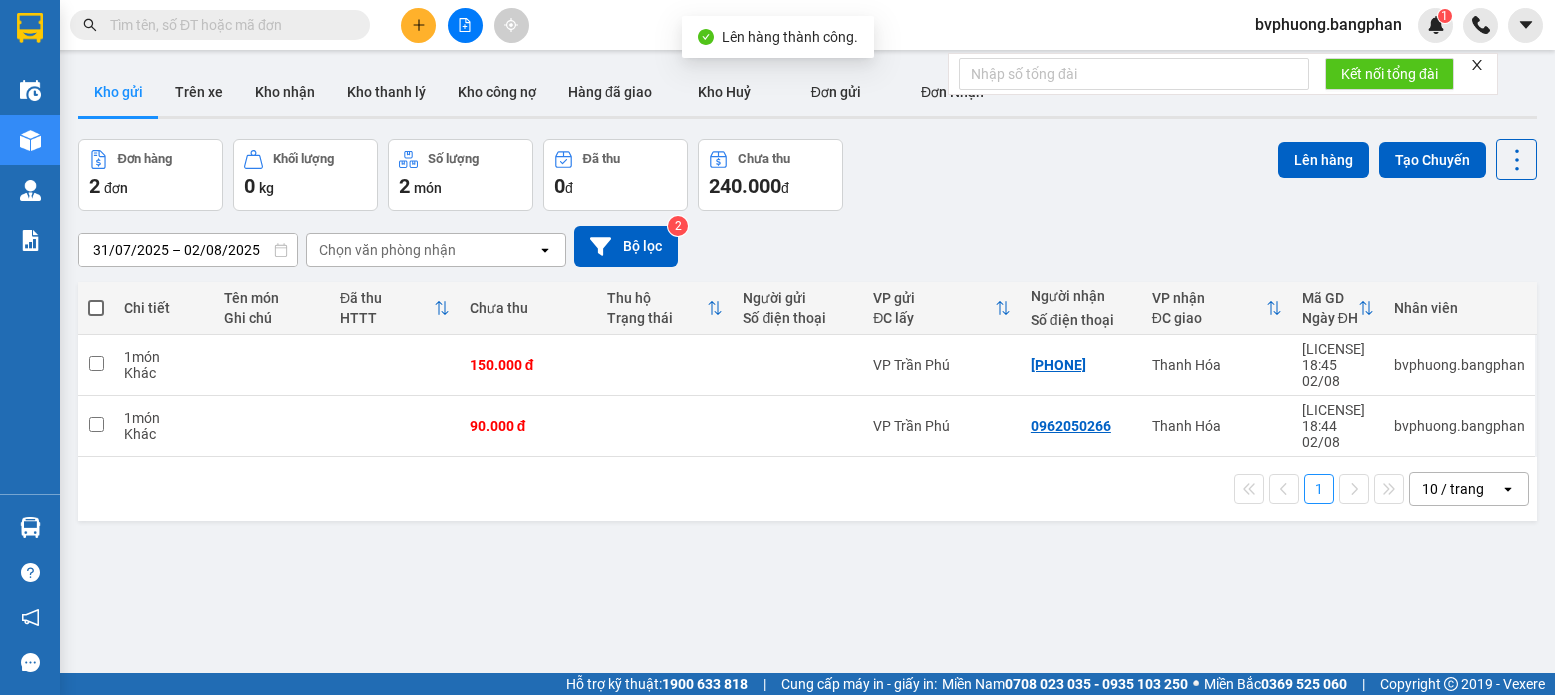 click at bounding box center (96, 298) 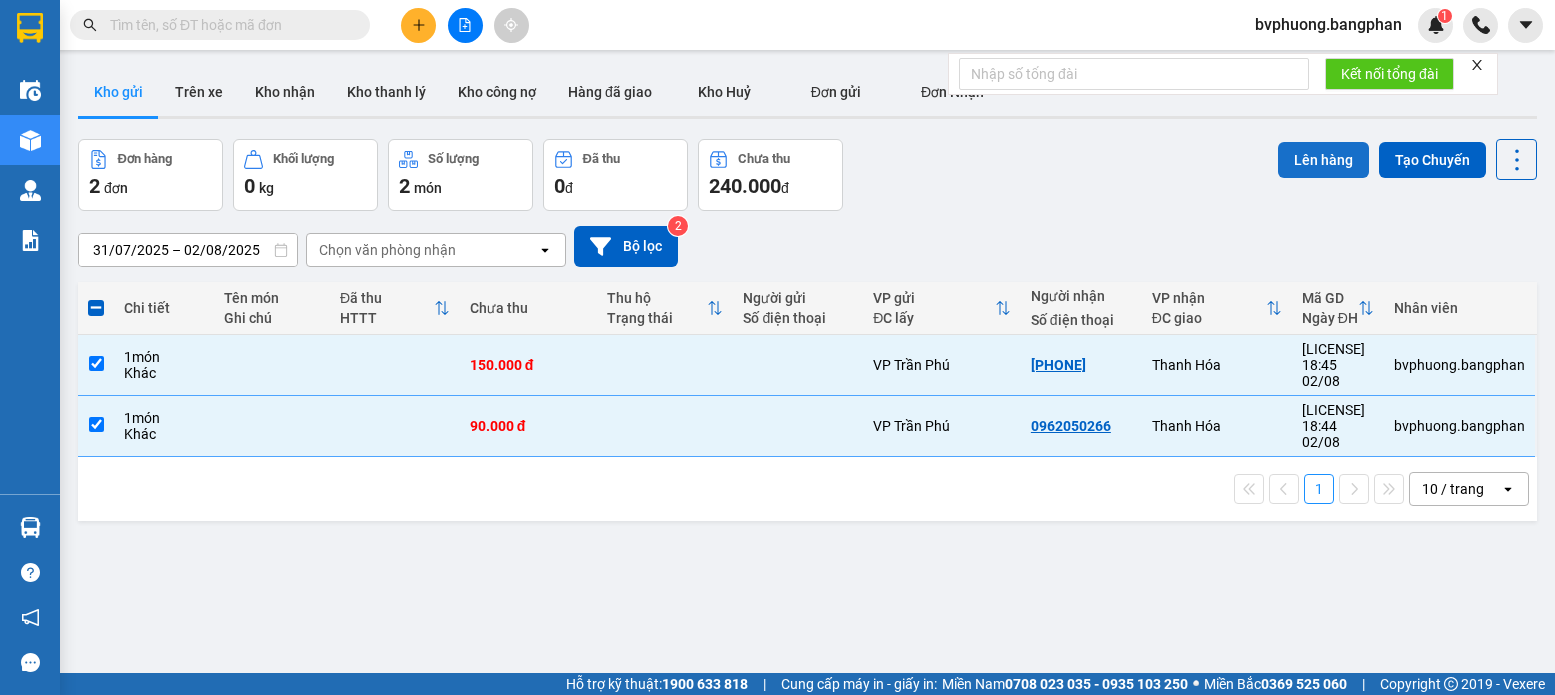 click on "Lên hàng" at bounding box center [1323, 160] 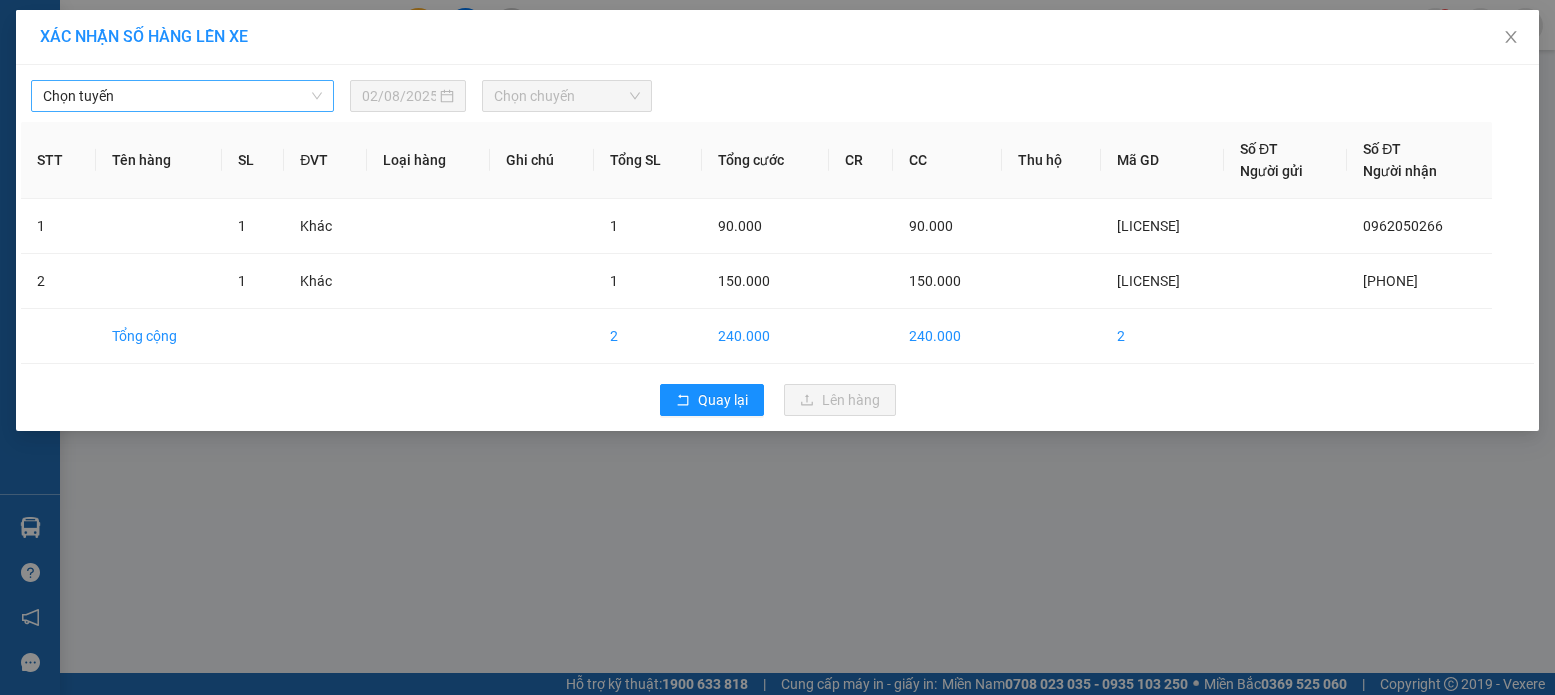 click on "Chọn tuyến" at bounding box center (182, 96) 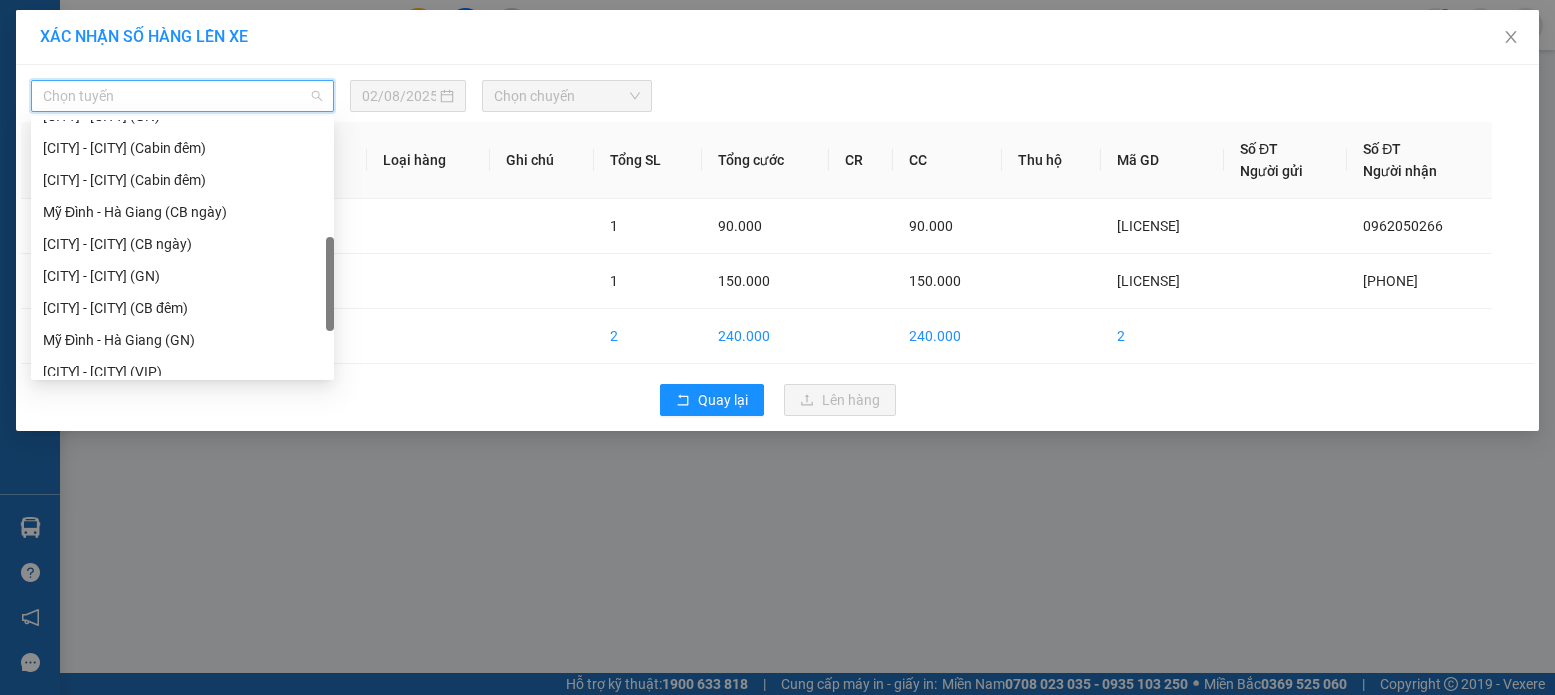 scroll, scrollTop: 411, scrollLeft: 0, axis: vertical 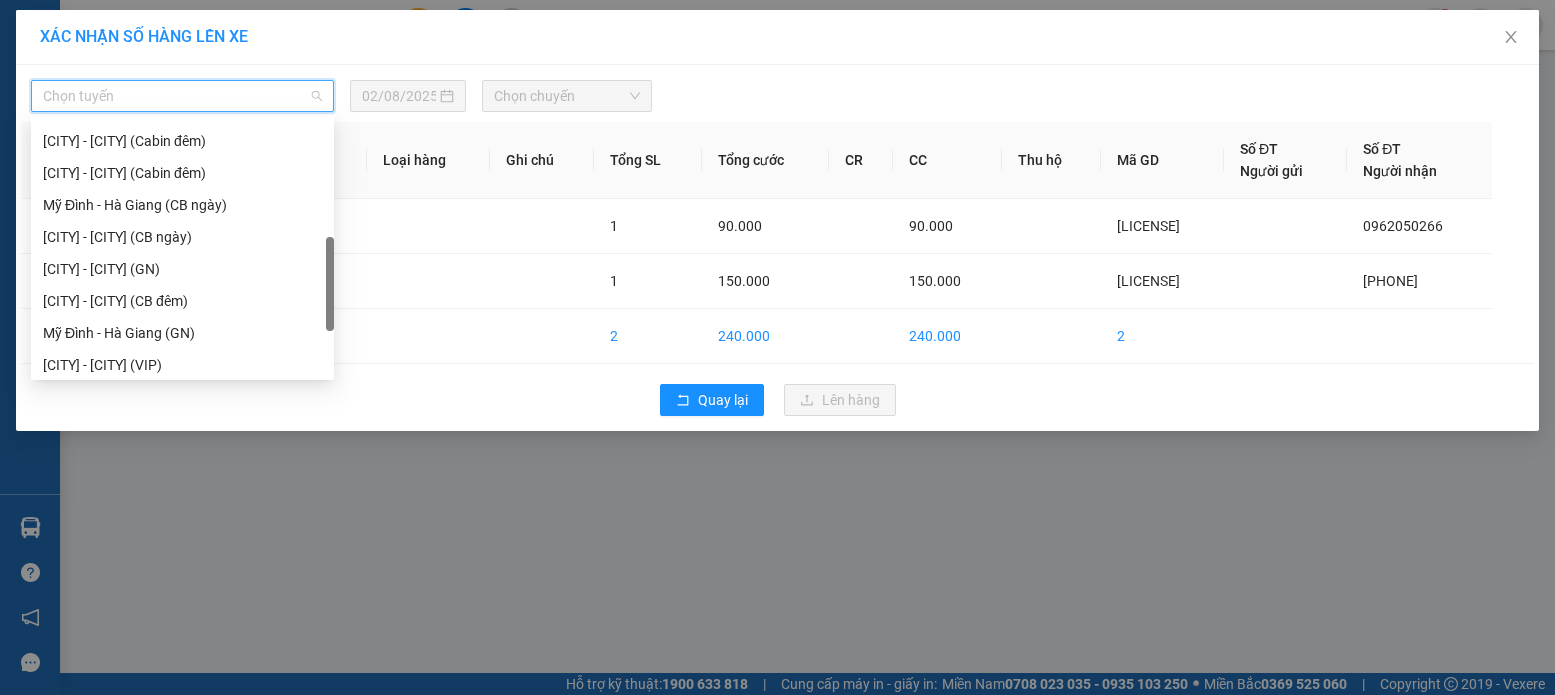 drag, startPoint x: 331, startPoint y: 154, endPoint x: 325, endPoint y: 271, distance: 117.15375 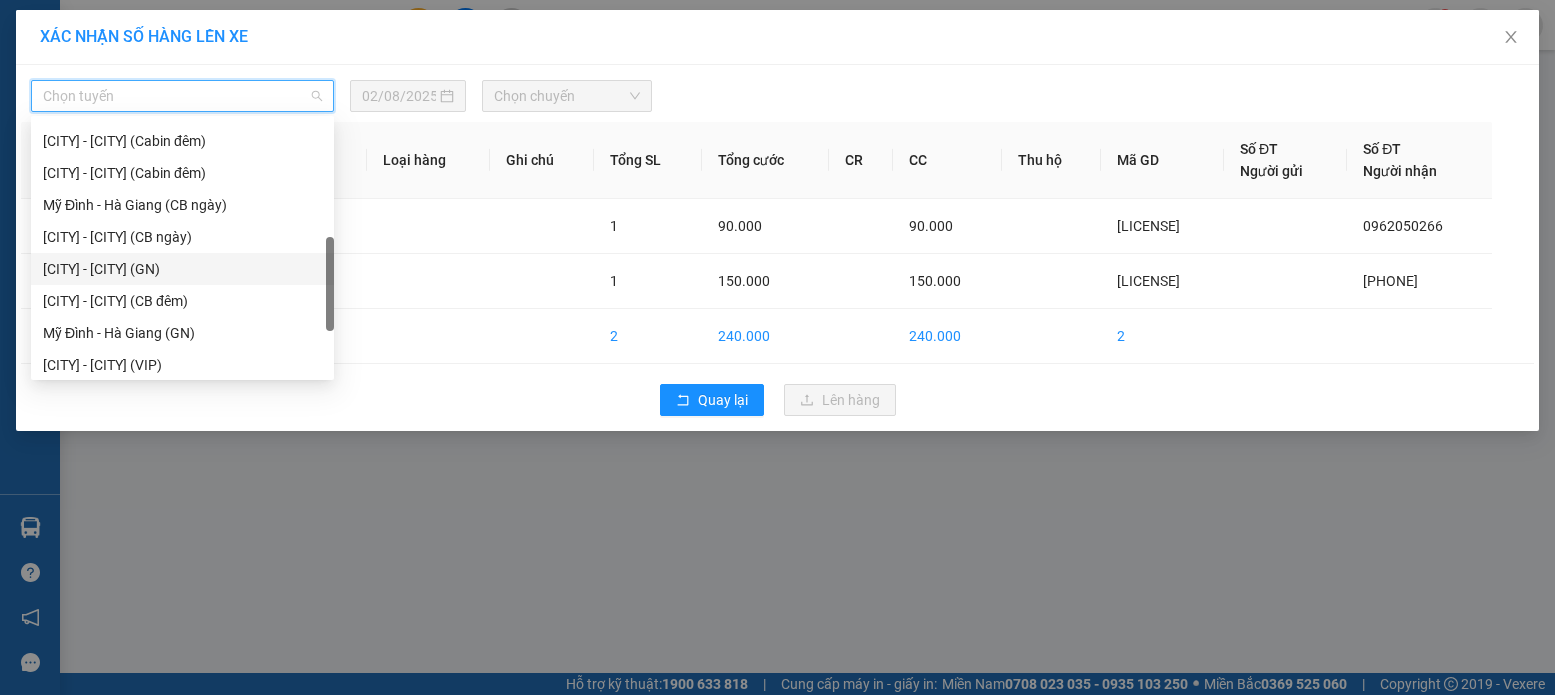 click on "[CITY] - [CITY] (GN)" at bounding box center (182, 269) 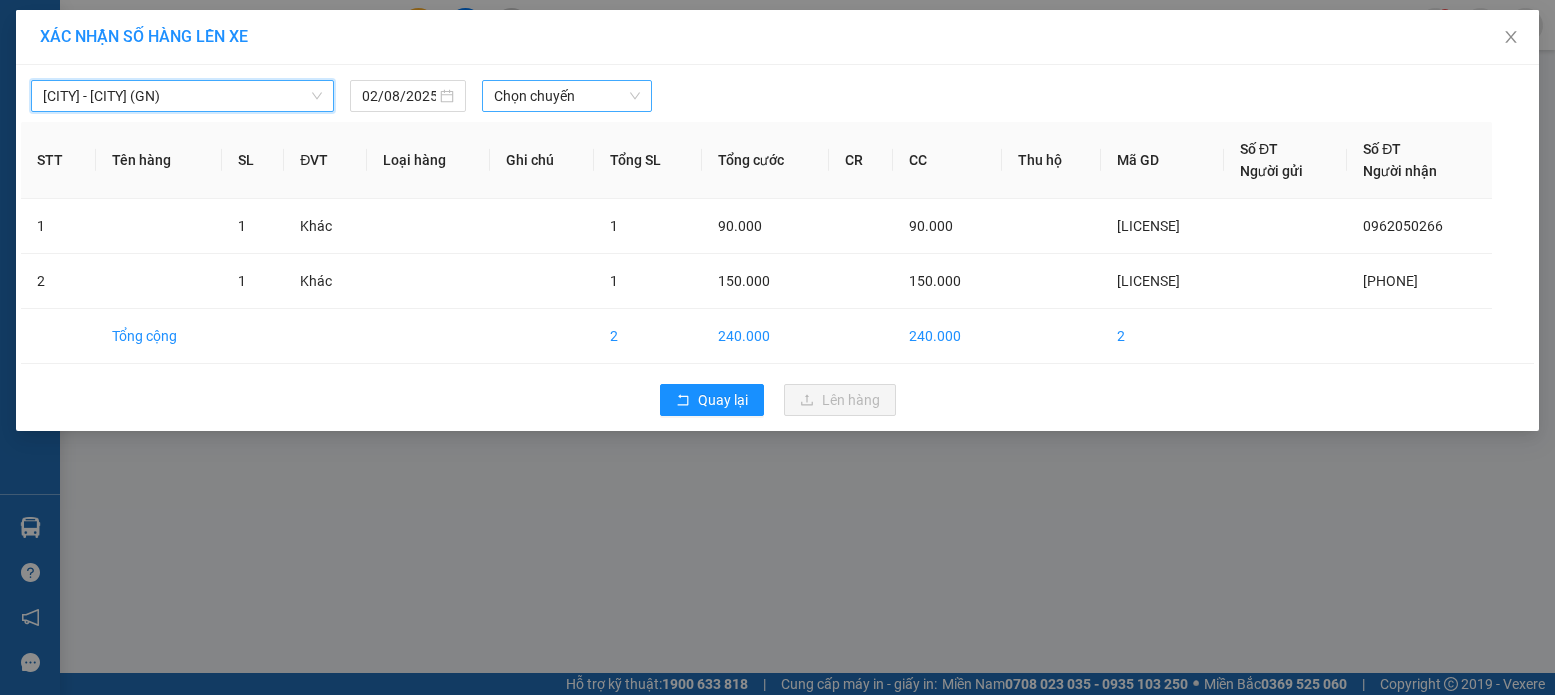 click on "Chọn chuyến" at bounding box center (567, 96) 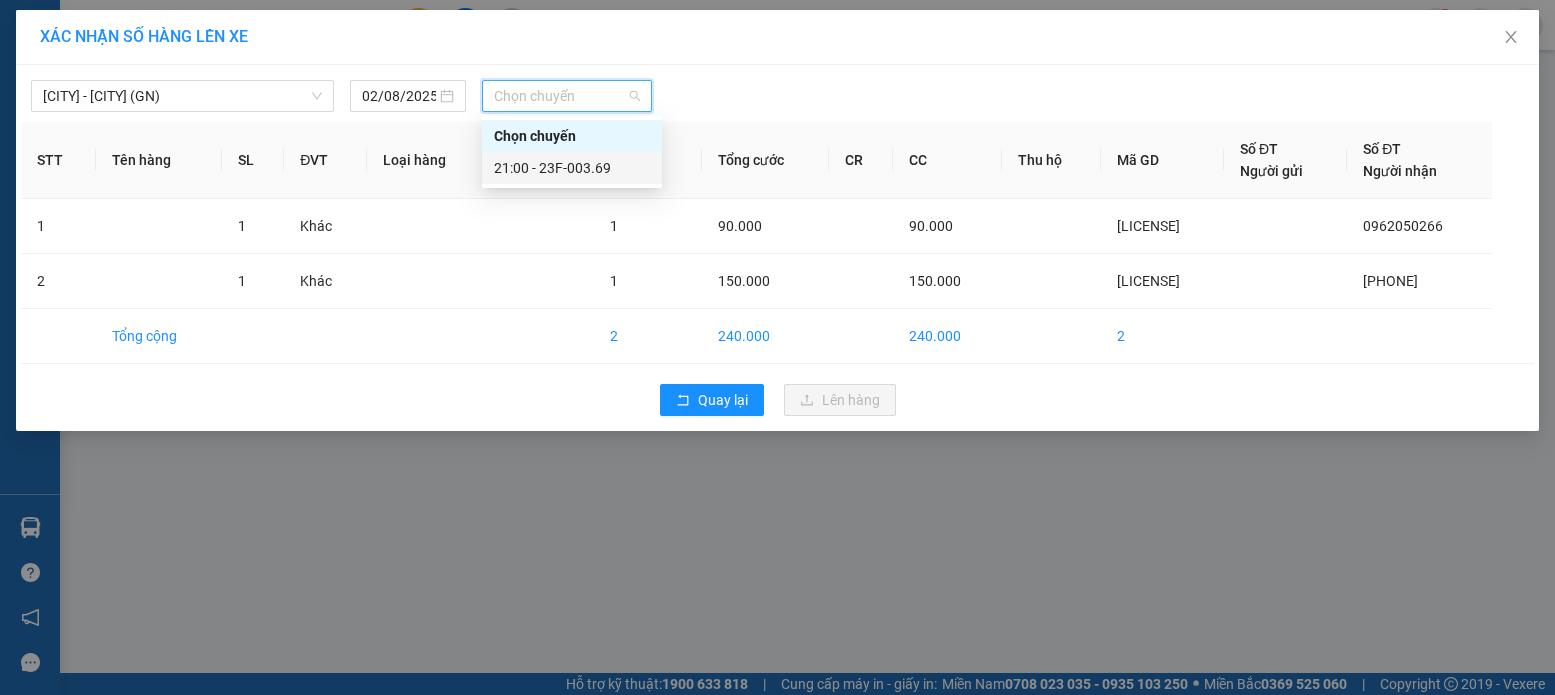 click on "21:00     - 23F-003.69" at bounding box center (572, 168) 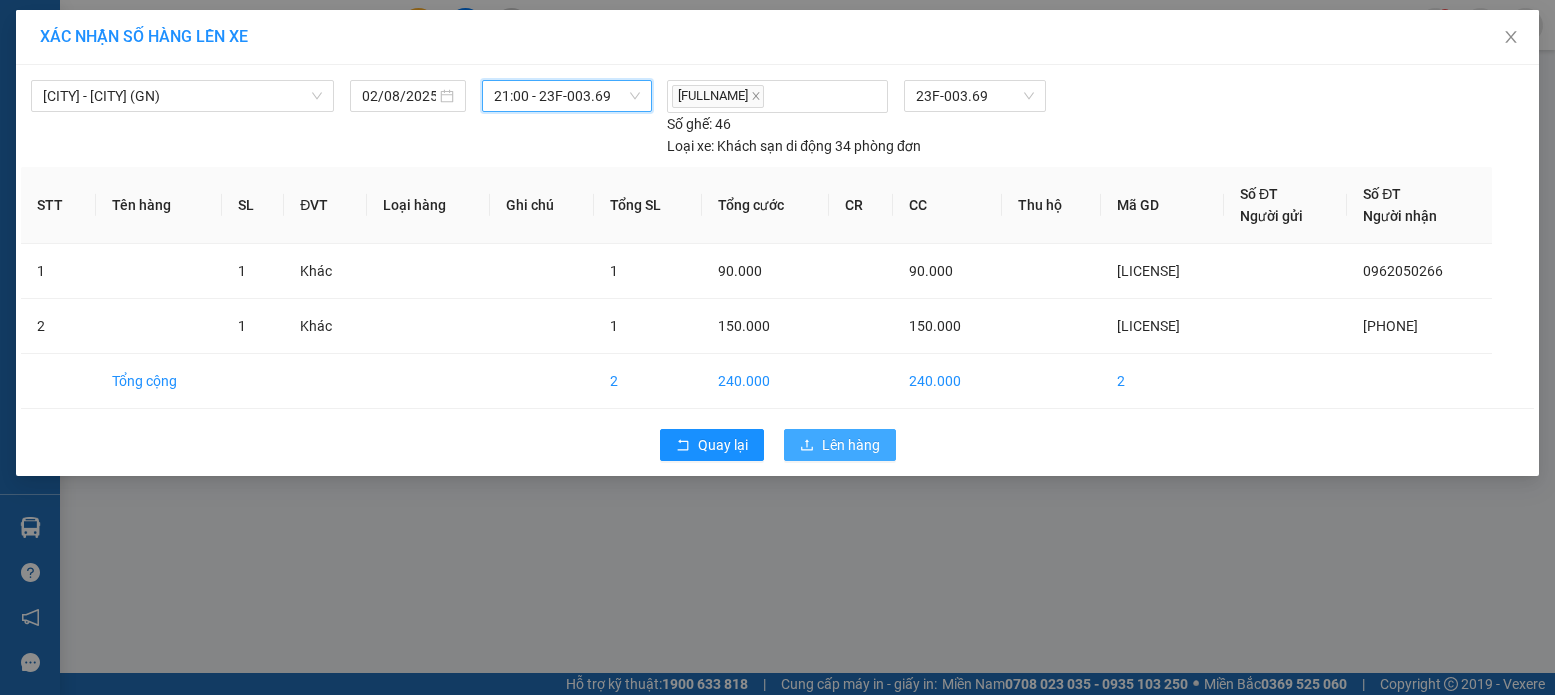 click on "Lên hàng" at bounding box center (851, 445) 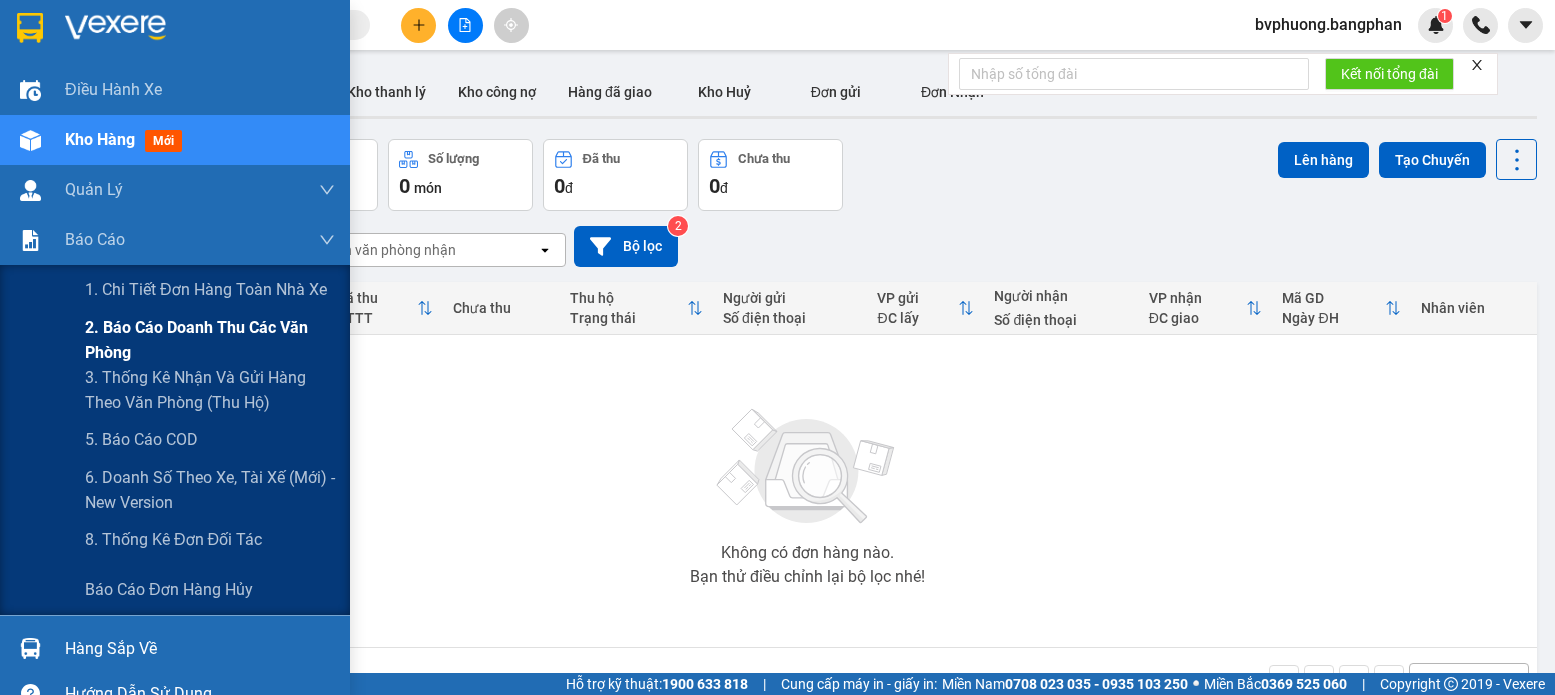 click on "2. Báo cáo doanh thu các văn phòng" at bounding box center (210, 340) 